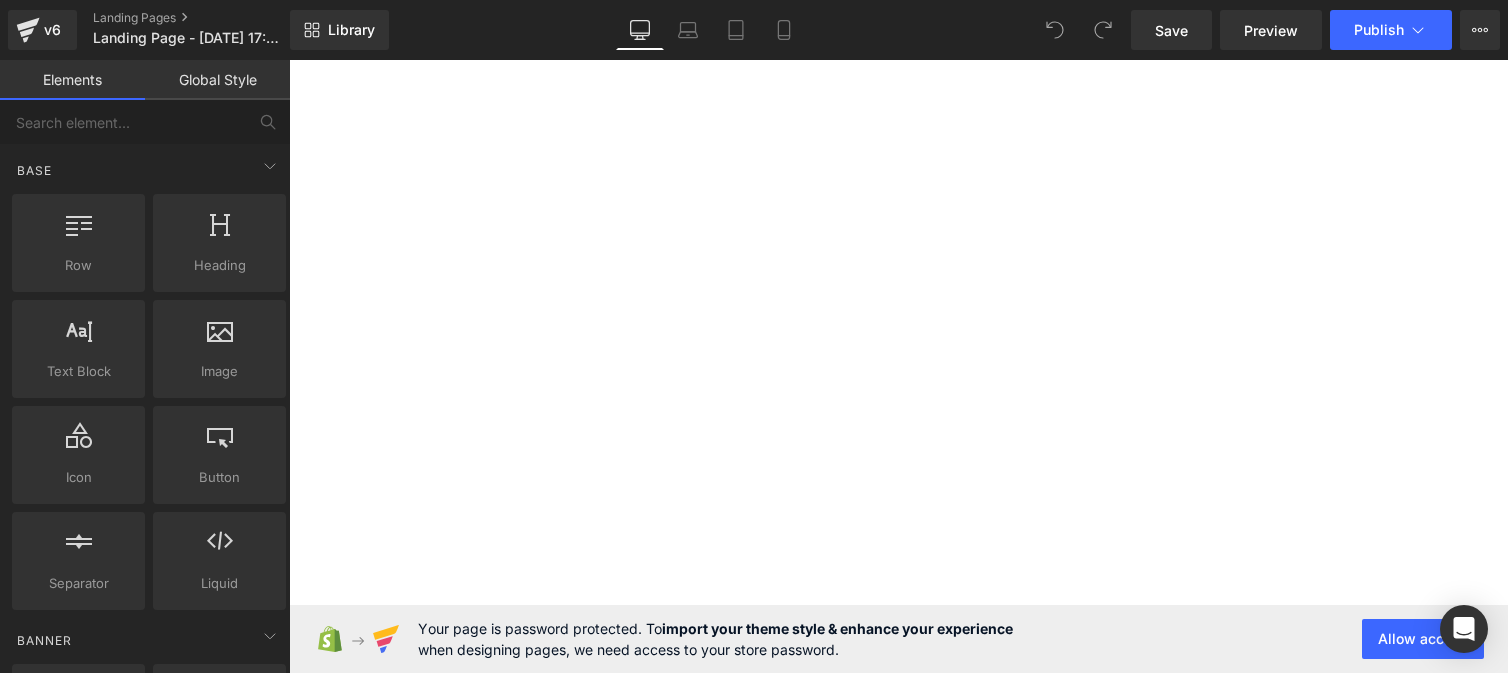 scroll, scrollTop: 0, scrollLeft: 0, axis: both 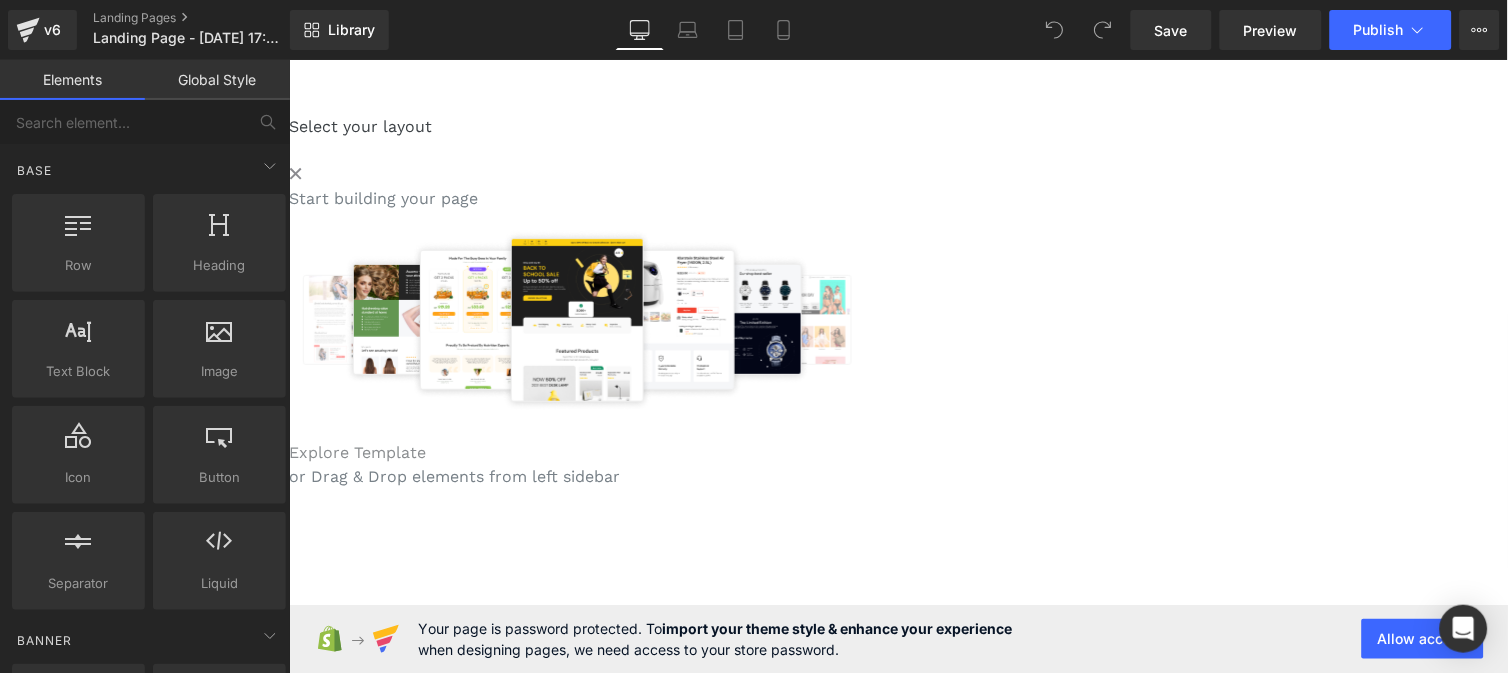 click on "Explore Template" at bounding box center [356, 451] 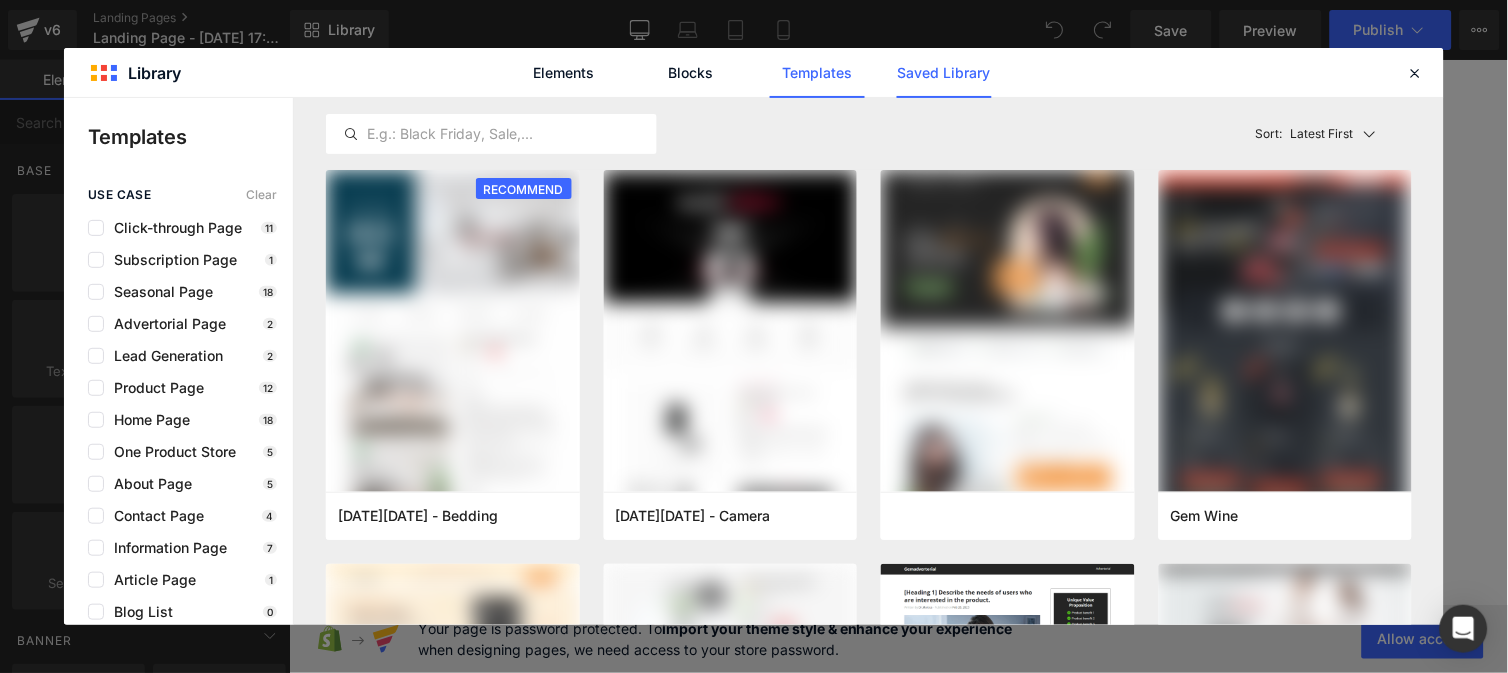 click on "Saved Library" 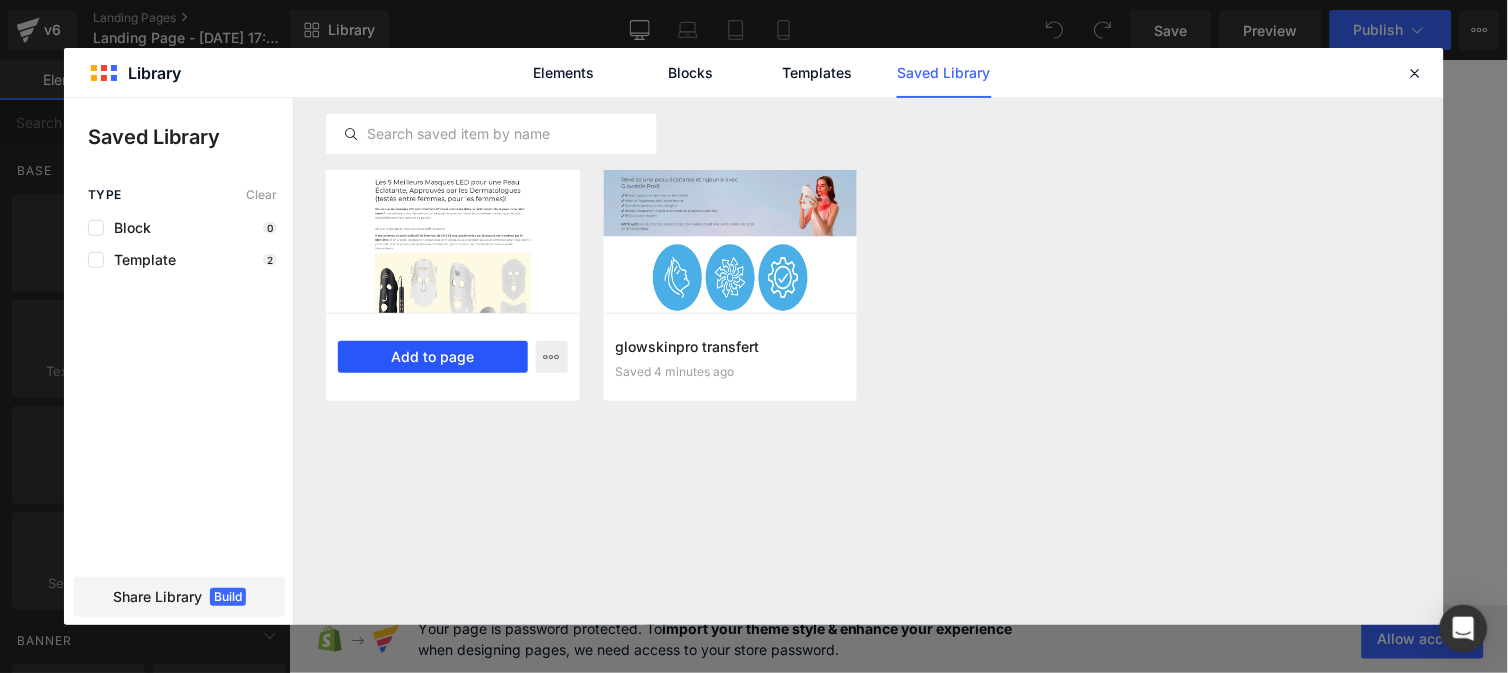 click on "Add to page" at bounding box center [433, 357] 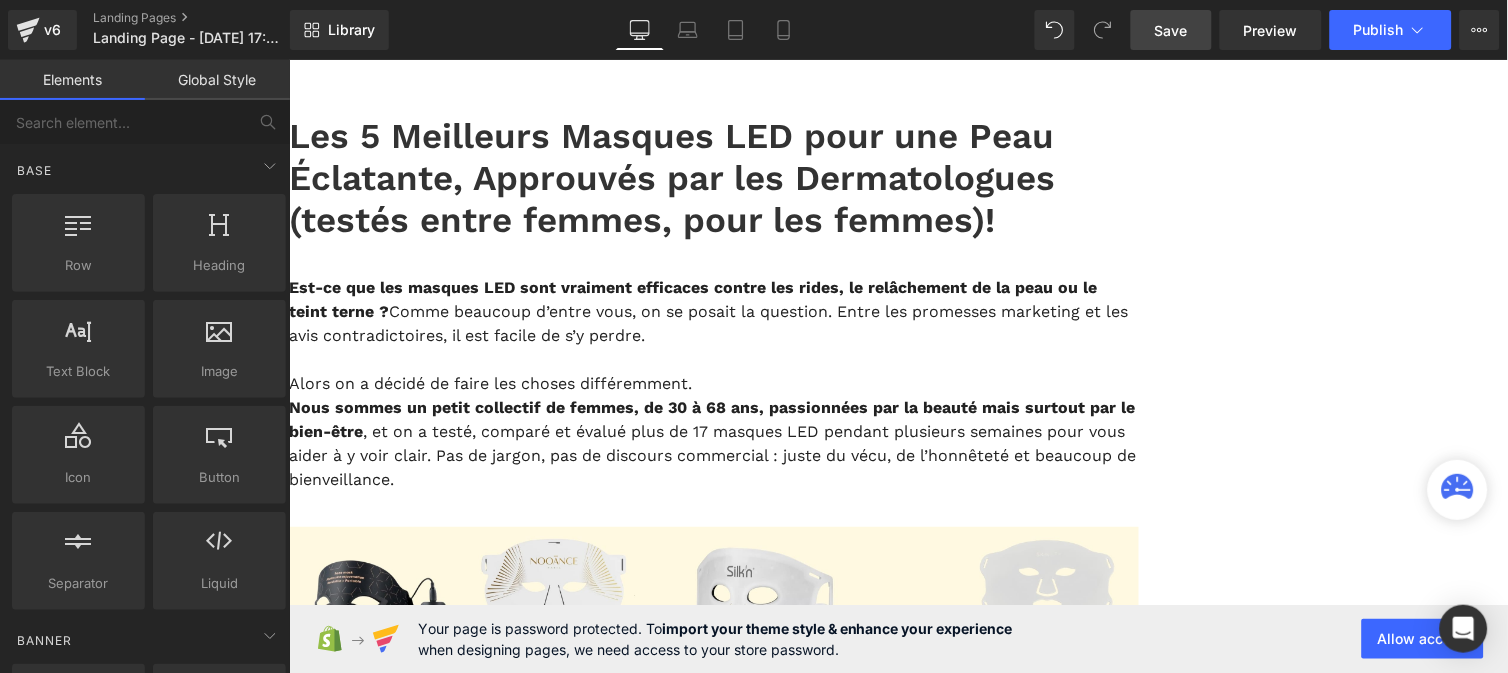 click on "Save" at bounding box center [1171, 30] 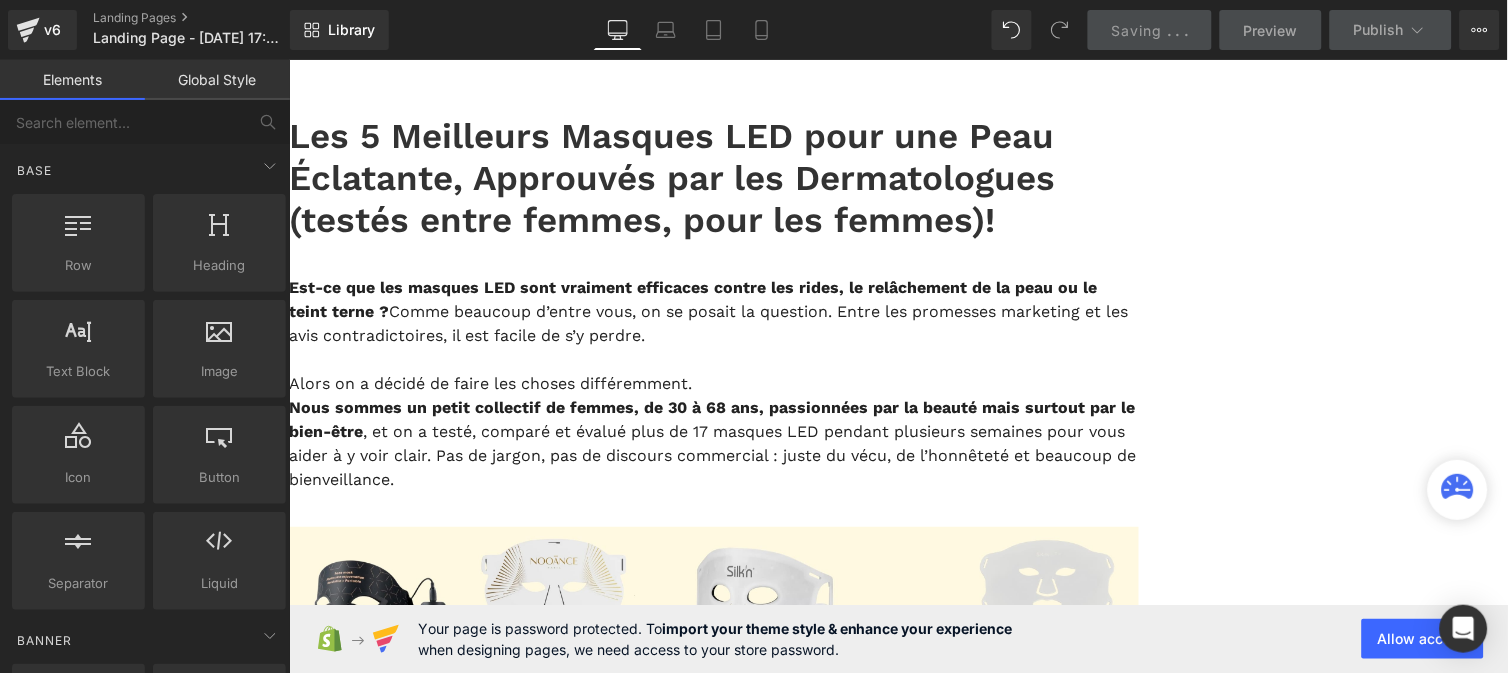 click on "Global Style" at bounding box center [217, 80] 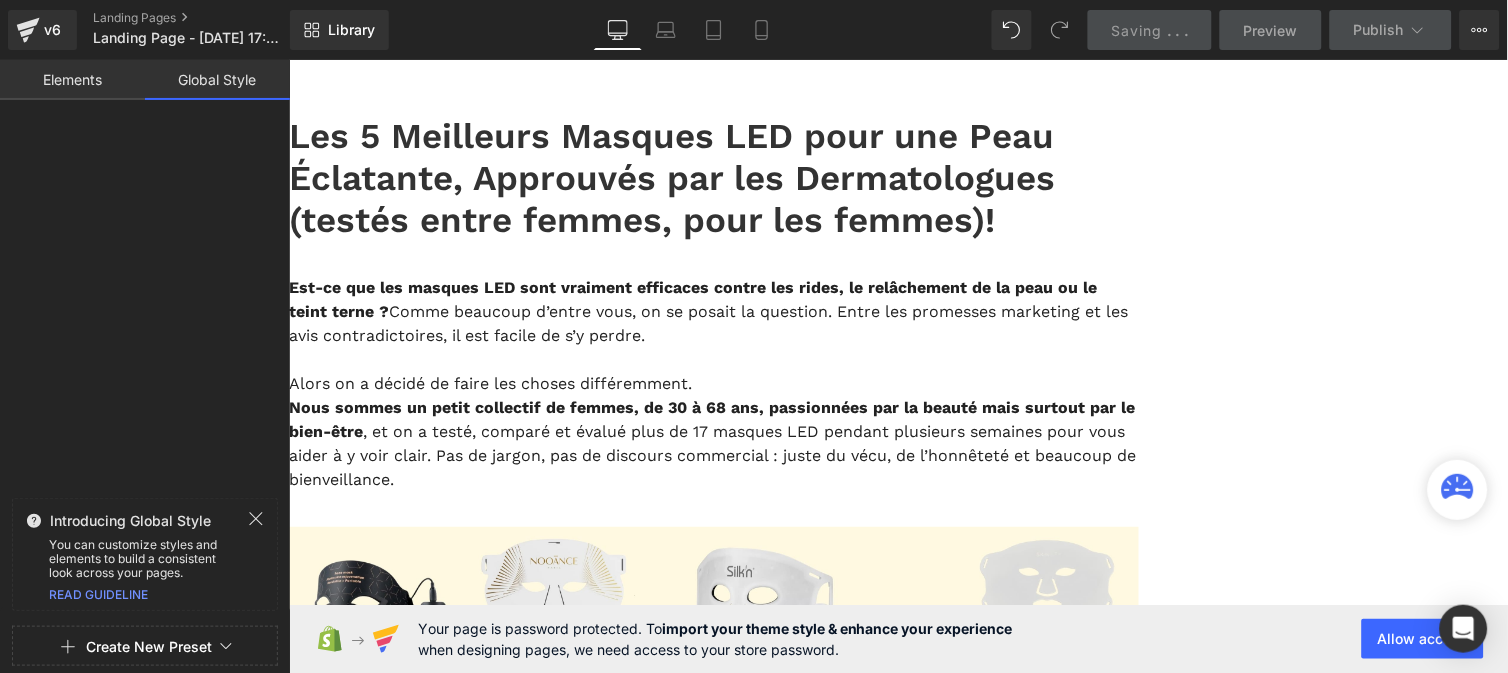 click on "Create New Preset" at bounding box center (149, 647) 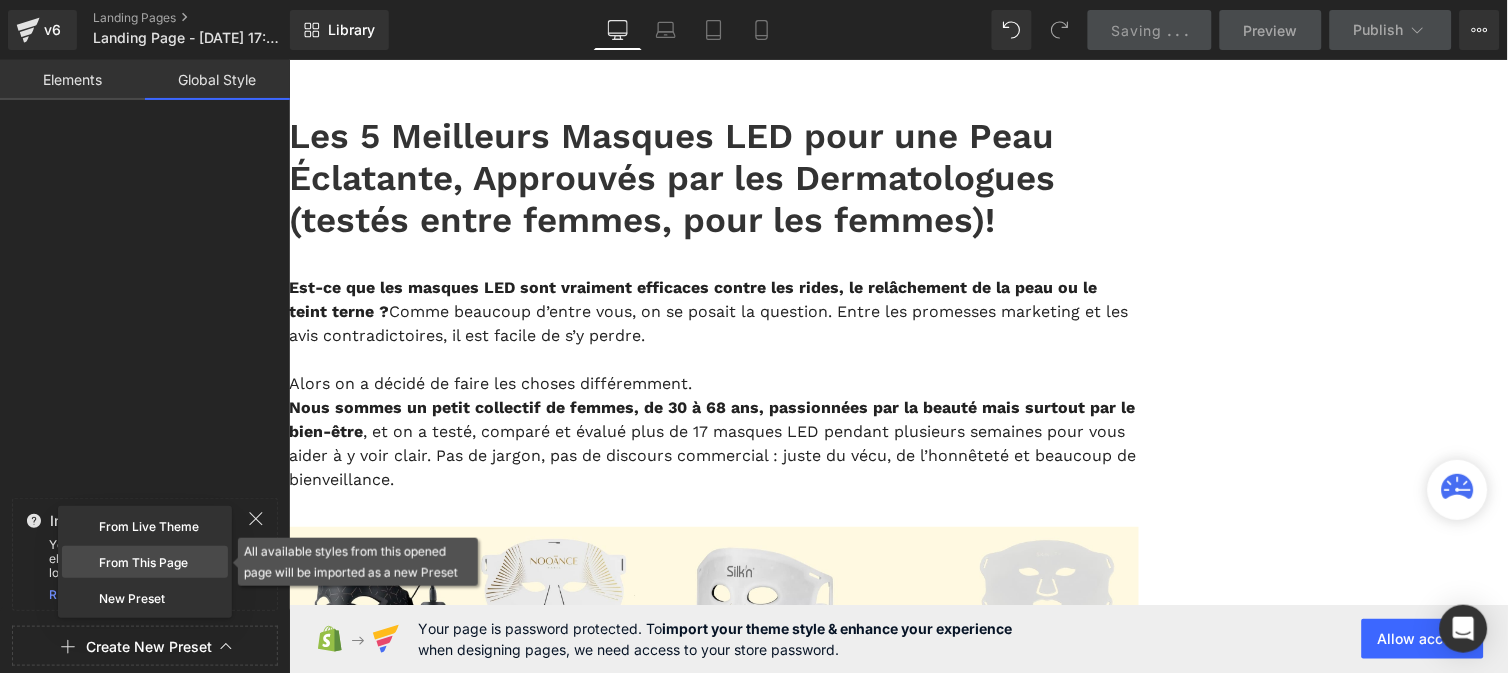 click on "From This Page" at bounding box center (145, 562) 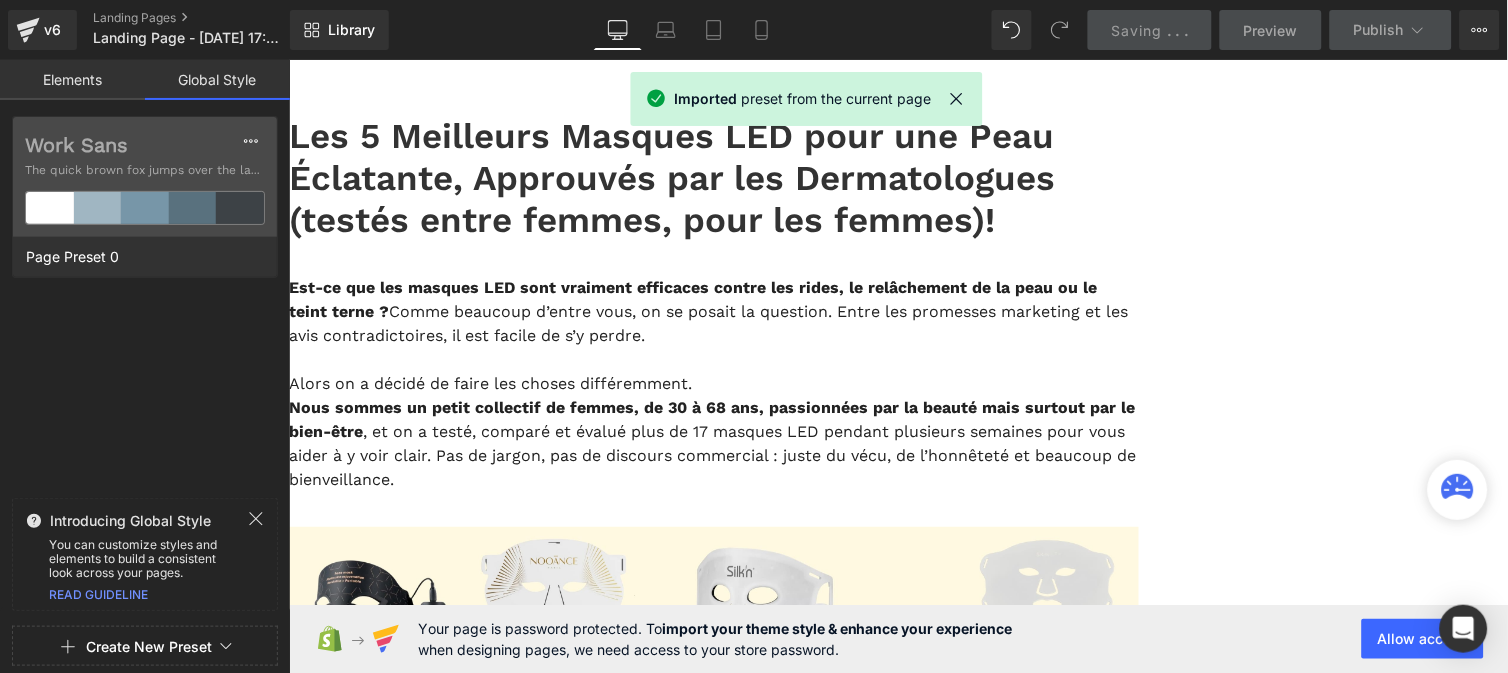 click on "Work Sans  The quick brown fox jumps over the lazy..." at bounding box center (145, 177) 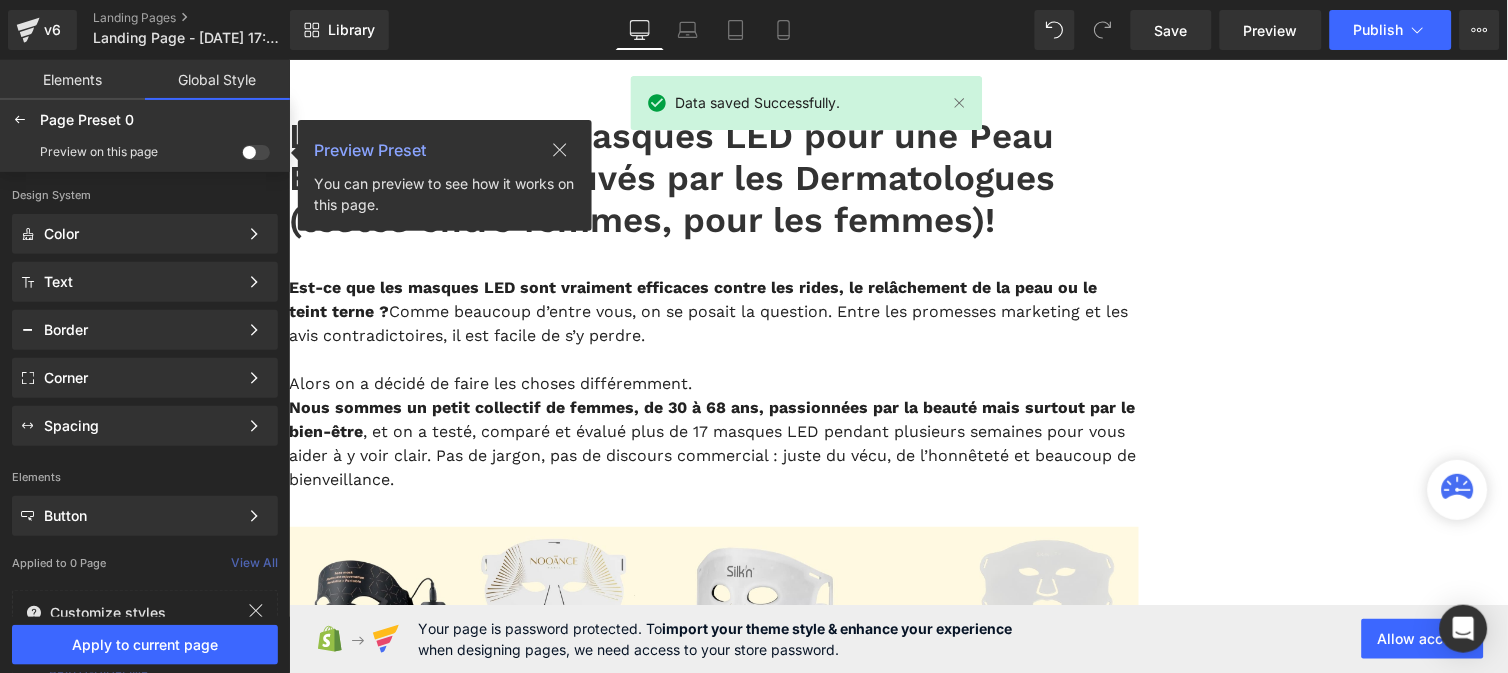 click at bounding box center (256, 152) 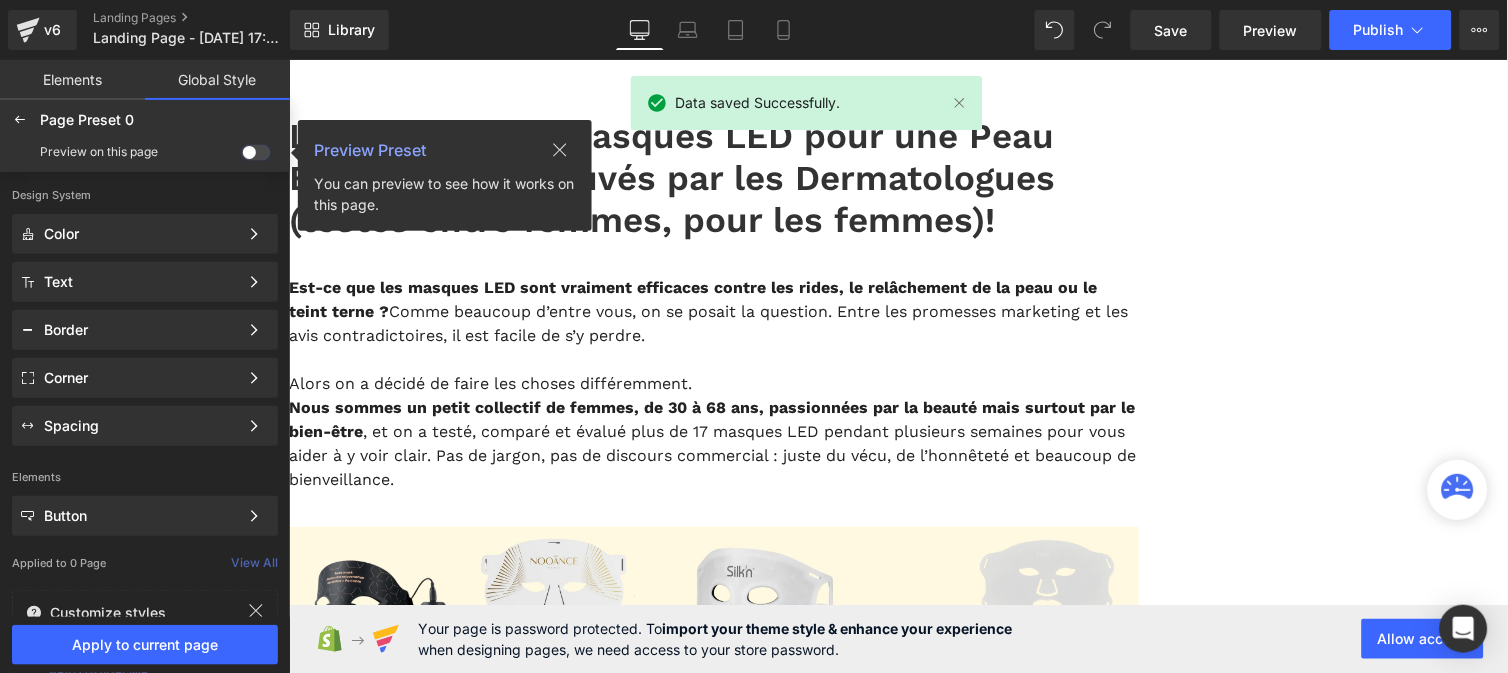 click at bounding box center [242, 156] 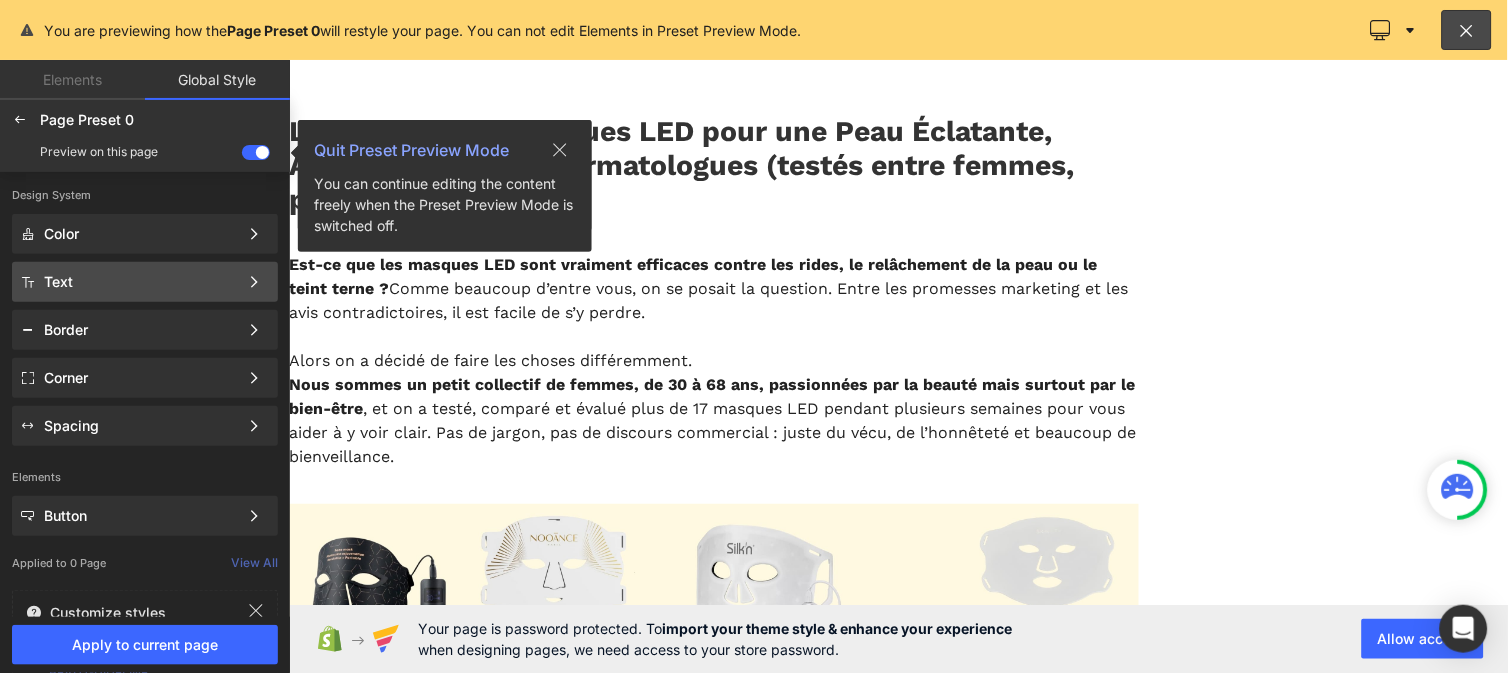 click on "Text" at bounding box center (141, 282) 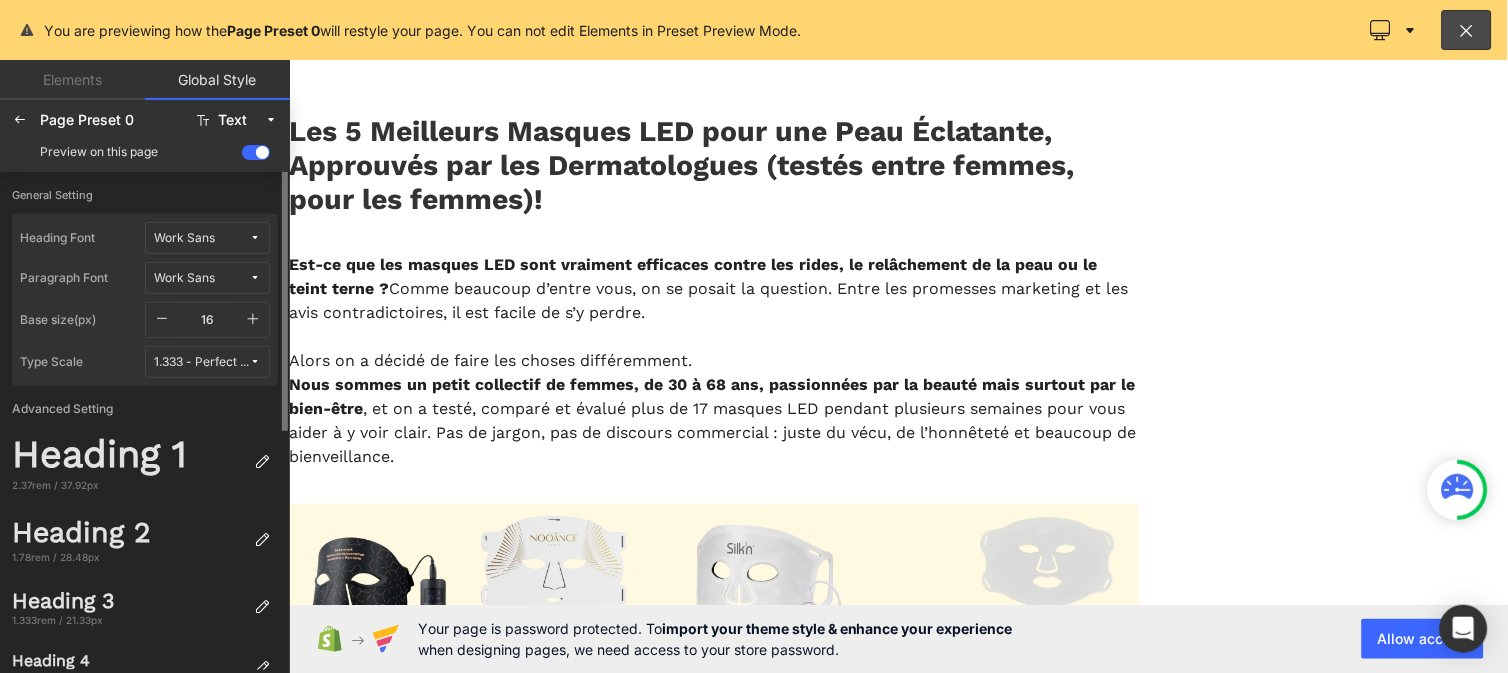click on "Work Sans" at bounding box center (184, 238) 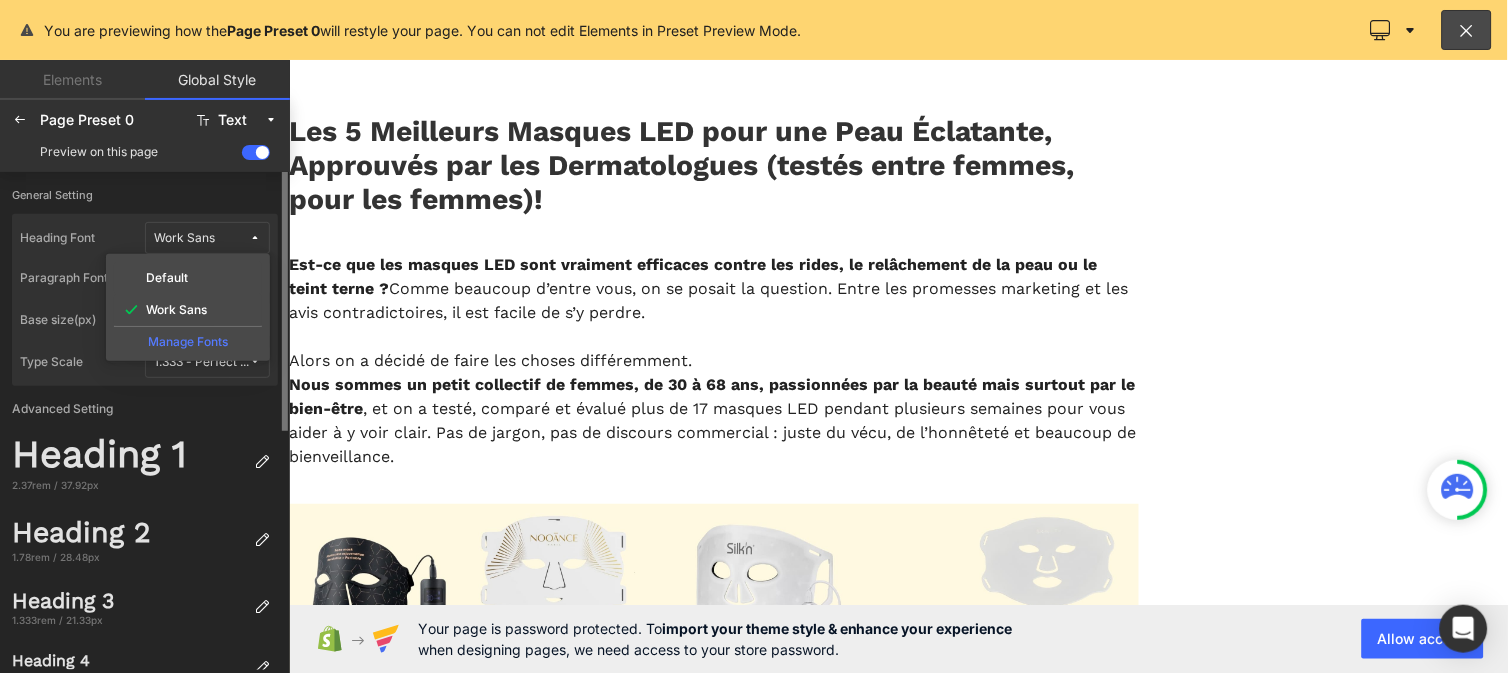 click on "Manage Fonts" 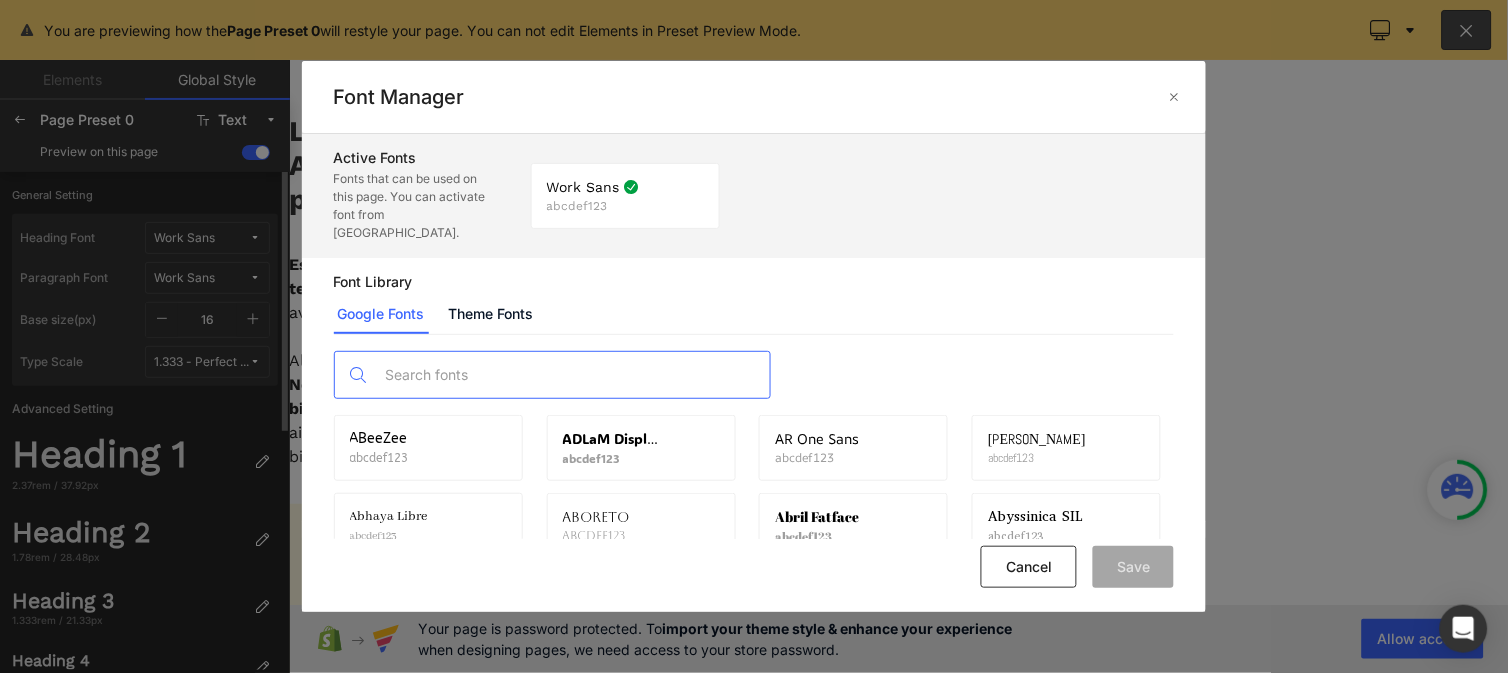 click at bounding box center (572, 375) 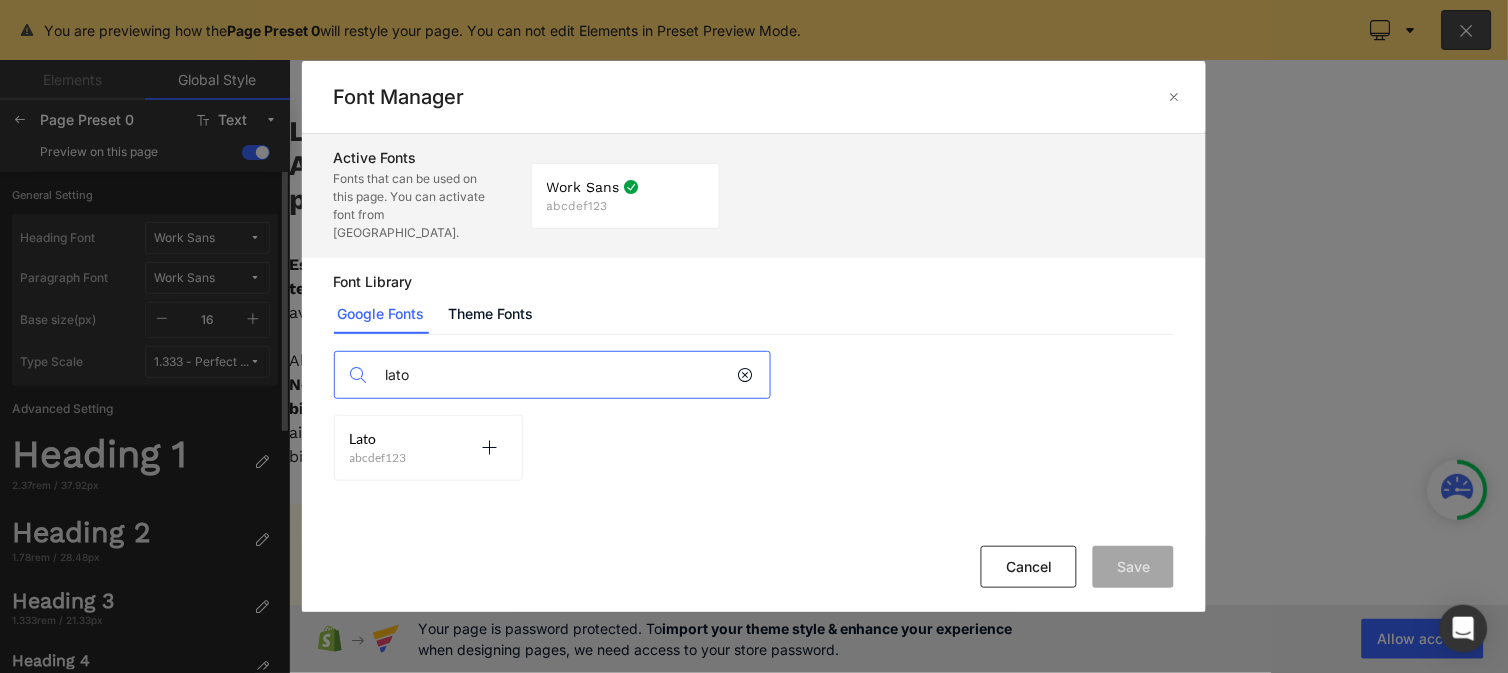 type on "lato" 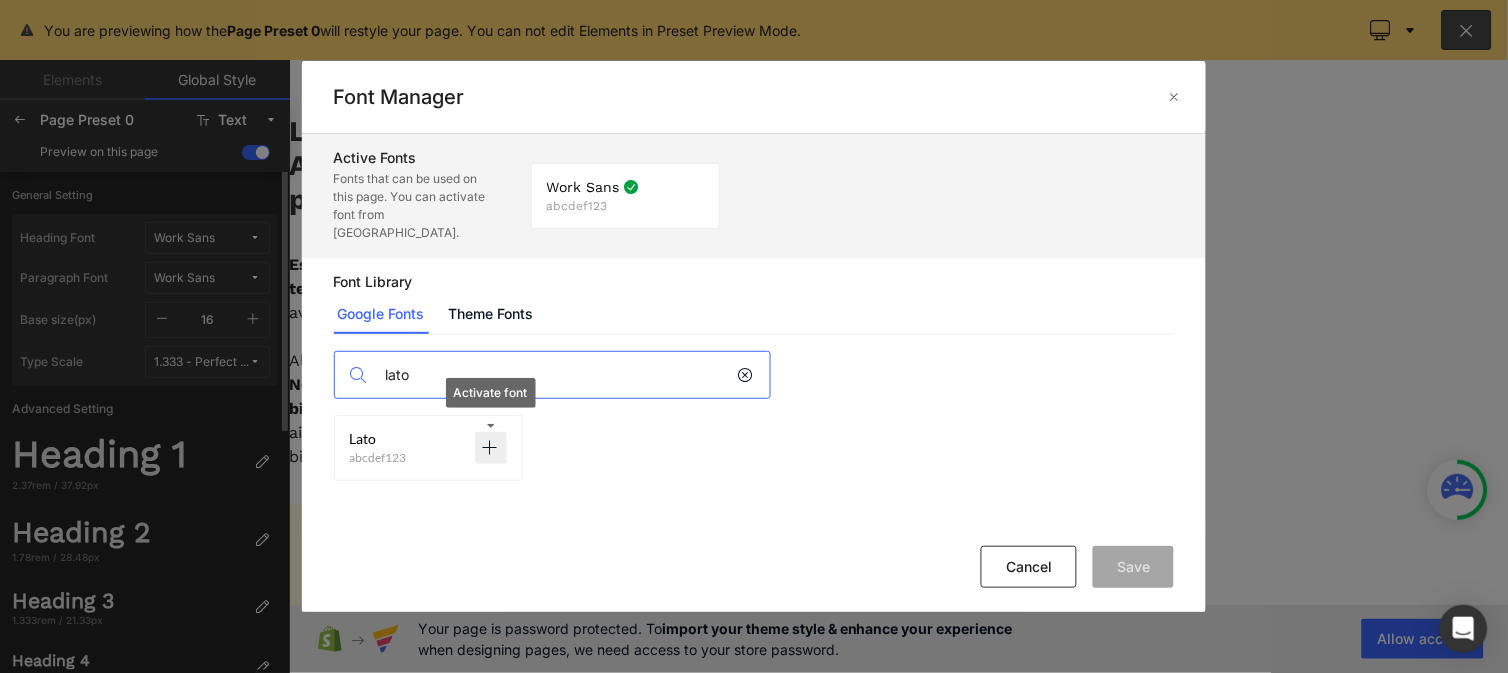 click at bounding box center (491, 448) 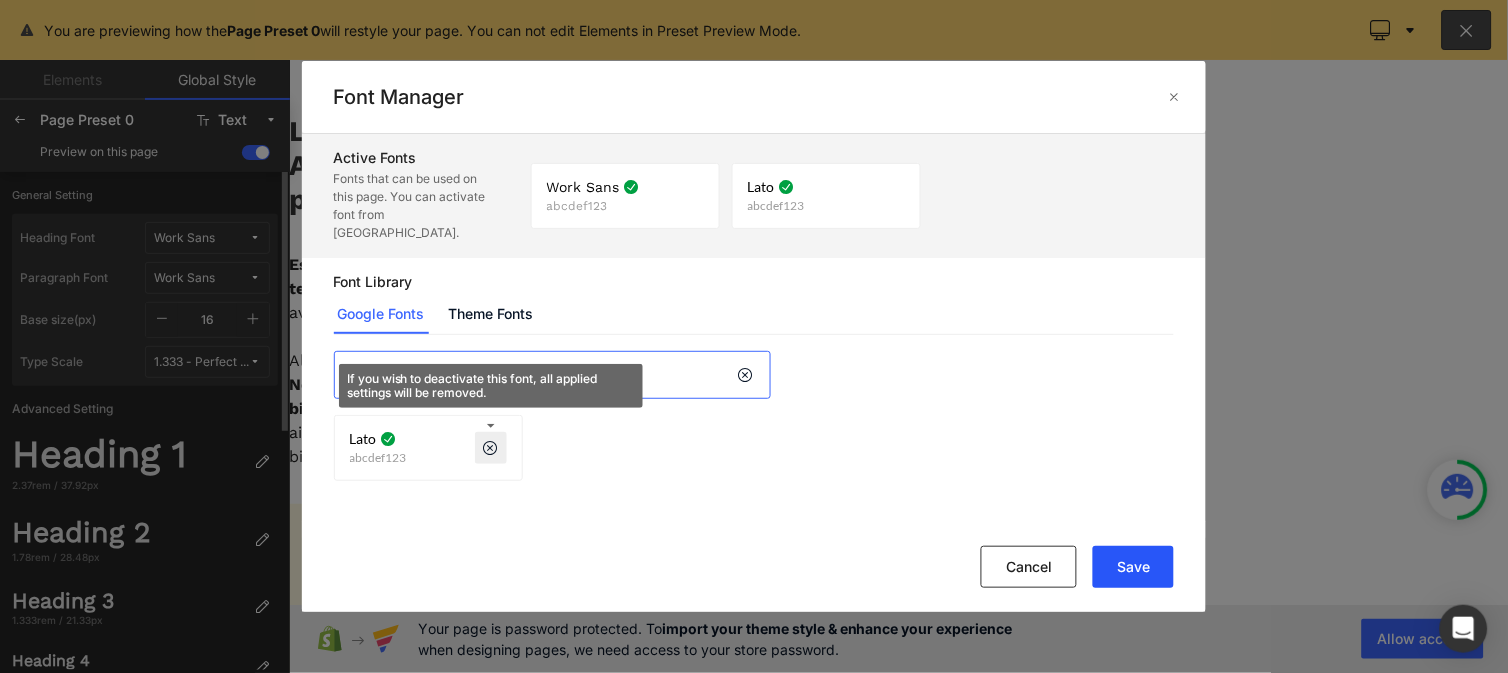 click on "Save" at bounding box center [1133, 567] 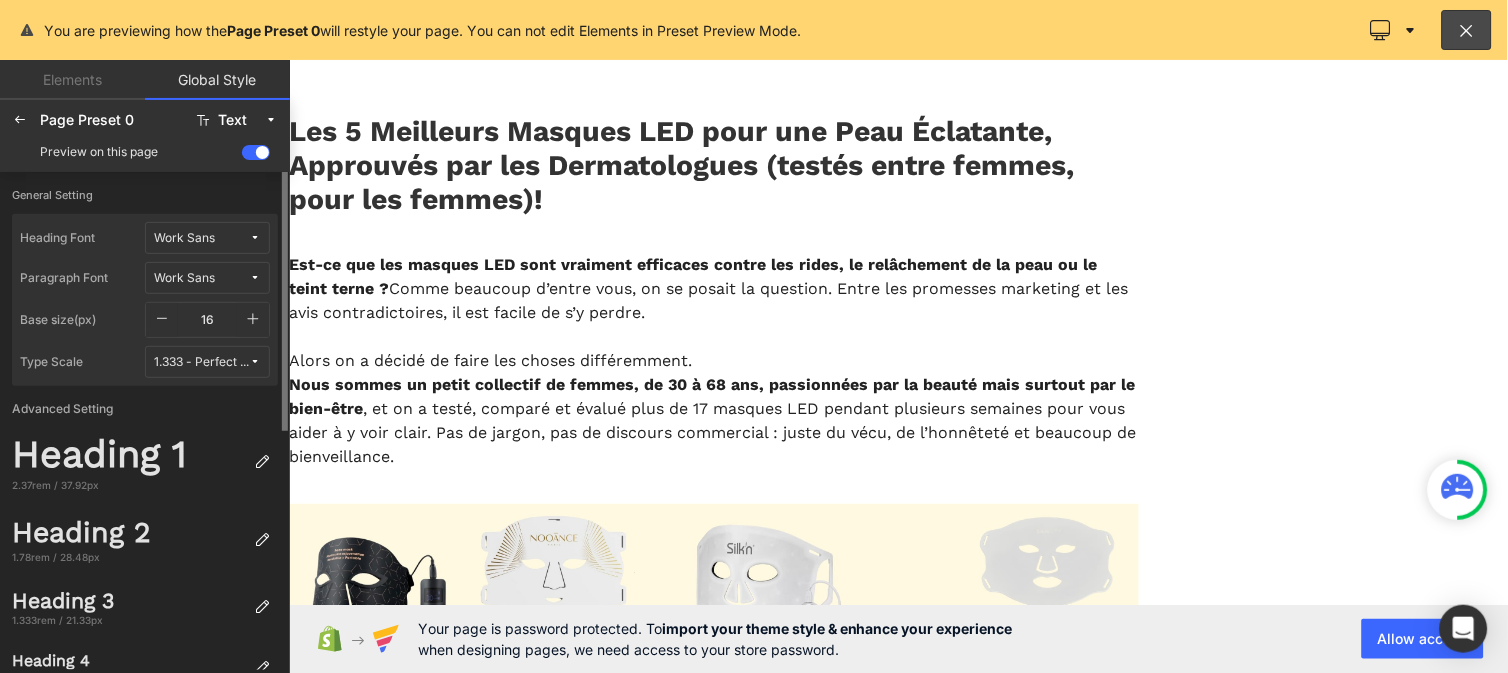 click on "Work Sans" at bounding box center [207, 238] 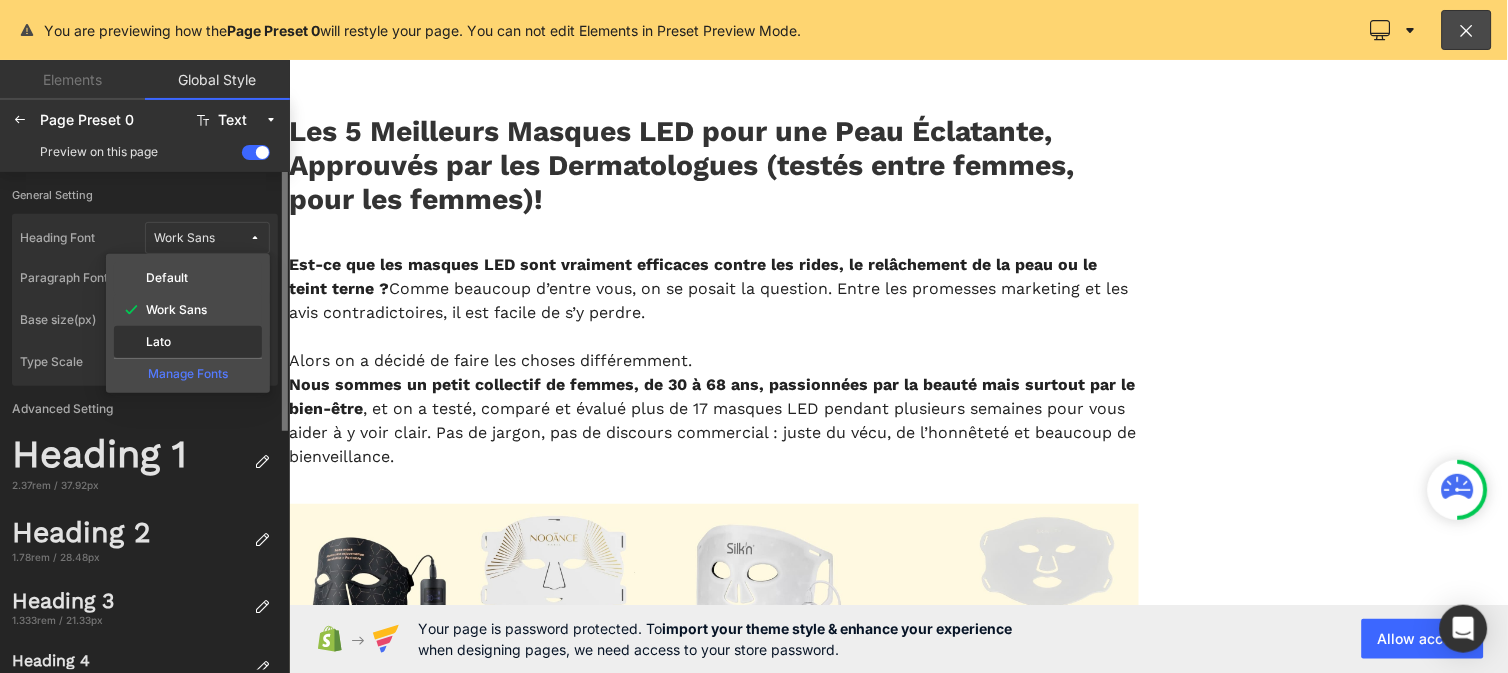 click on "Lato" 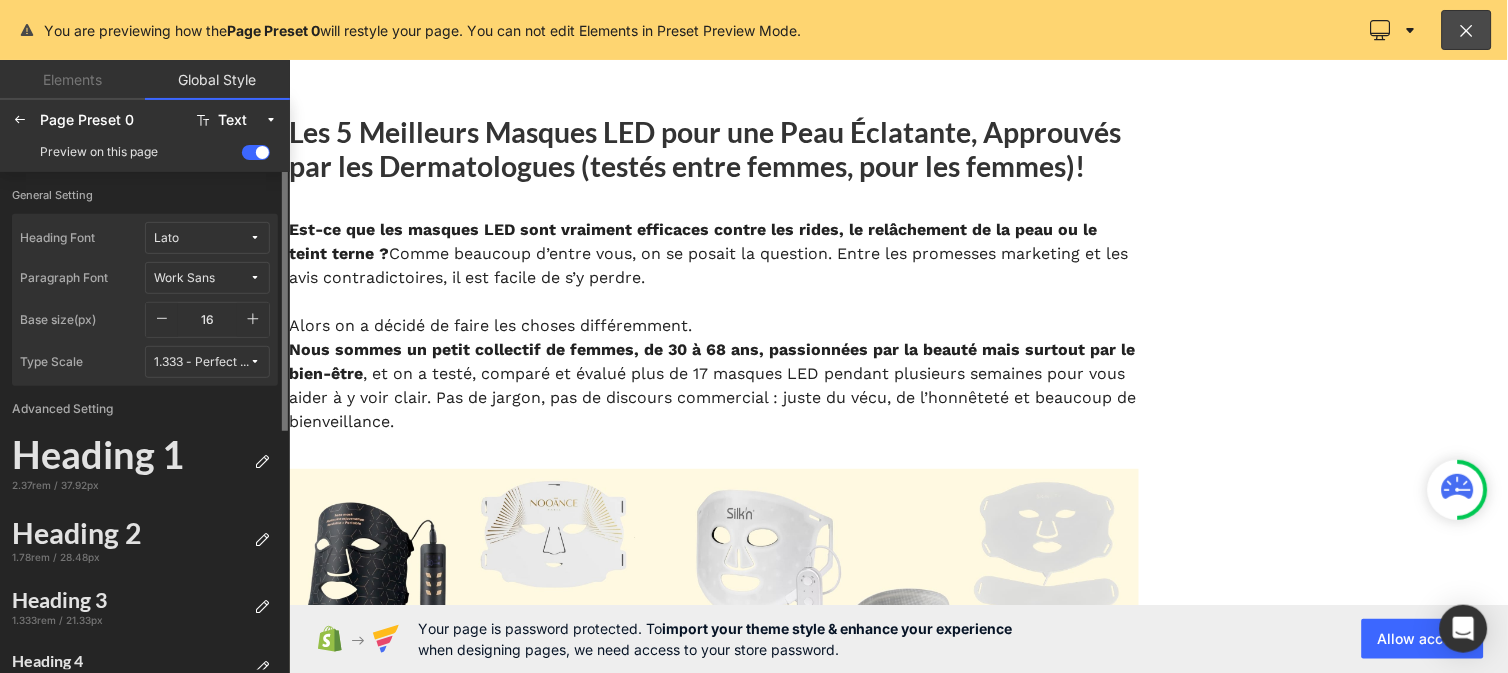 click on "Work Sans" at bounding box center [184, 278] 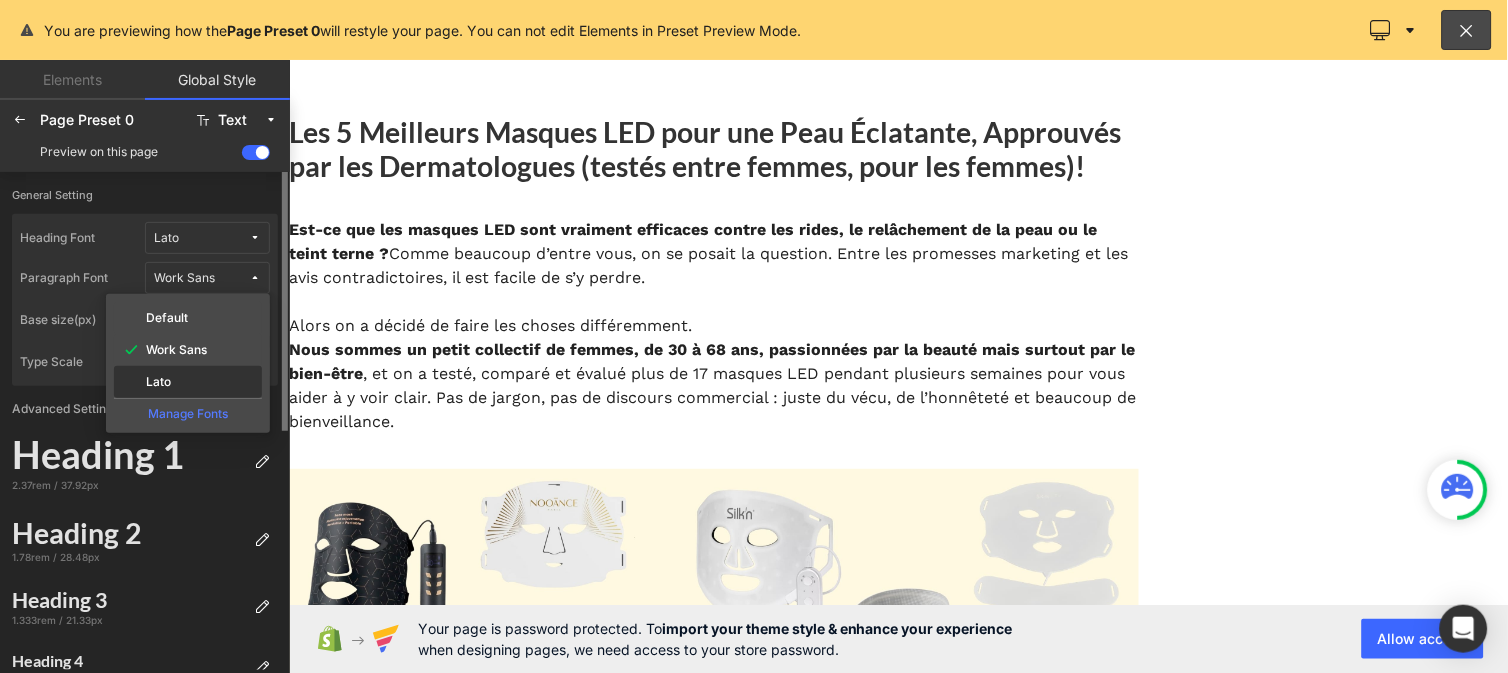 click on "Lato" 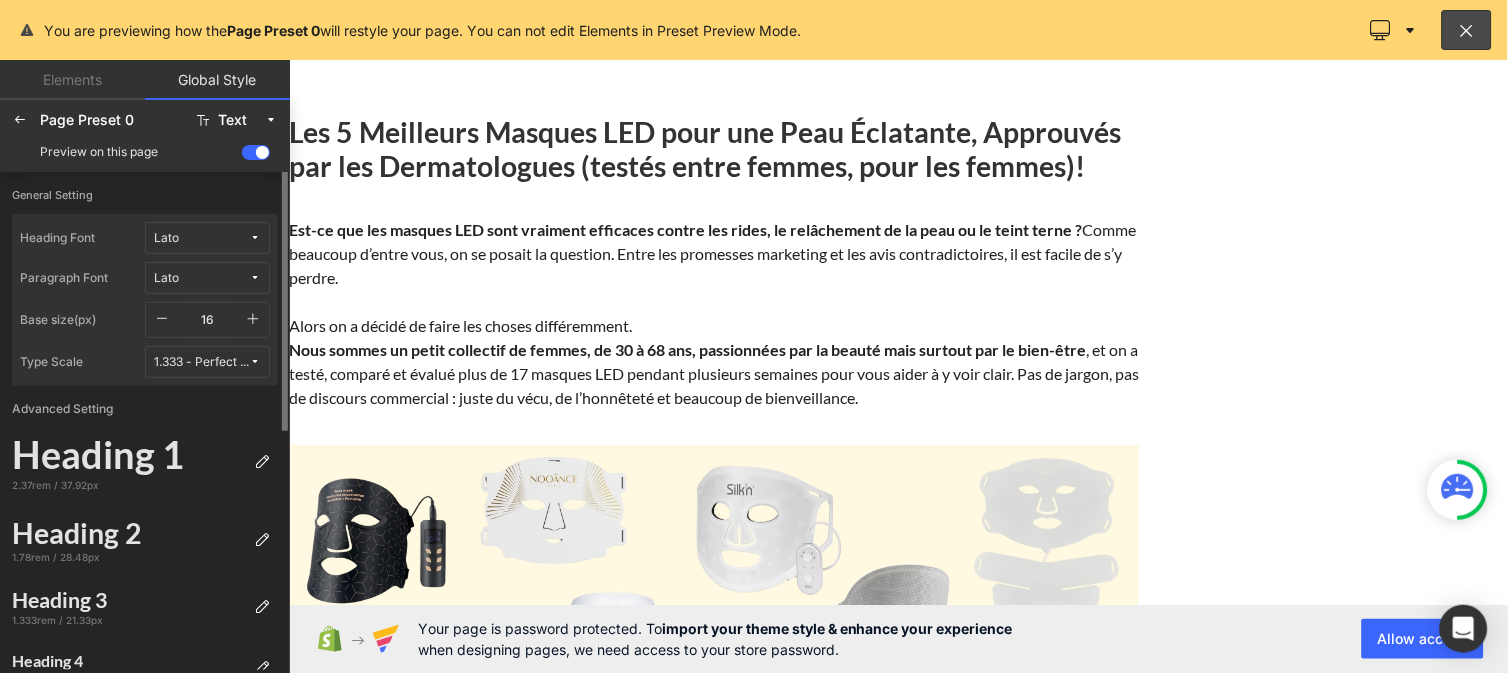 click 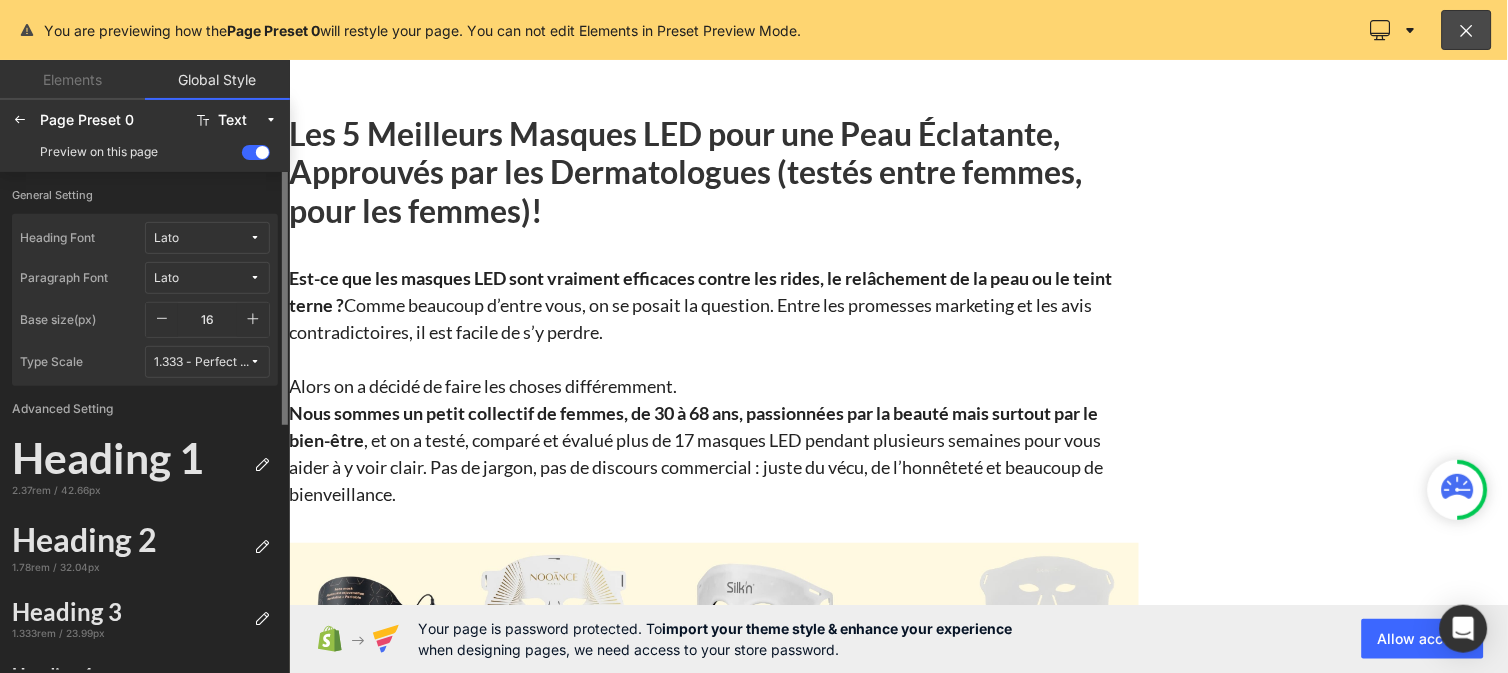 click 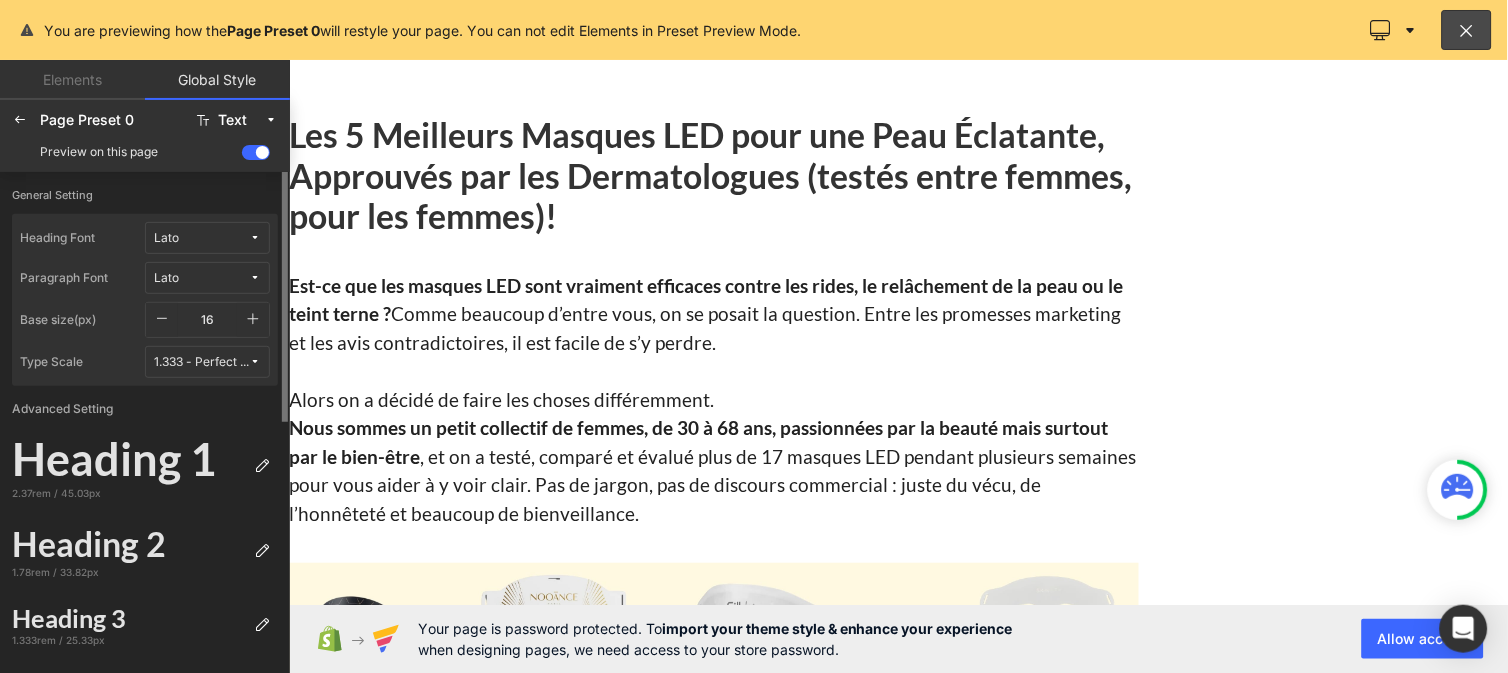 click 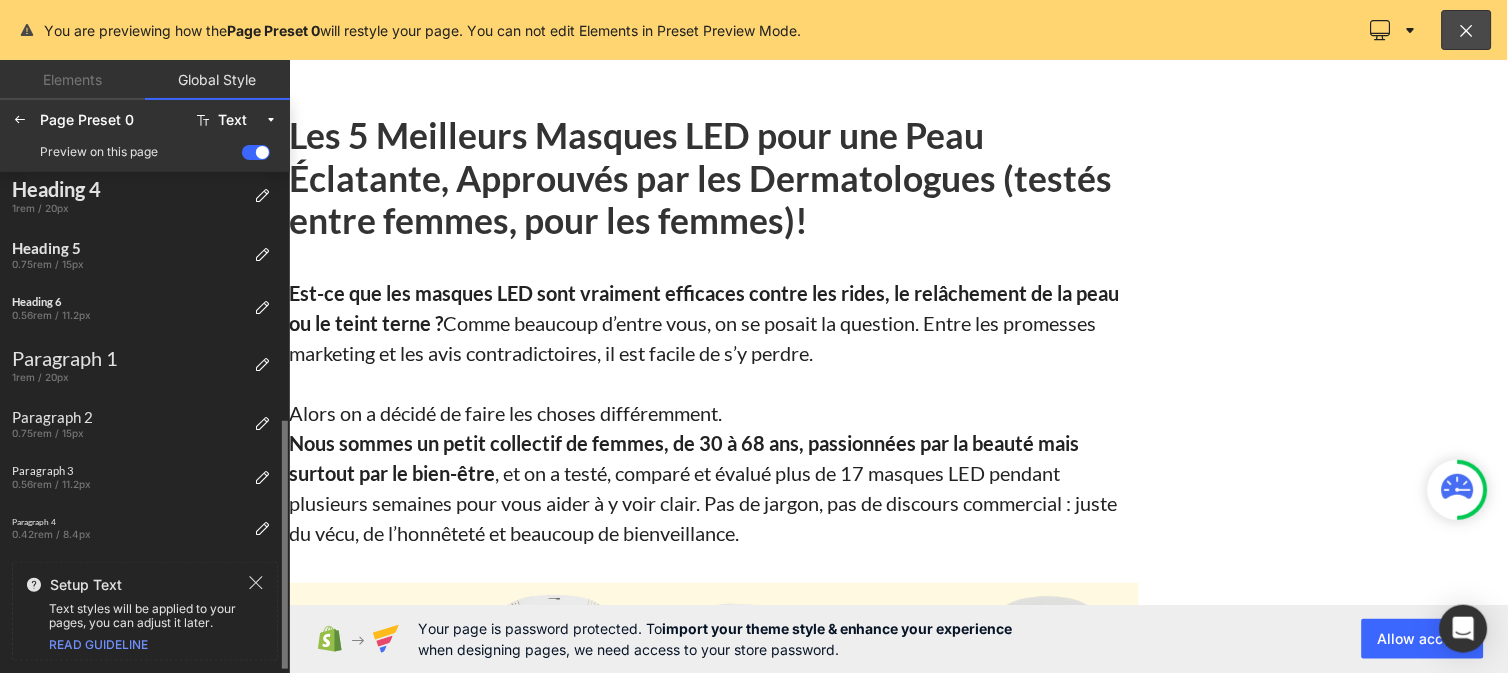 scroll, scrollTop: 0, scrollLeft: 0, axis: both 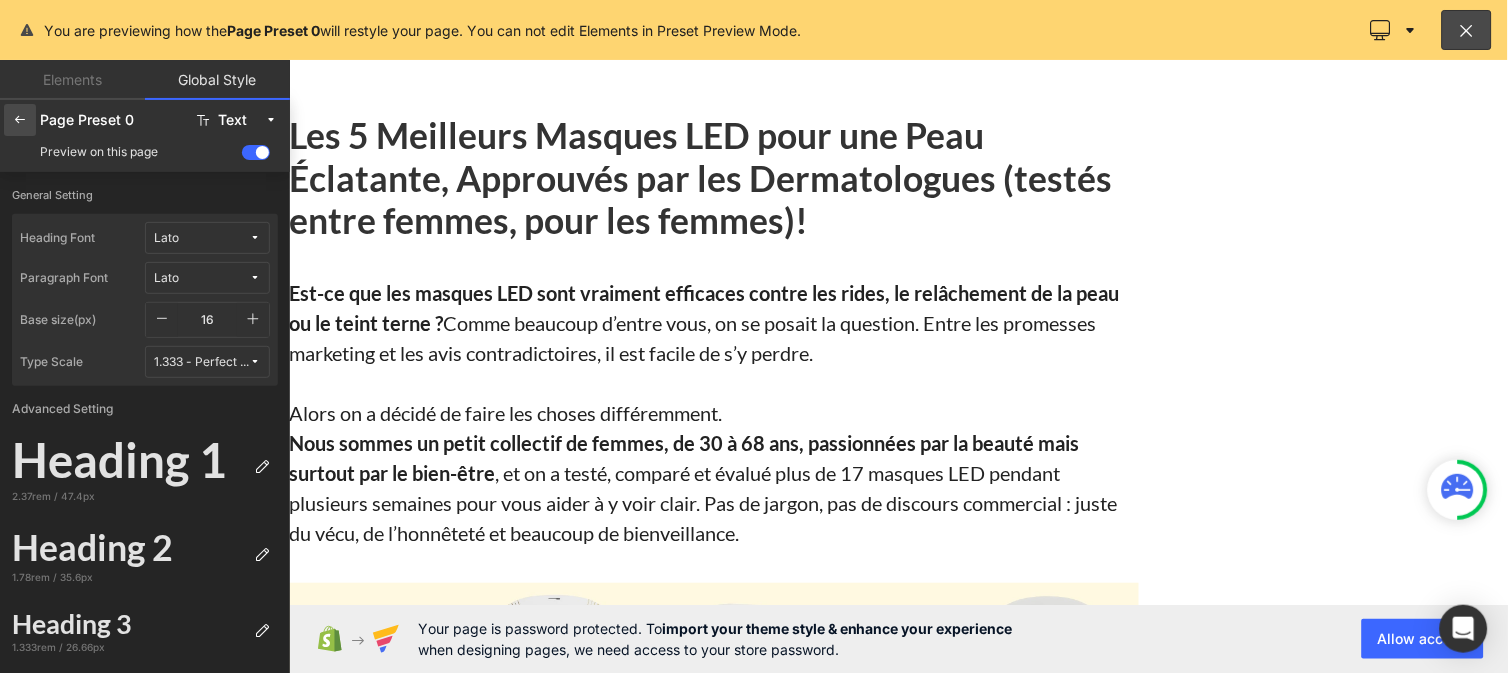click at bounding box center [20, 120] 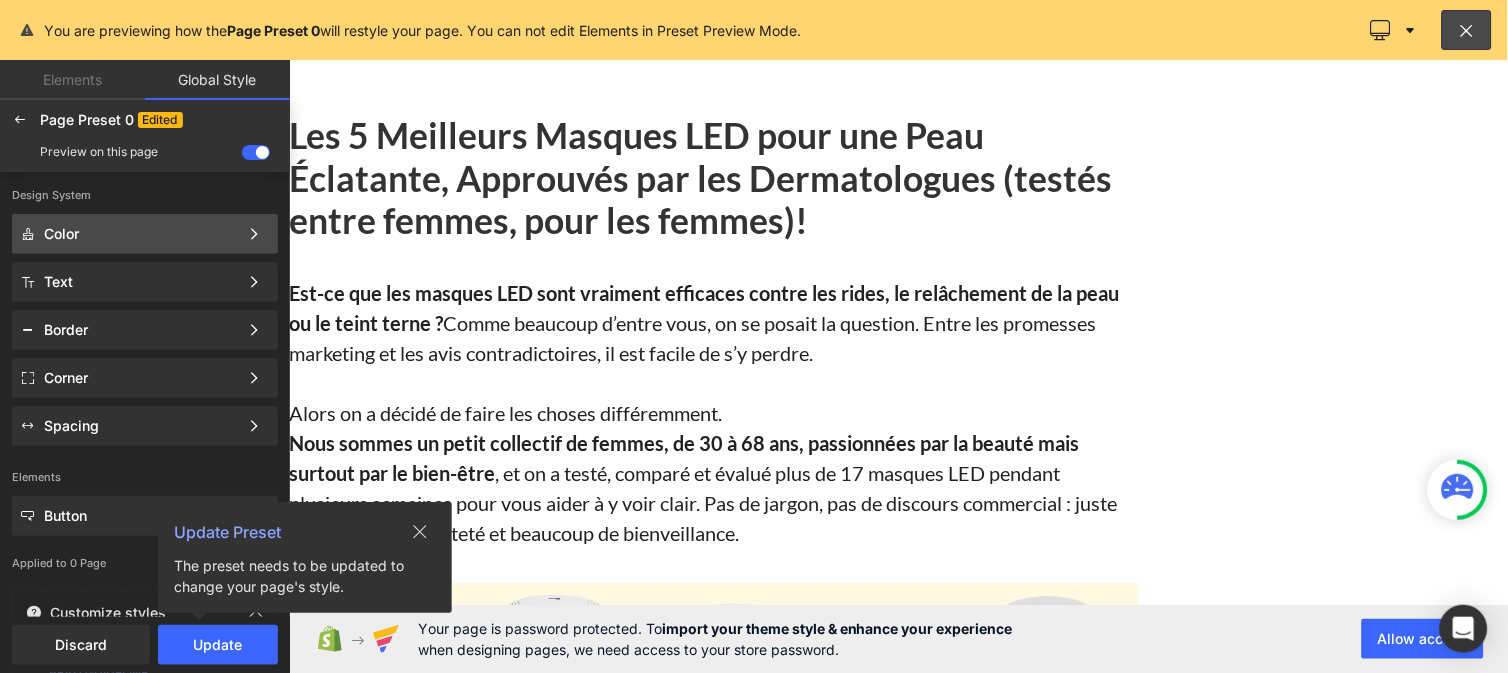 click on "Color Color Style Define a color palette and apply it to your pages 1 of 3 Next" 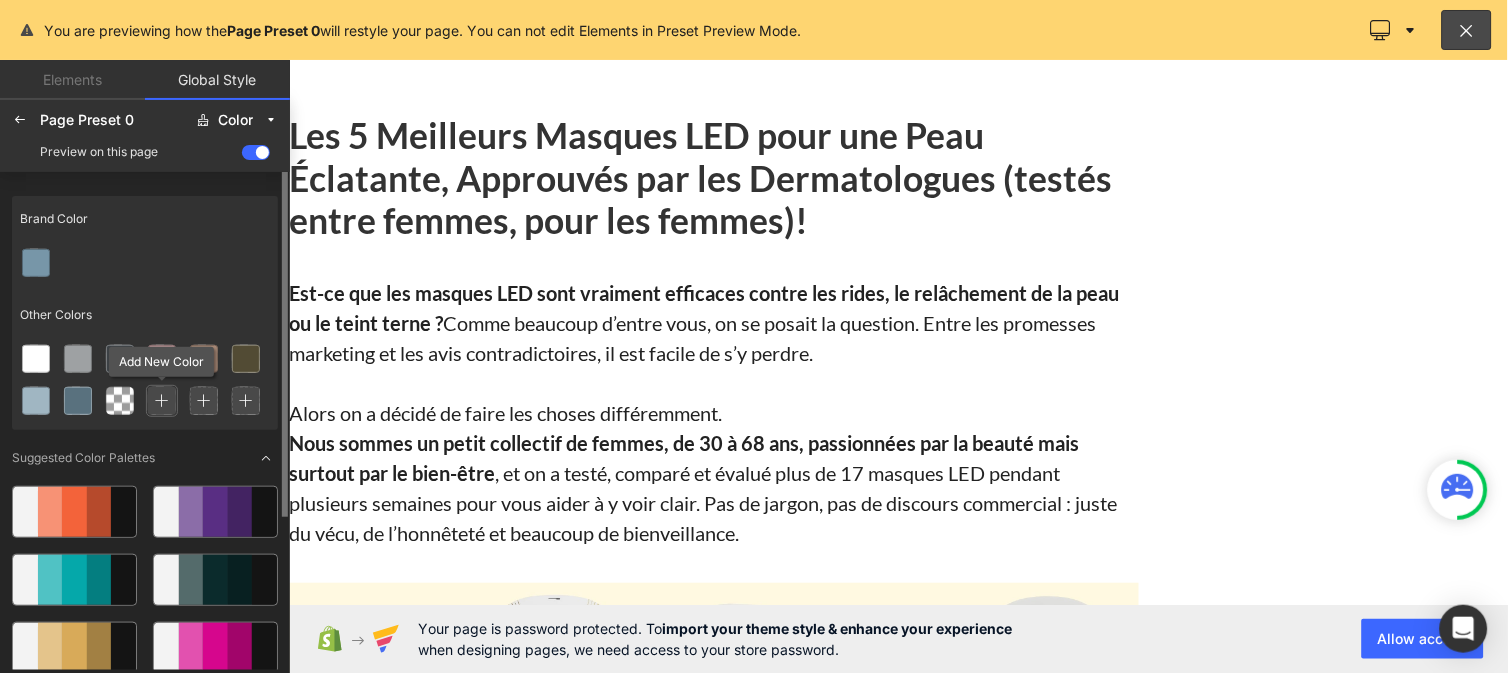 click at bounding box center (162, 401) 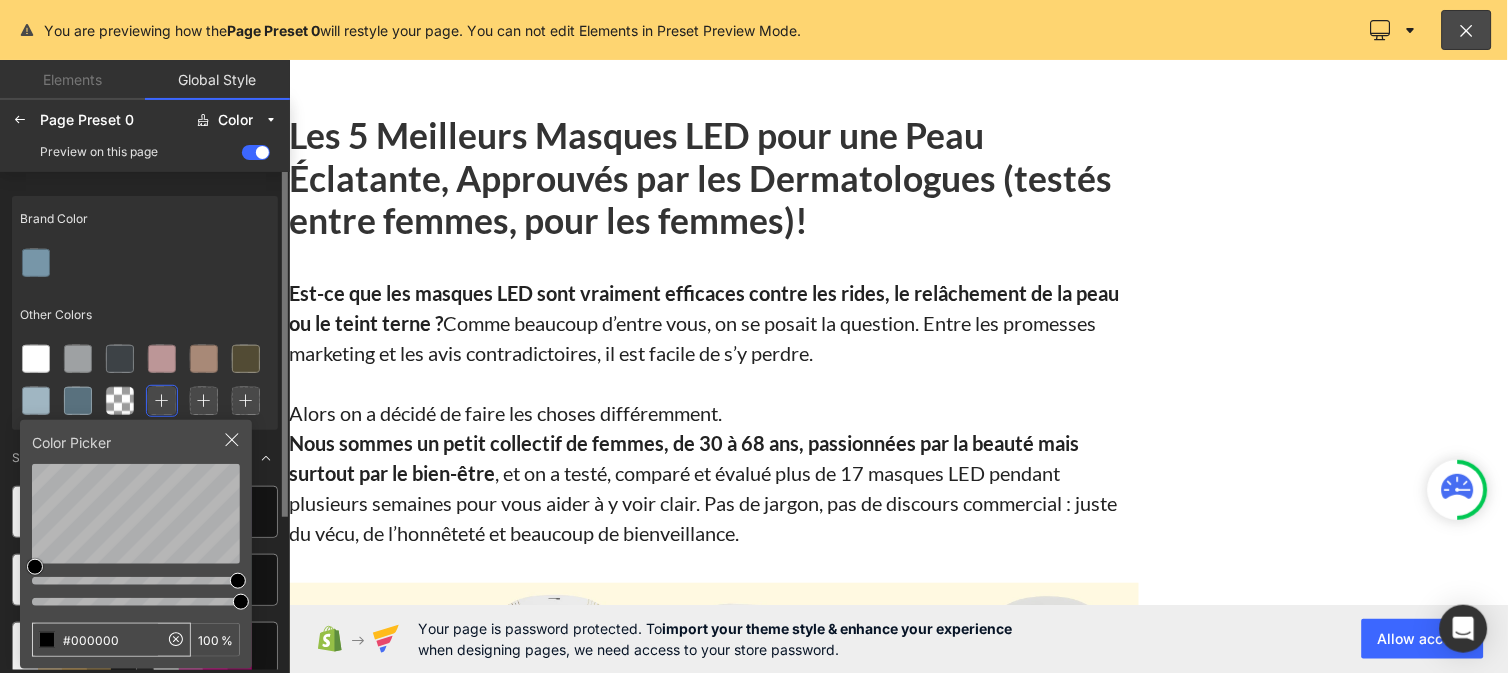 click on "#000000" at bounding box center (95, 640) 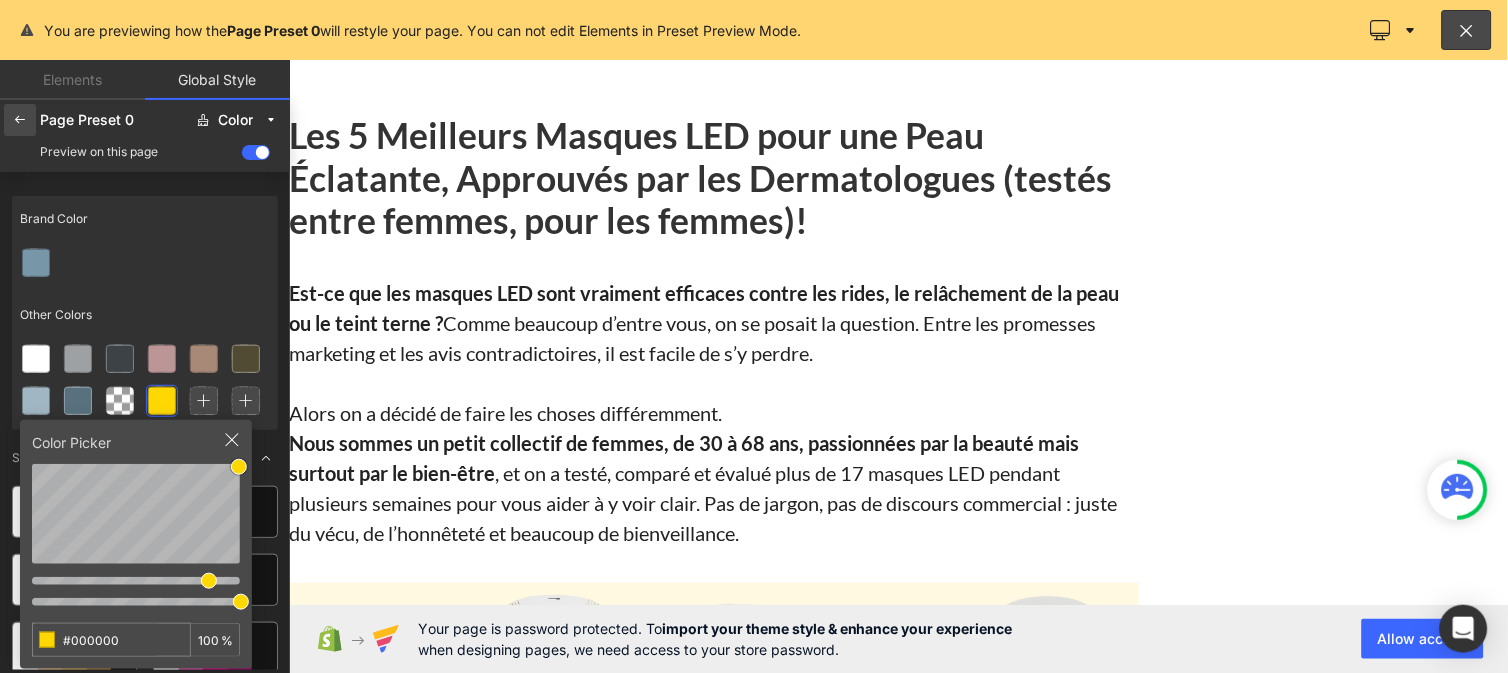 click at bounding box center [20, 120] 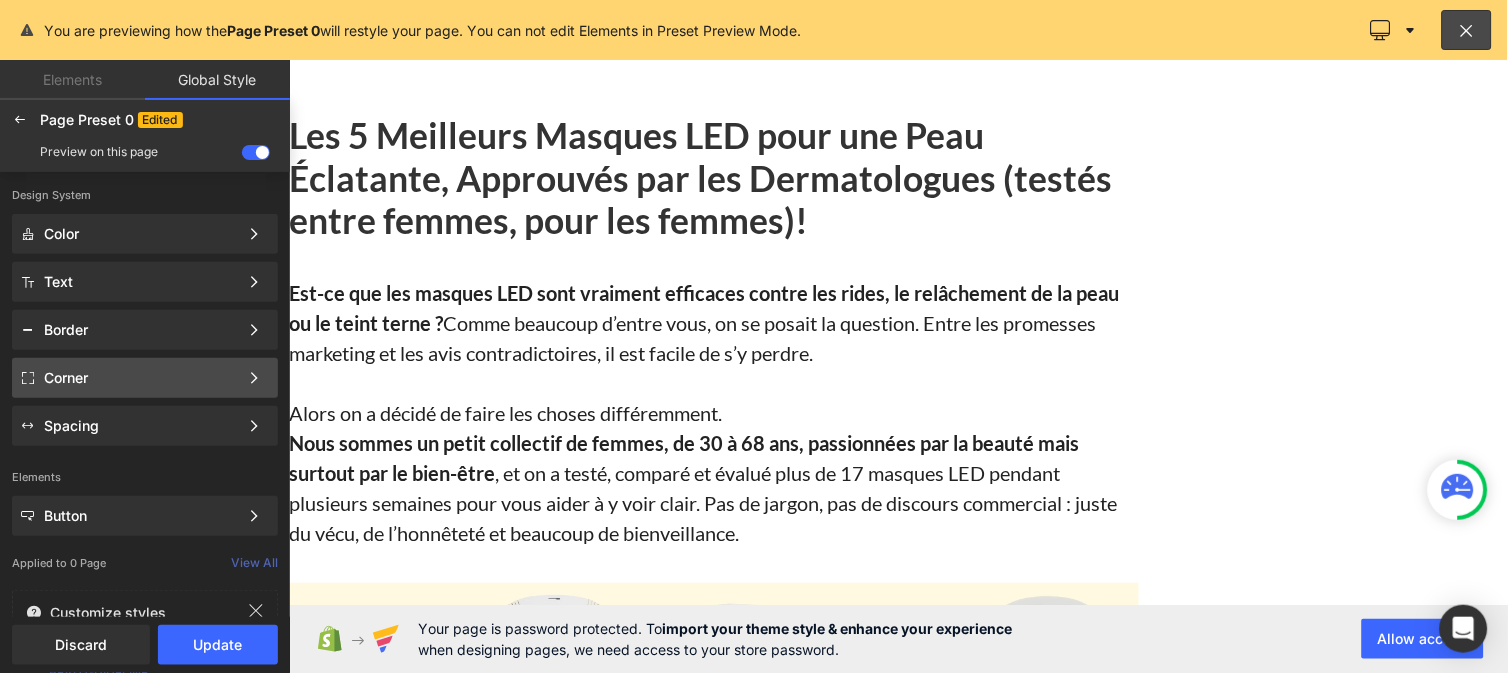 click on "Corner" at bounding box center (141, 378) 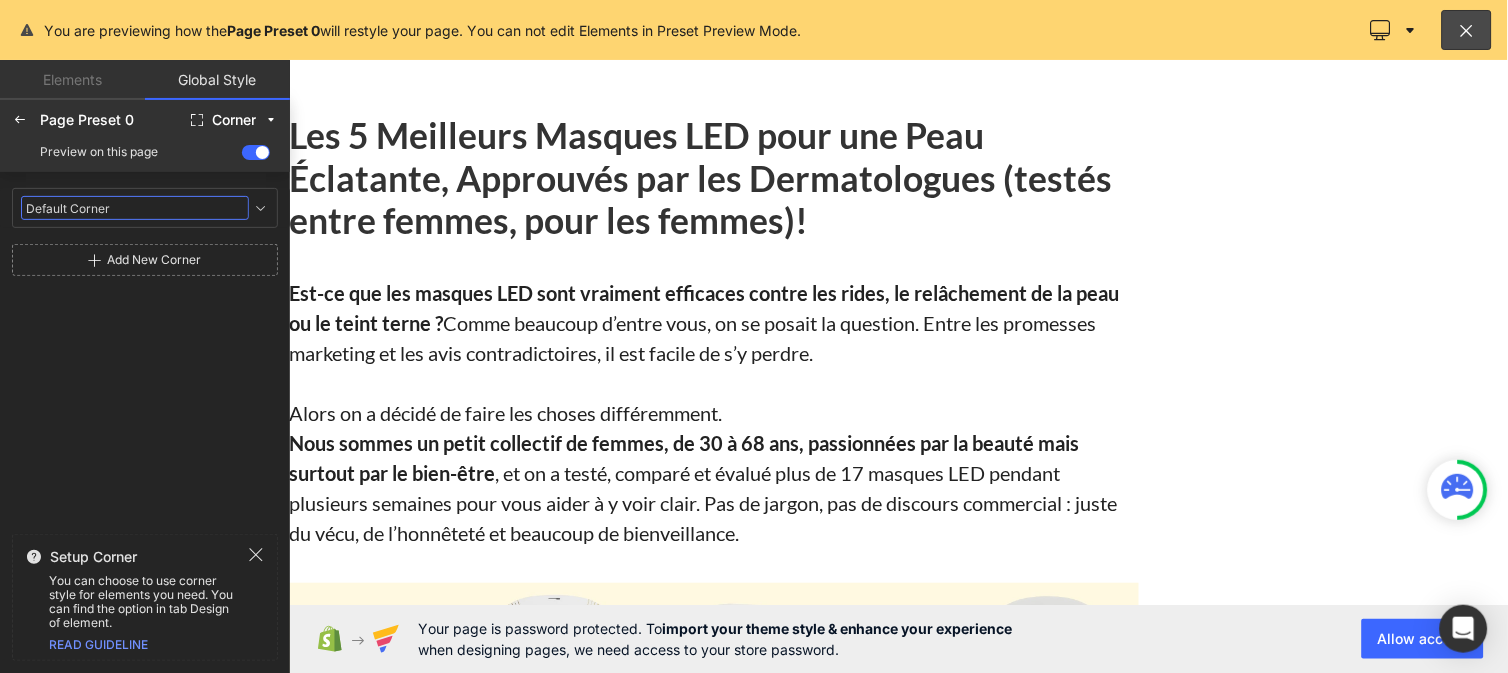 click on "Default Corner" at bounding box center [135, 208] 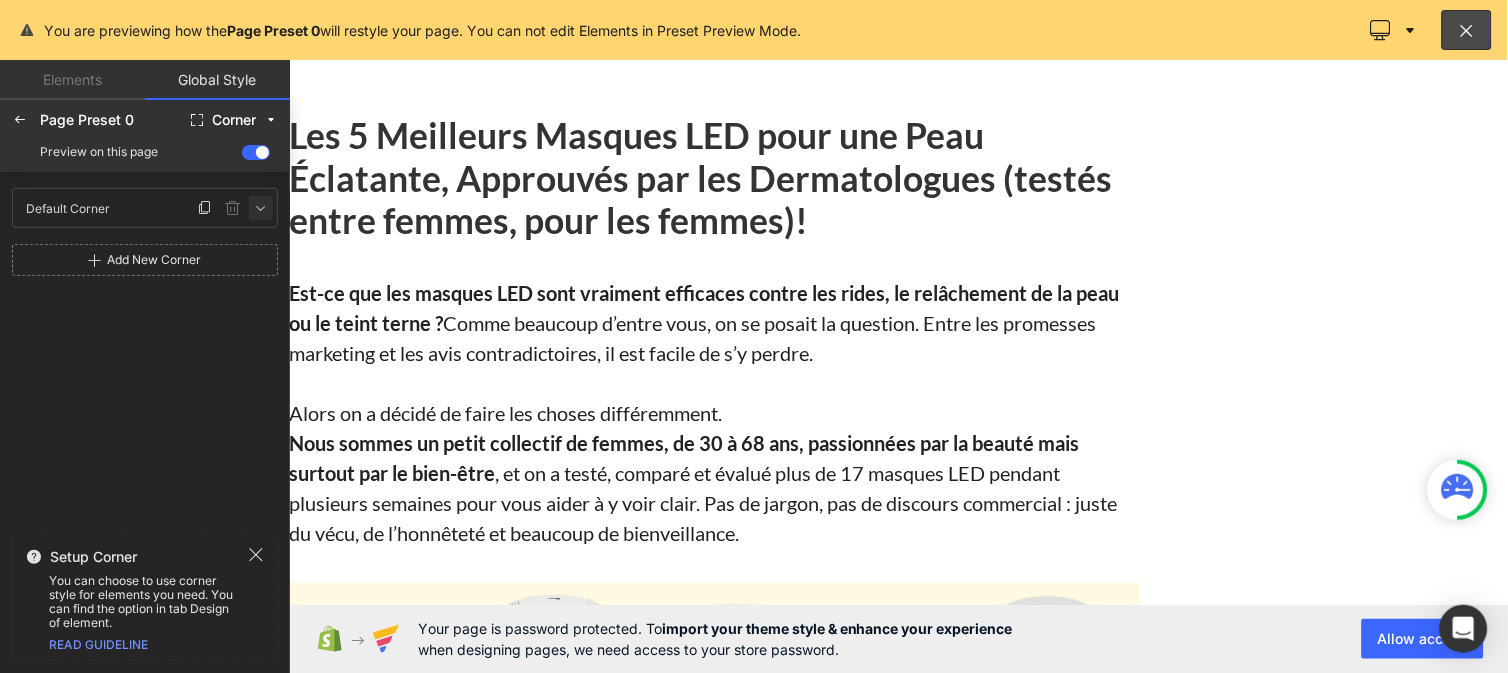 click at bounding box center [261, 208] 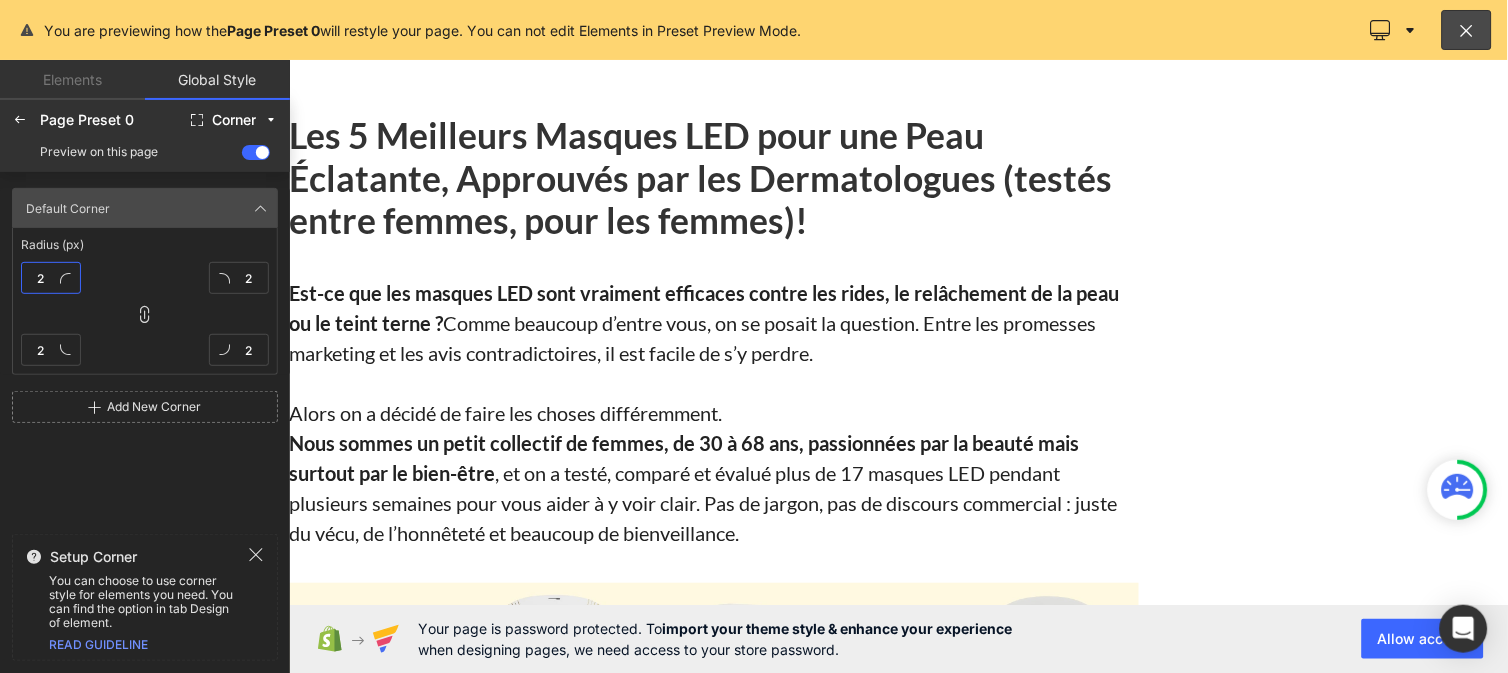 type on "2" 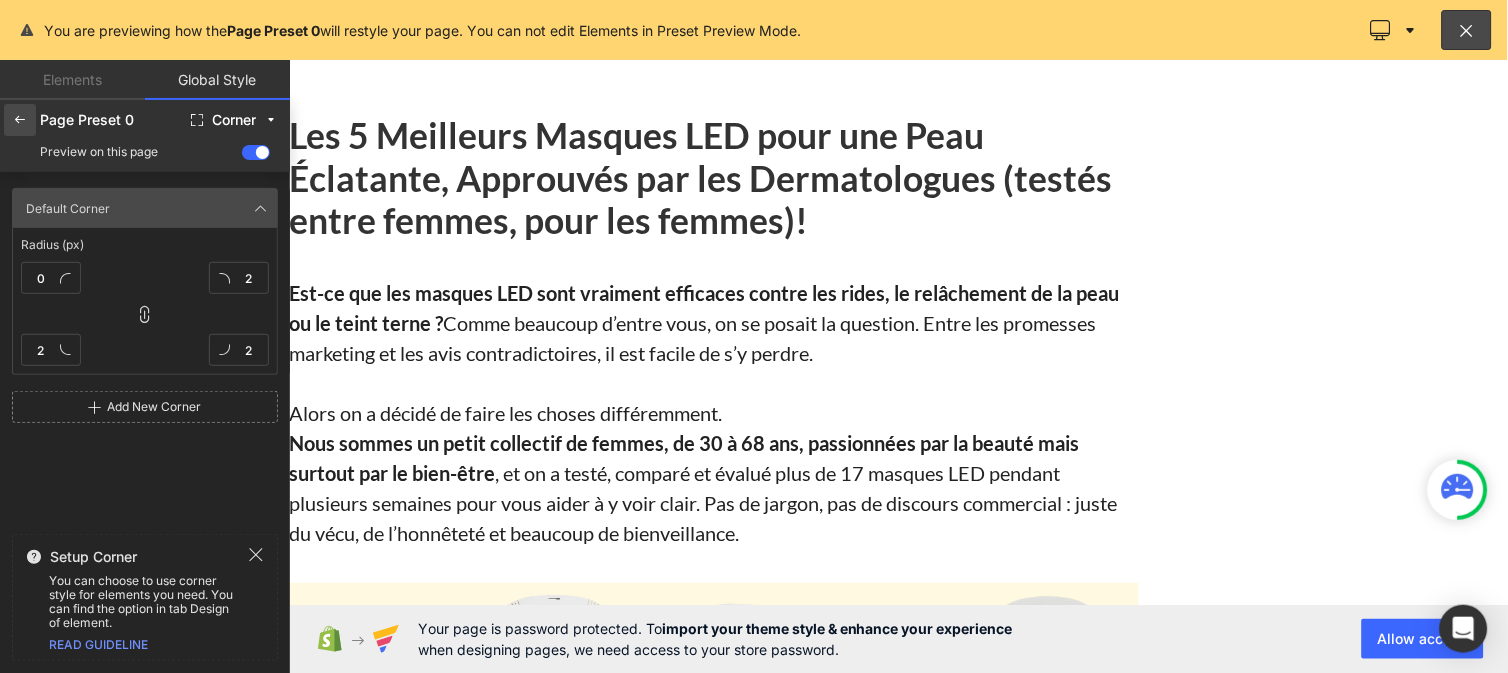 click at bounding box center (20, 120) 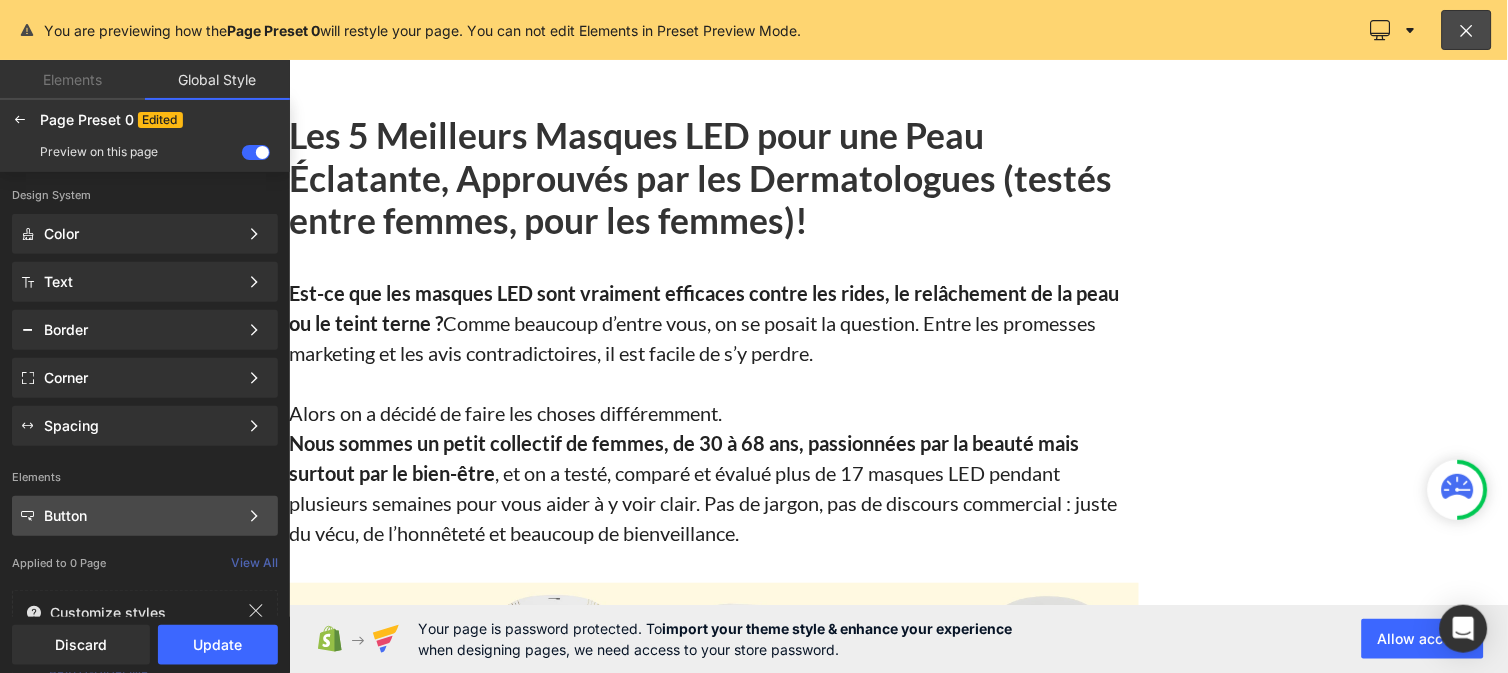 click on "Button" at bounding box center (141, 516) 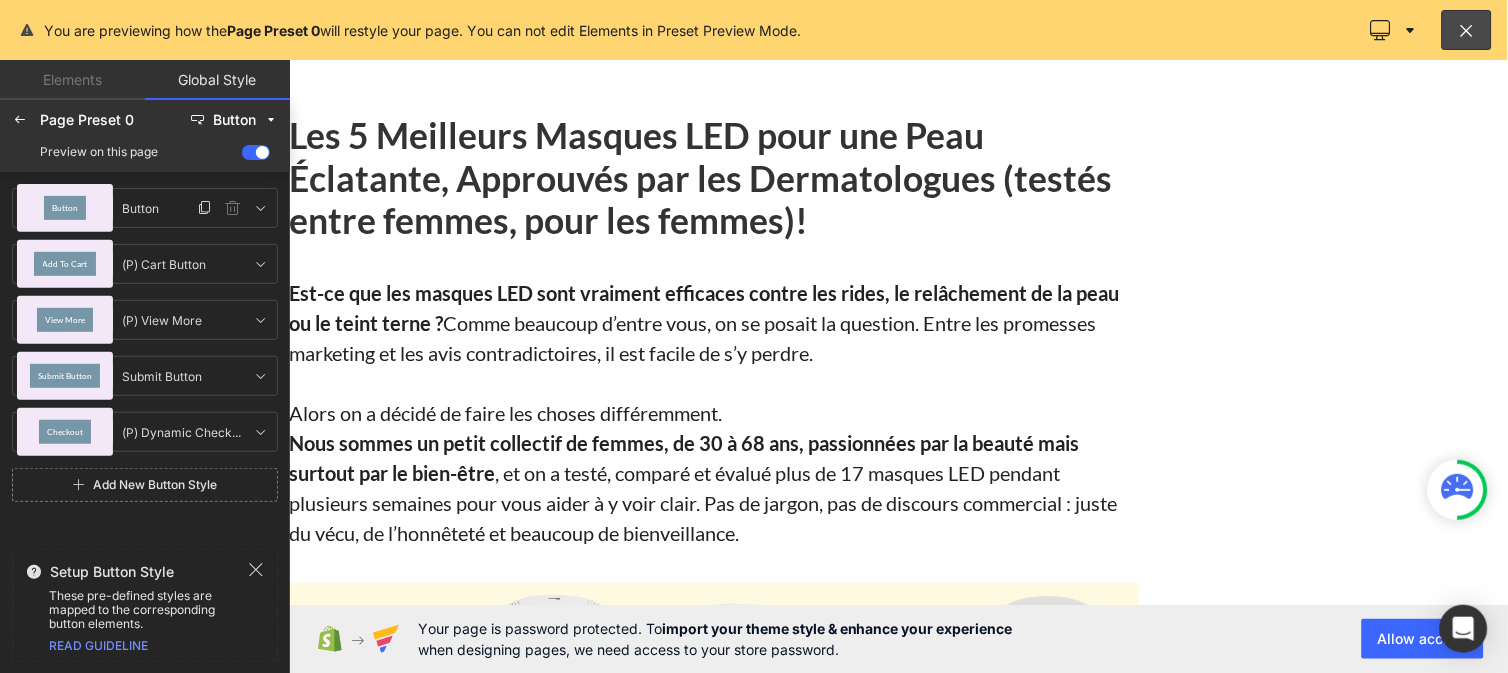 click on "Button" at bounding box center (65, 208) 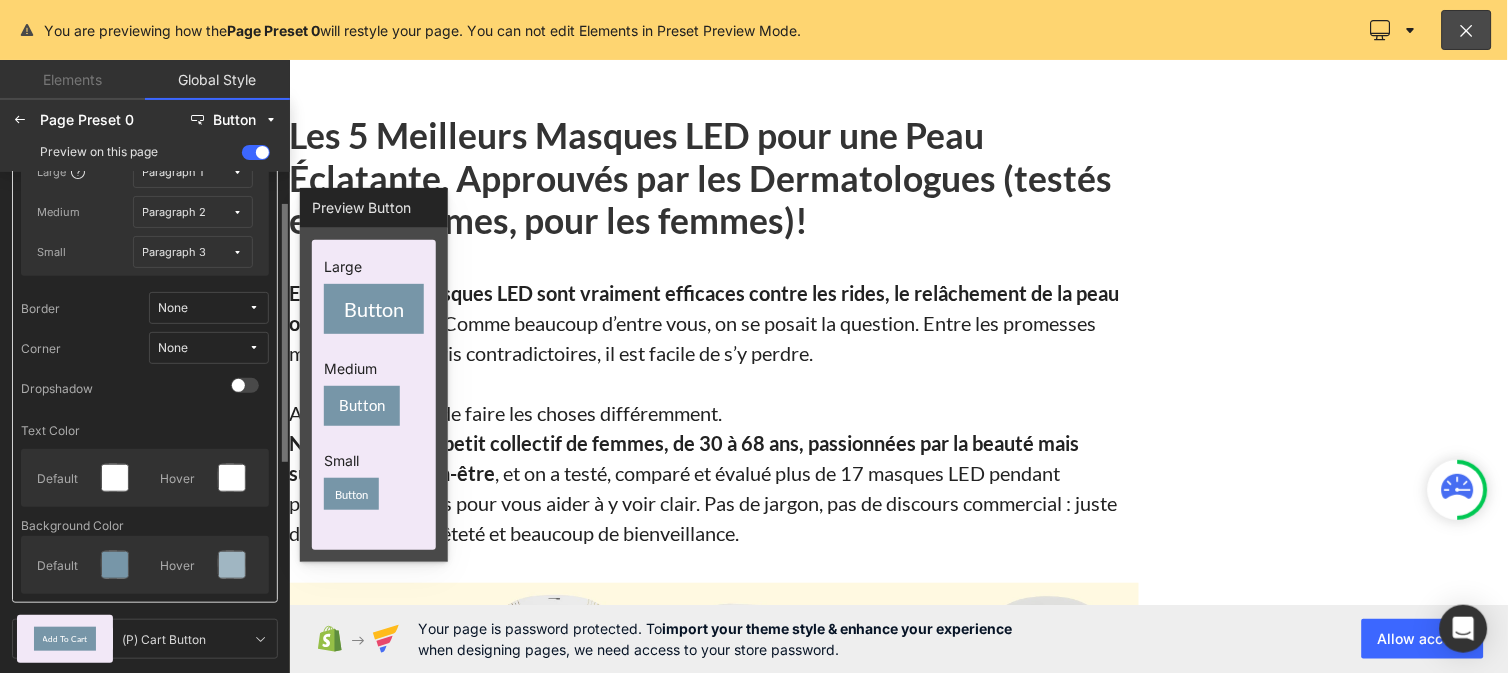 scroll, scrollTop: 114, scrollLeft: 0, axis: vertical 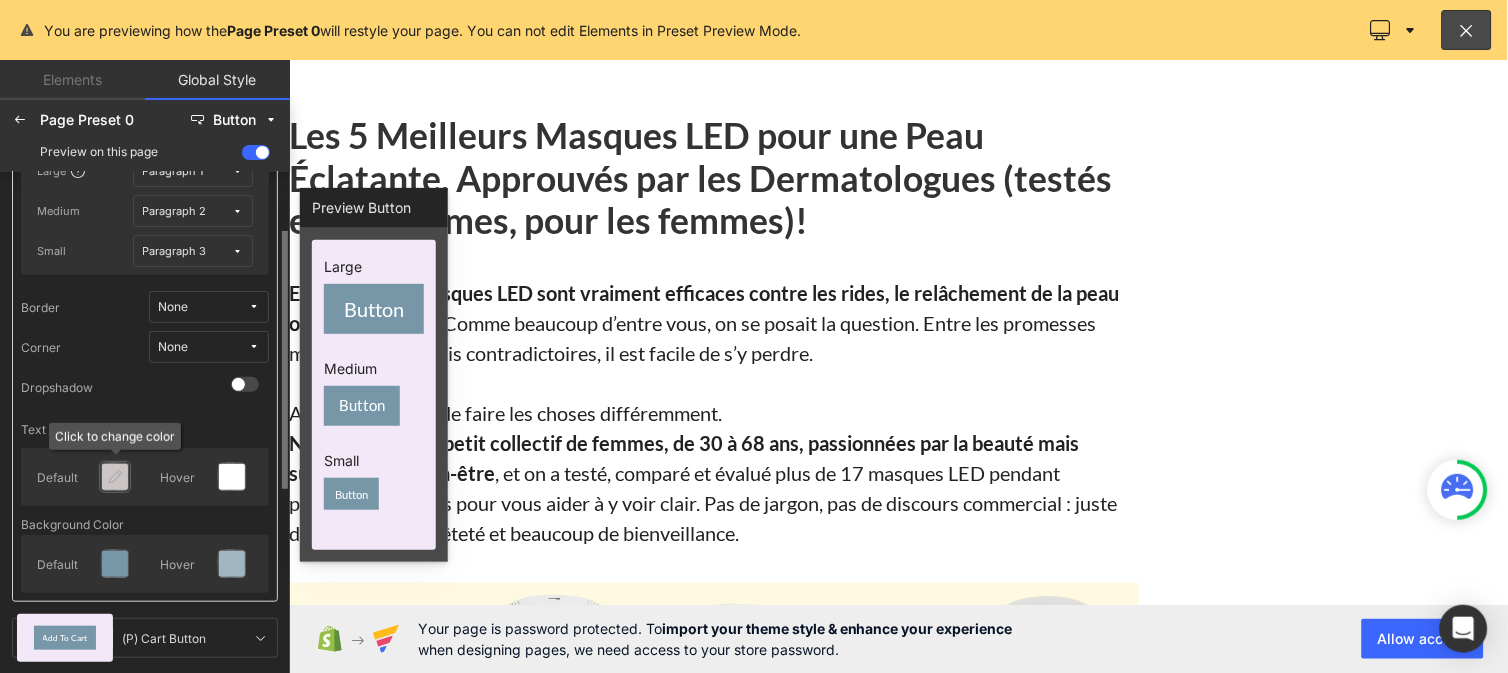click at bounding box center (115, 477) 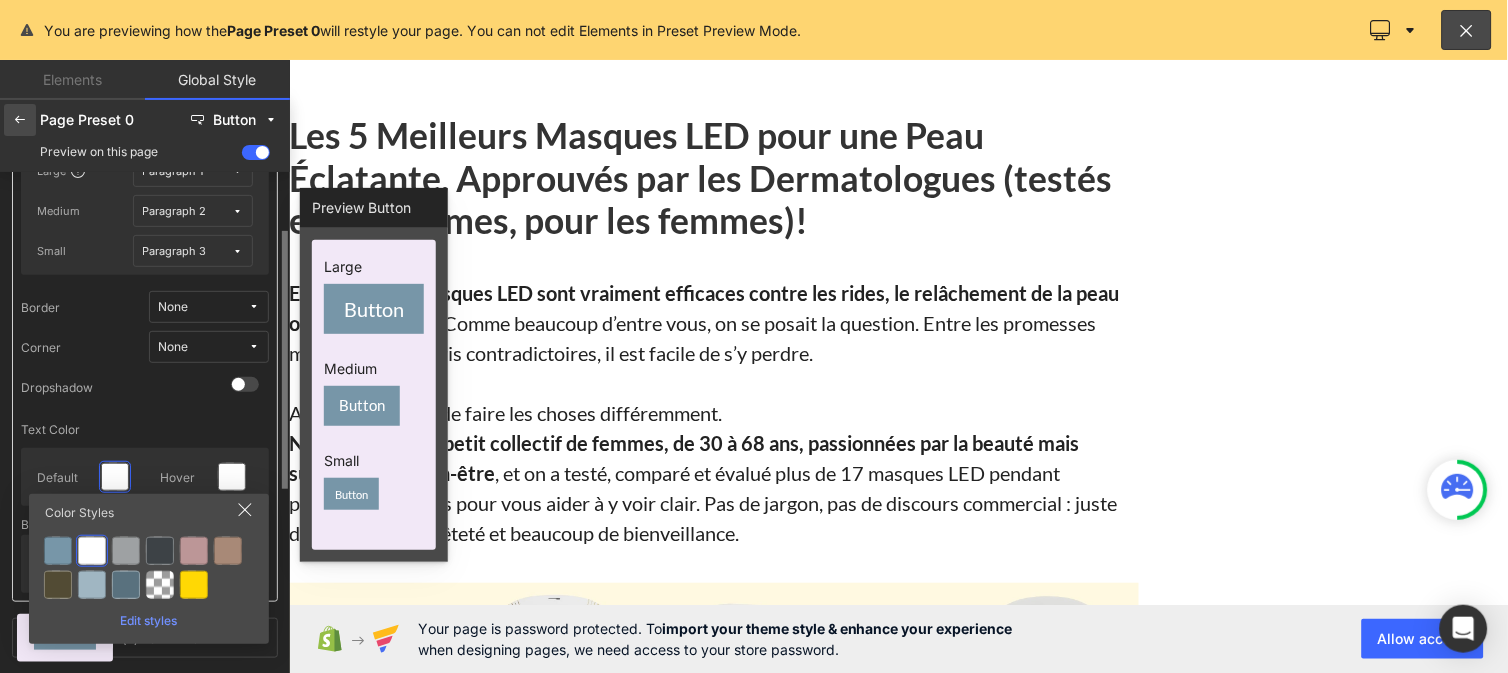 click at bounding box center [20, 120] 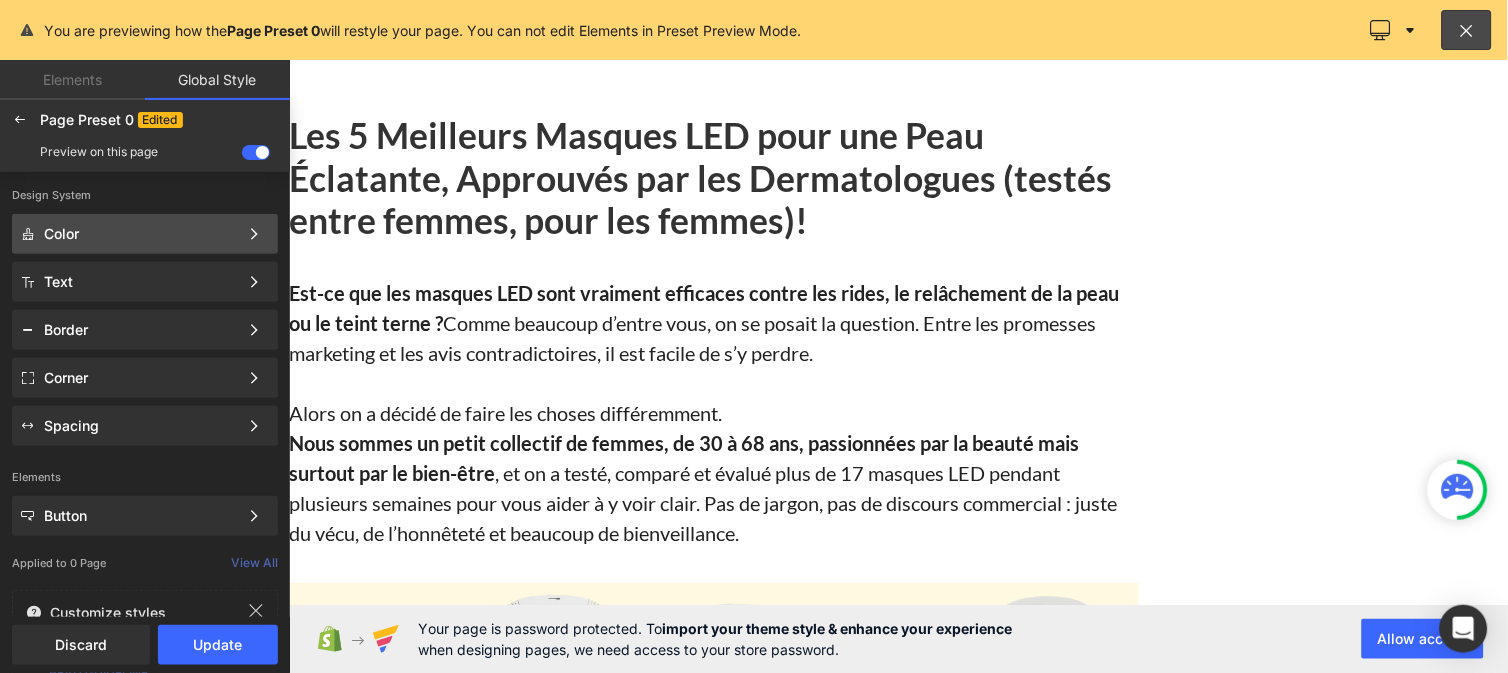 click on "Color" at bounding box center (141, 234) 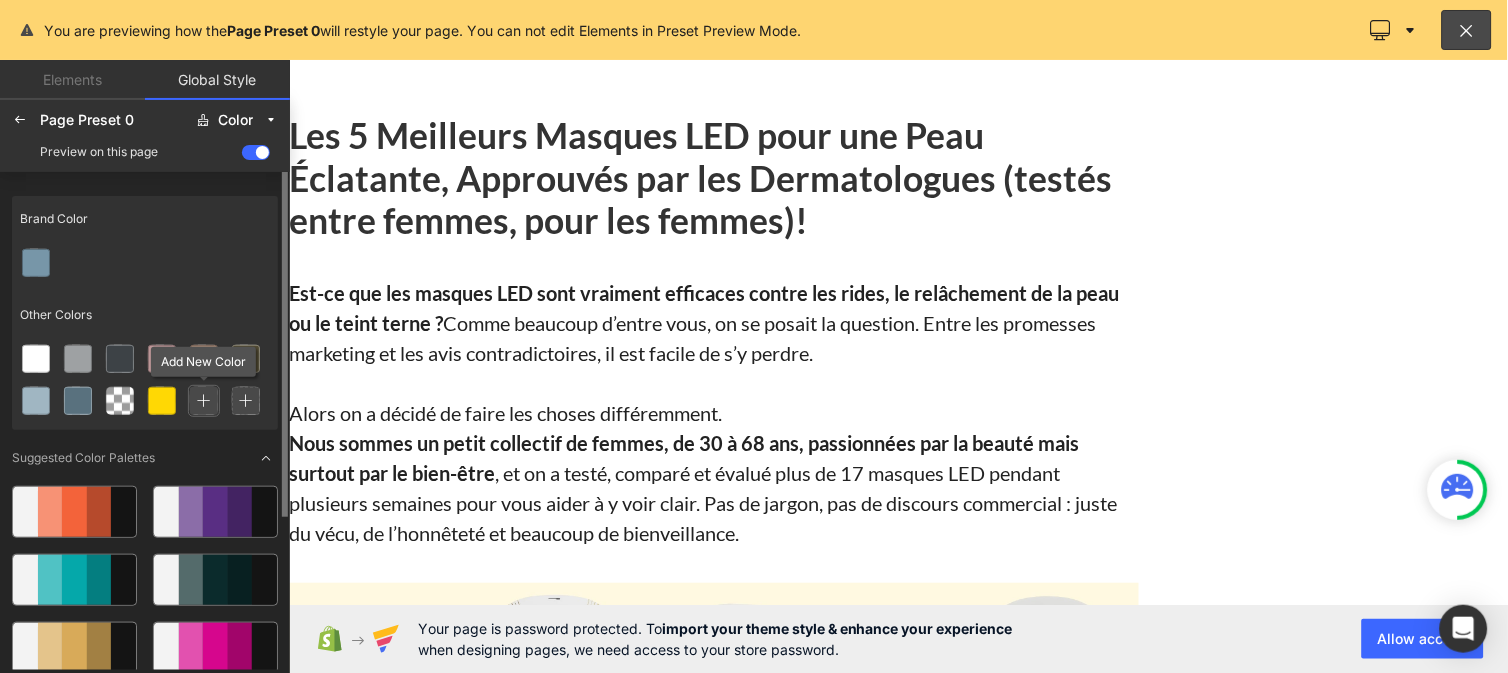 click at bounding box center [204, 401] 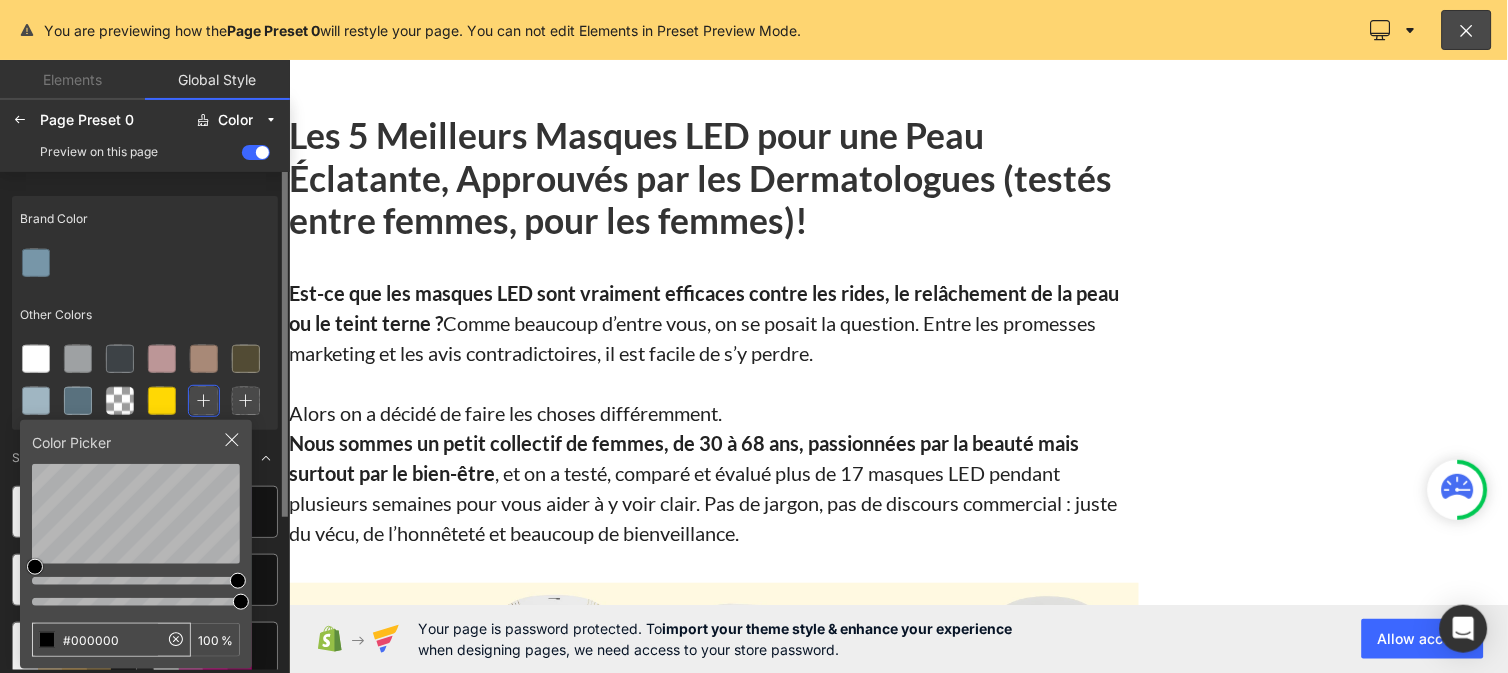 click on "#000000" at bounding box center [95, 640] 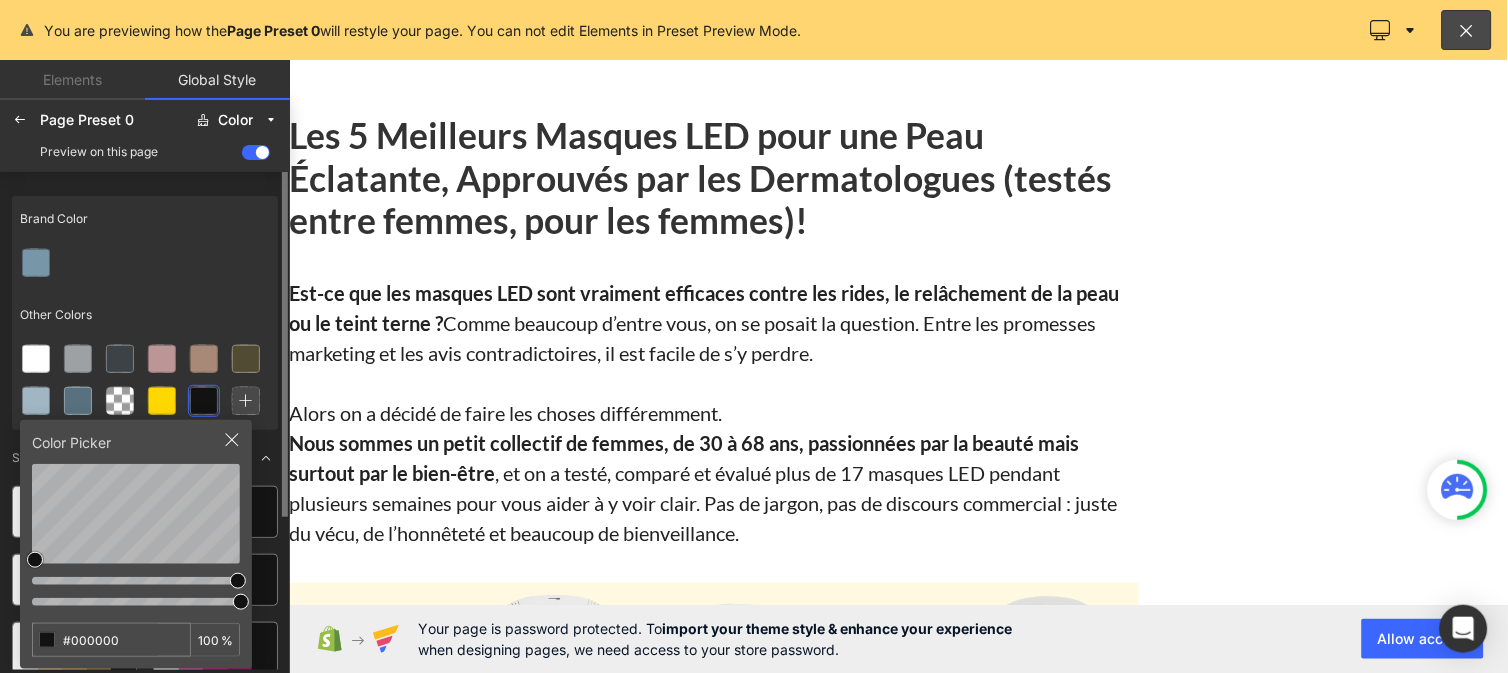 click at bounding box center (145, 263) 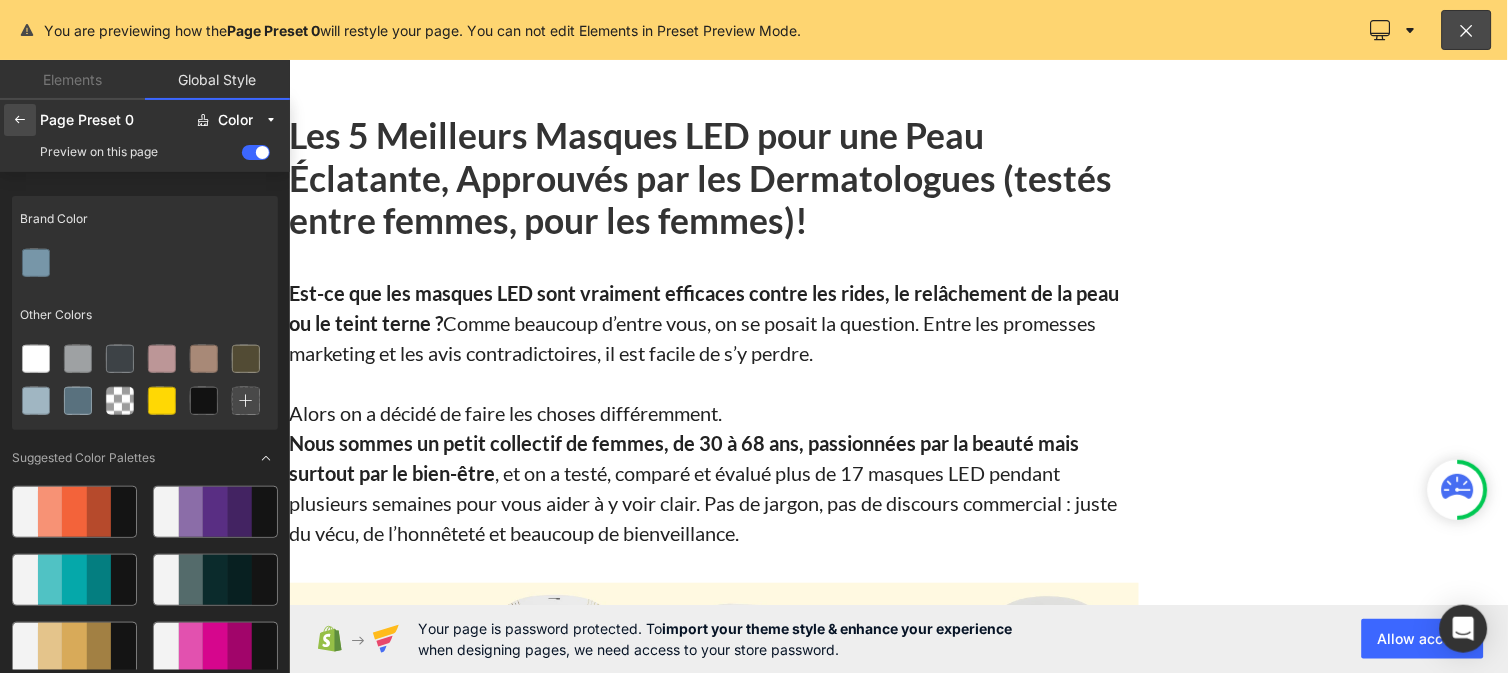 click at bounding box center (20, 120) 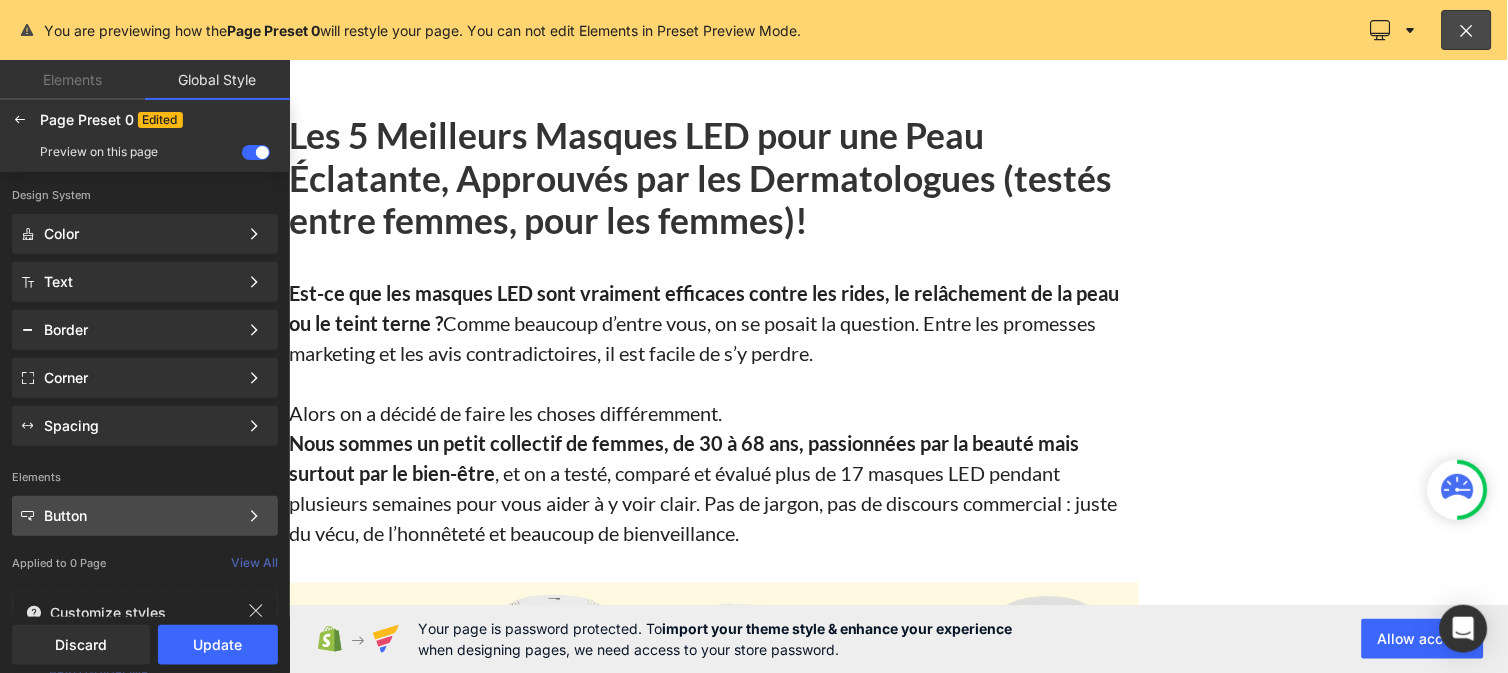 click on "Button" at bounding box center [141, 516] 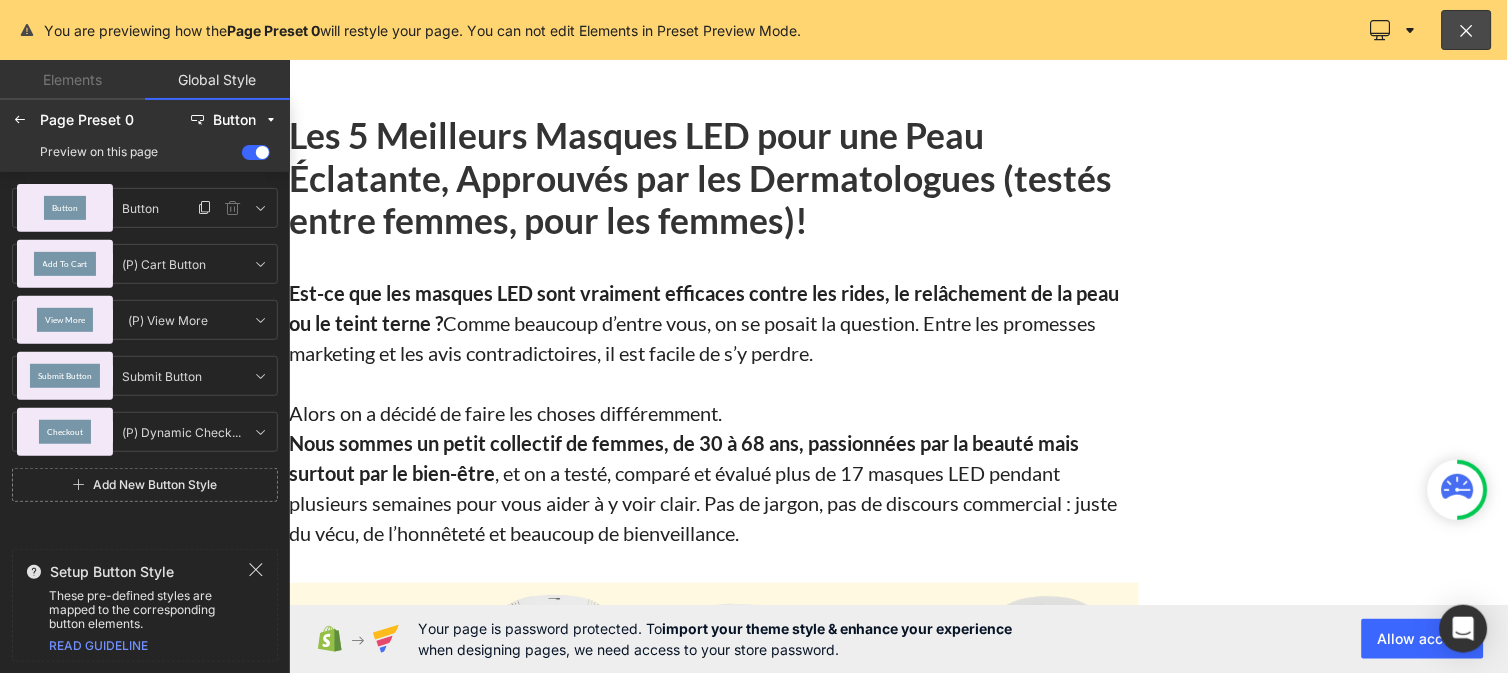 click on "Button" at bounding box center [65, 208] 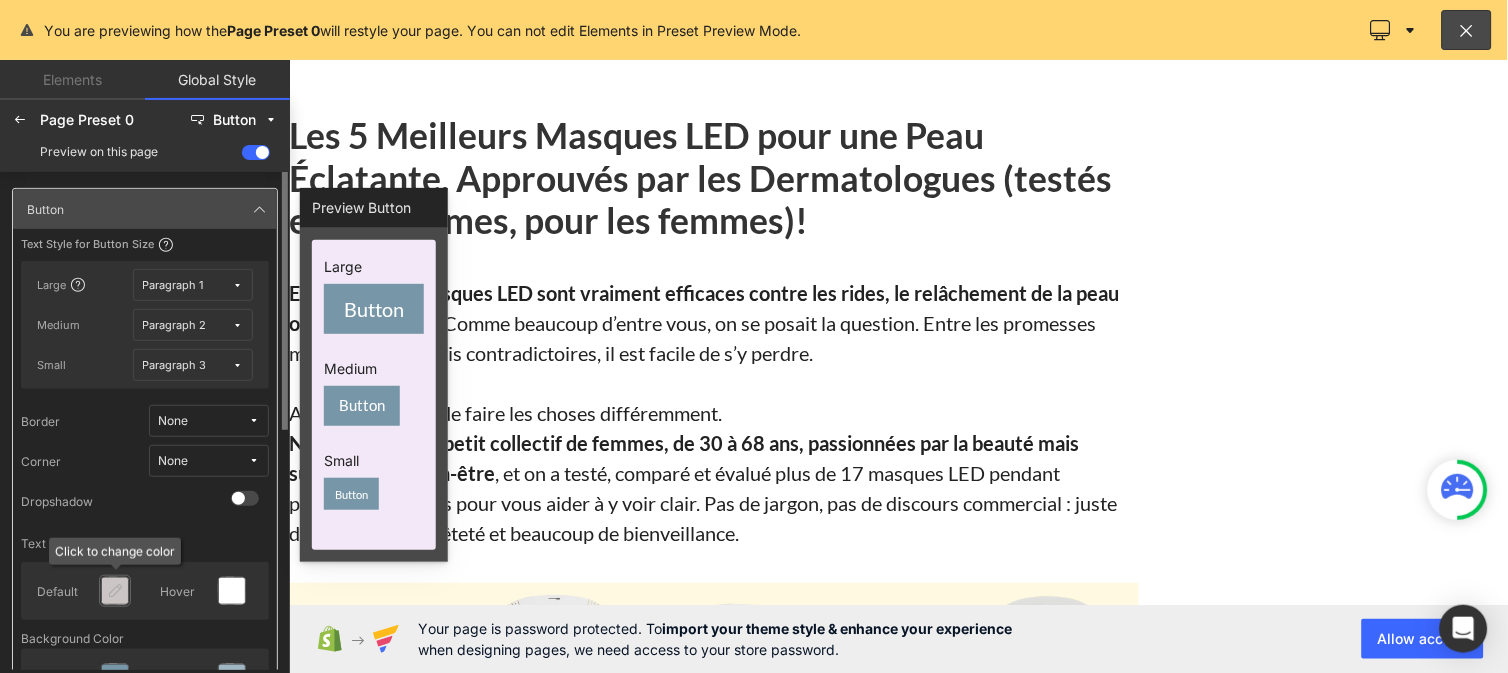 click at bounding box center (115, 591) 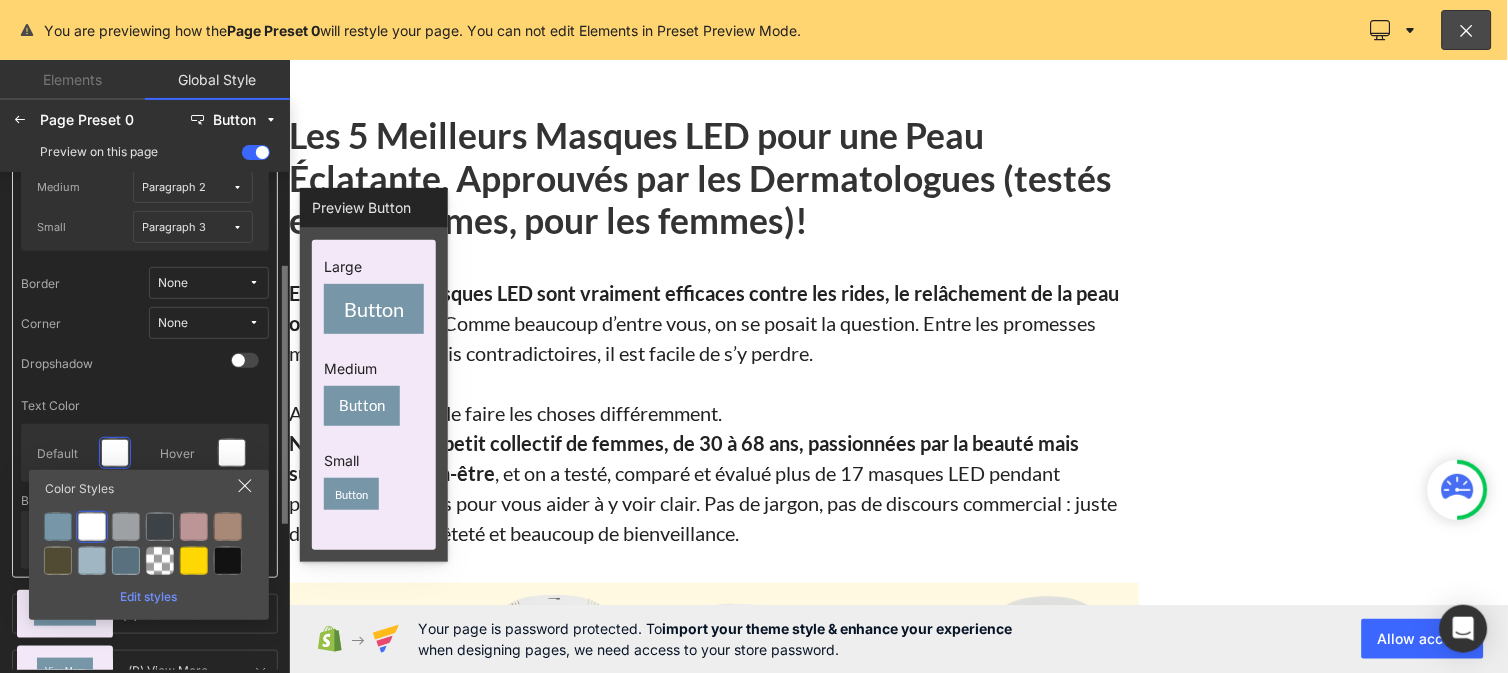 scroll, scrollTop: 158, scrollLeft: 0, axis: vertical 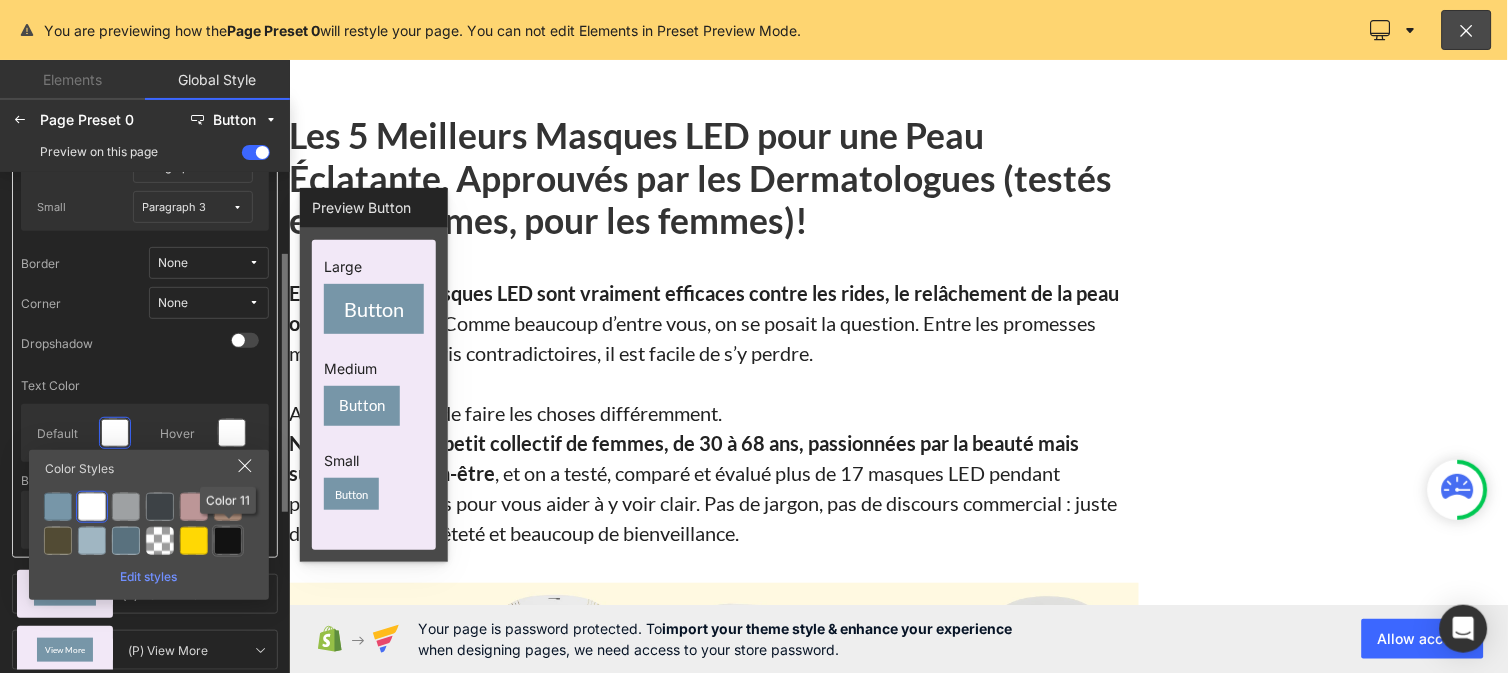 click at bounding box center [228, 541] 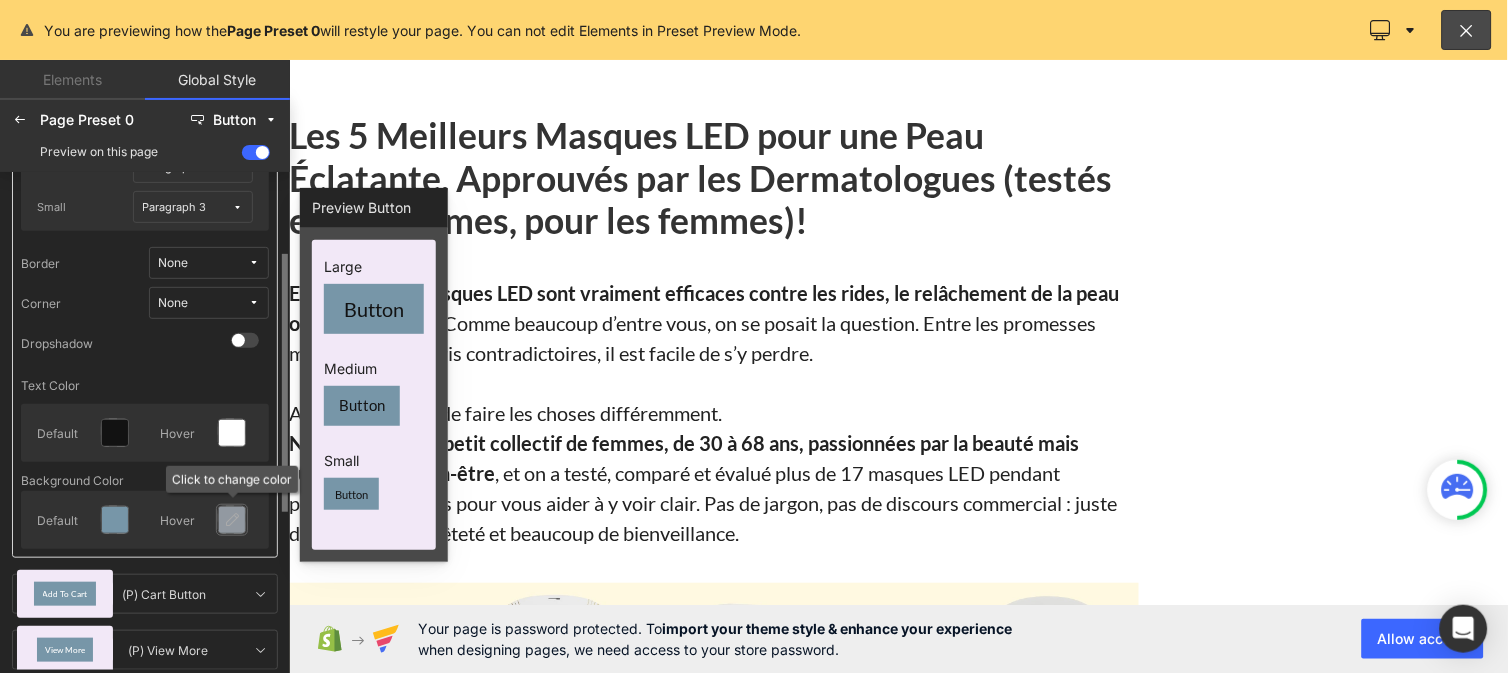 click at bounding box center (232, 520) 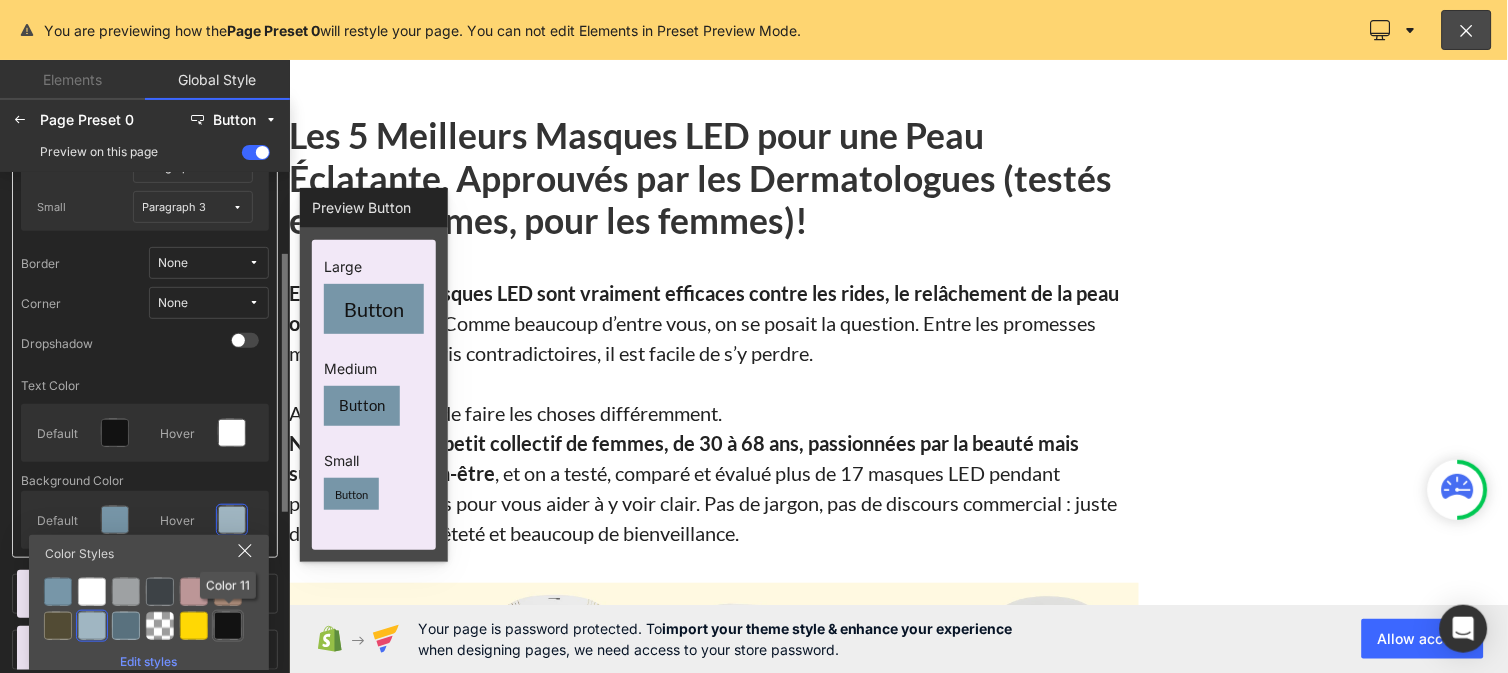click at bounding box center [228, 626] 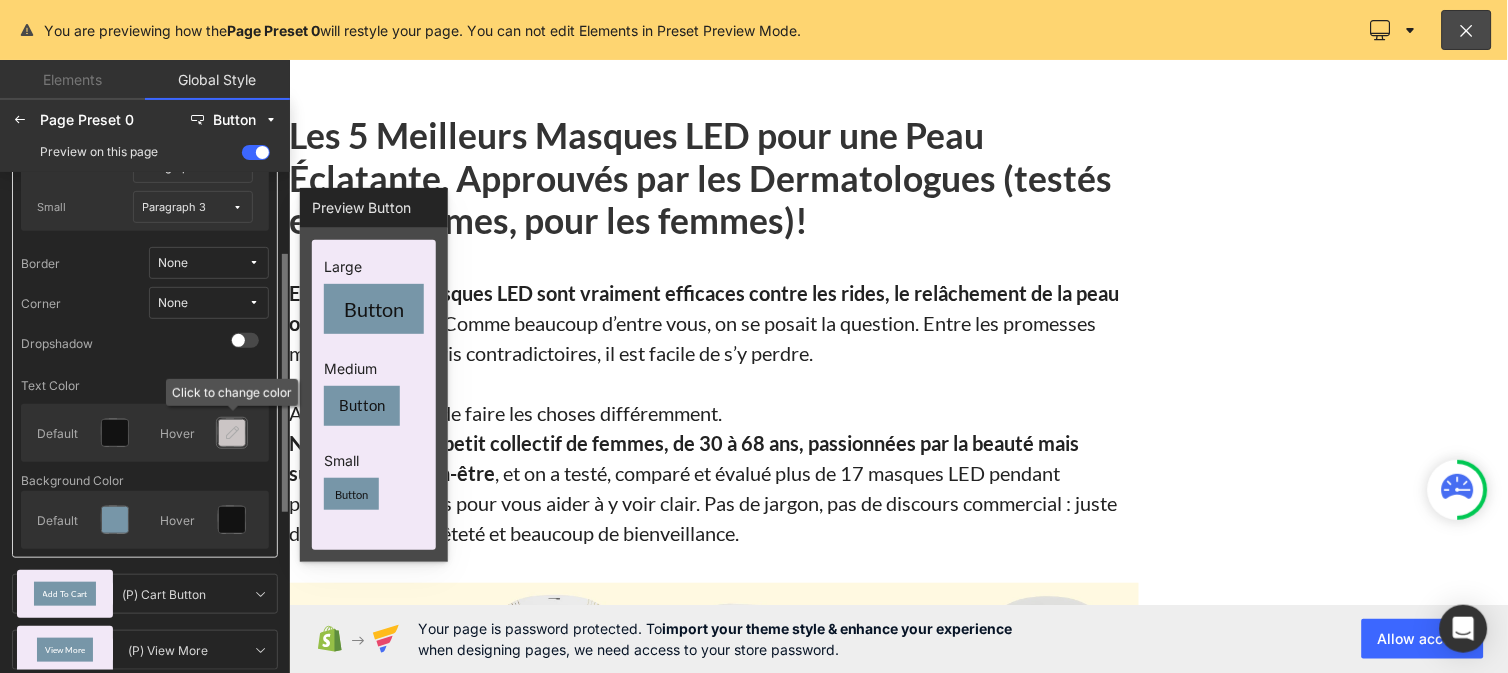 click at bounding box center [232, 433] 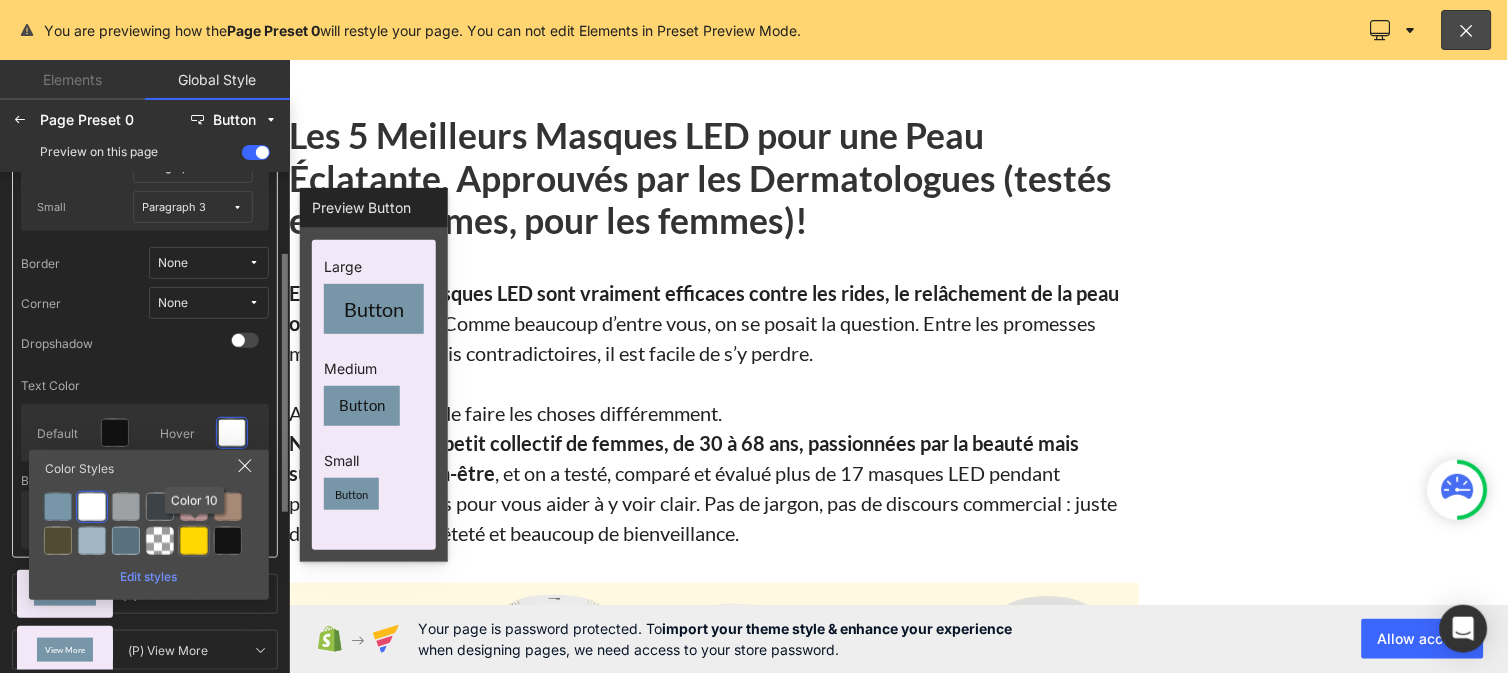 click at bounding box center (194, 541) 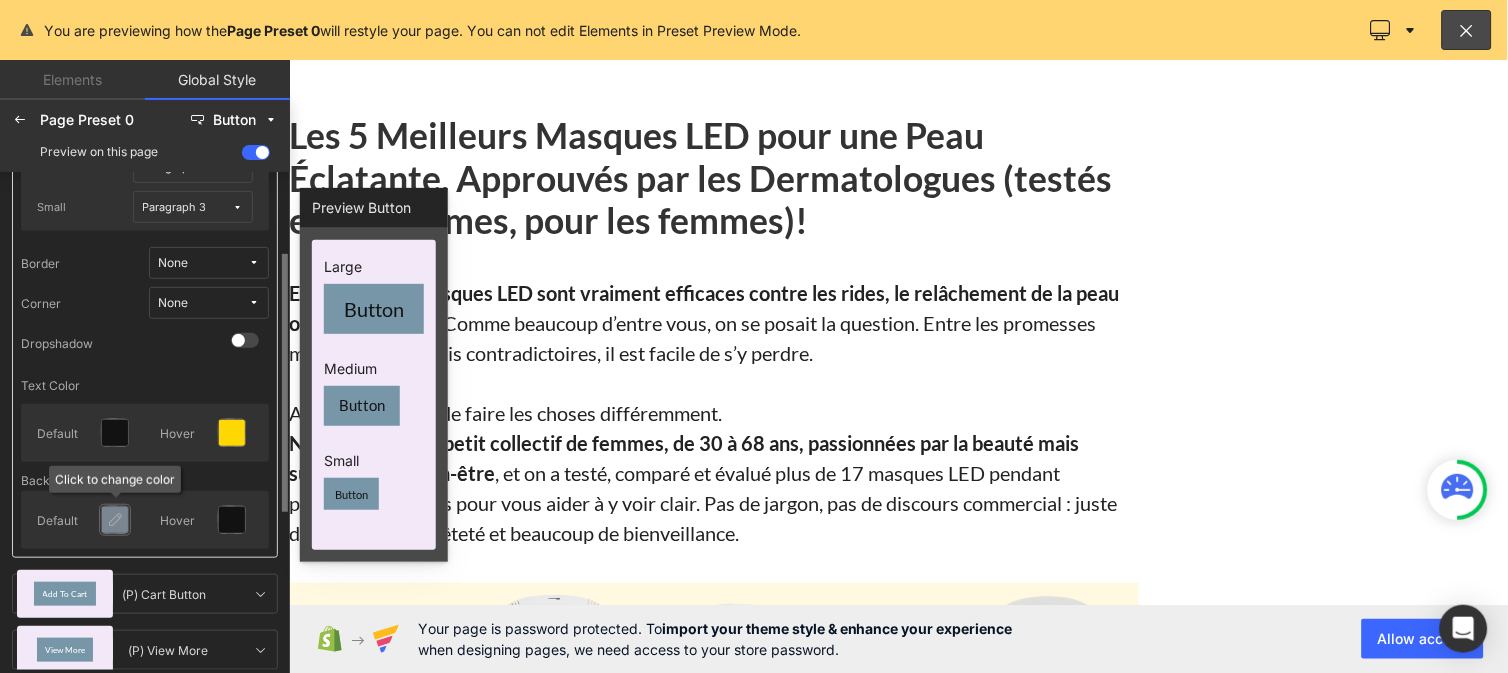 click at bounding box center [115, 520] 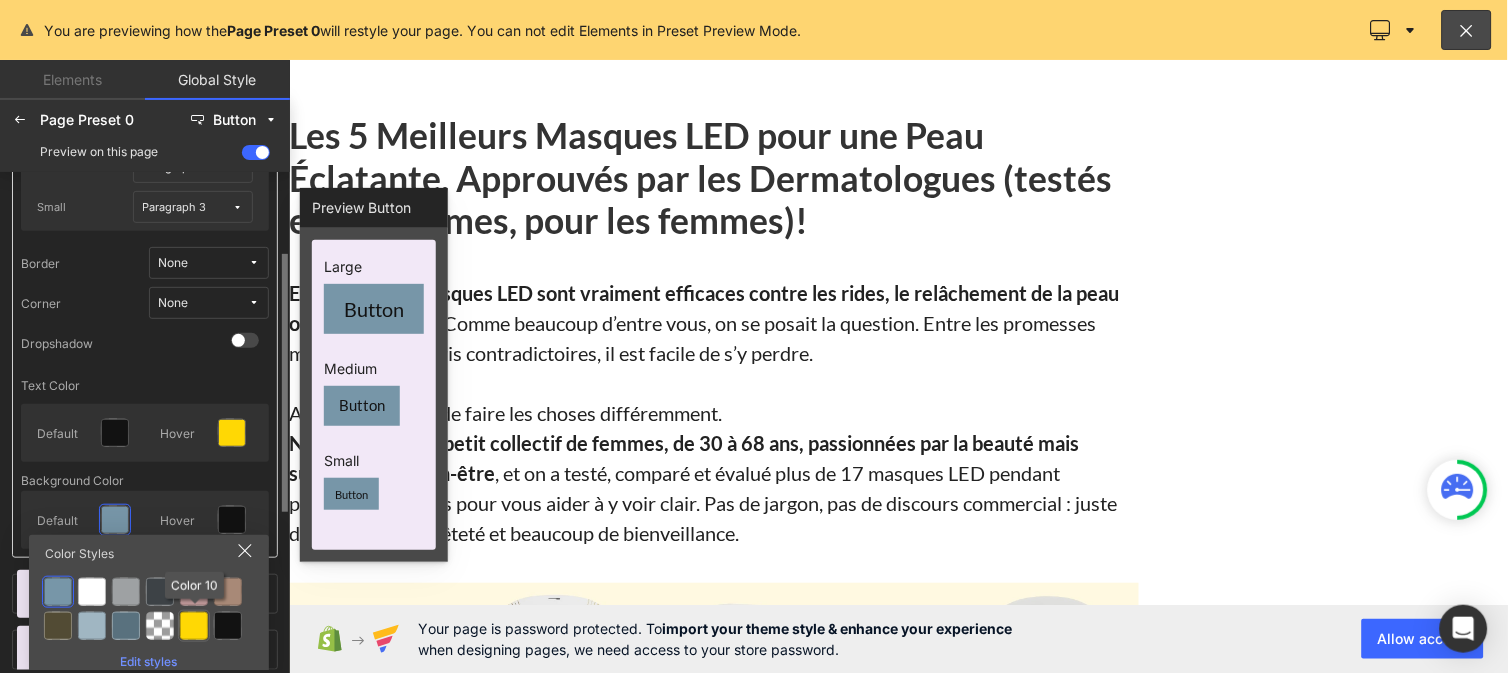 click at bounding box center (194, 626) 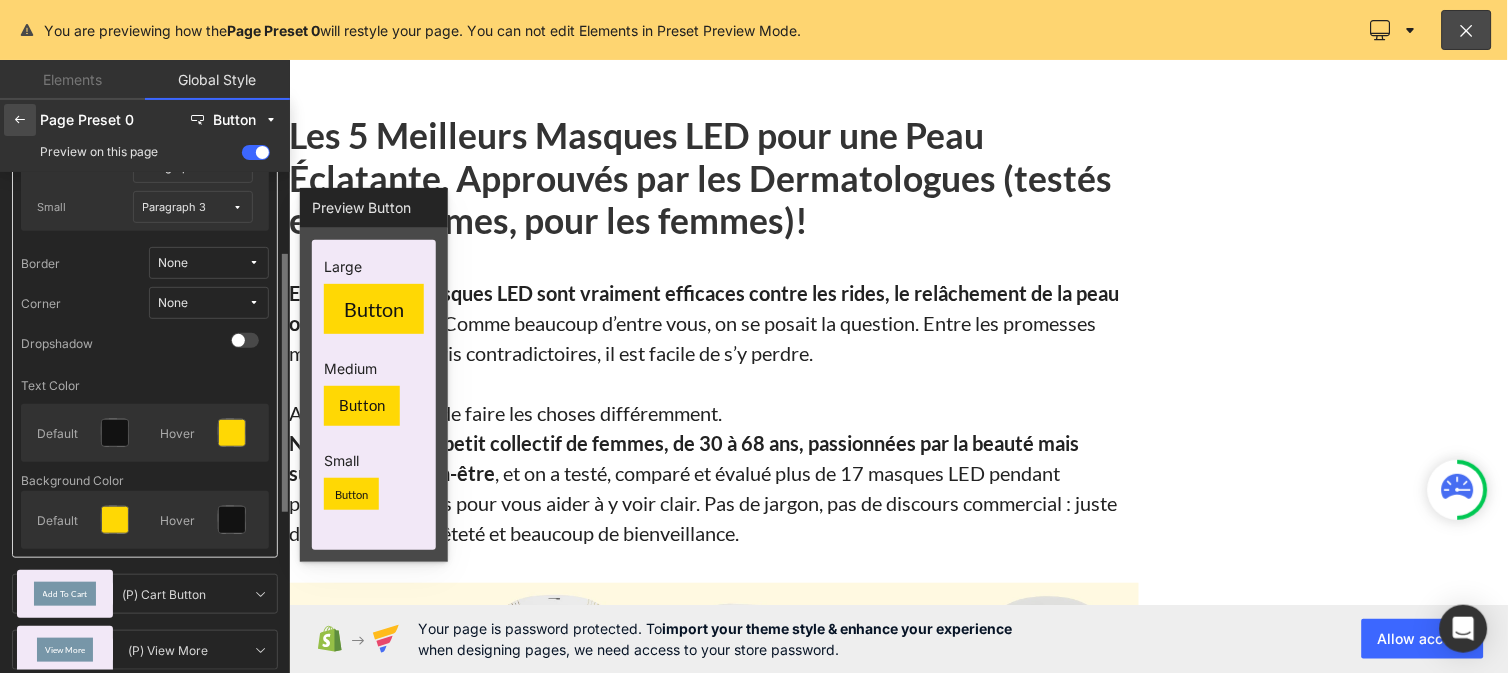 click at bounding box center [20, 120] 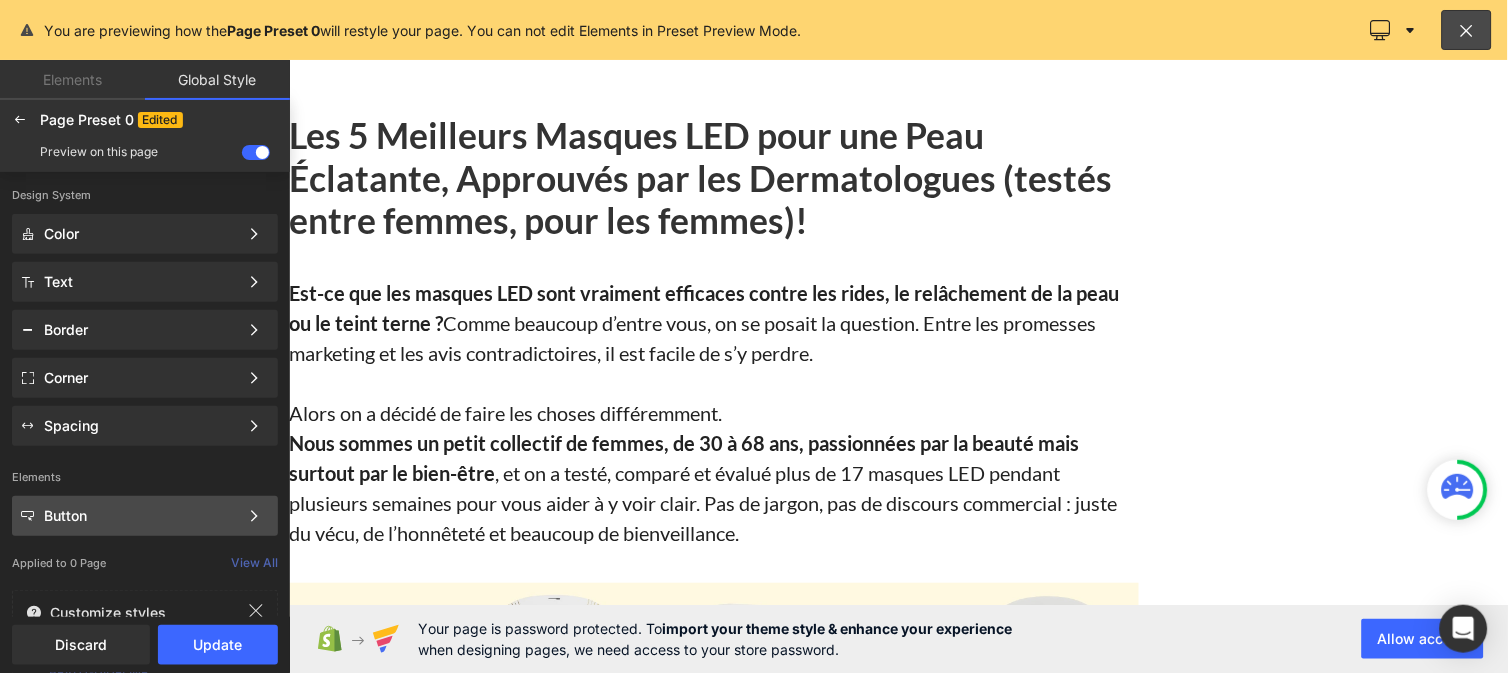 click on "Button Color Style Define a color palette and apply it to your pages 1 of 3 Next" 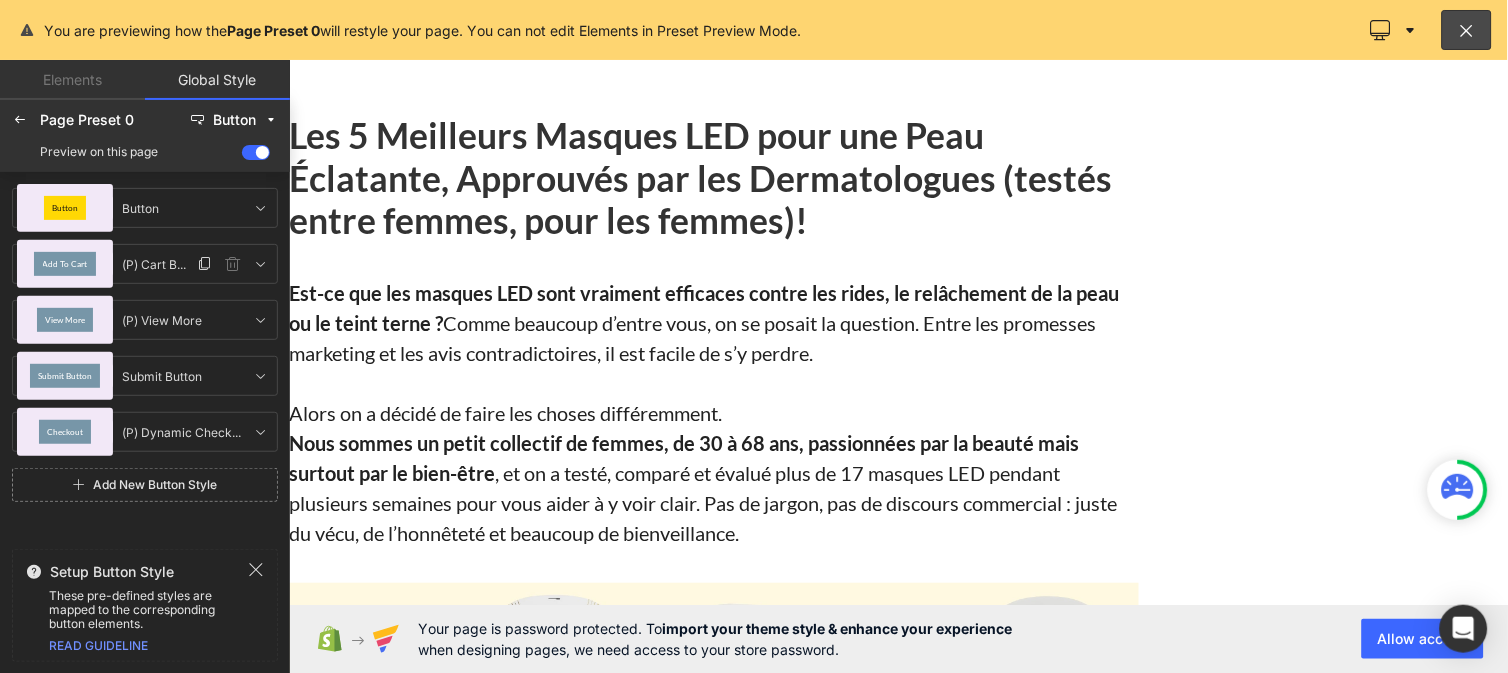 click on "Add To Cart" at bounding box center (65, 264) 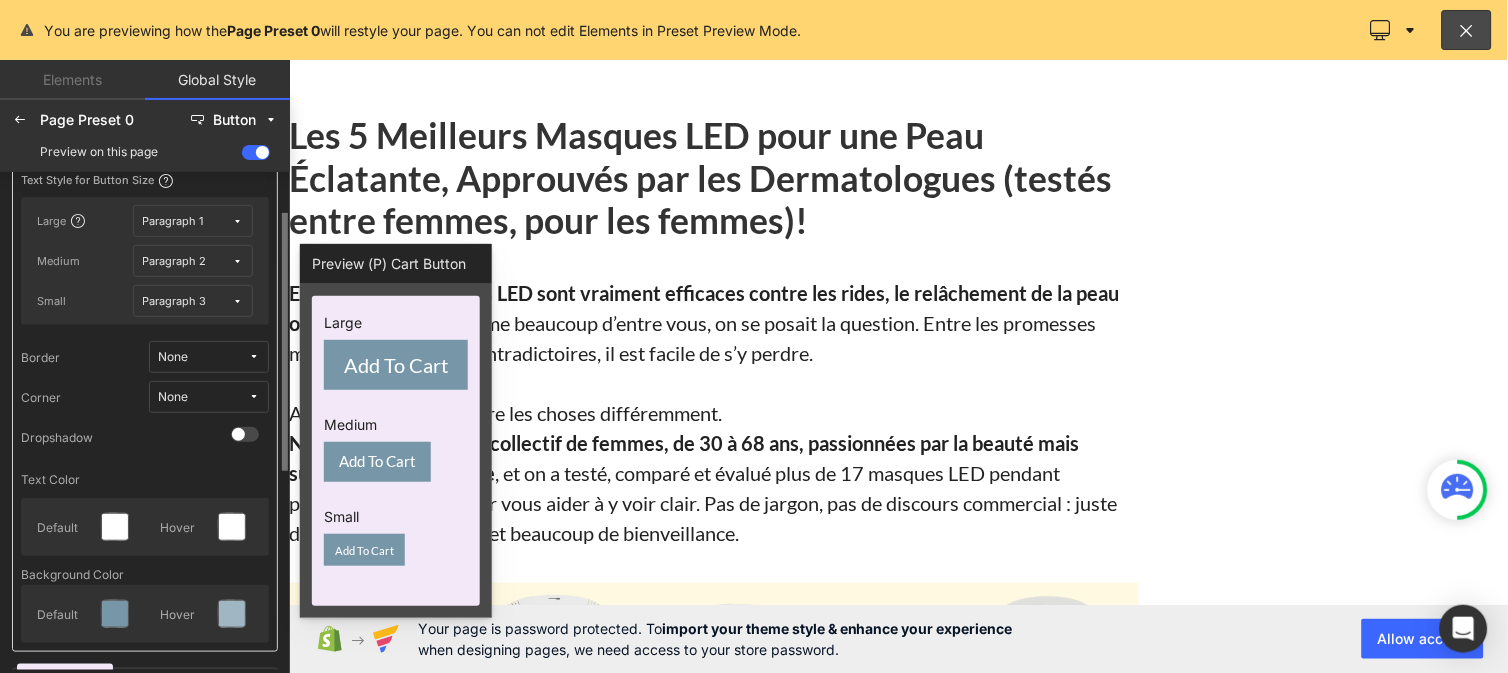 scroll, scrollTop: 121, scrollLeft: 0, axis: vertical 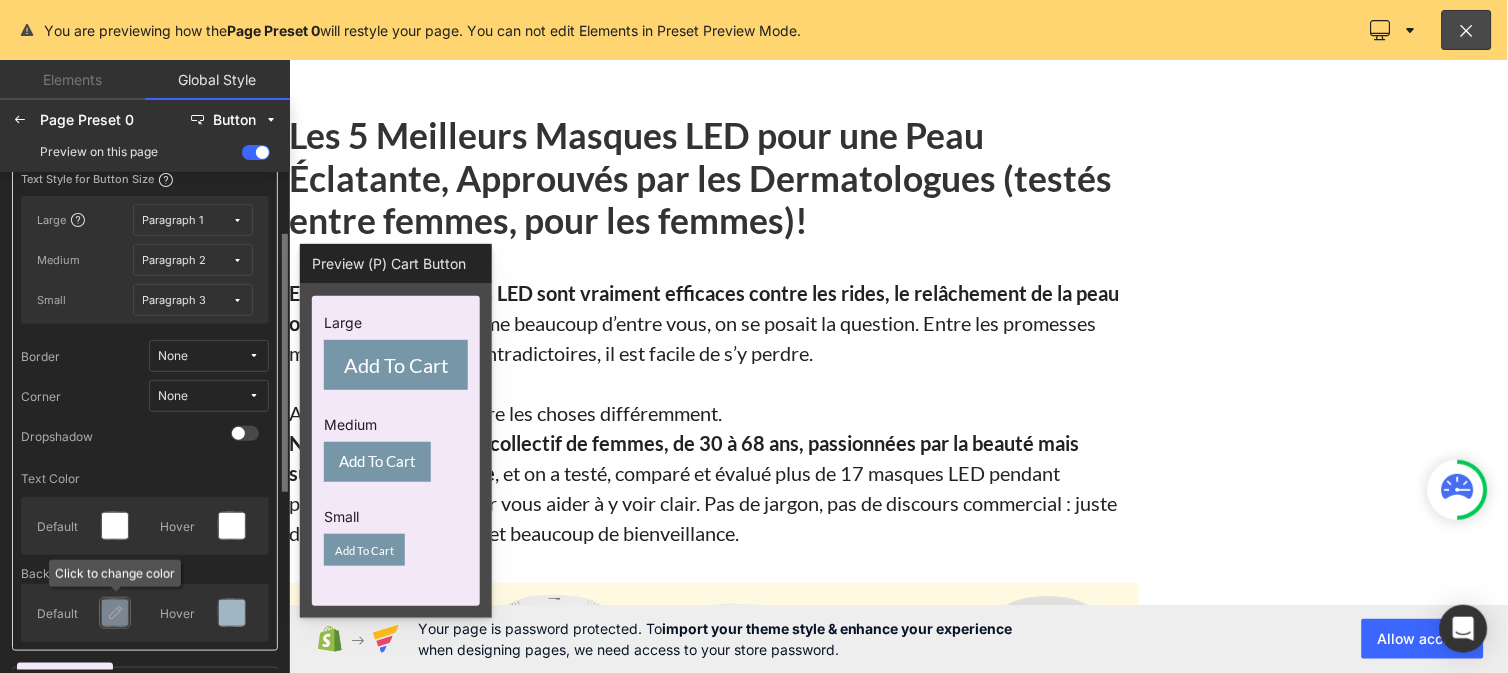 click at bounding box center [115, 613] 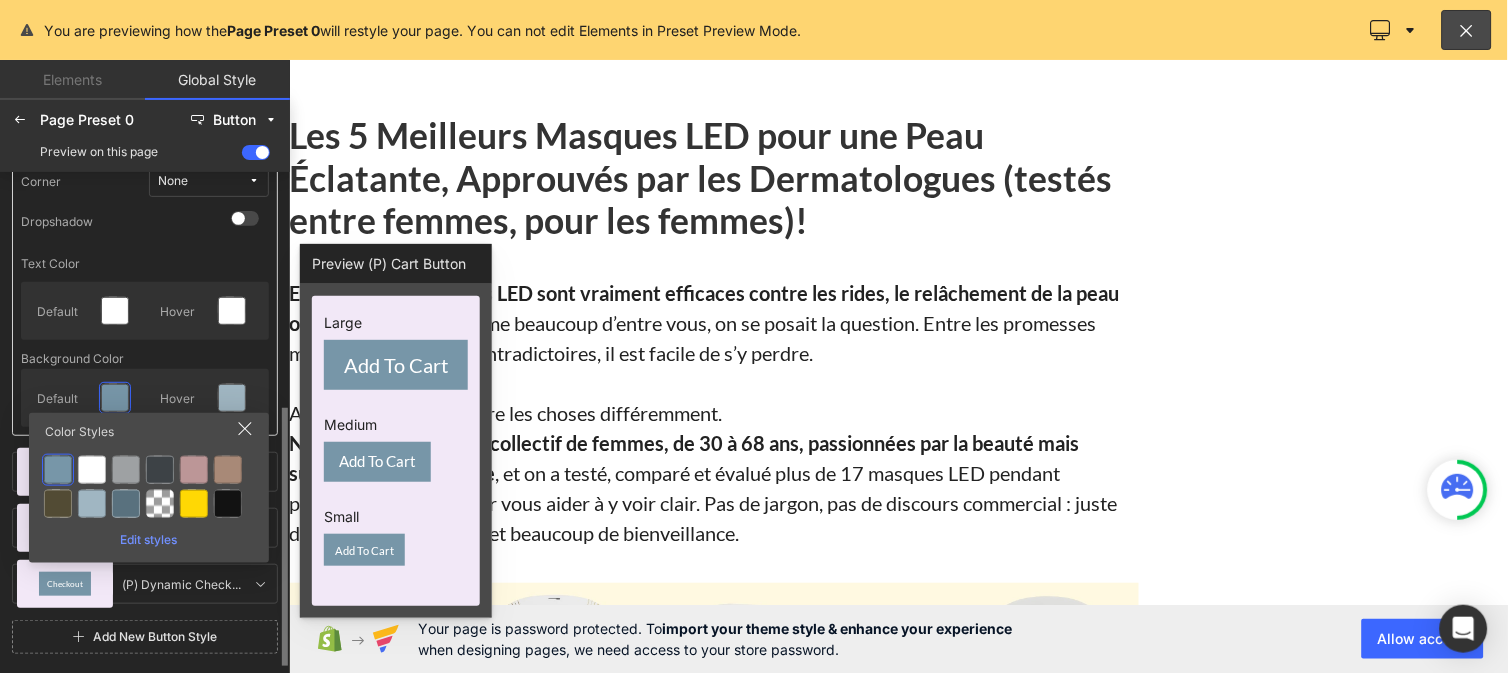 scroll, scrollTop: 377, scrollLeft: 0, axis: vertical 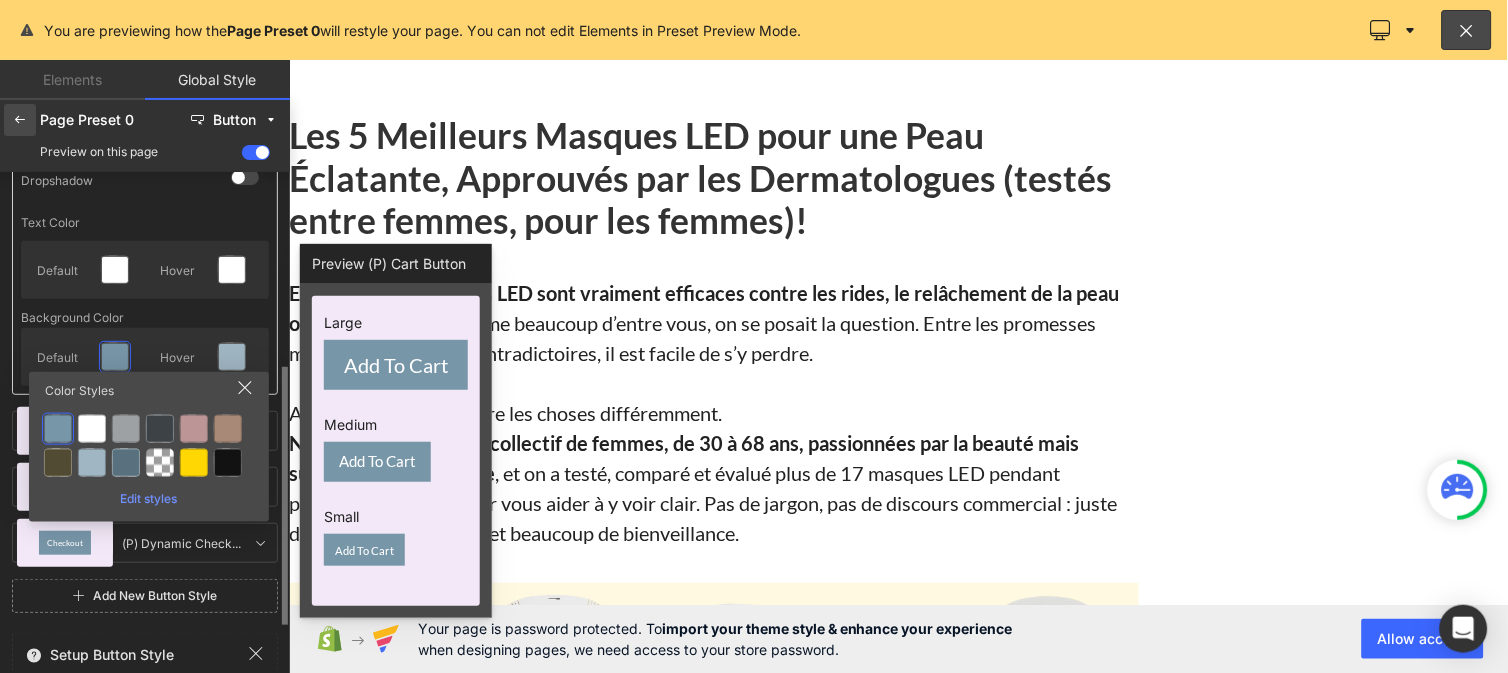 click at bounding box center [20, 120] 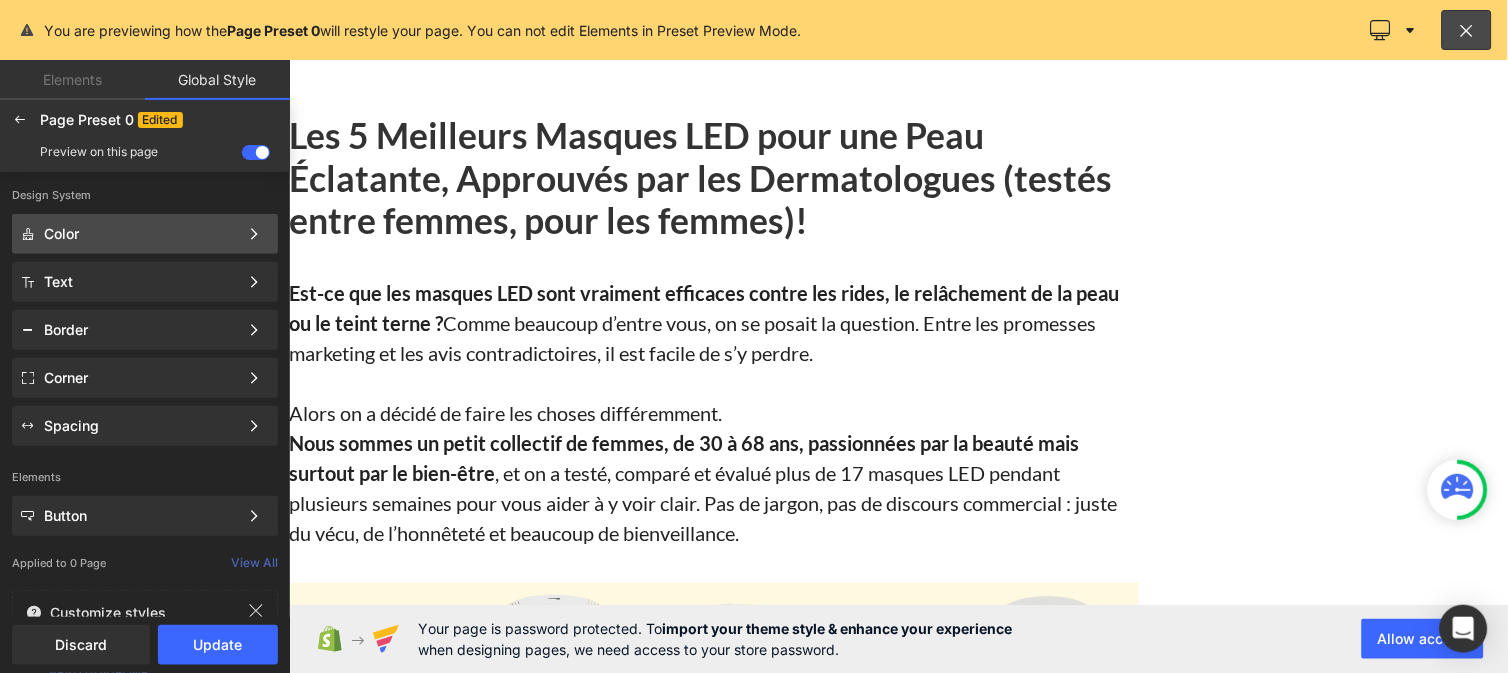click on "Color" at bounding box center (141, 234) 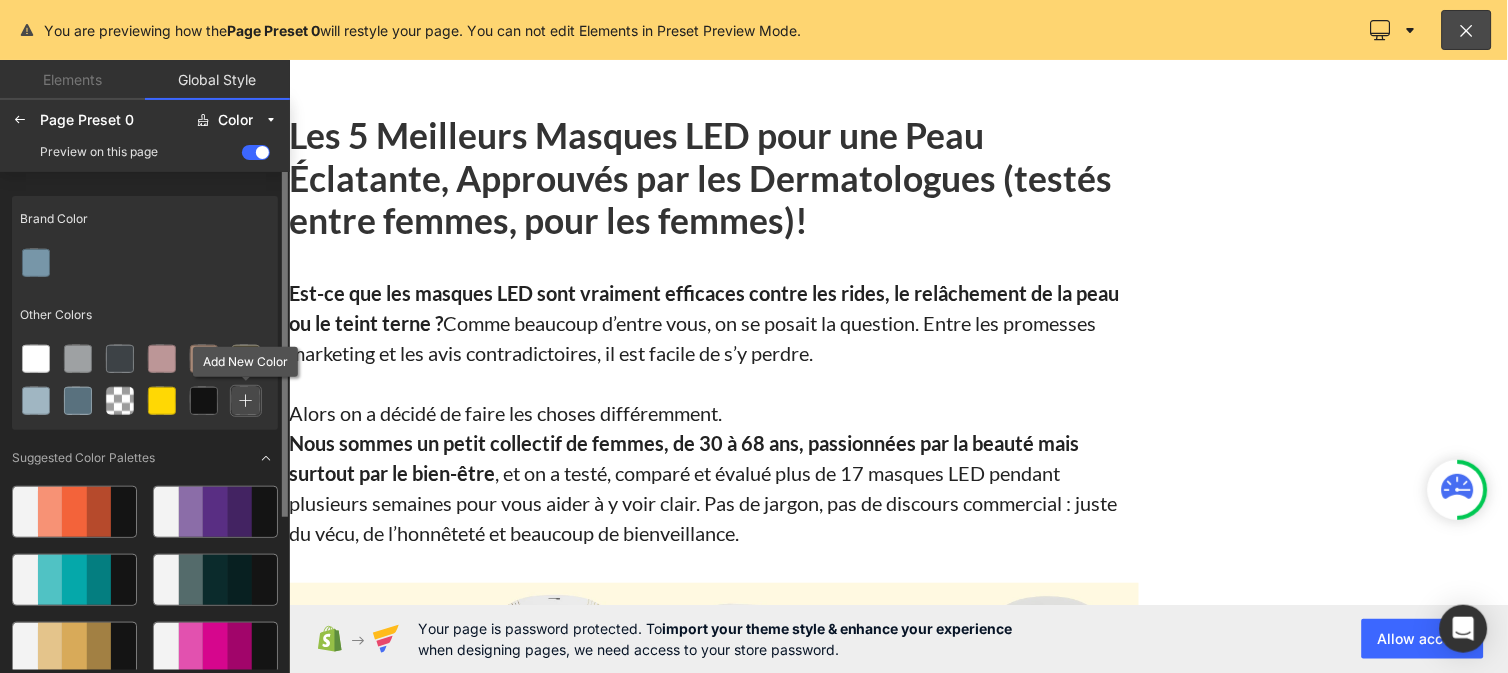 click at bounding box center (246, 401) 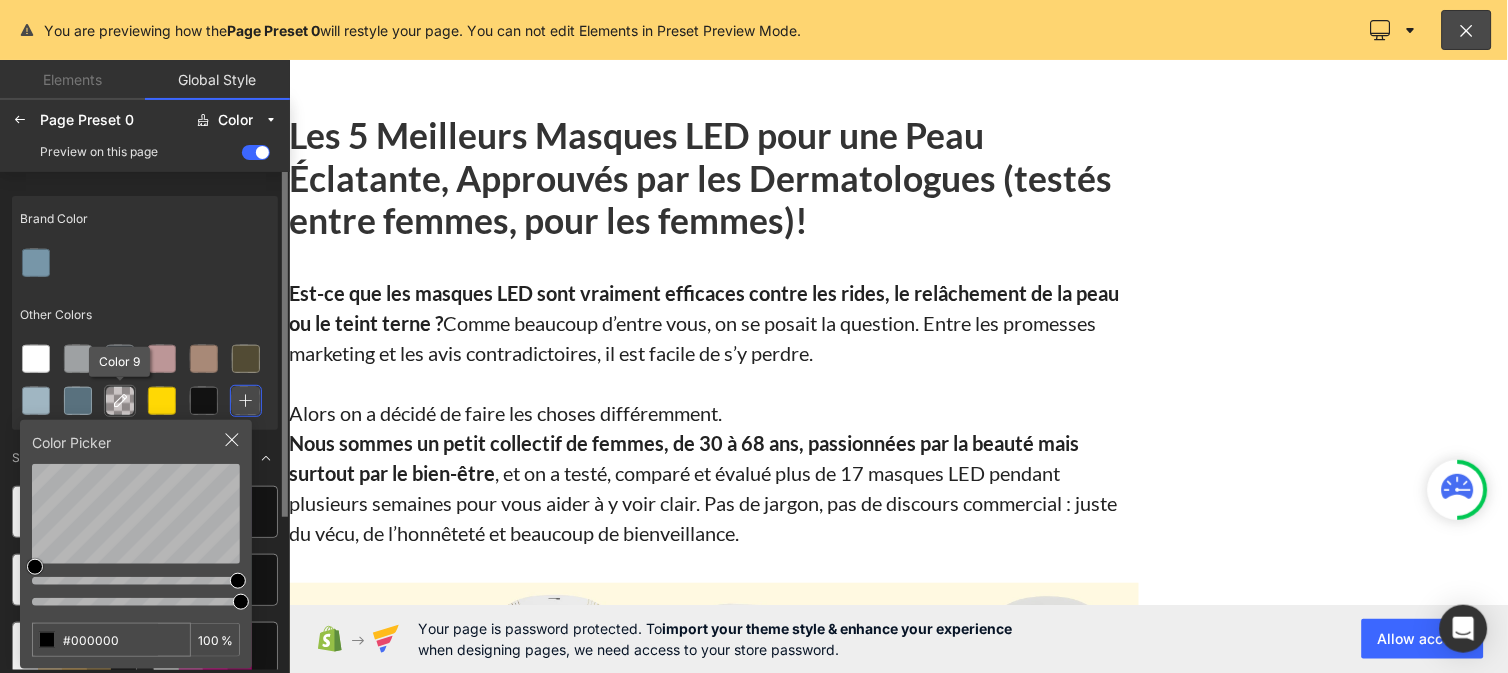click at bounding box center [120, 401] 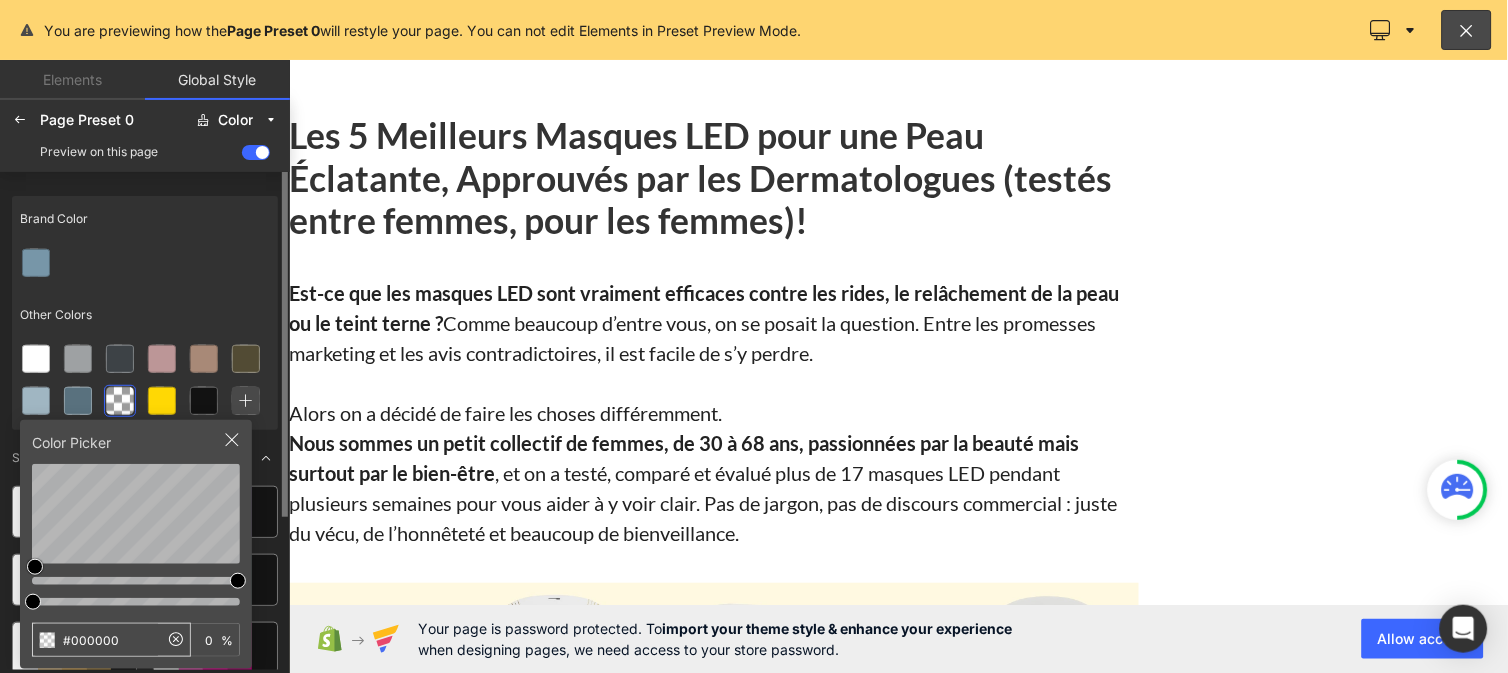 click on "#000000" at bounding box center (95, 640) 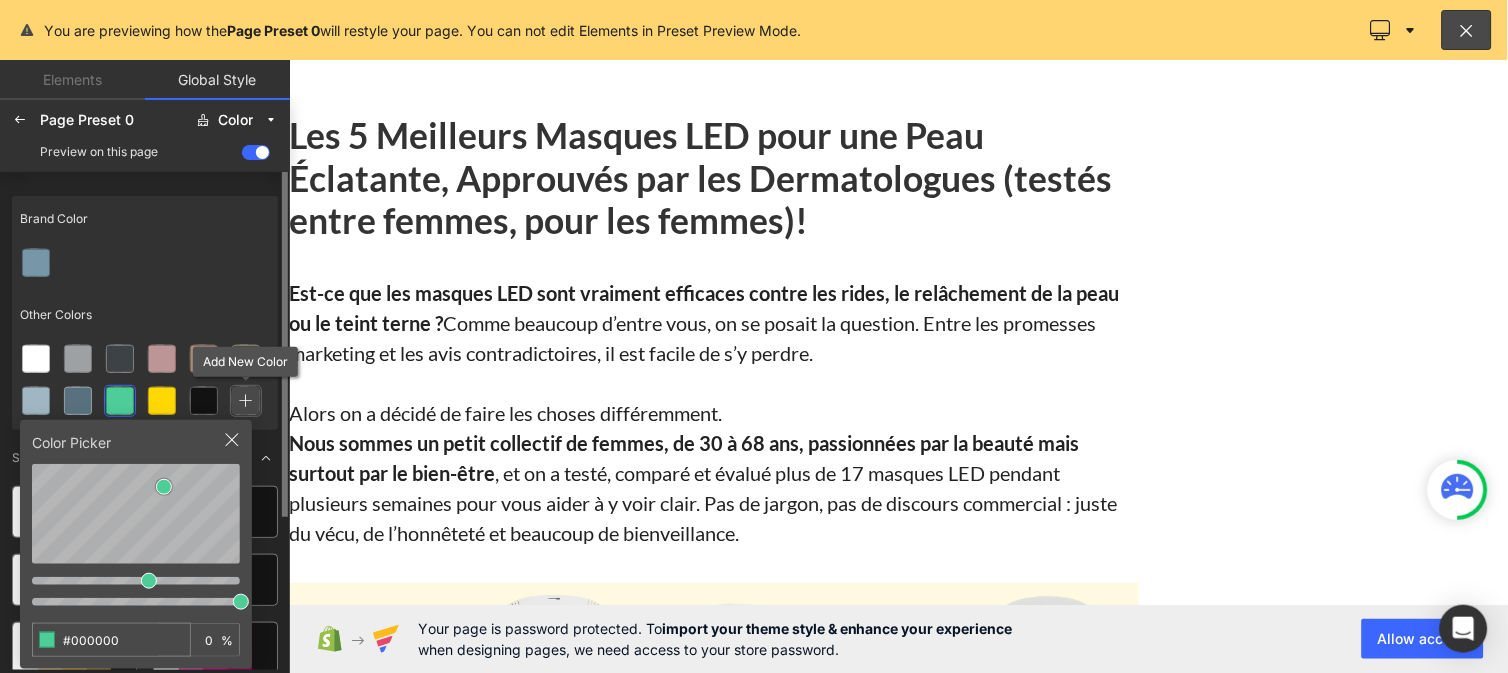 click at bounding box center (246, 401) 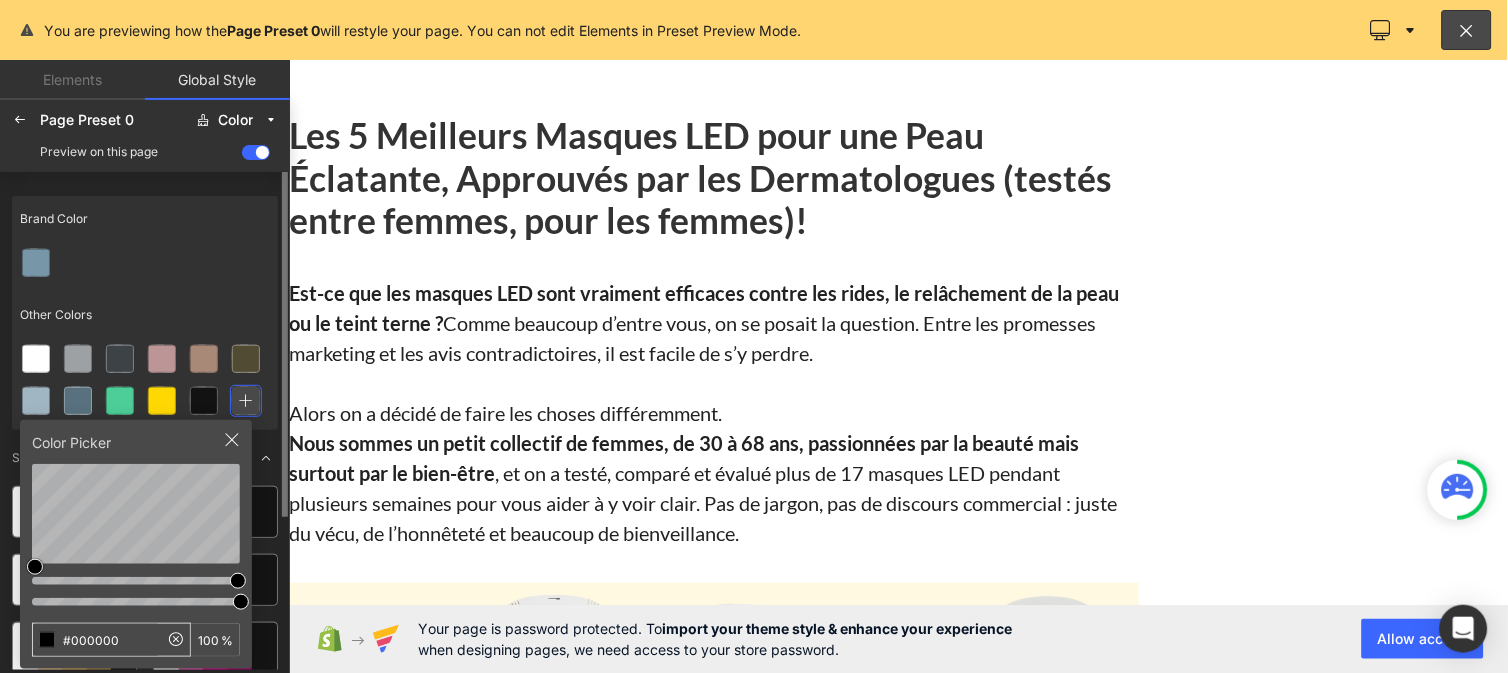 click on "#000000" at bounding box center (95, 640) 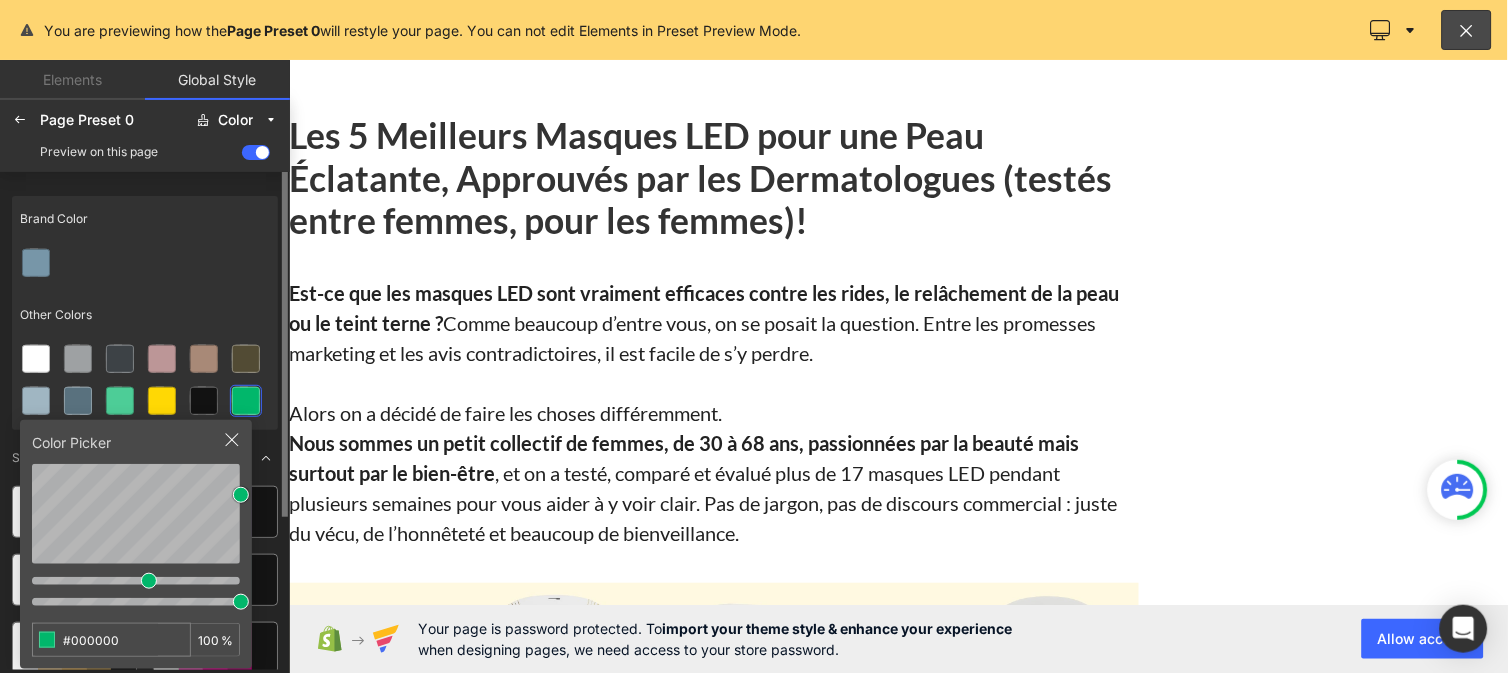 click on "Other Colors" at bounding box center [145, 315] 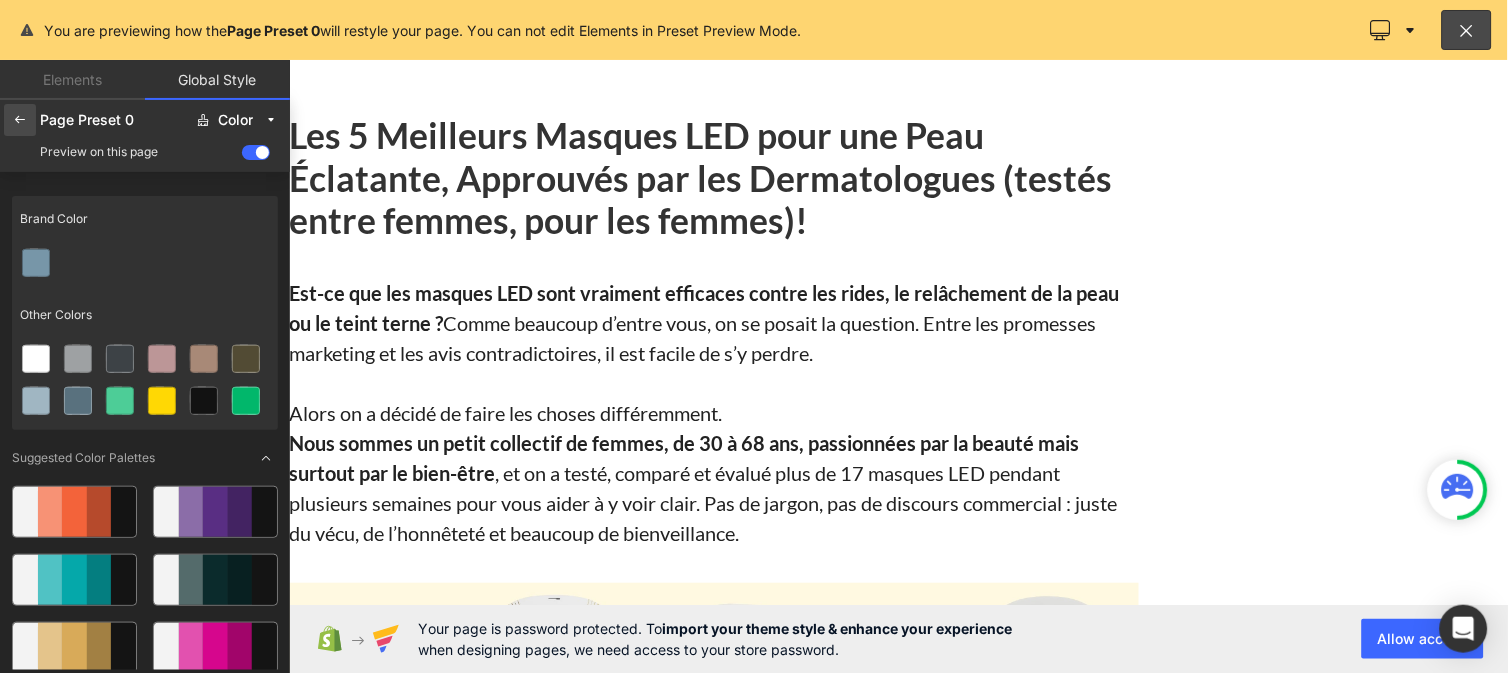 click at bounding box center (20, 120) 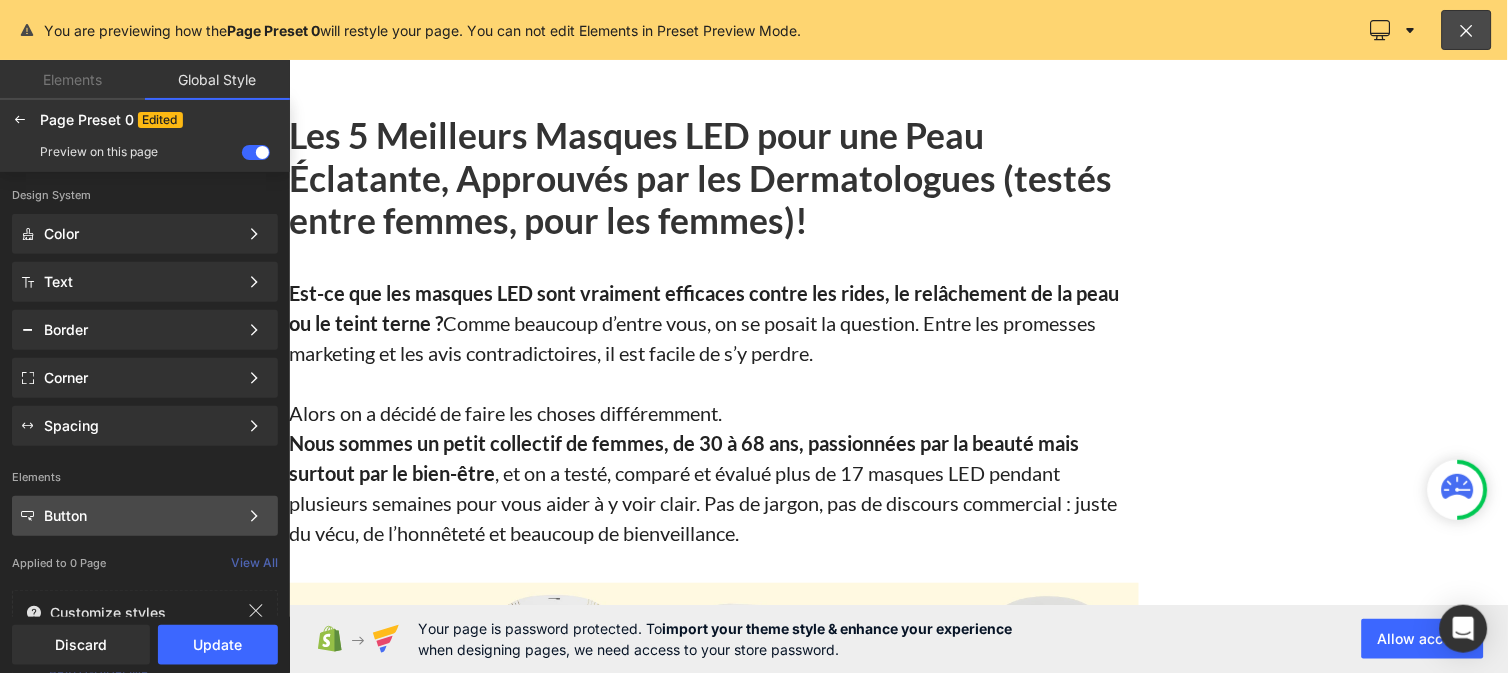click on "Button Color Style Define a color palette and apply it to your pages 1 of 3 Next" 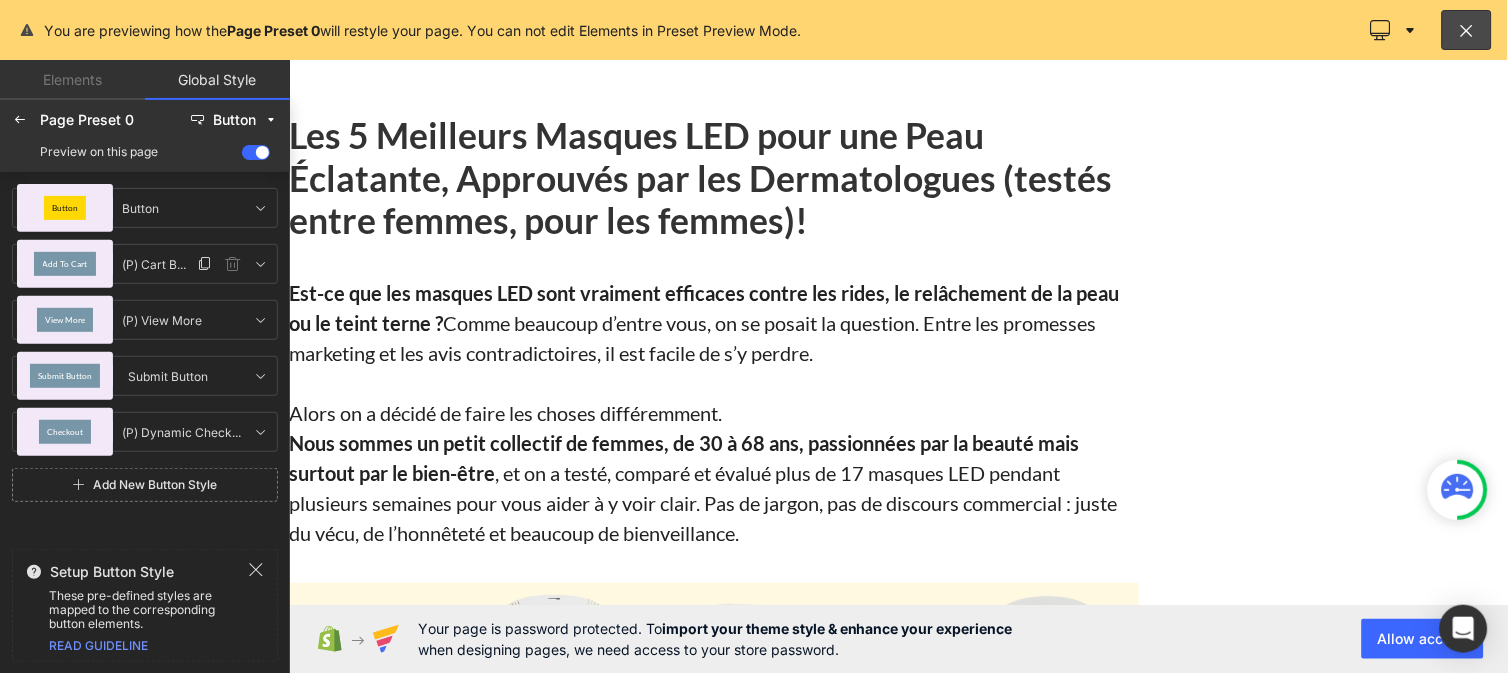 click on "Add To Cart" at bounding box center (65, 264) 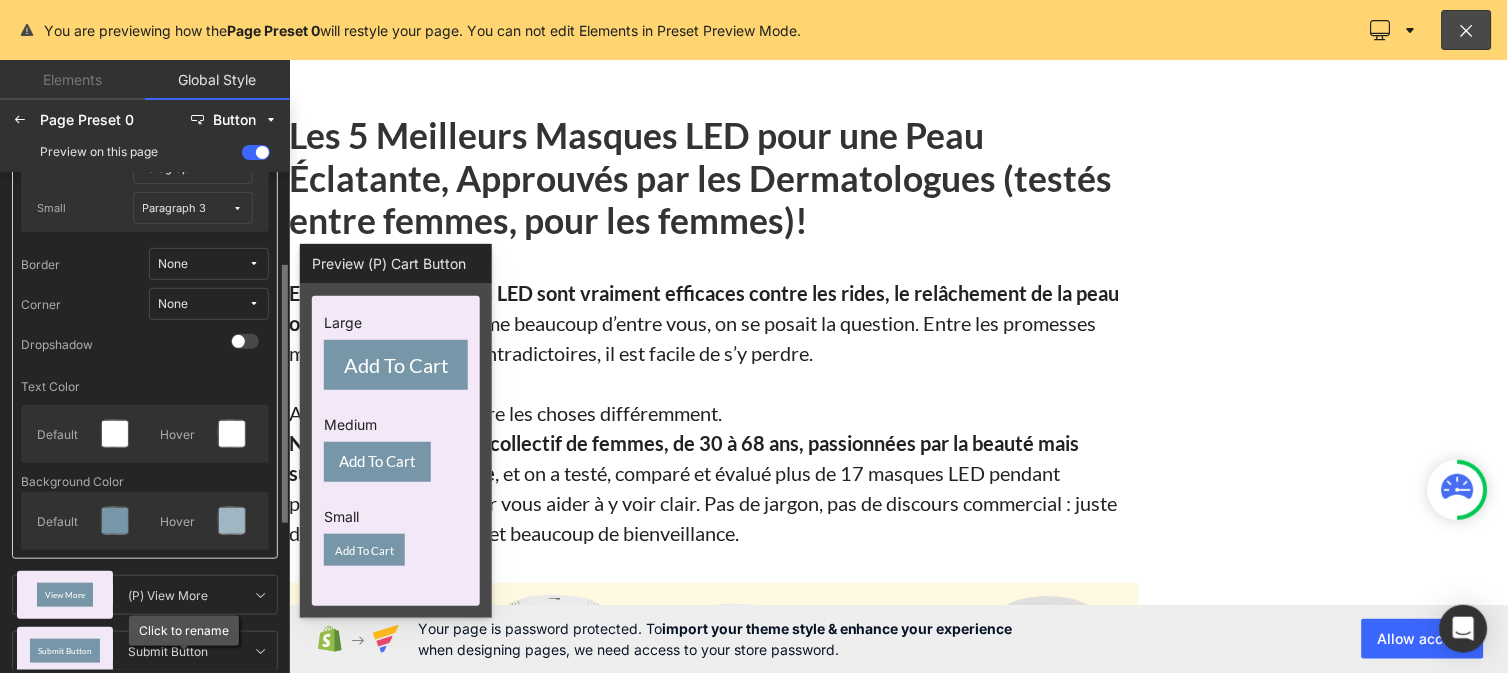 scroll, scrollTop: 215, scrollLeft: 0, axis: vertical 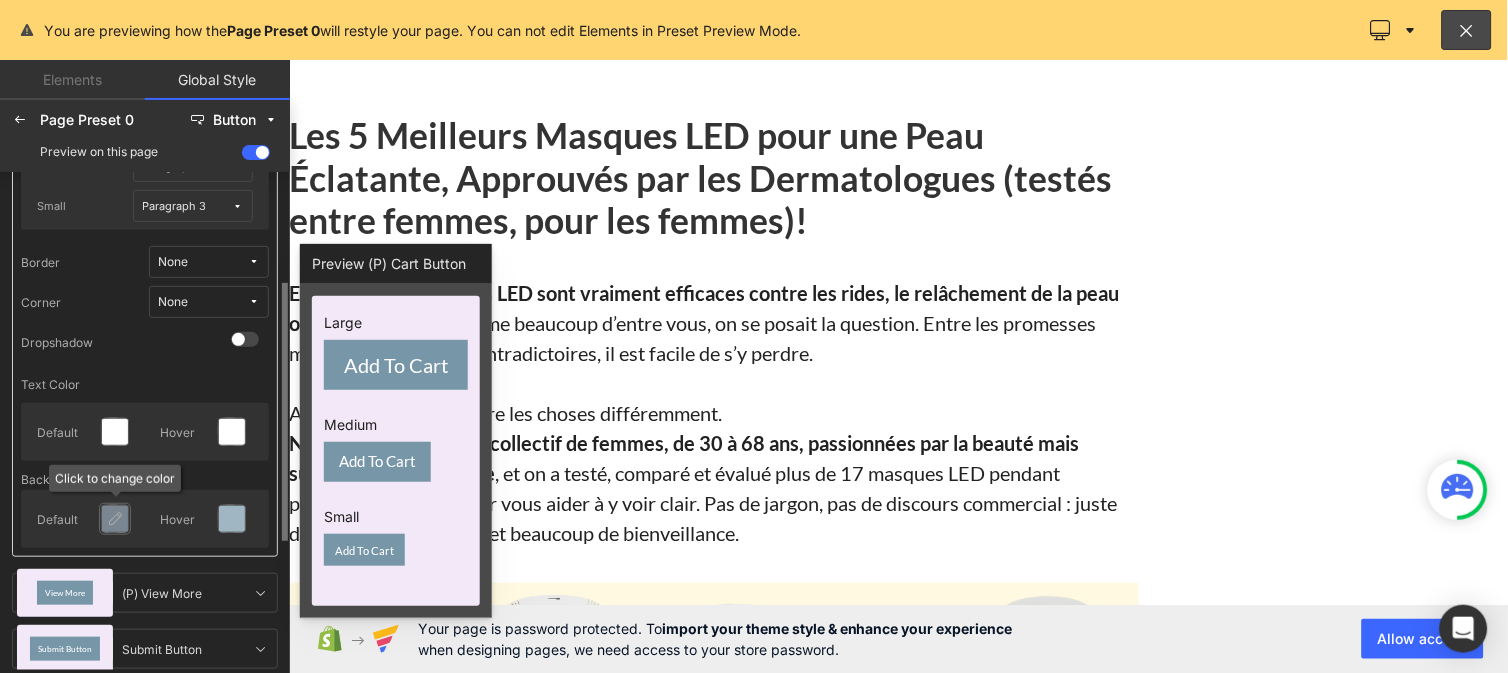 click at bounding box center (115, 519) 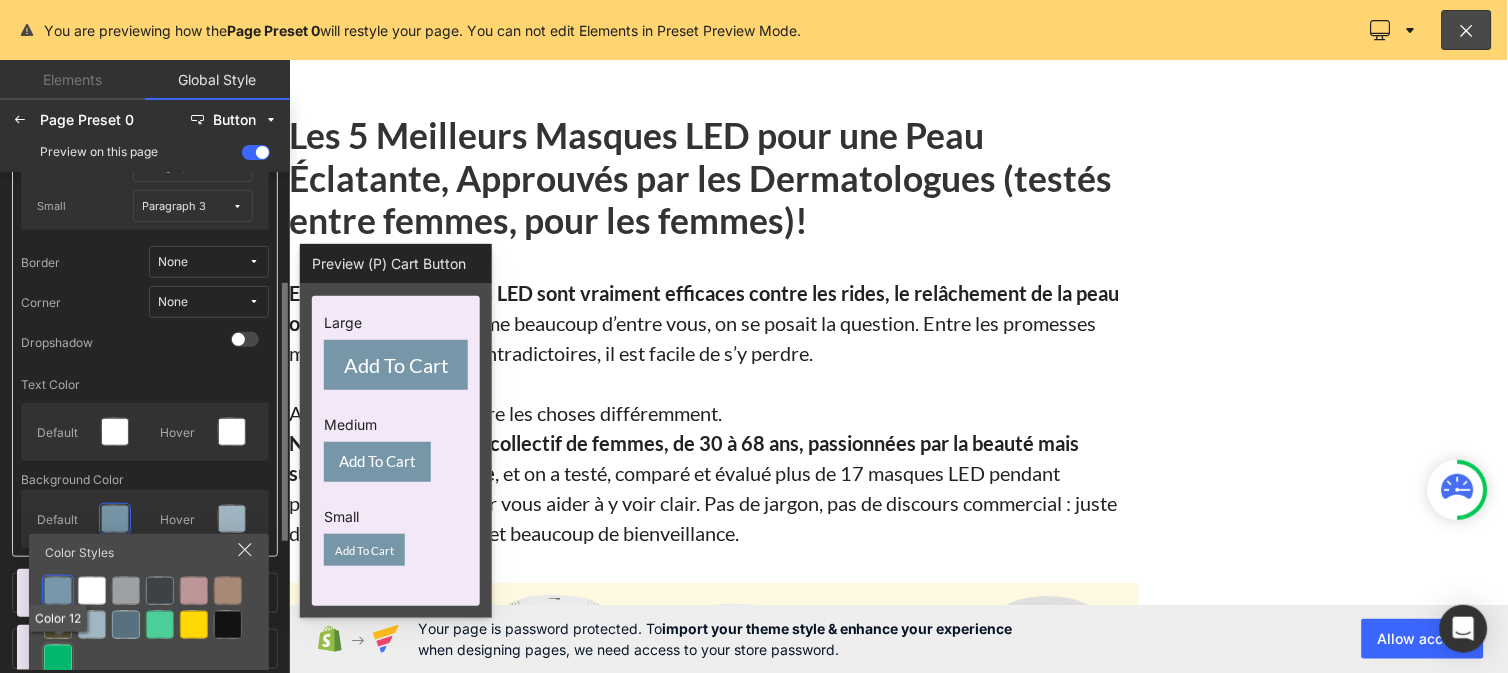 click at bounding box center [58, 659] 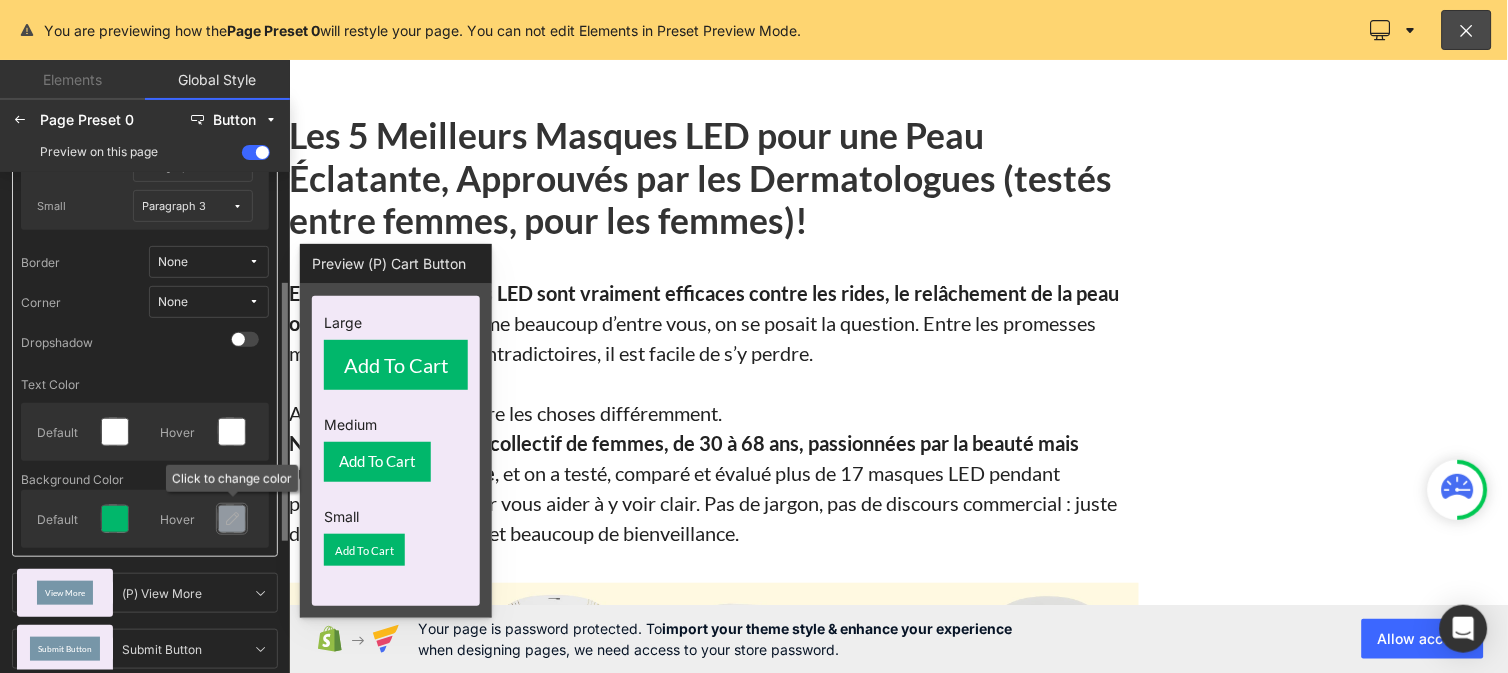 click at bounding box center [232, 519] 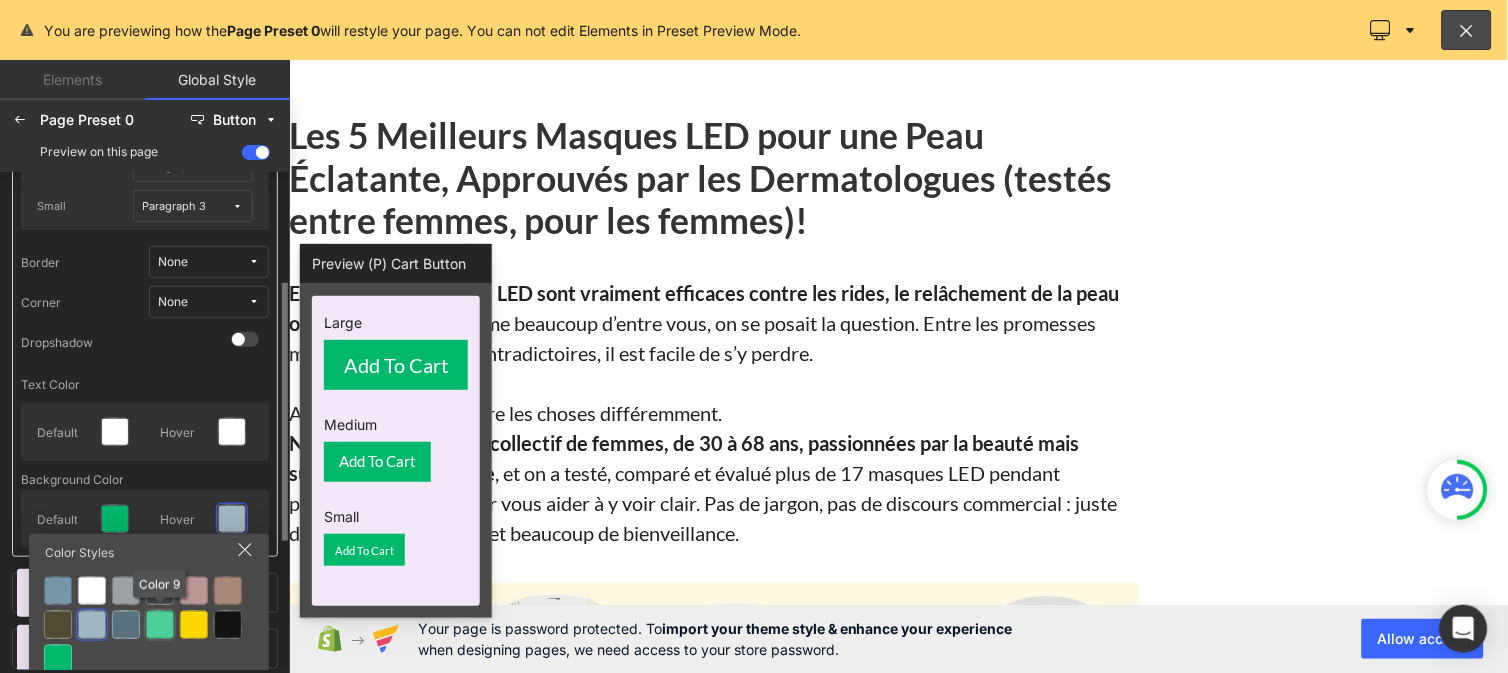 click at bounding box center [160, 625] 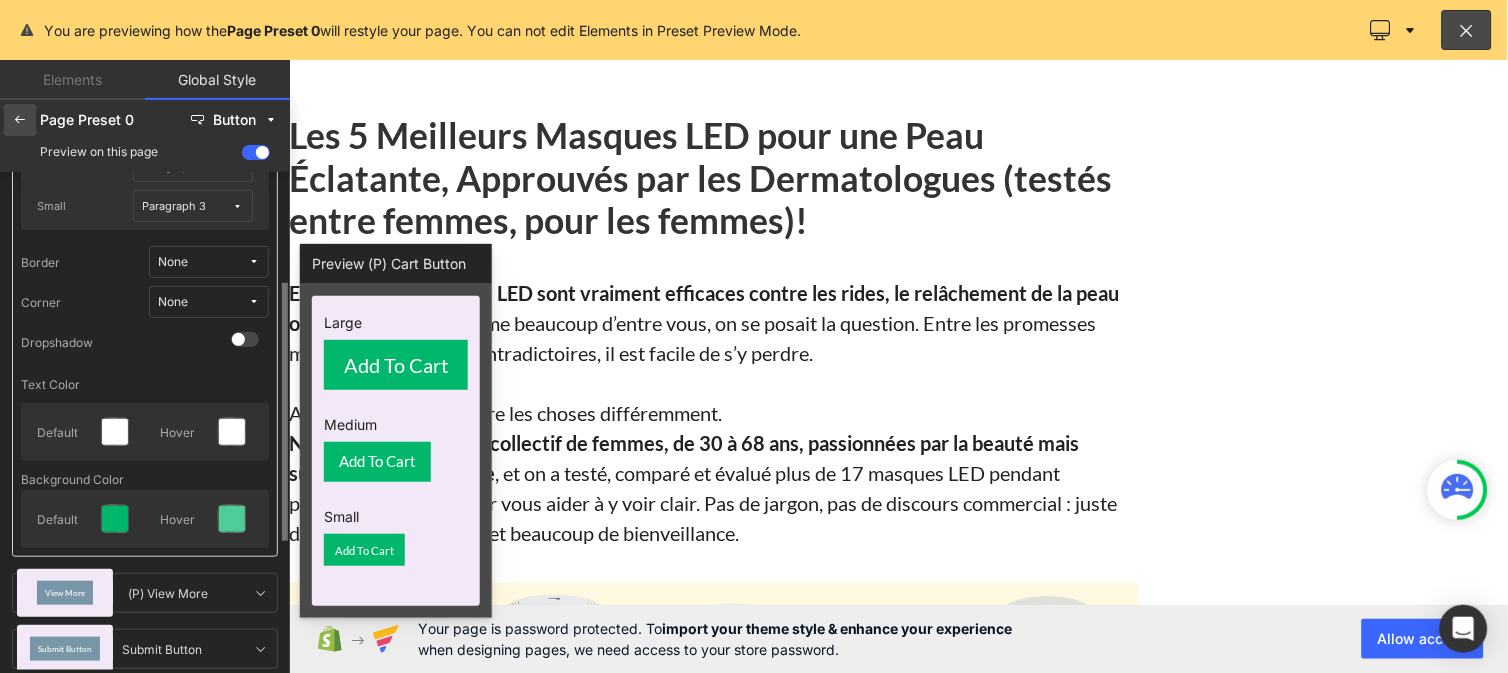 click at bounding box center [20, 120] 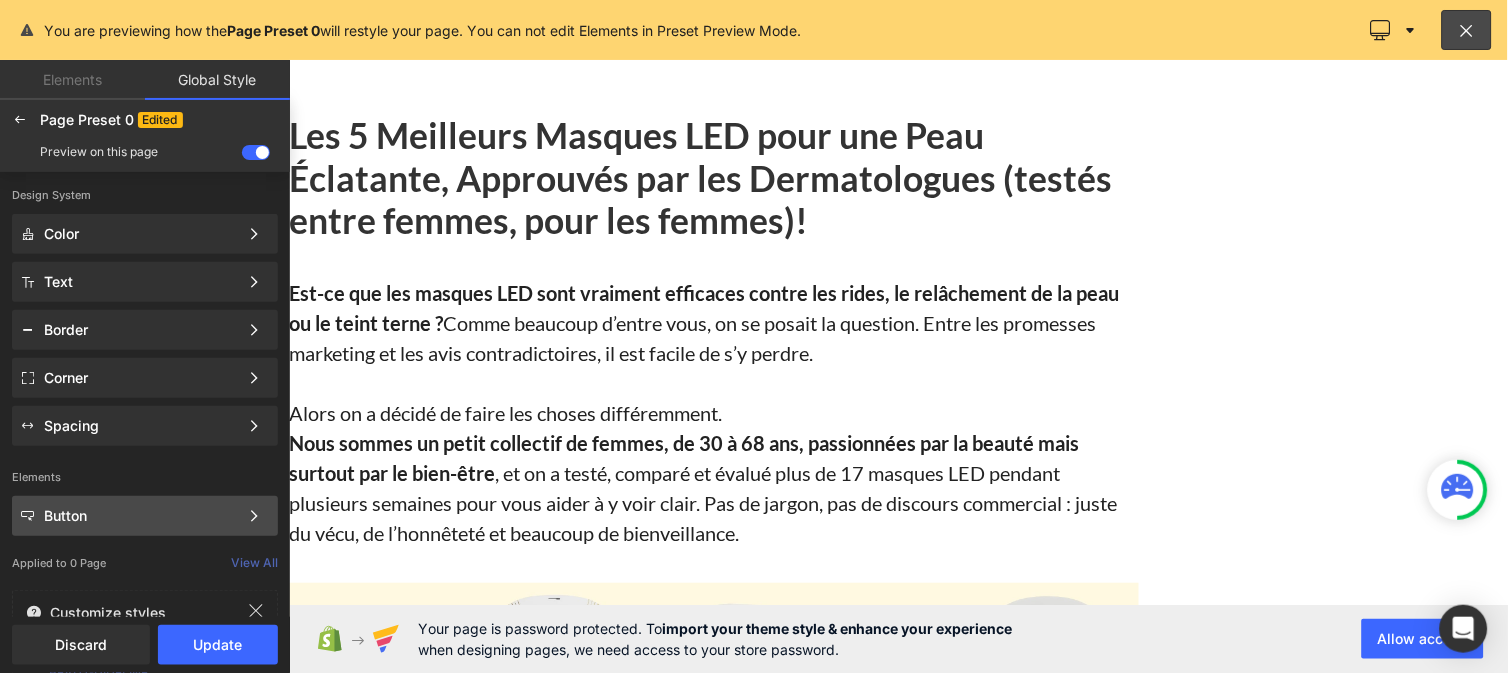 click on "Button" at bounding box center (141, 516) 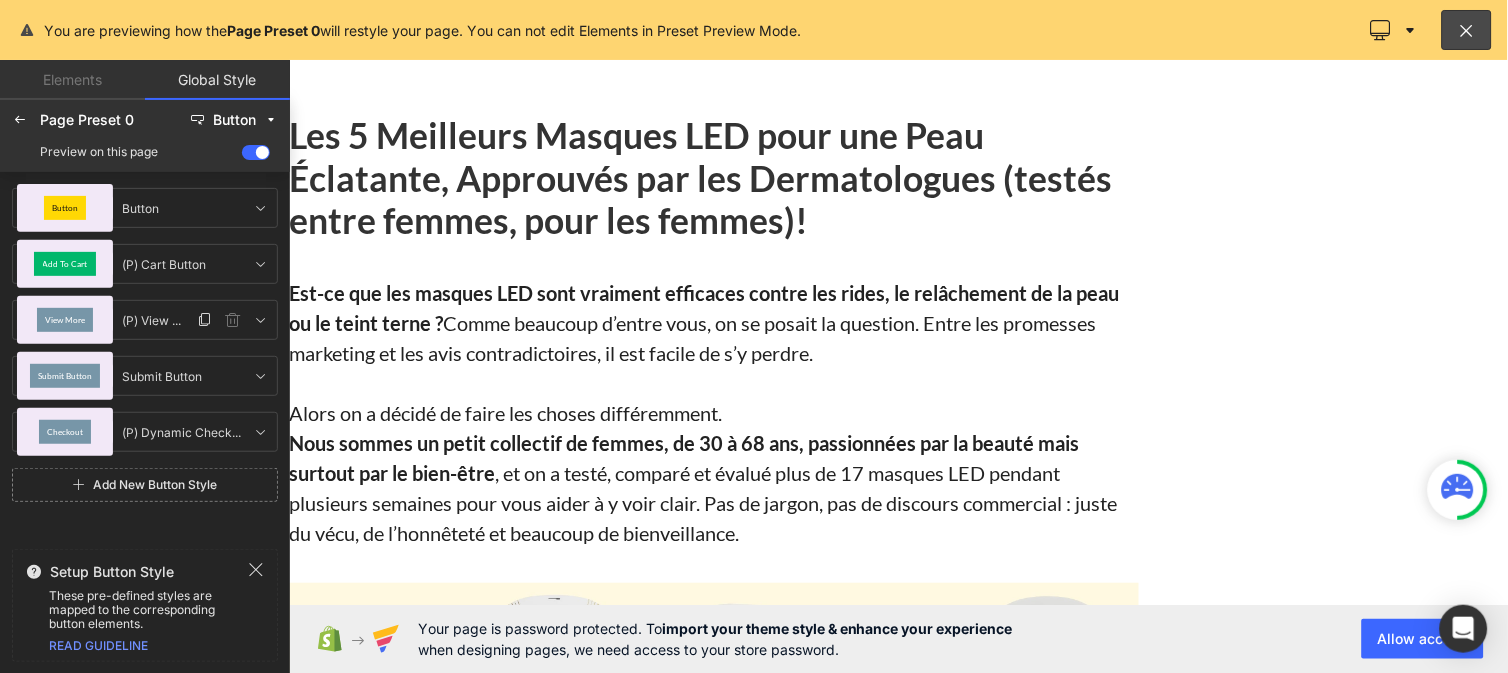 click on "View More" at bounding box center (65, 320) 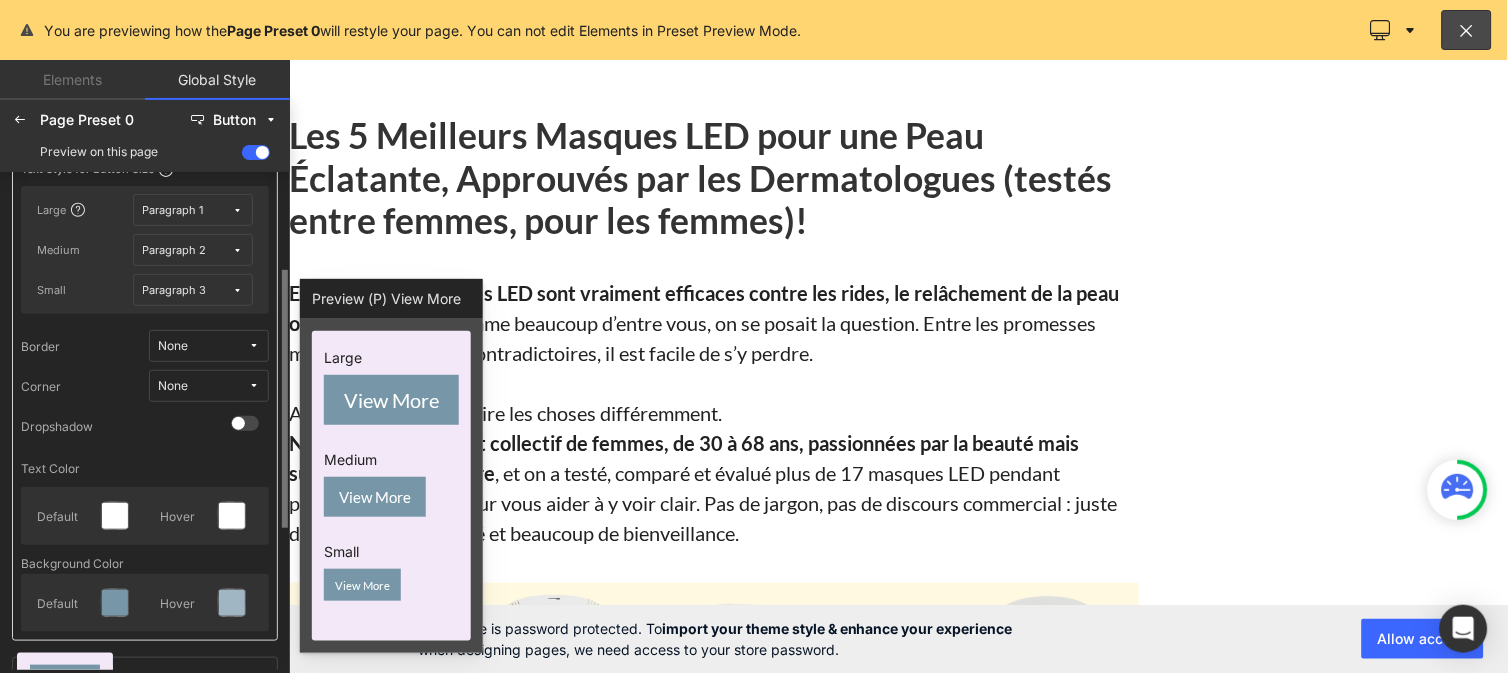 scroll, scrollTop: 188, scrollLeft: 0, axis: vertical 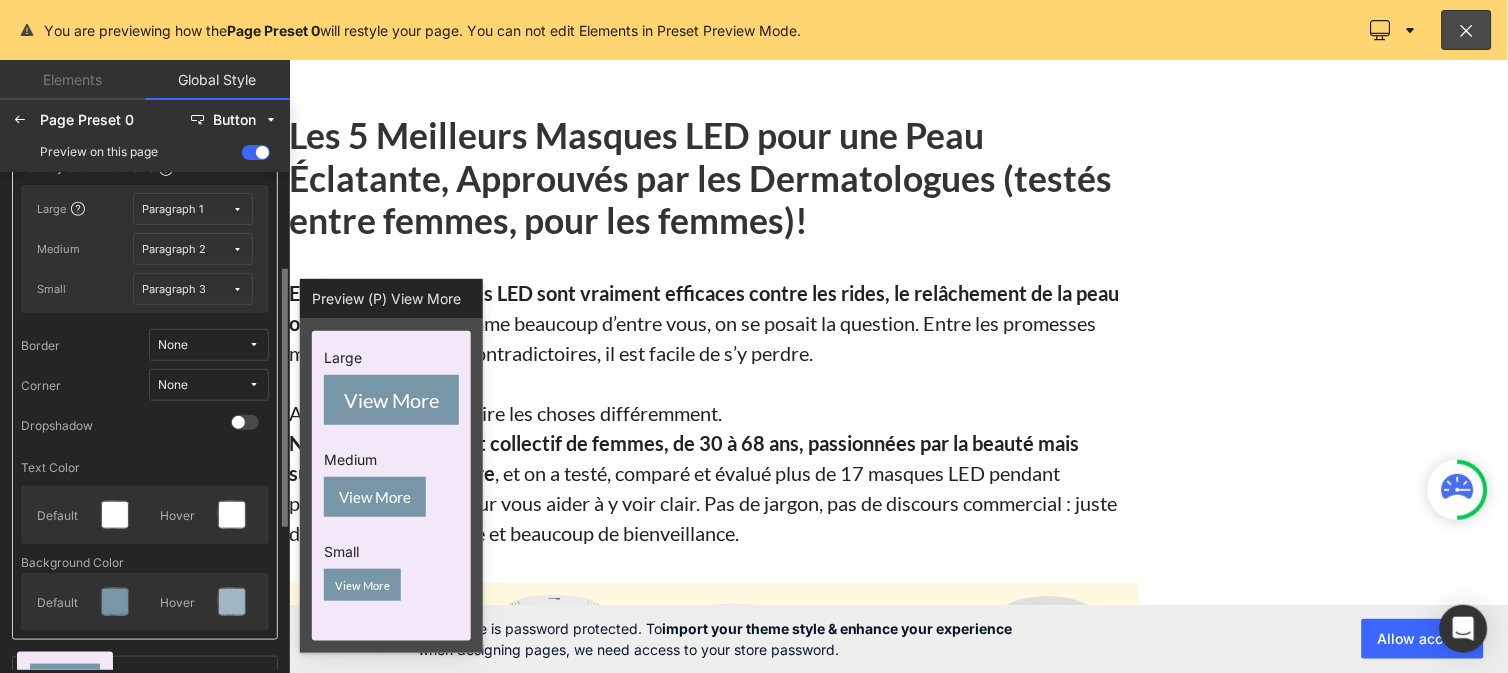click at bounding box center (119, 602) 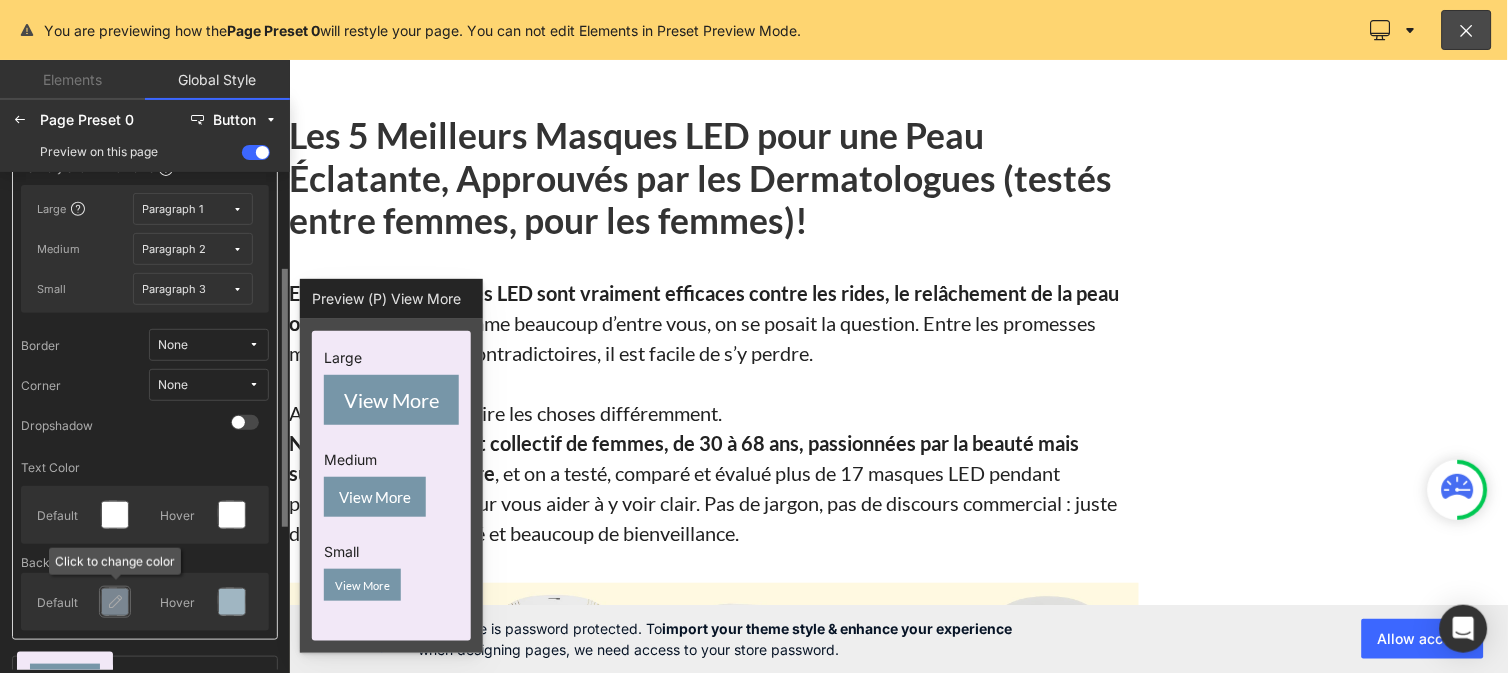 click at bounding box center [115, 602] 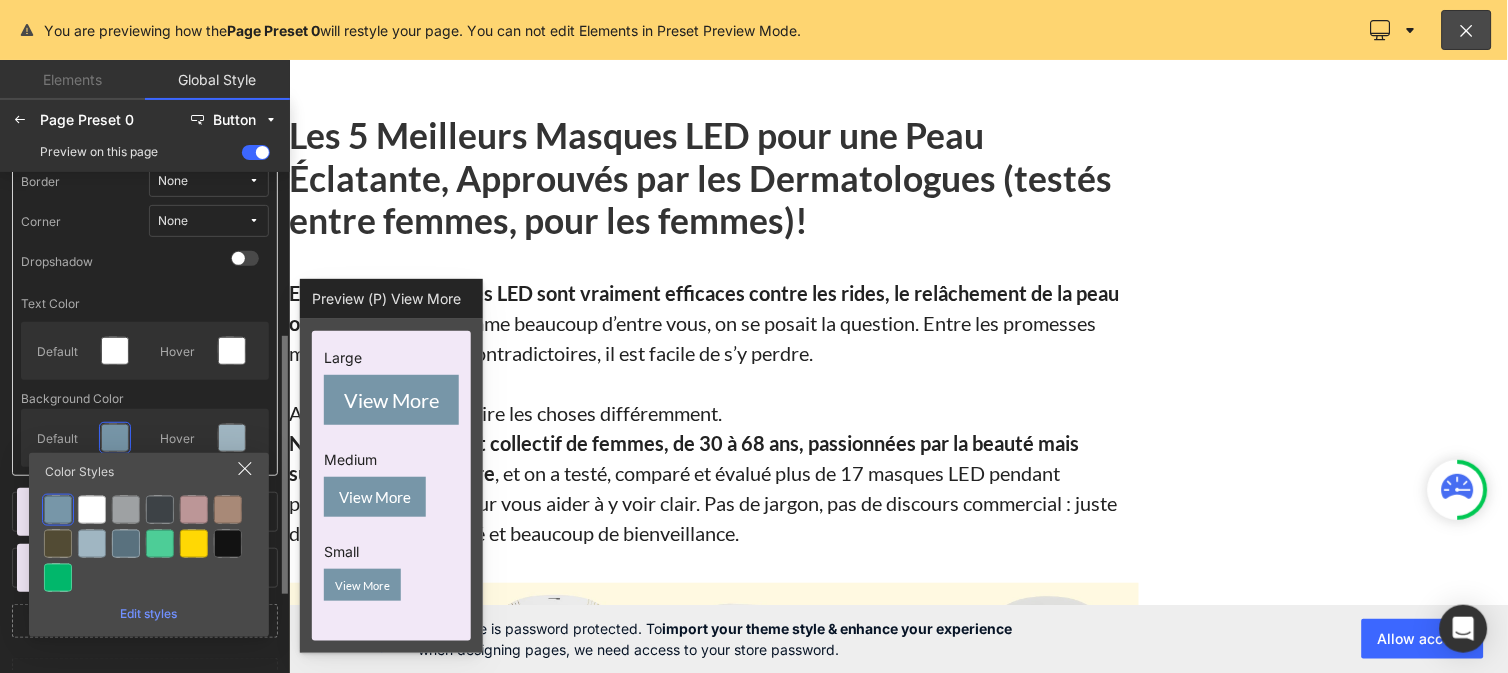 scroll, scrollTop: 340, scrollLeft: 0, axis: vertical 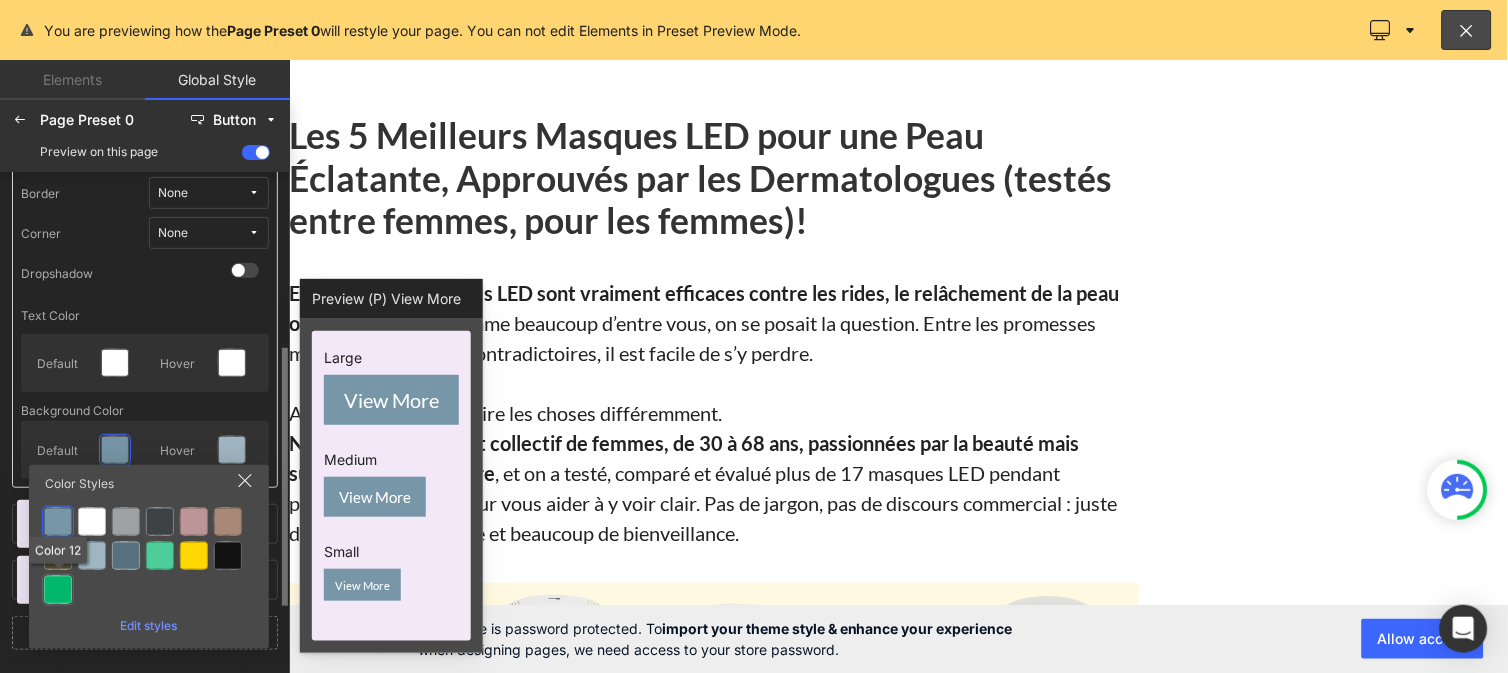 click at bounding box center (58, 590) 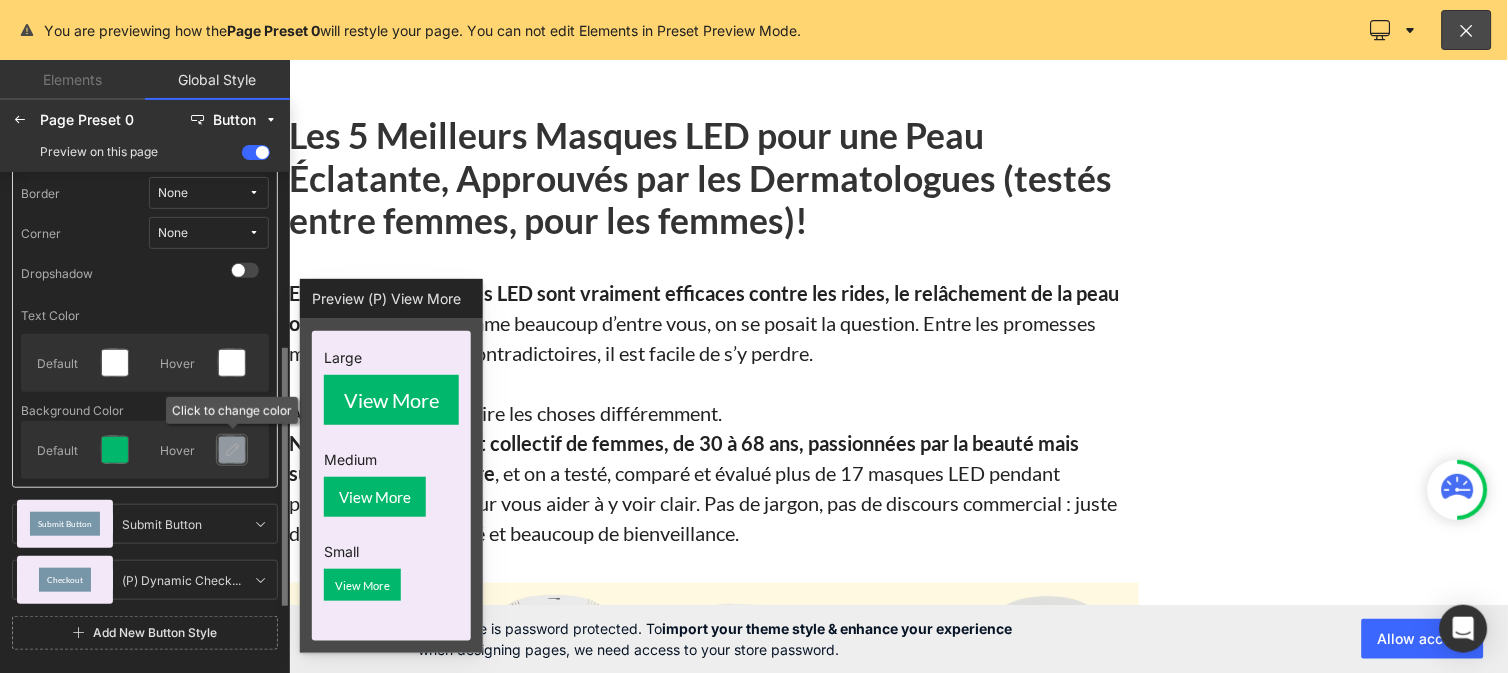 click at bounding box center (232, 450) 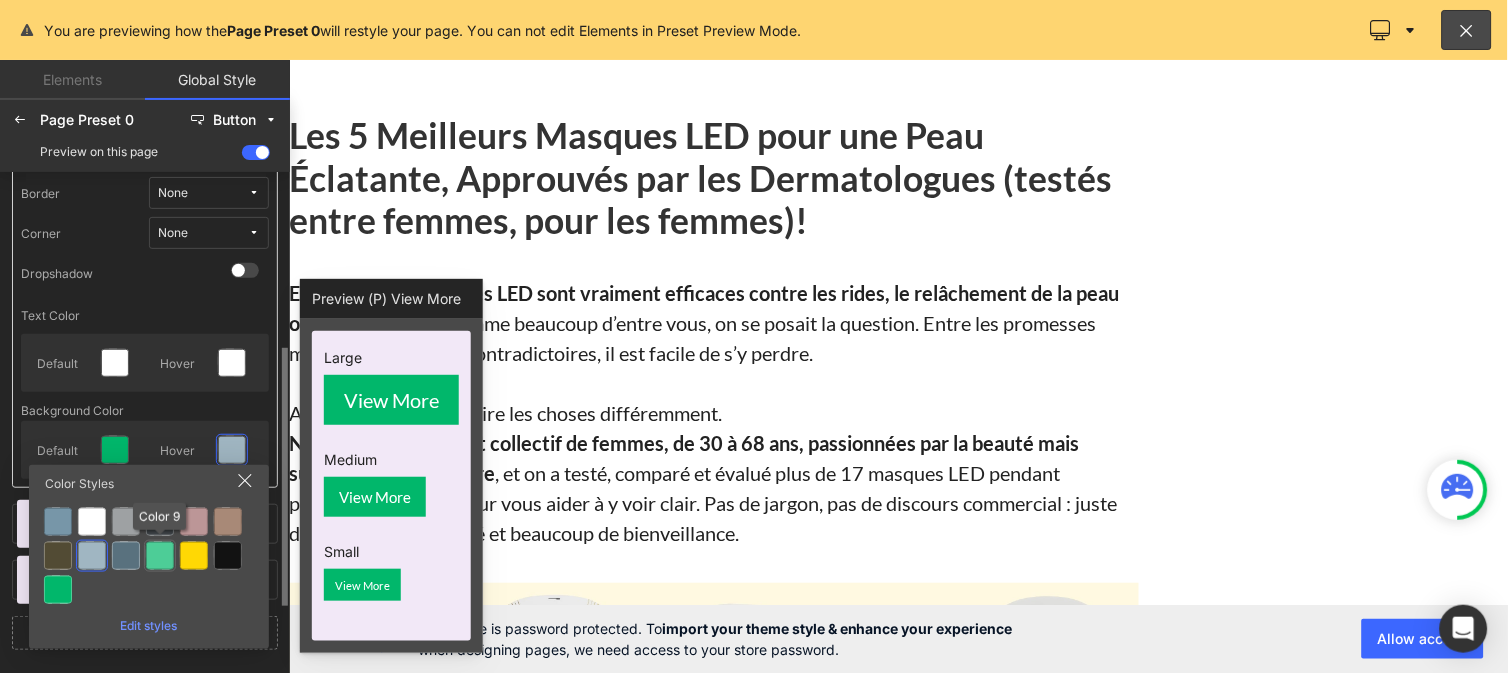 click at bounding box center (160, 556) 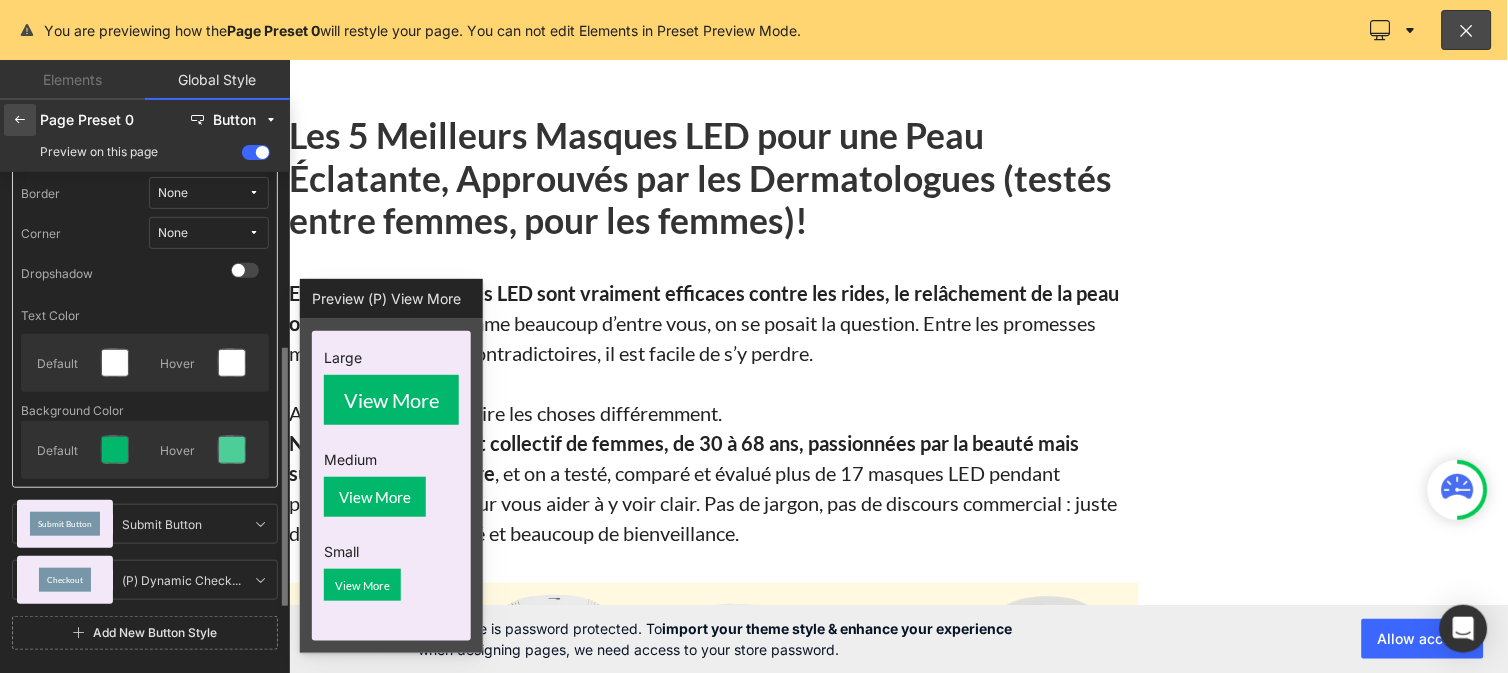 click at bounding box center (20, 120) 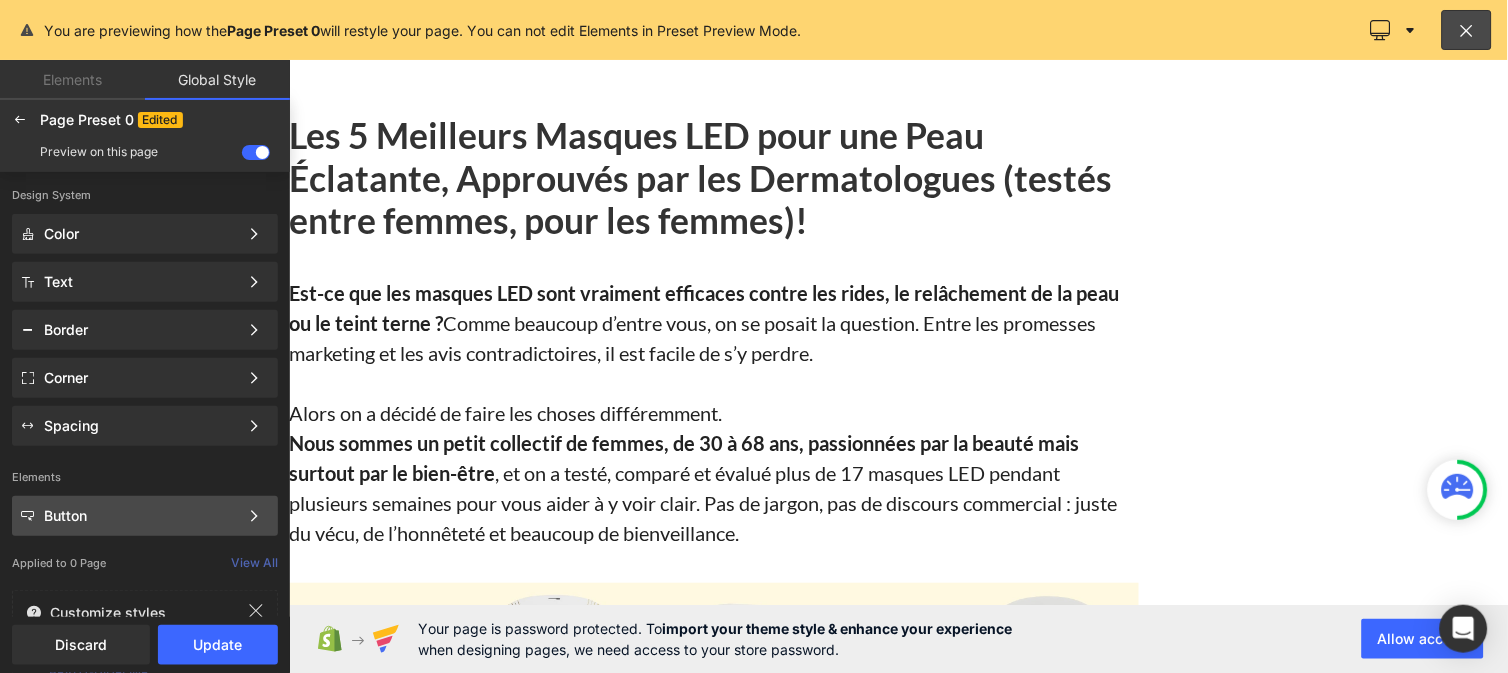 click on "Button" at bounding box center (141, 516) 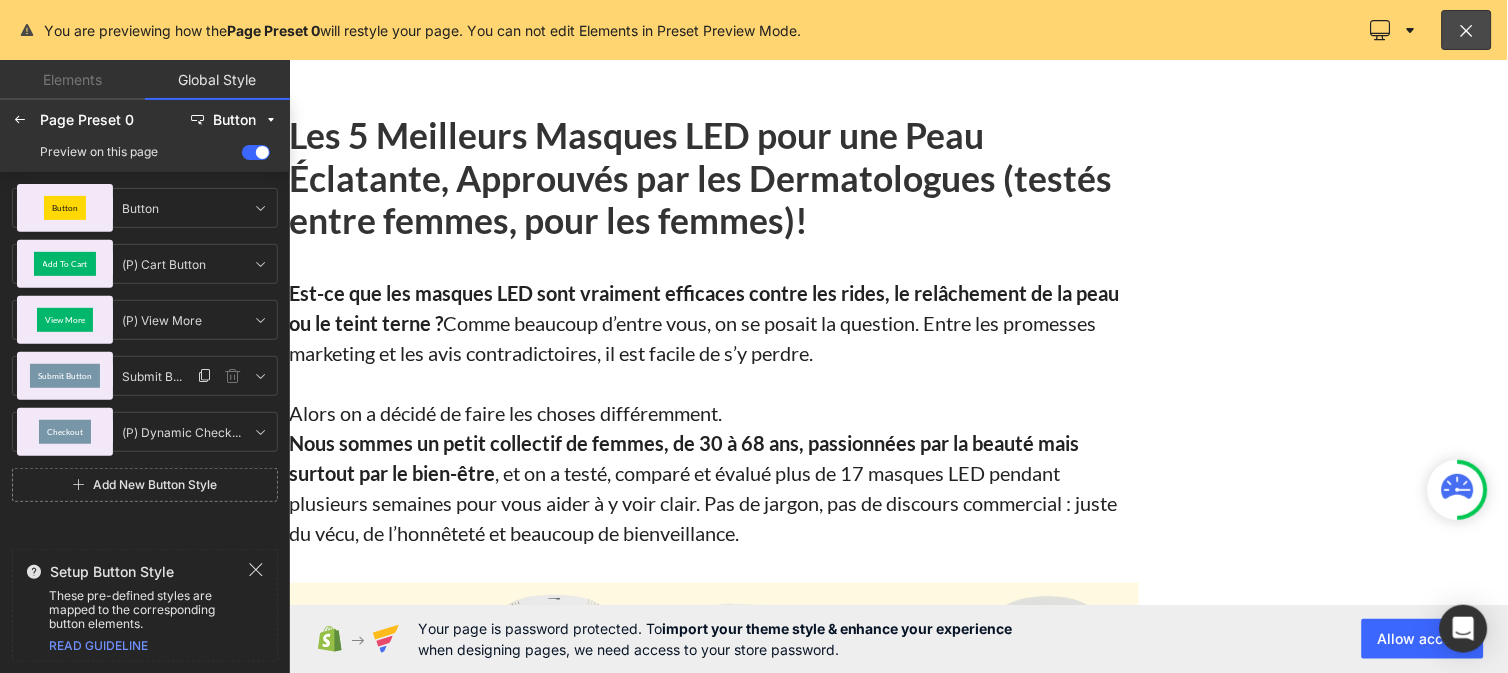 click on "Submit Button" at bounding box center [65, 376] 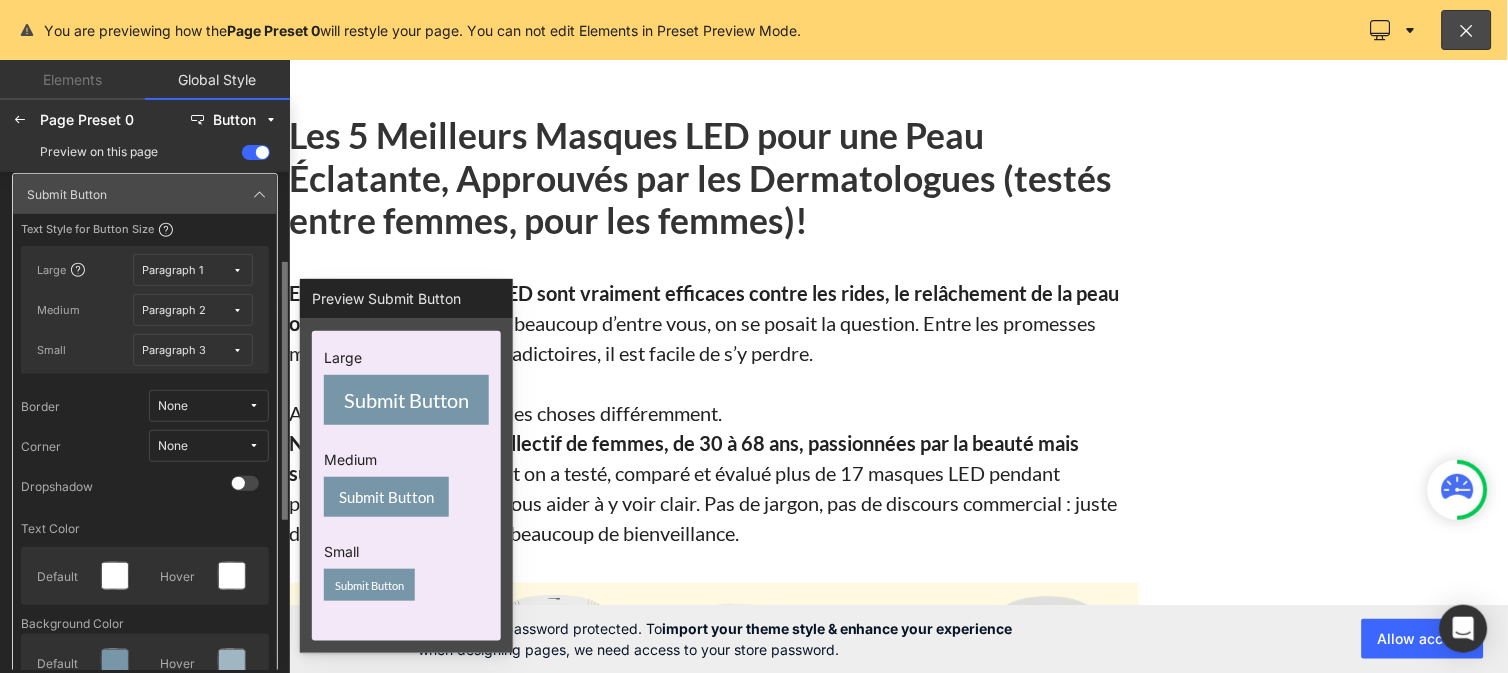 scroll, scrollTop: 184, scrollLeft: 0, axis: vertical 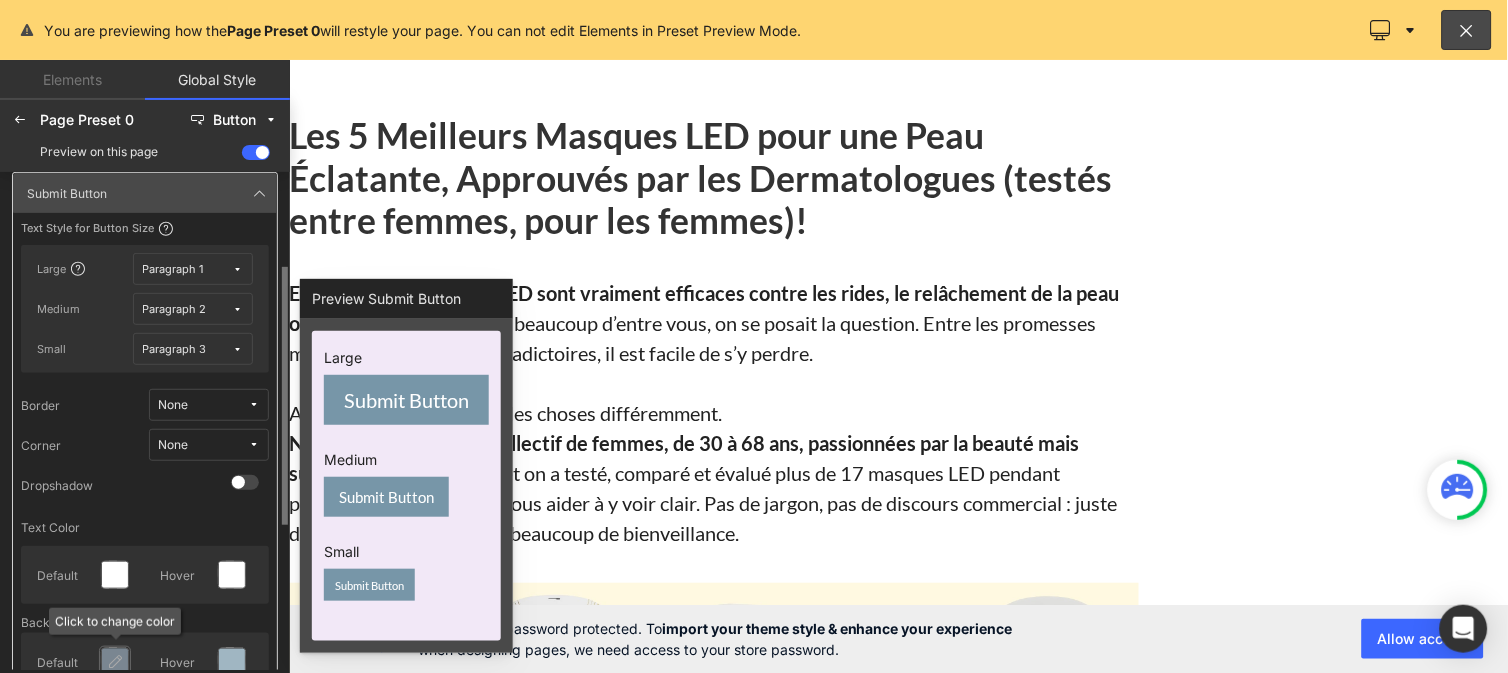 click at bounding box center [115, 662] 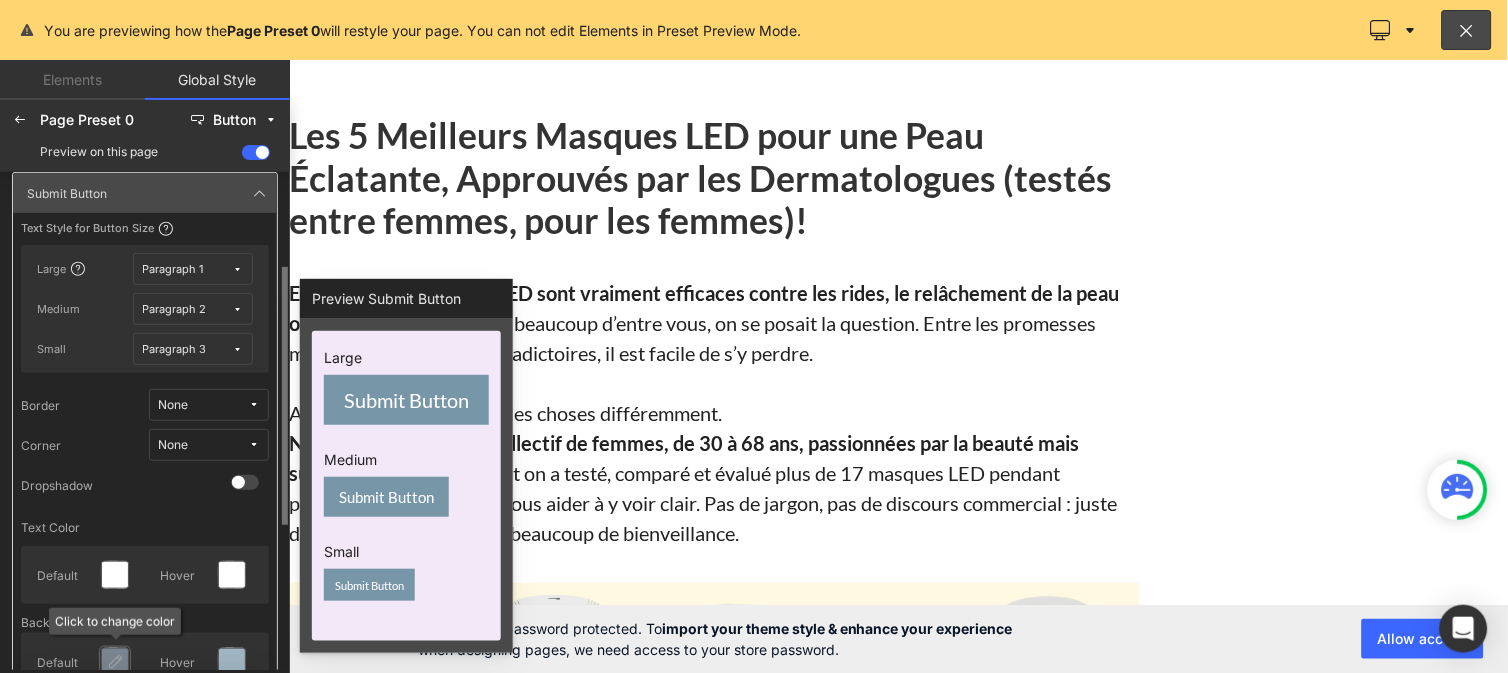 click at bounding box center (115, 662) 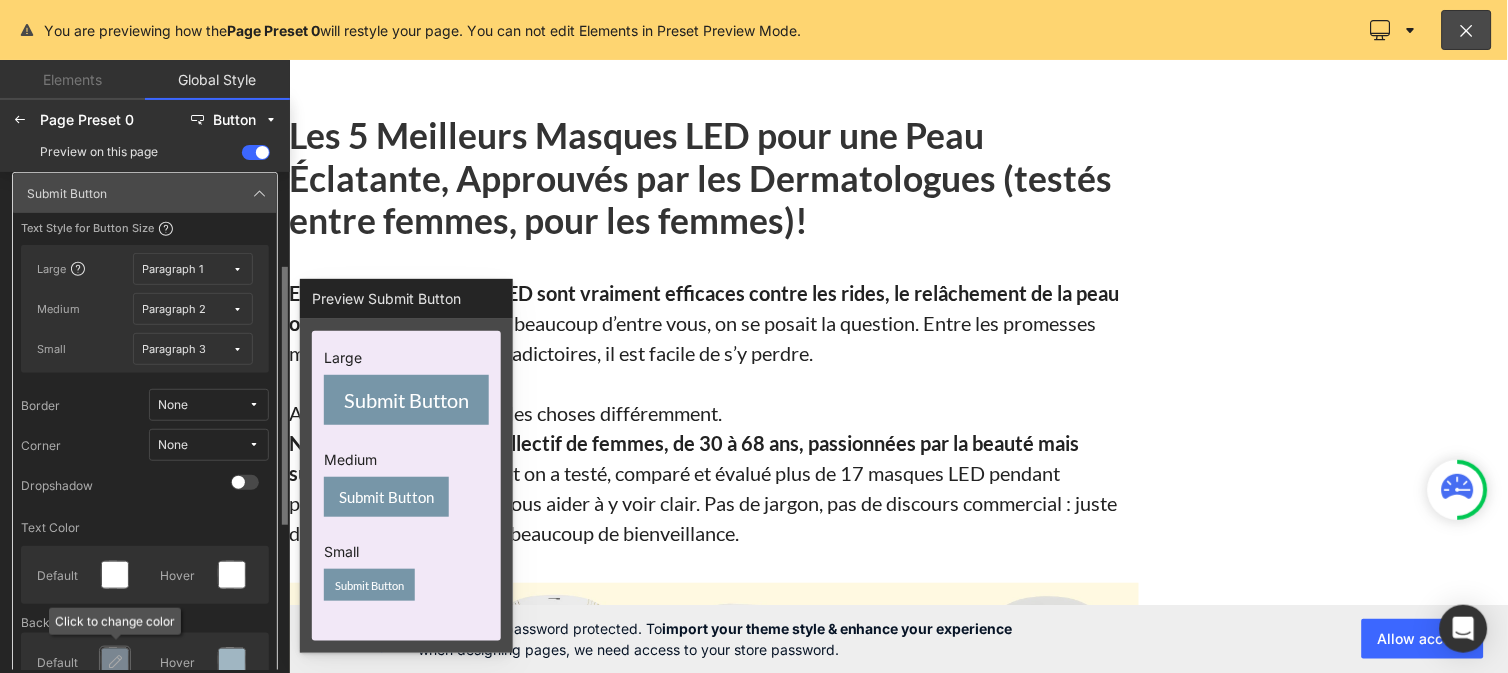 click at bounding box center [115, 662] 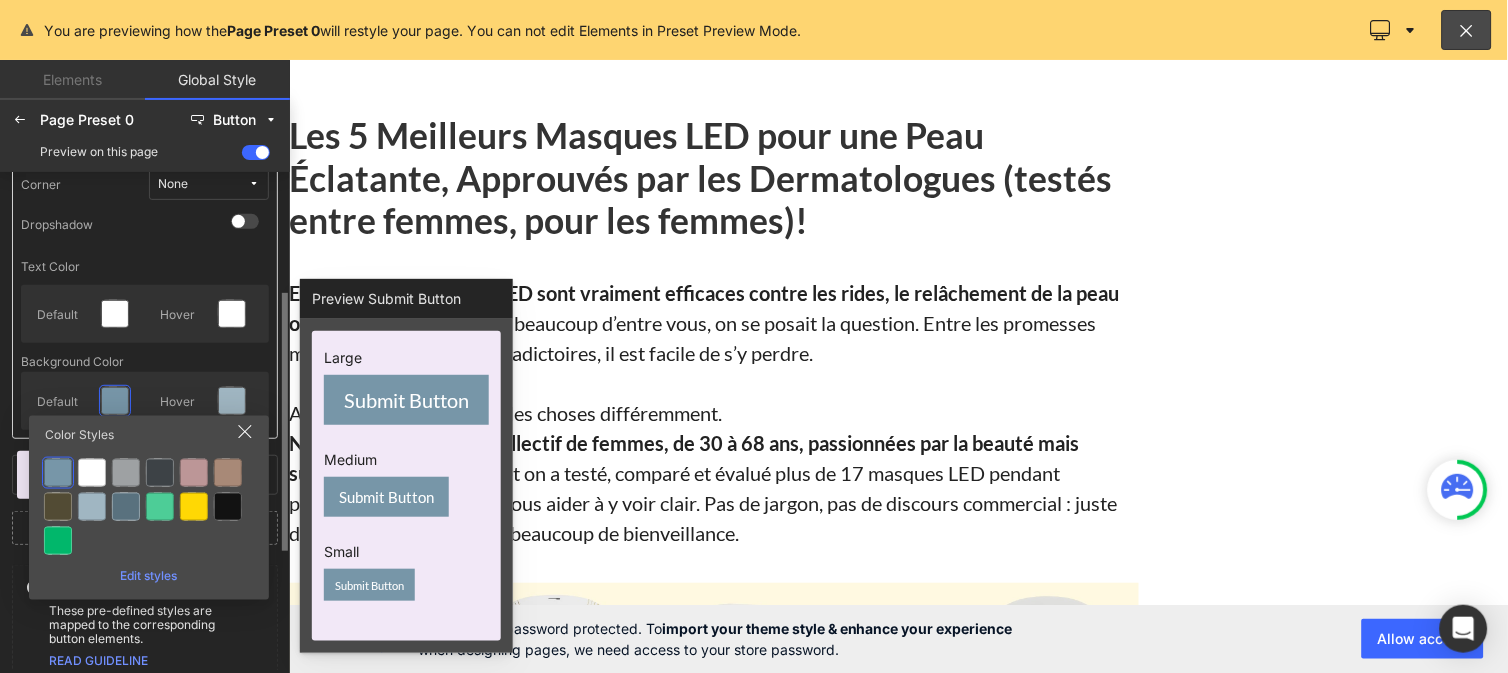 scroll, scrollTop: 446, scrollLeft: 0, axis: vertical 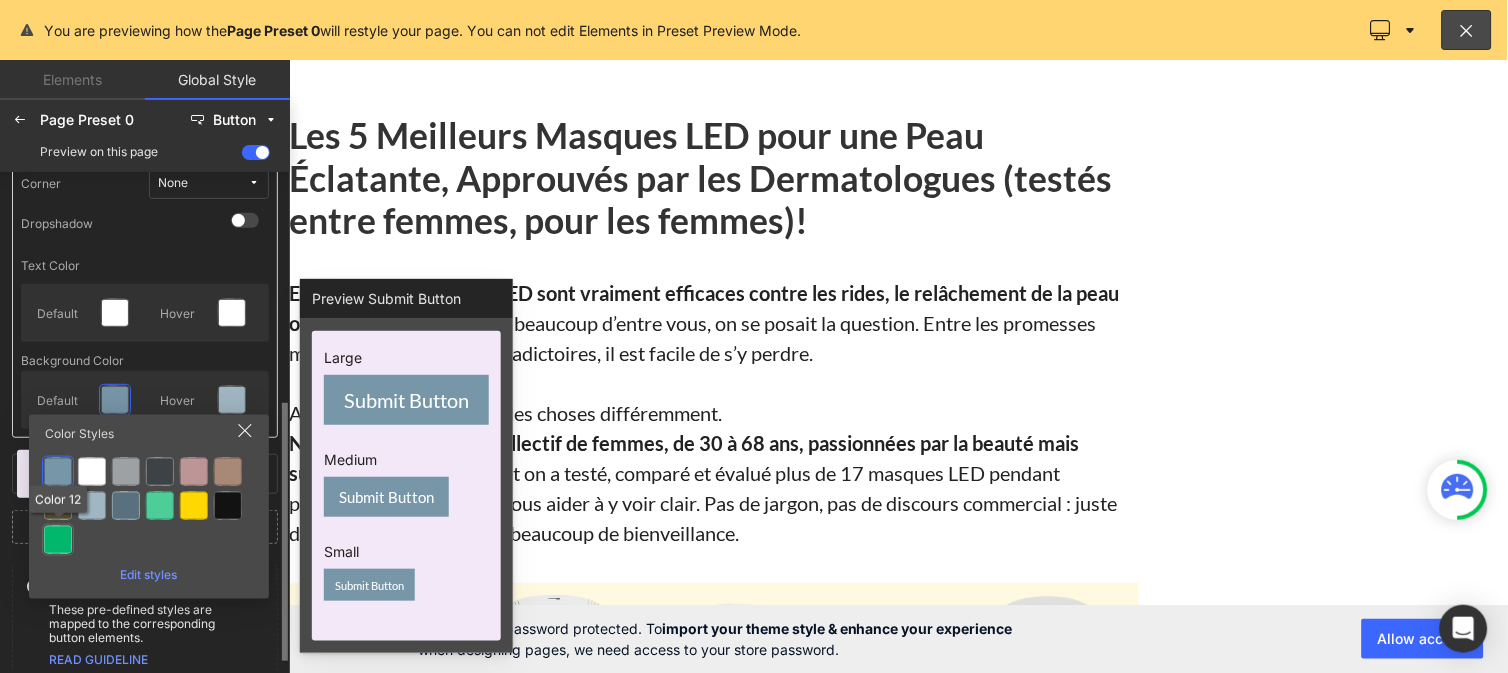 click at bounding box center (58, 540) 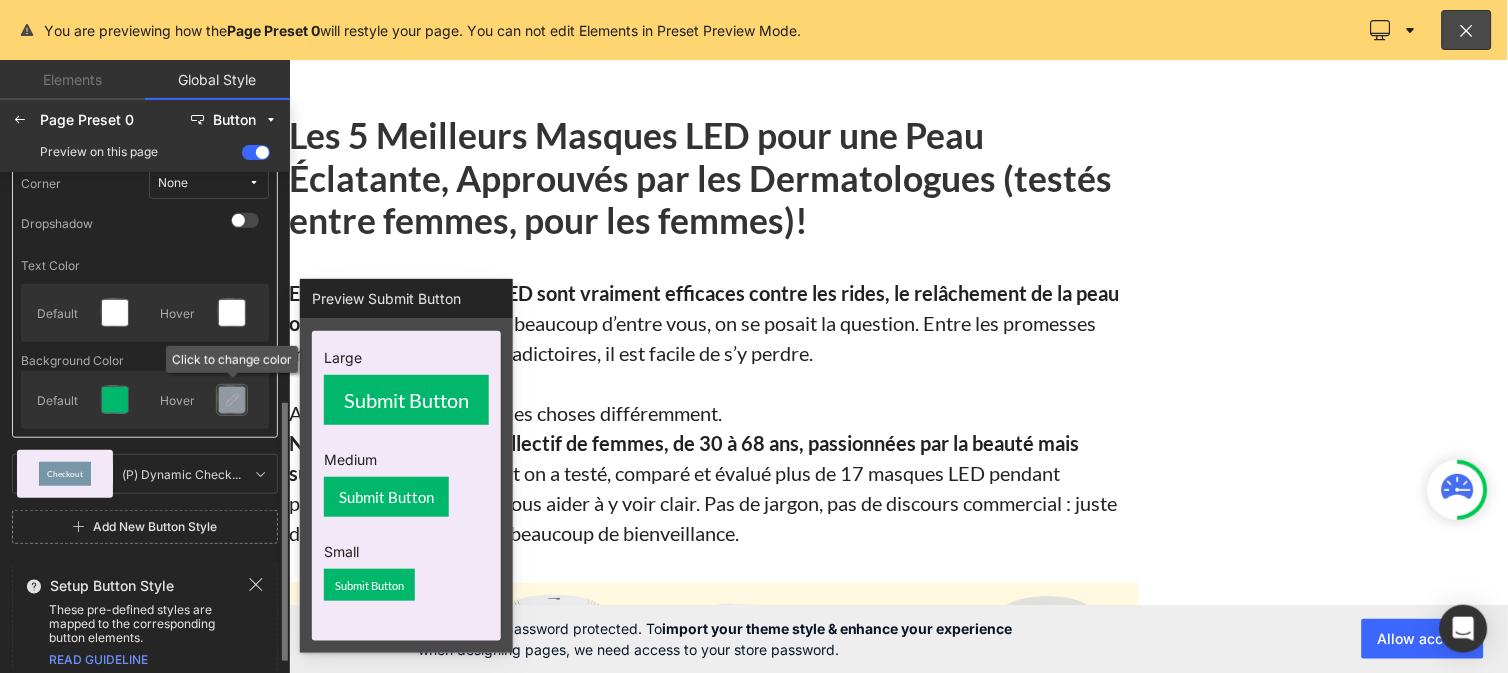click at bounding box center (232, 400) 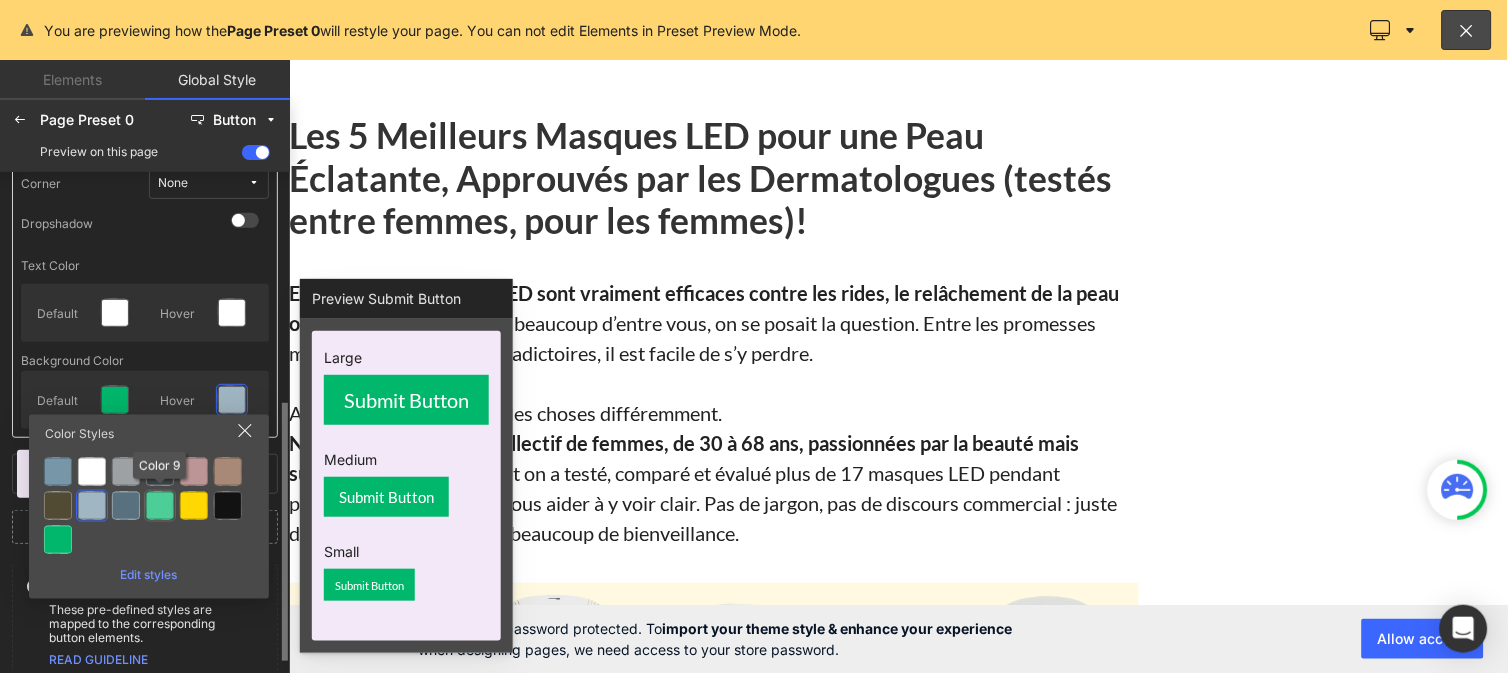 click at bounding box center (160, 506) 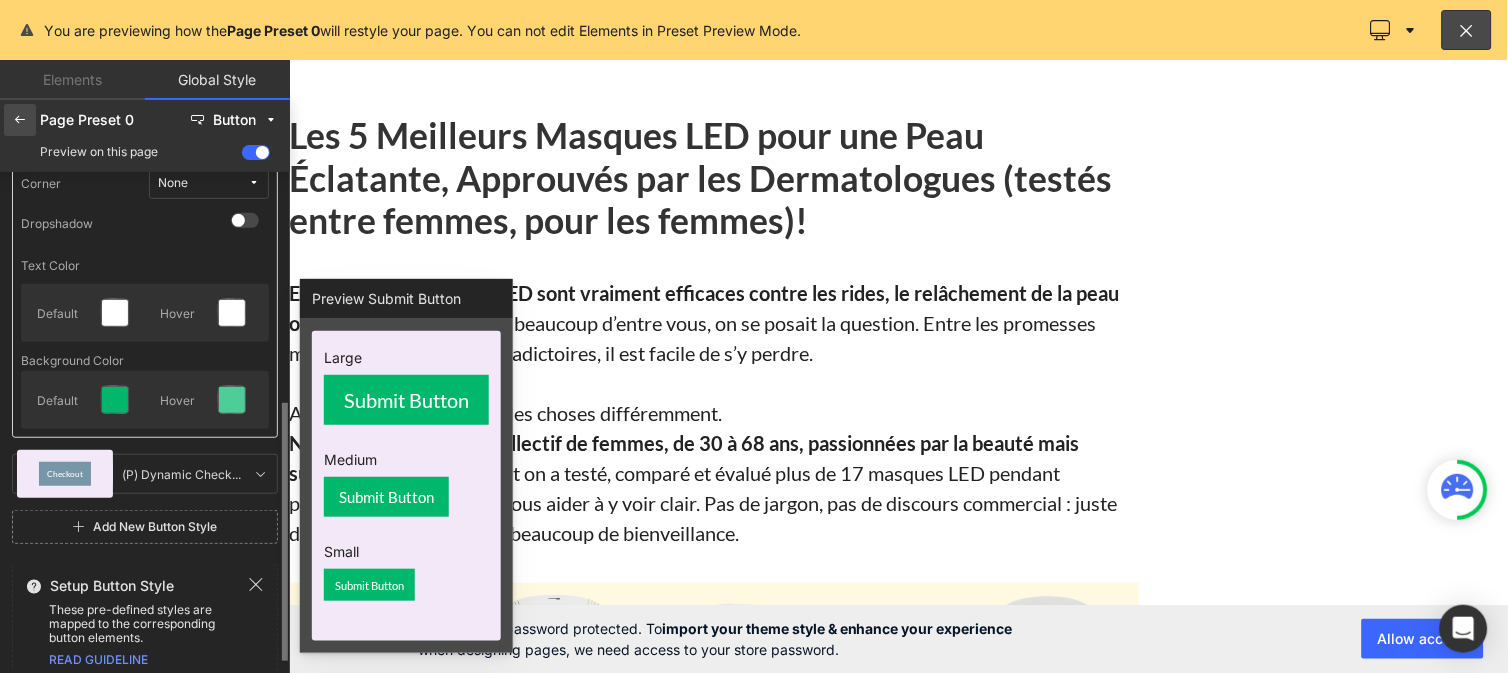 click at bounding box center [20, 120] 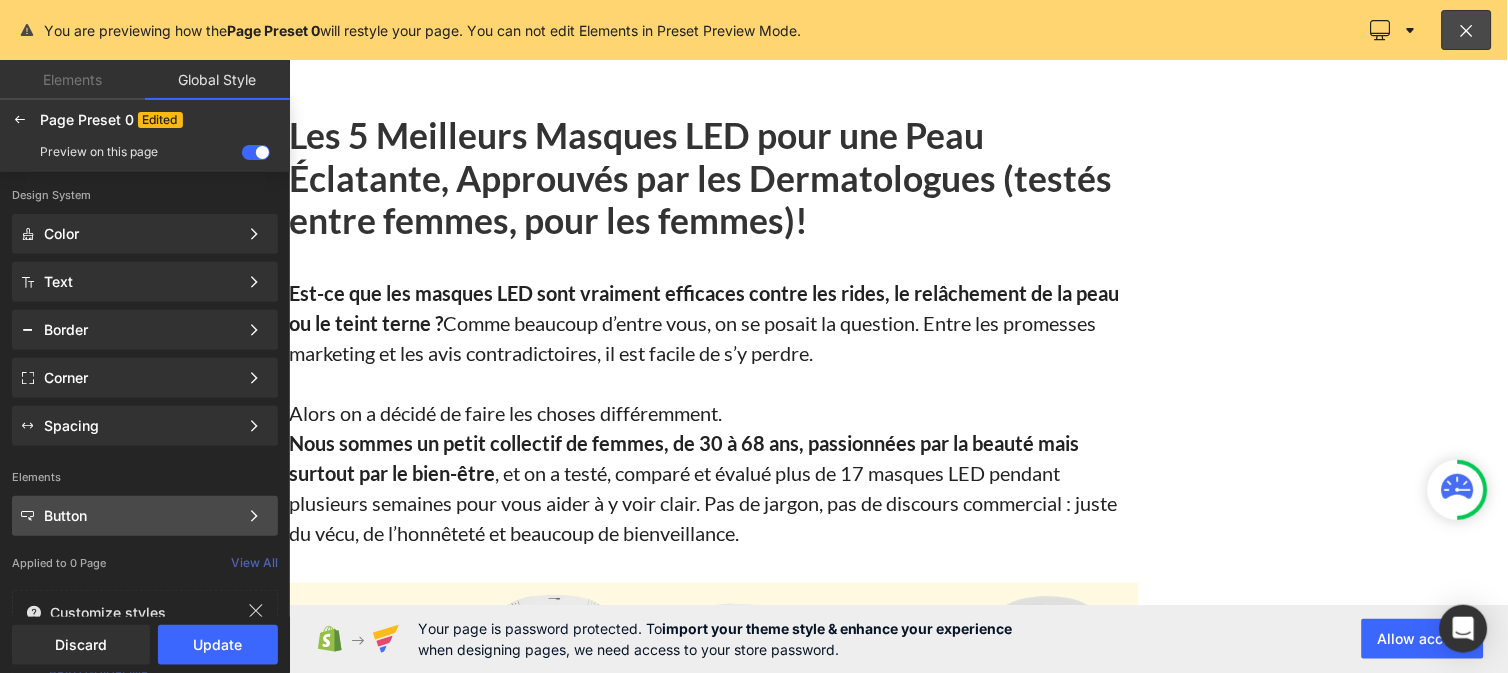 click on "Button" at bounding box center (141, 516) 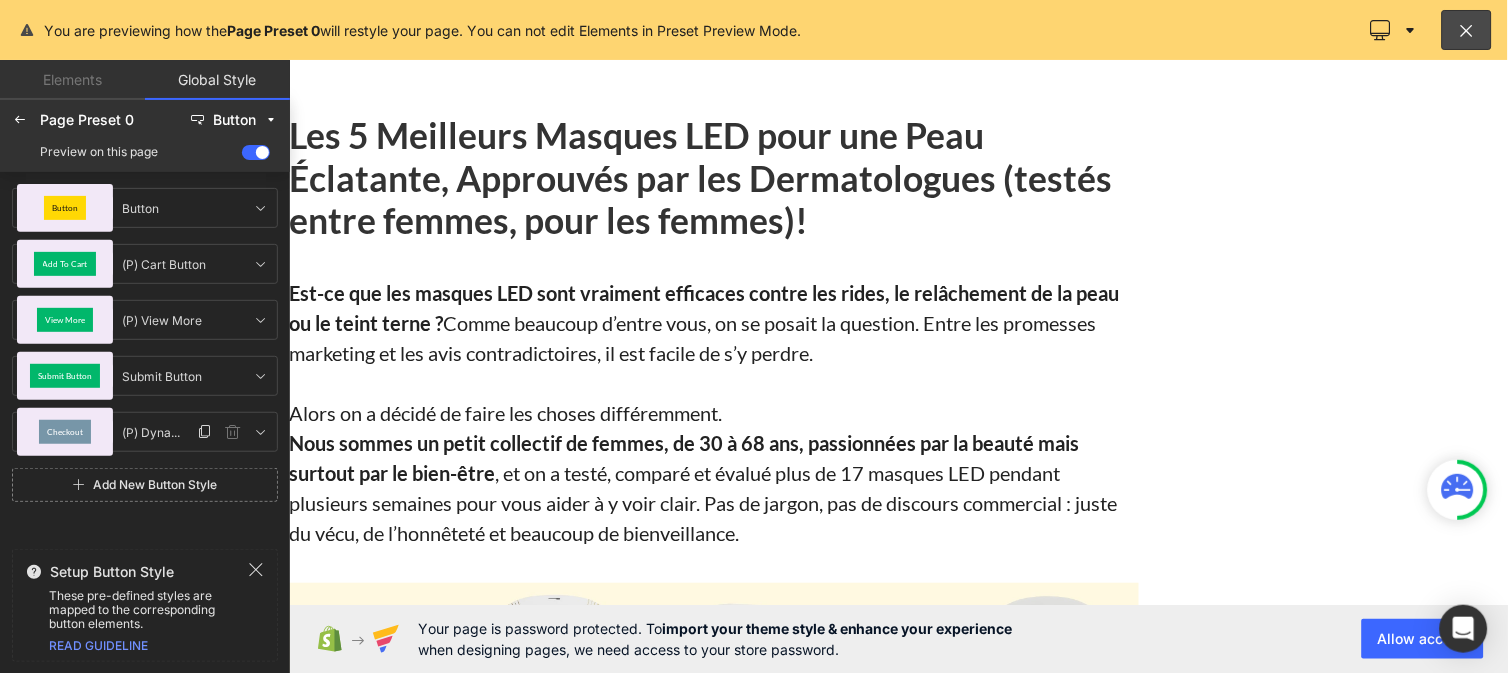click on "Checkout" at bounding box center [65, 432] 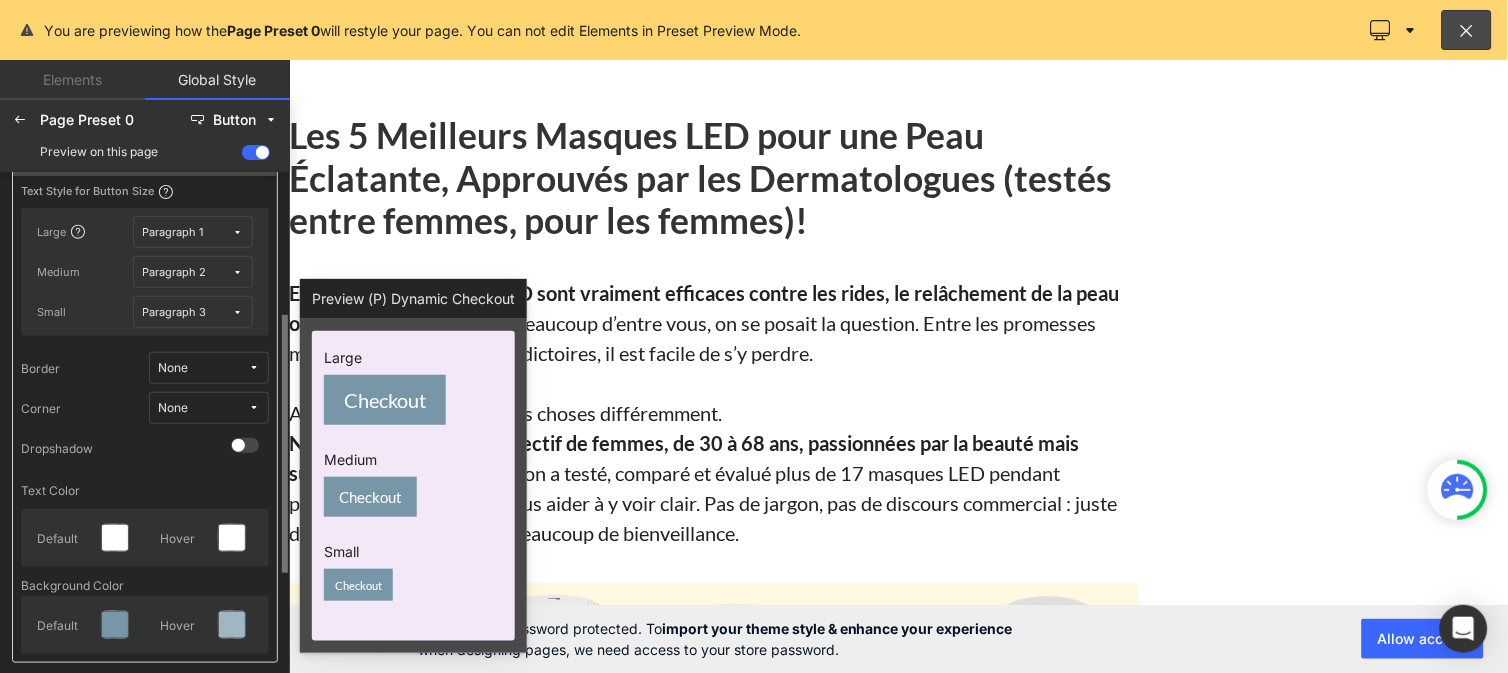 scroll, scrollTop: 330, scrollLeft: 0, axis: vertical 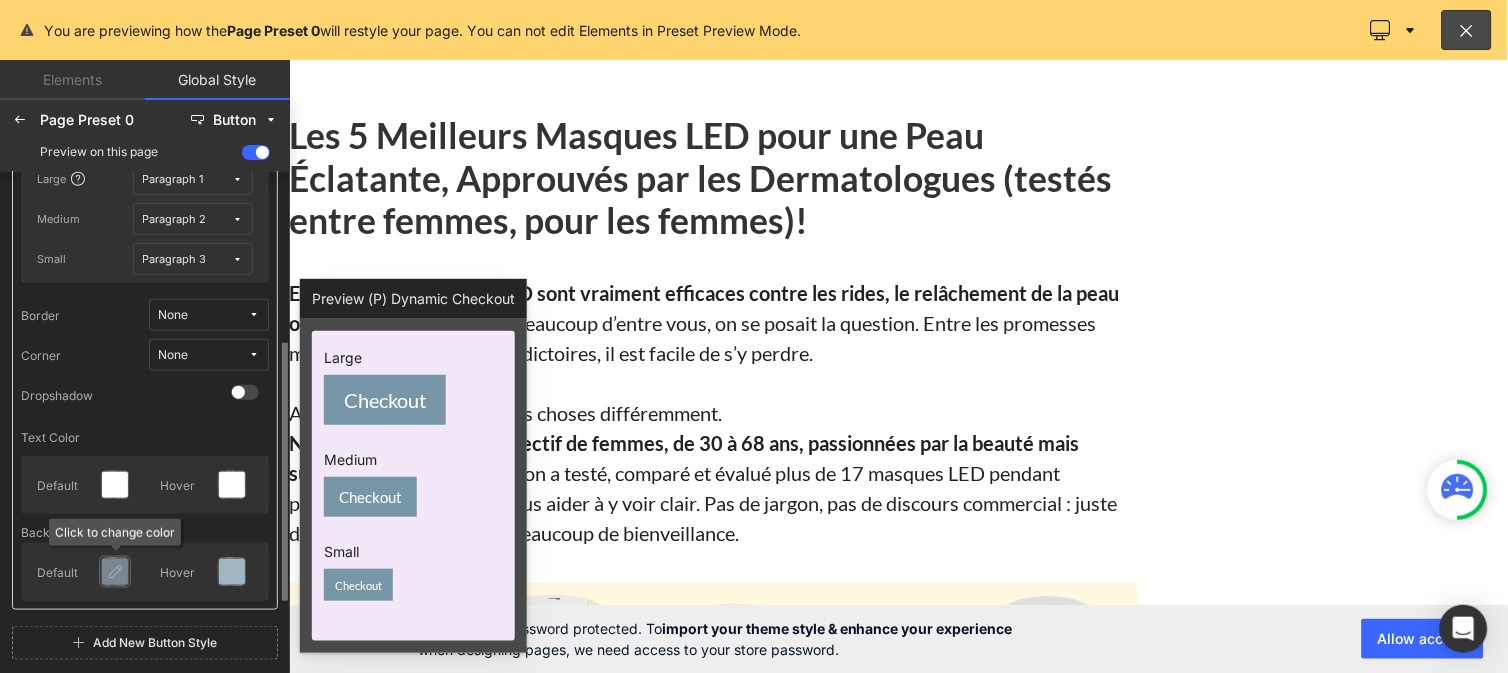 click at bounding box center [115, 572] 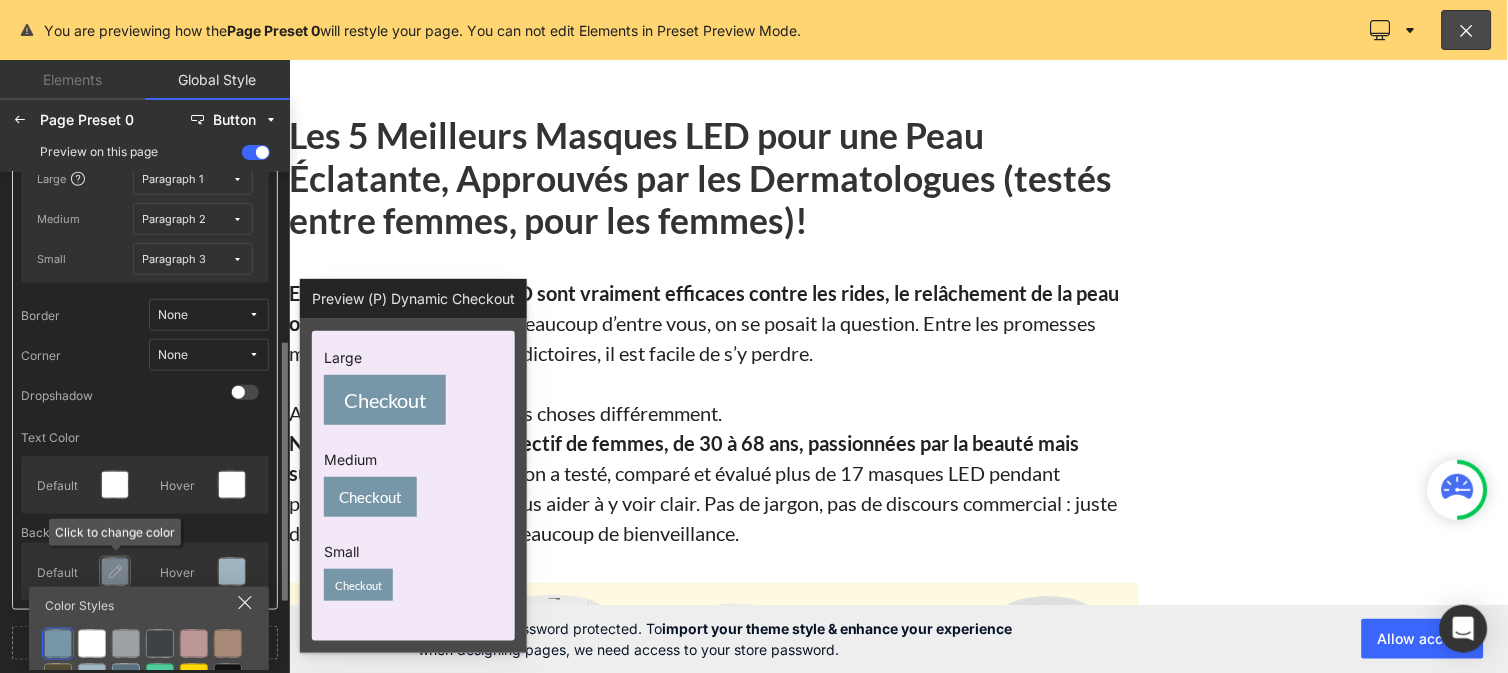 scroll, scrollTop: 461, scrollLeft: 0, axis: vertical 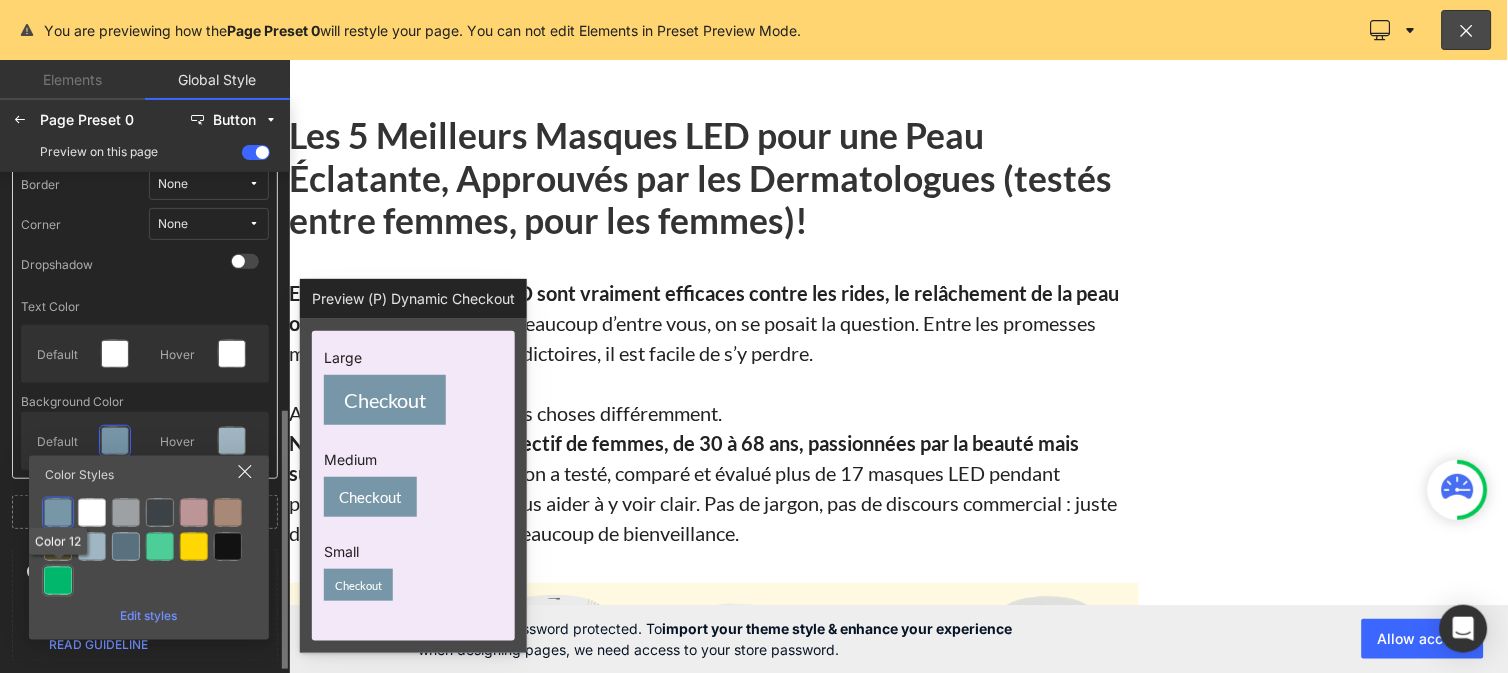 click 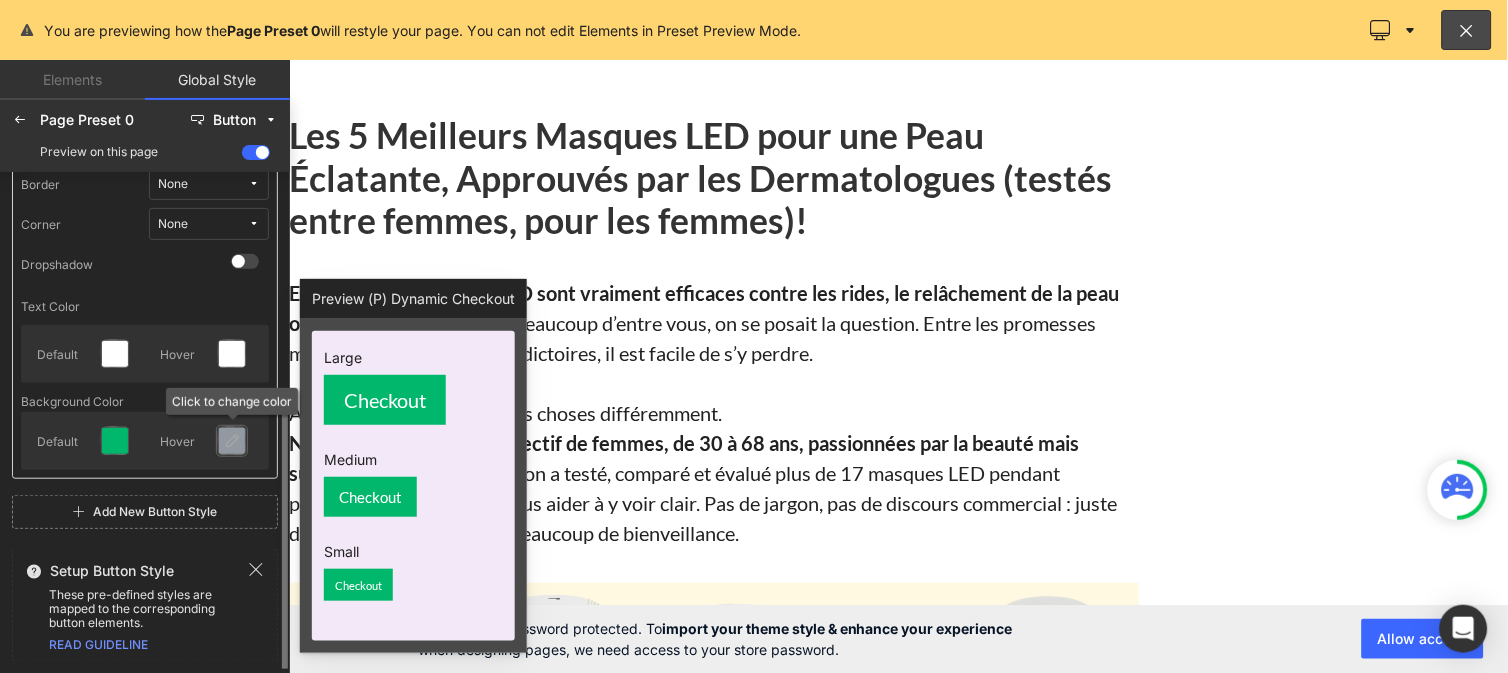 click at bounding box center [232, 441] 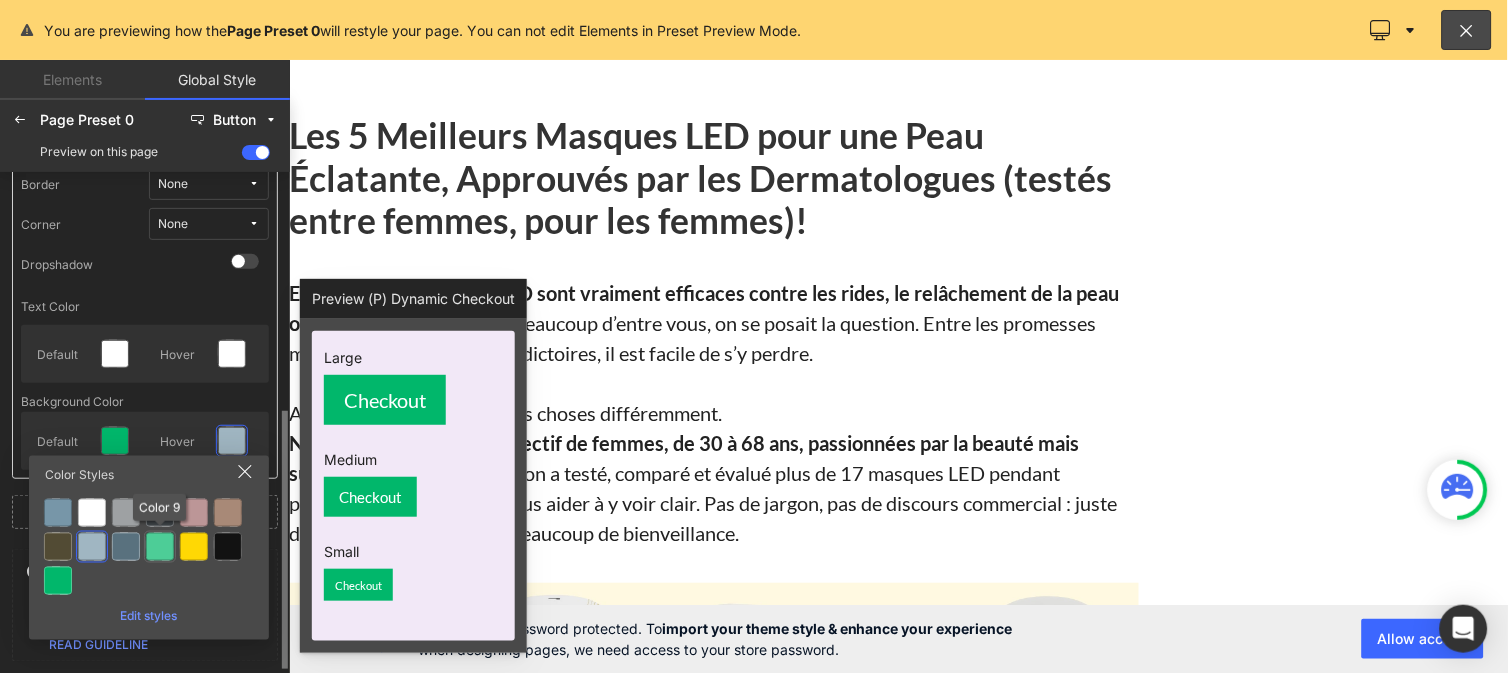 click at bounding box center [160, 547] 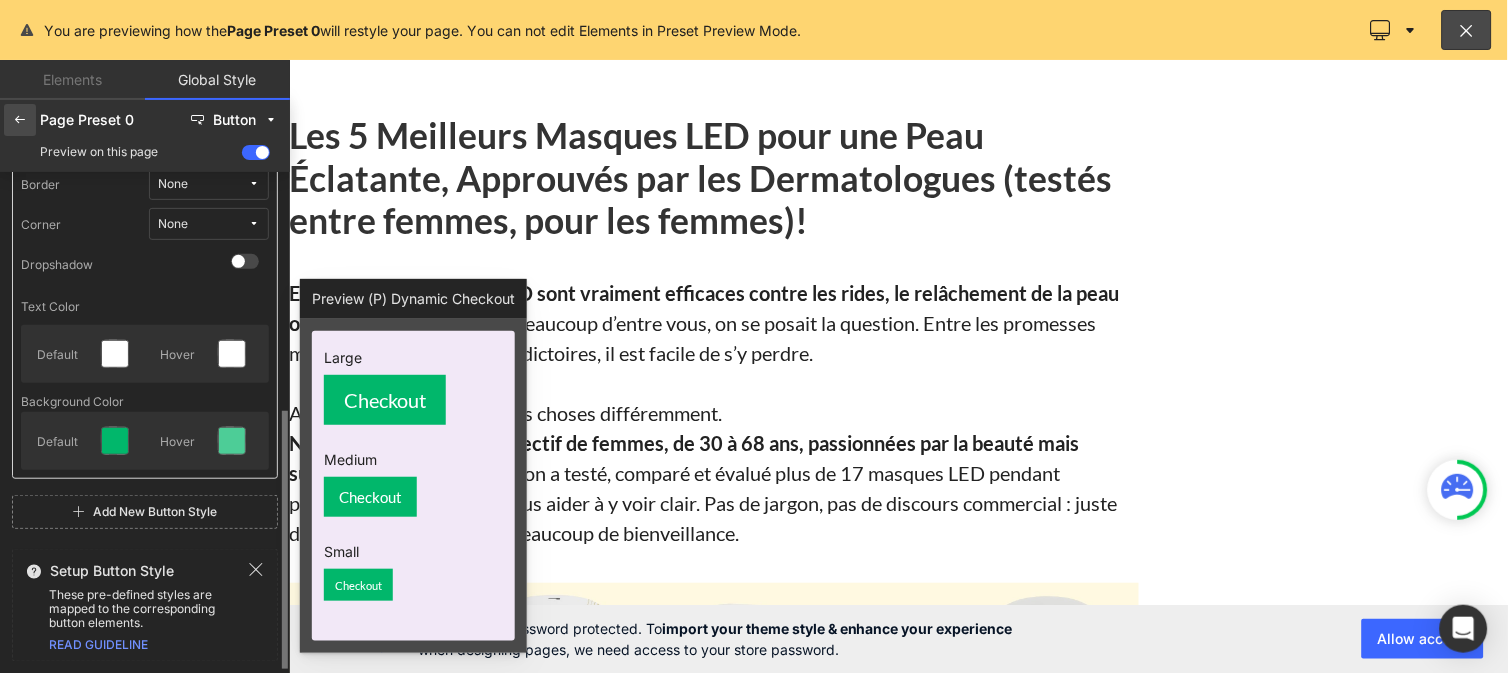 click at bounding box center (20, 120) 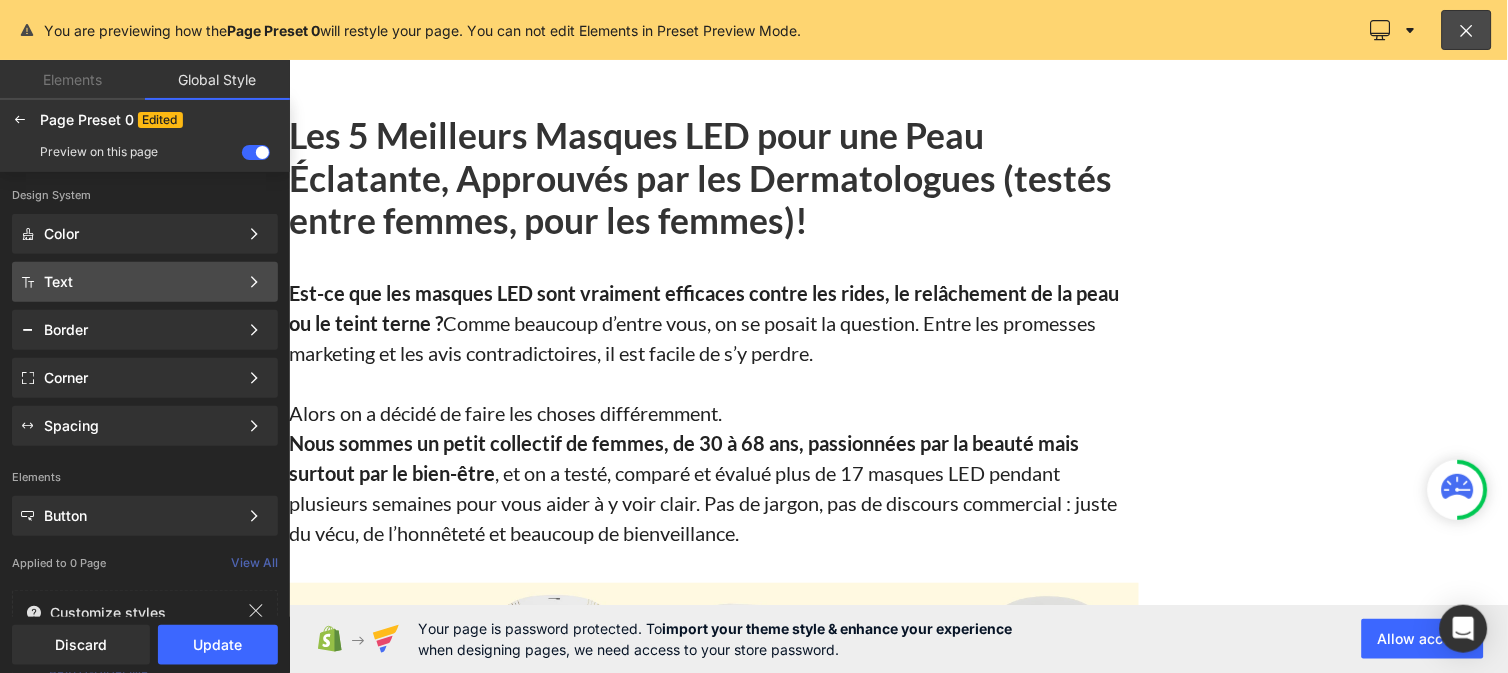 click on "Text" at bounding box center [141, 282] 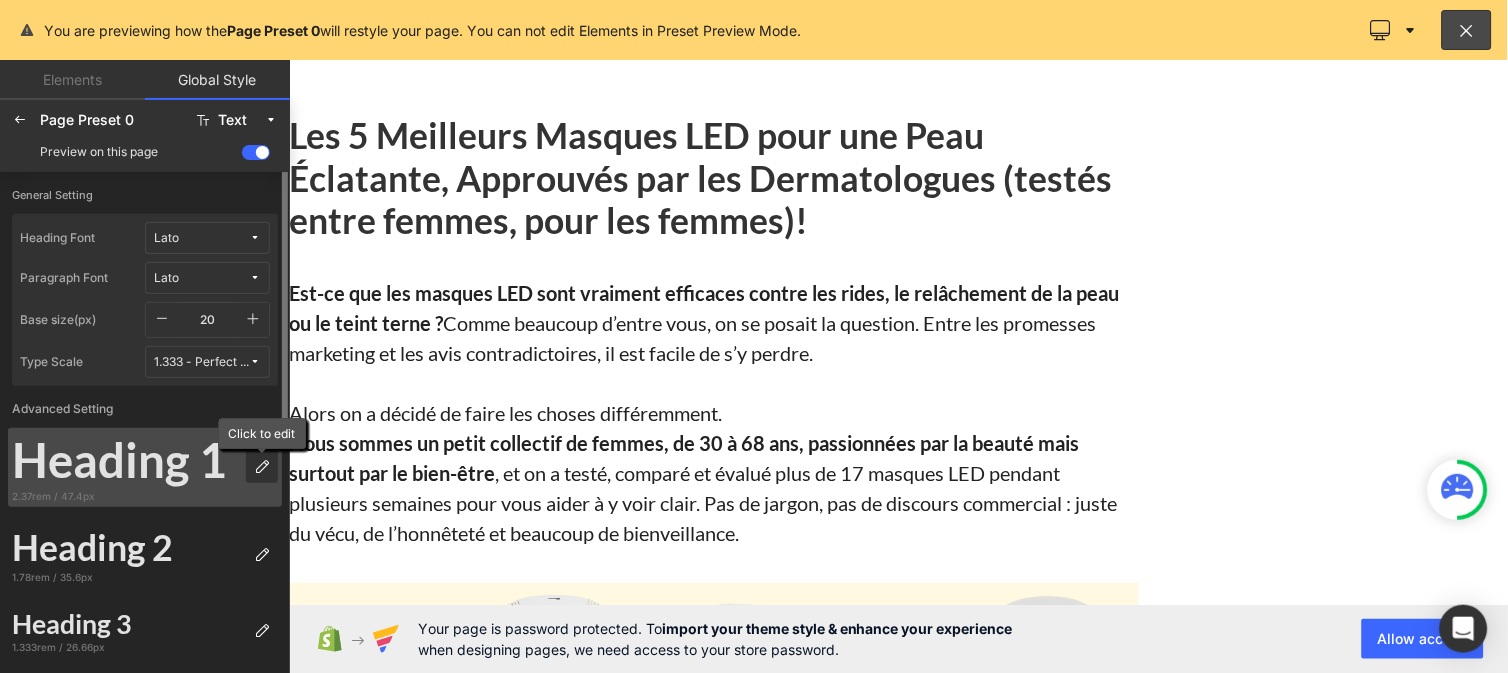 click at bounding box center [262, 467] 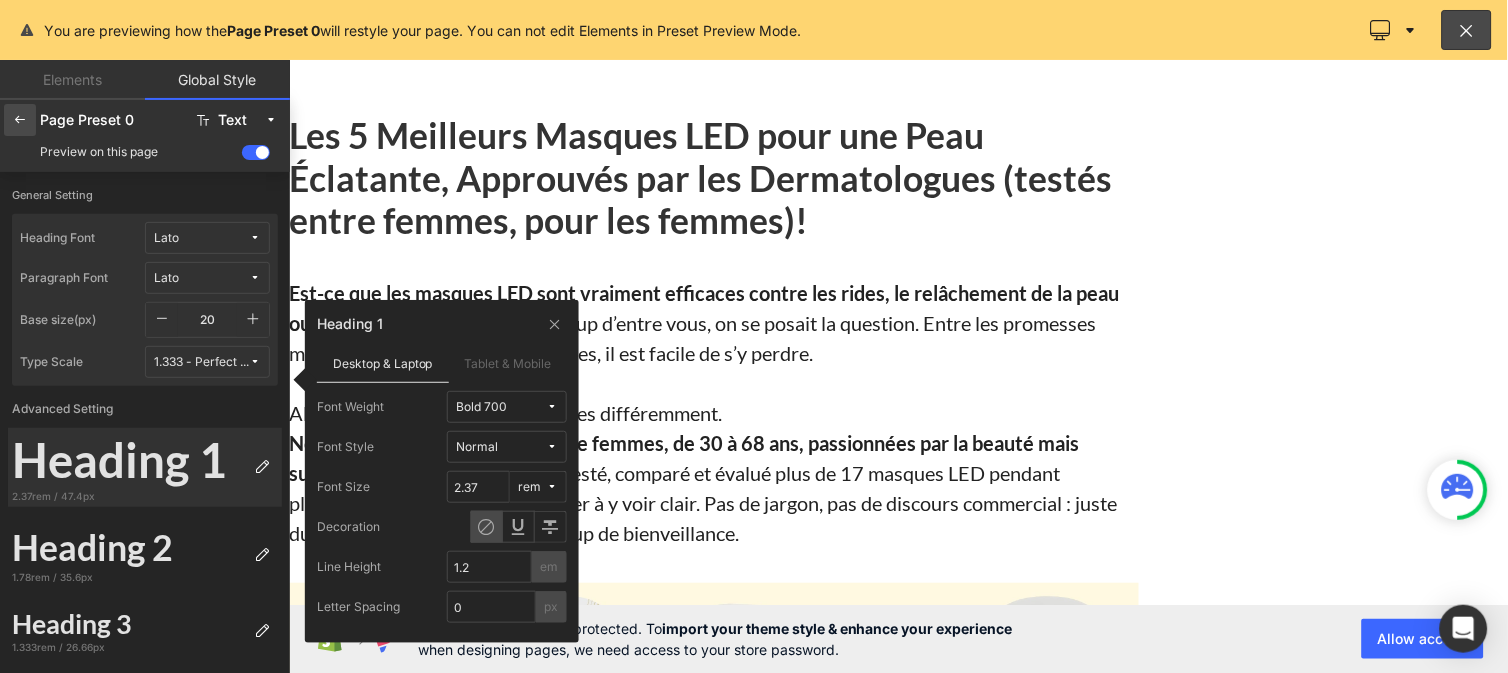 click at bounding box center (20, 120) 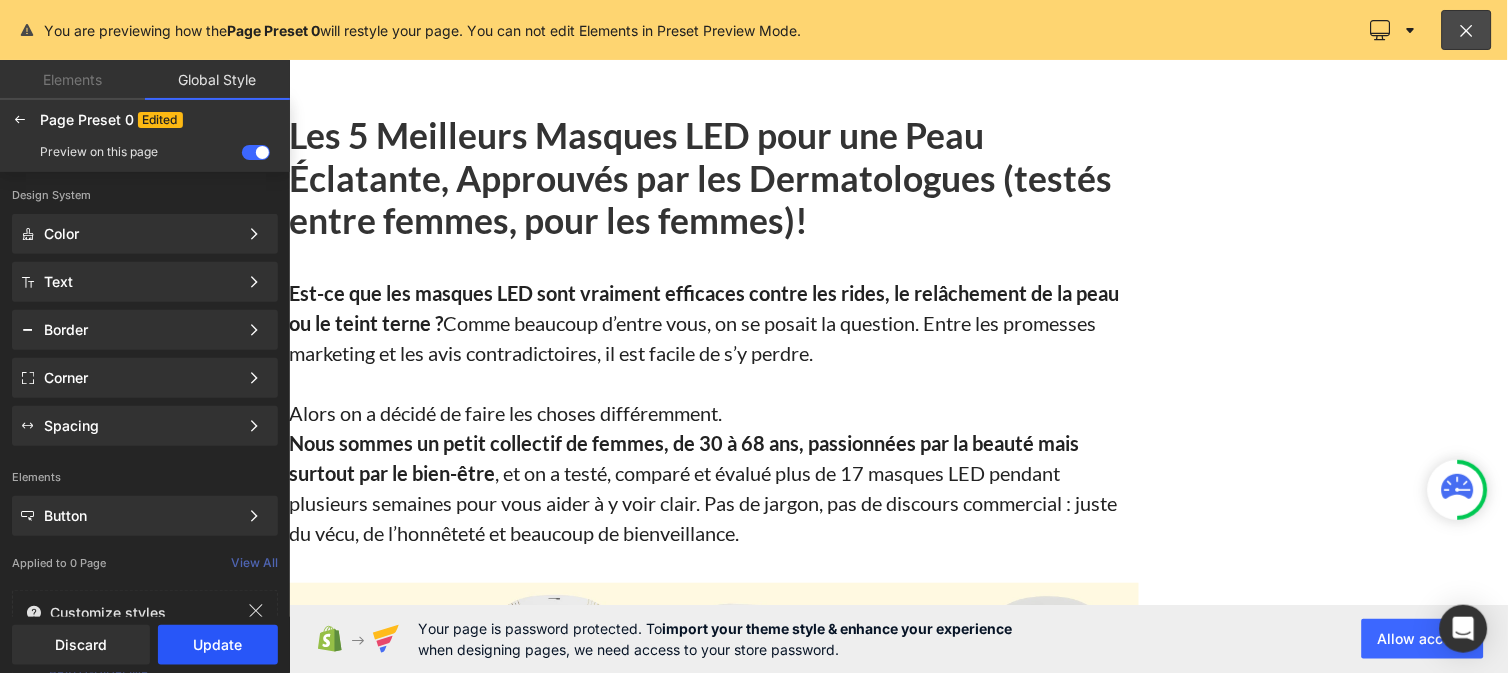 click on "Update" at bounding box center (218, 645) 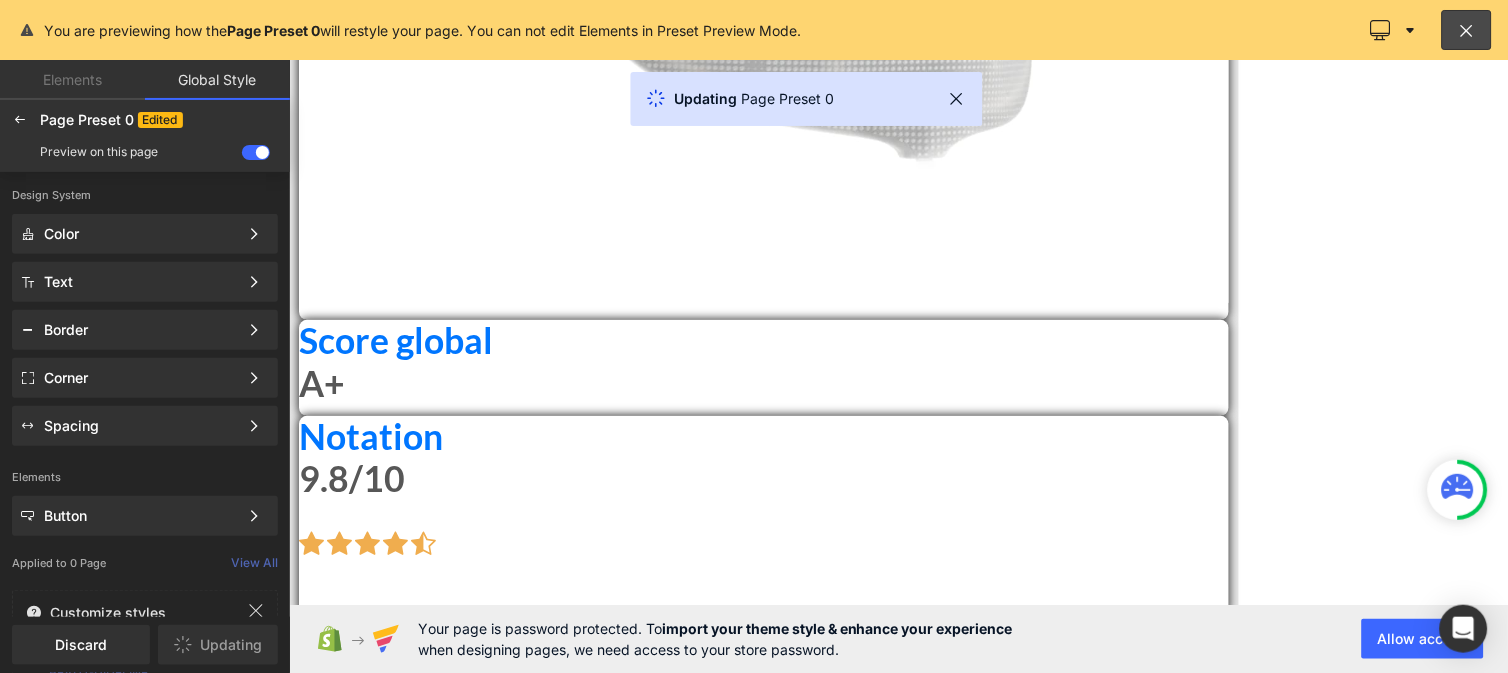 scroll, scrollTop: 3371, scrollLeft: 0, axis: vertical 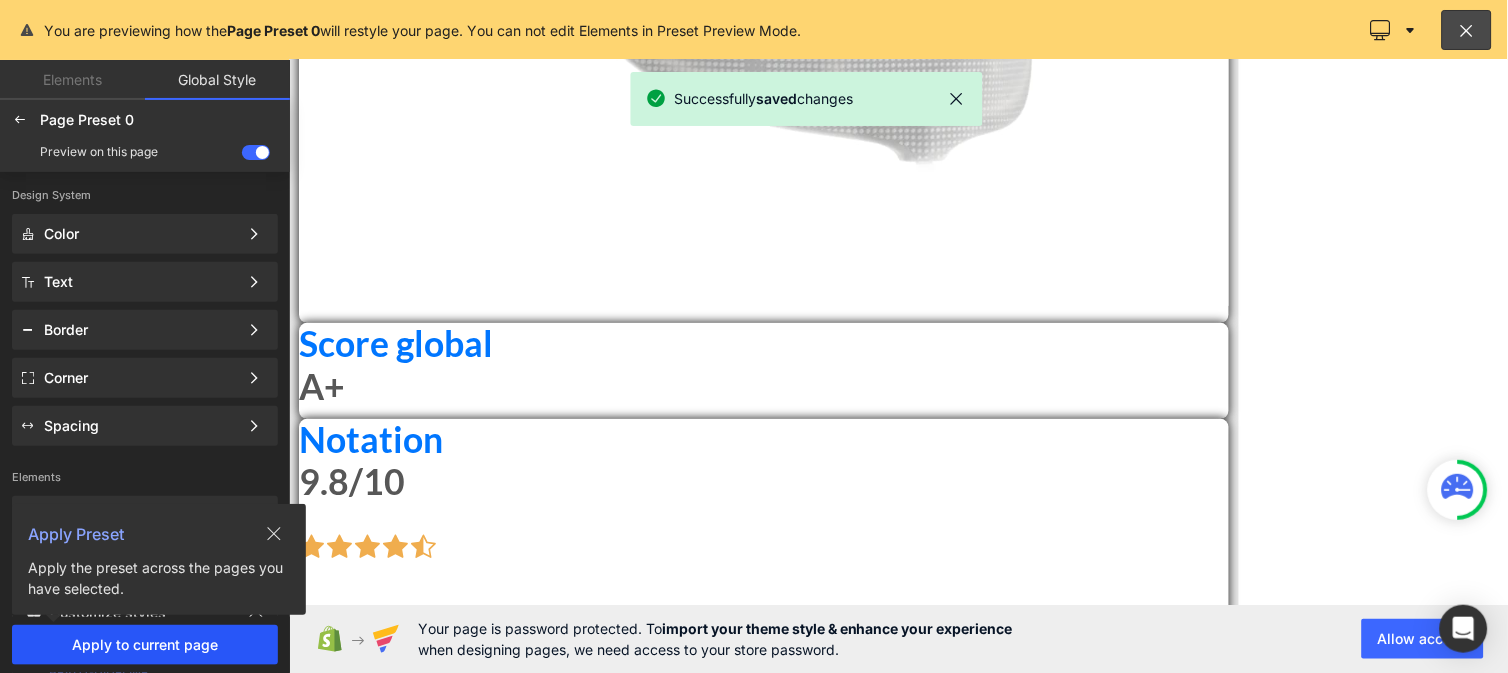 click on "Apply to current page" at bounding box center [145, 645] 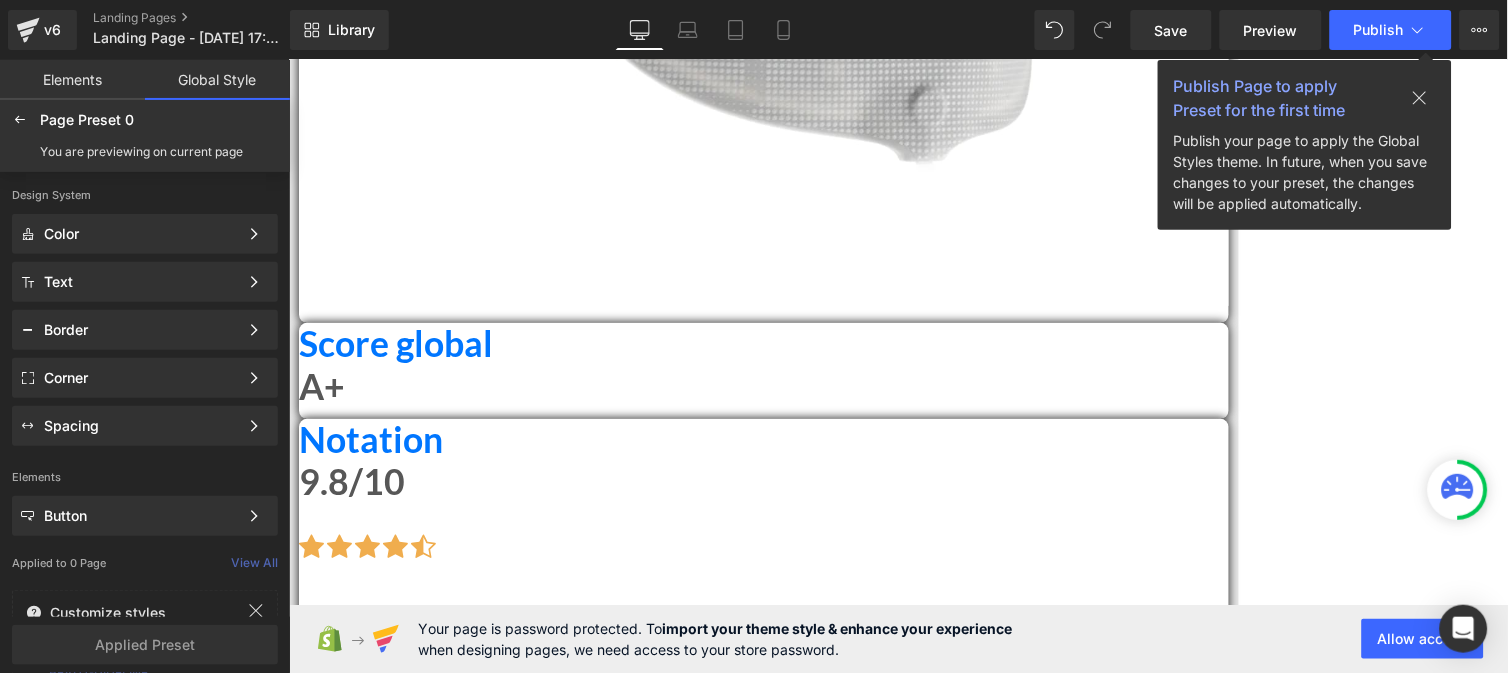click at bounding box center (1420, 98) 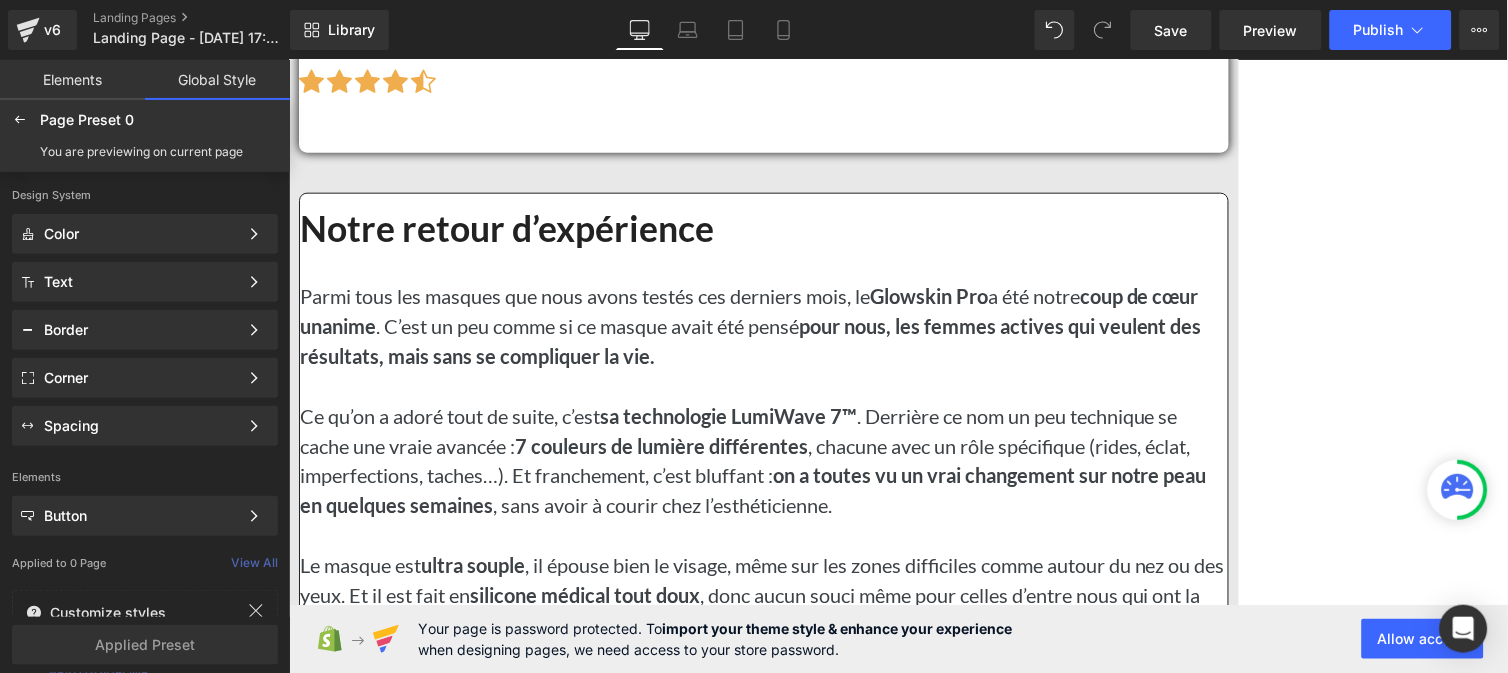 scroll, scrollTop: 4056, scrollLeft: 0, axis: vertical 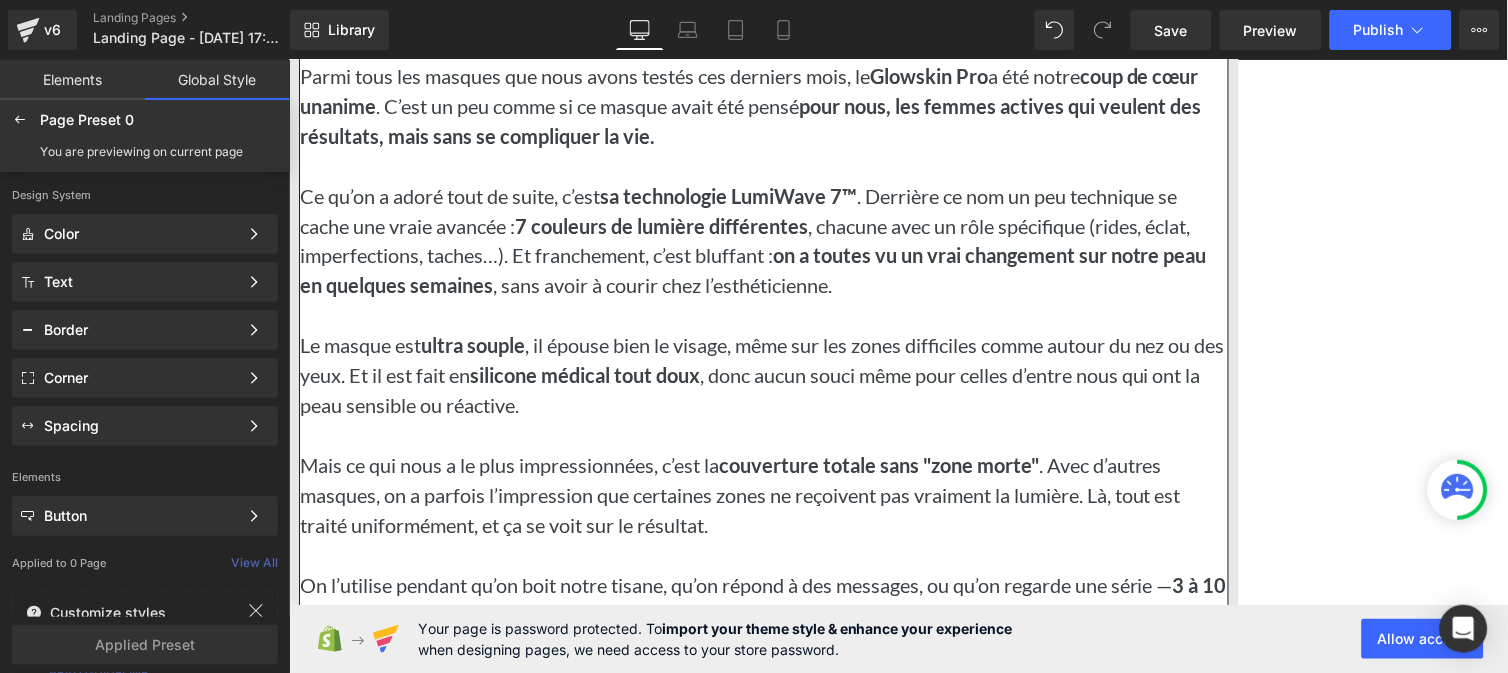 click on "Skip to content
Submit
Close search
Home
Catalog
Les 5 Meilleurs Masques LED pour une Peau Éclatante, Approuvés par les Dermatologues (testés entre femmes, pour les femmes)! Heading         Est-ce que les masques LED sont vraiment efficaces contre les rides, le relâchement de la peau ou le teint terne ?  Comme beaucoup d’entre vous, on se posait la question. Entre les promesses marketing et les avis contradictoires, il est facile de s’y perdre. Alors on a décidé de faire les choses différemment. Text Block         Image         Pourquoi on a voulu tester les masques LED" at bounding box center (897, 8672) 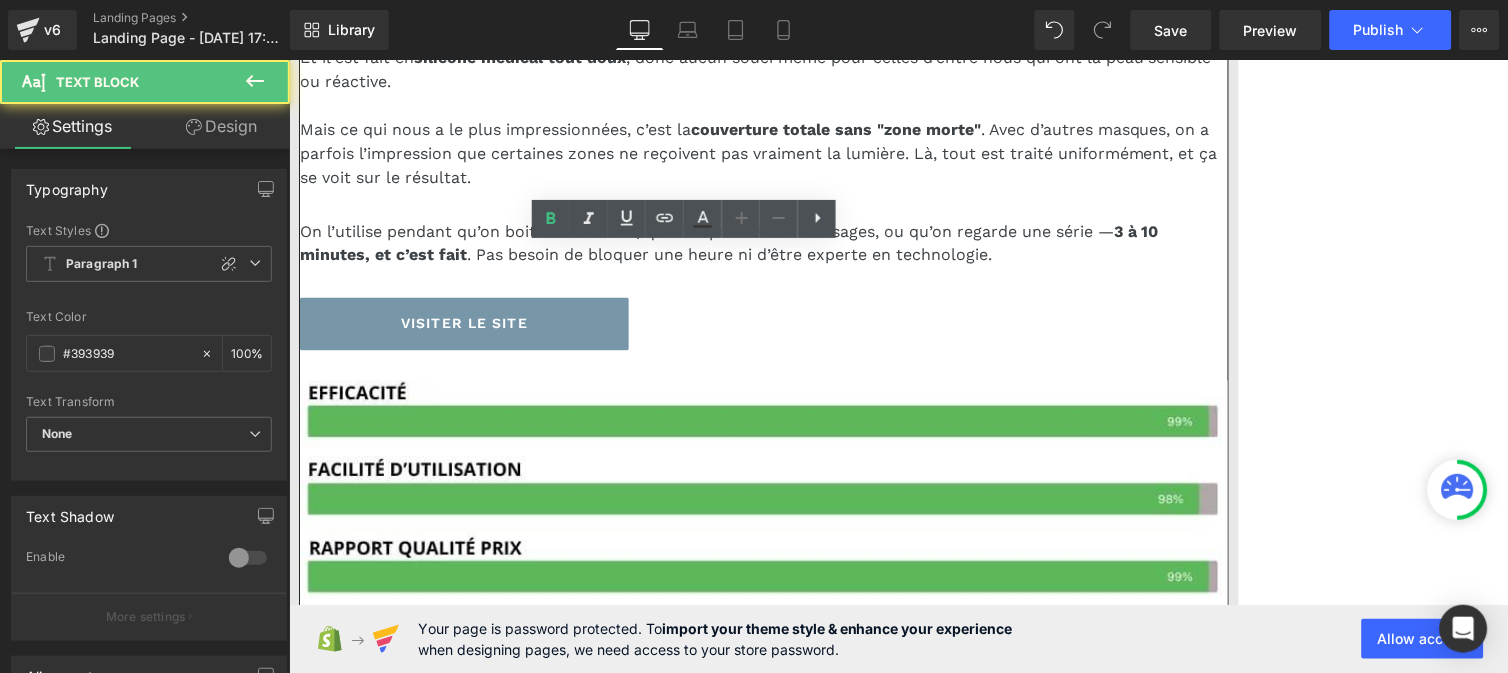 click on "Rides et ridules visiblement atténuées  dès 3 à 4 semaines, surtout sur le front, le contour des yeux et autour de la bouche." at bounding box center (773, 935) 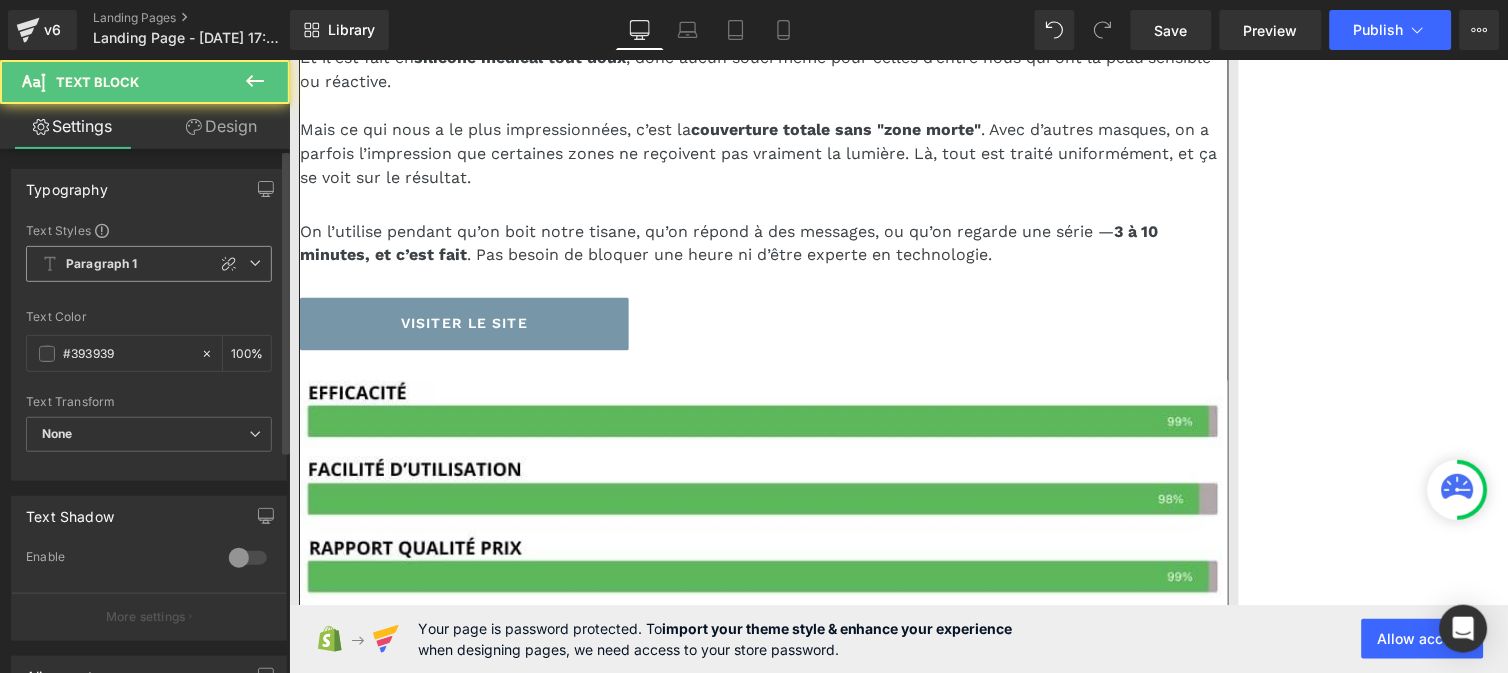 click on "Paragraph 1" at bounding box center (102, 264) 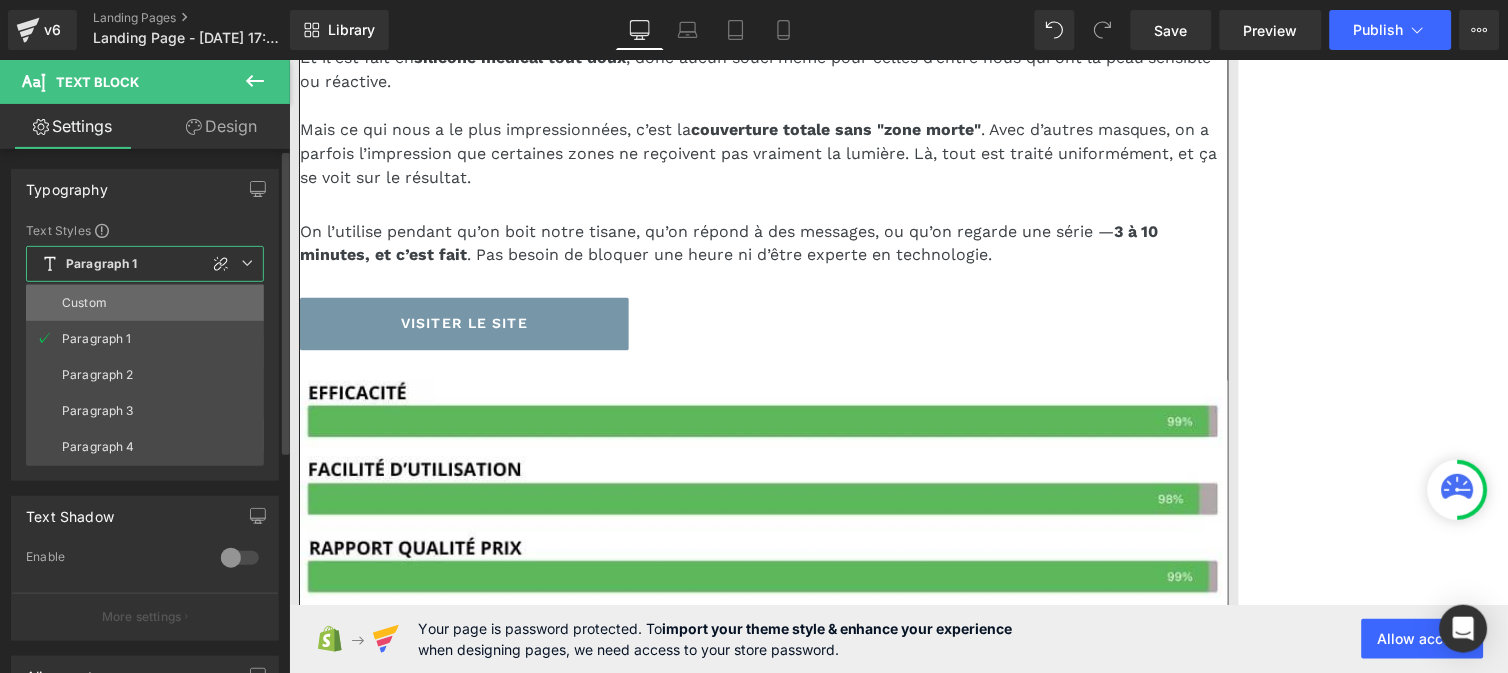 click on "Custom" at bounding box center (145, 303) 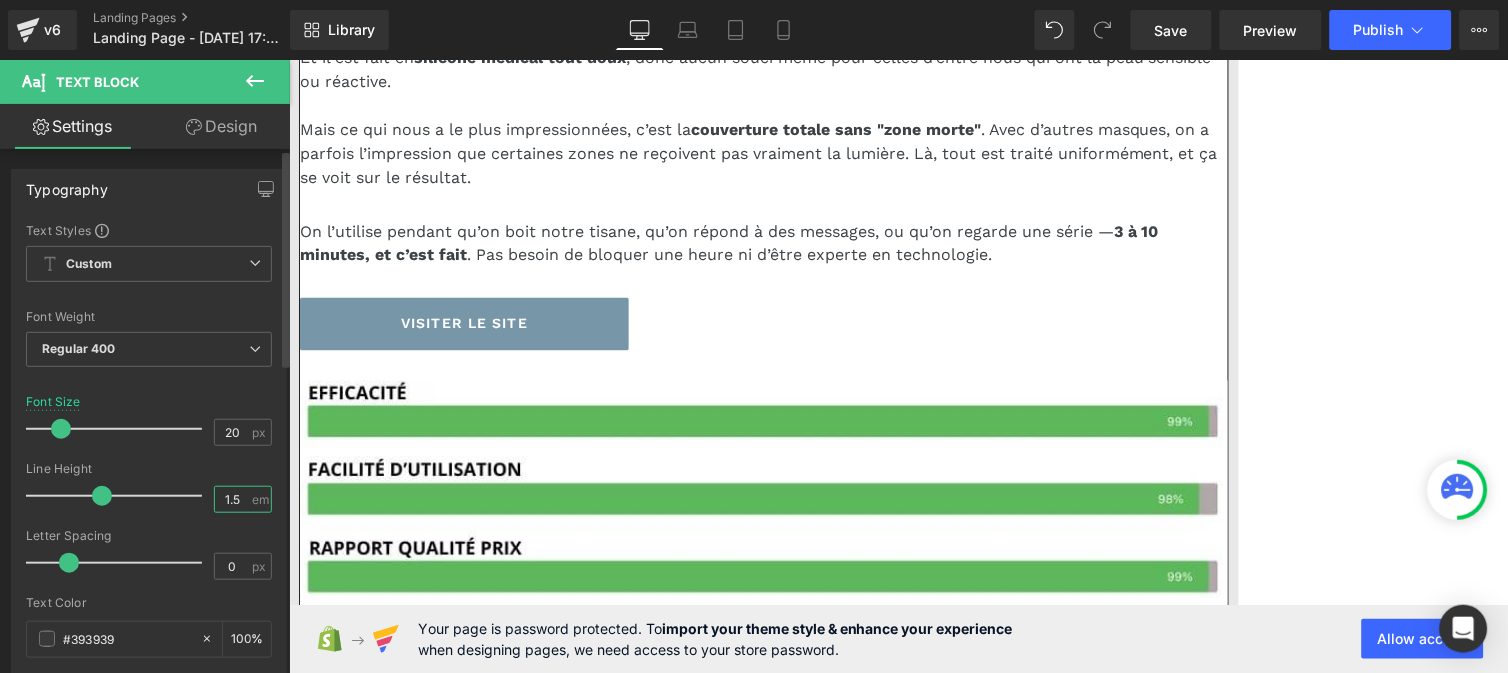 click on "1.5" at bounding box center [232, 499] 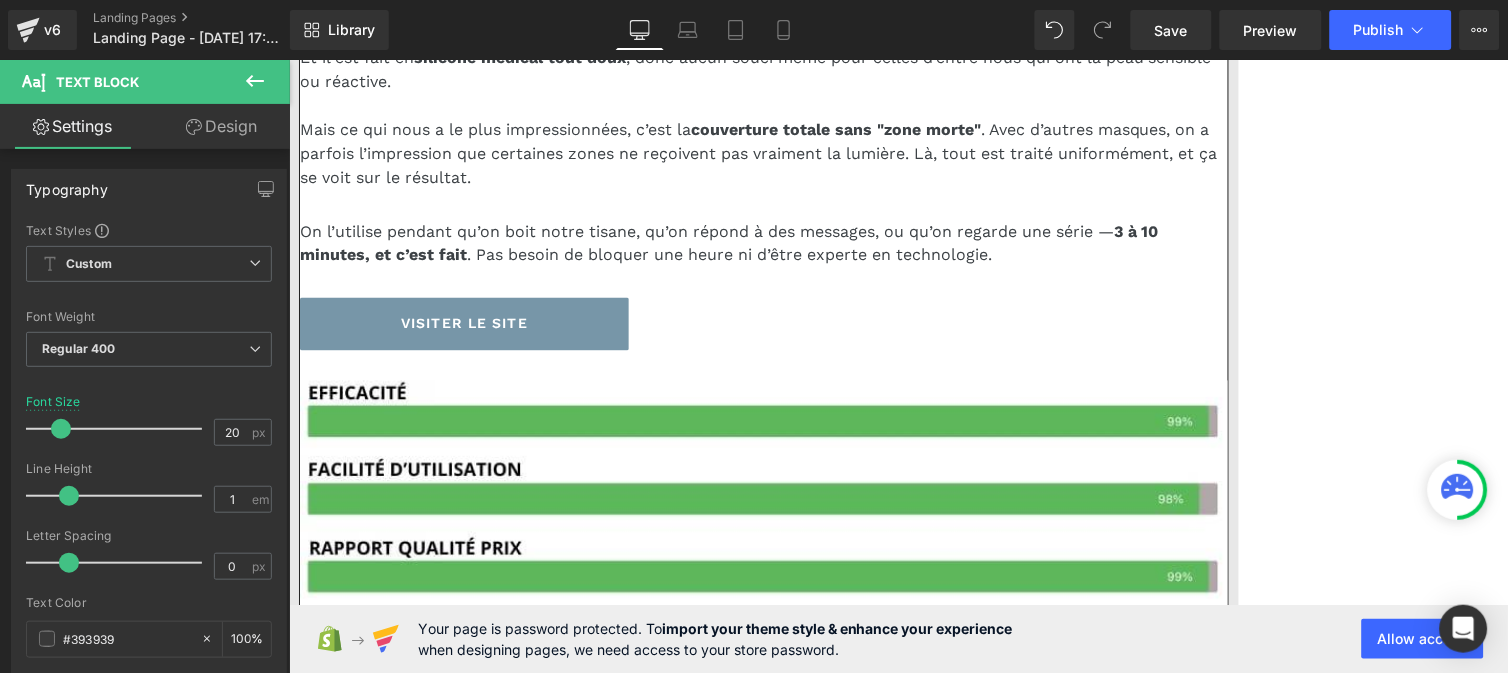 click on "Peau plus ferme et rebondie , avec un ovale du visage mieux défini." at bounding box center (773, 983) 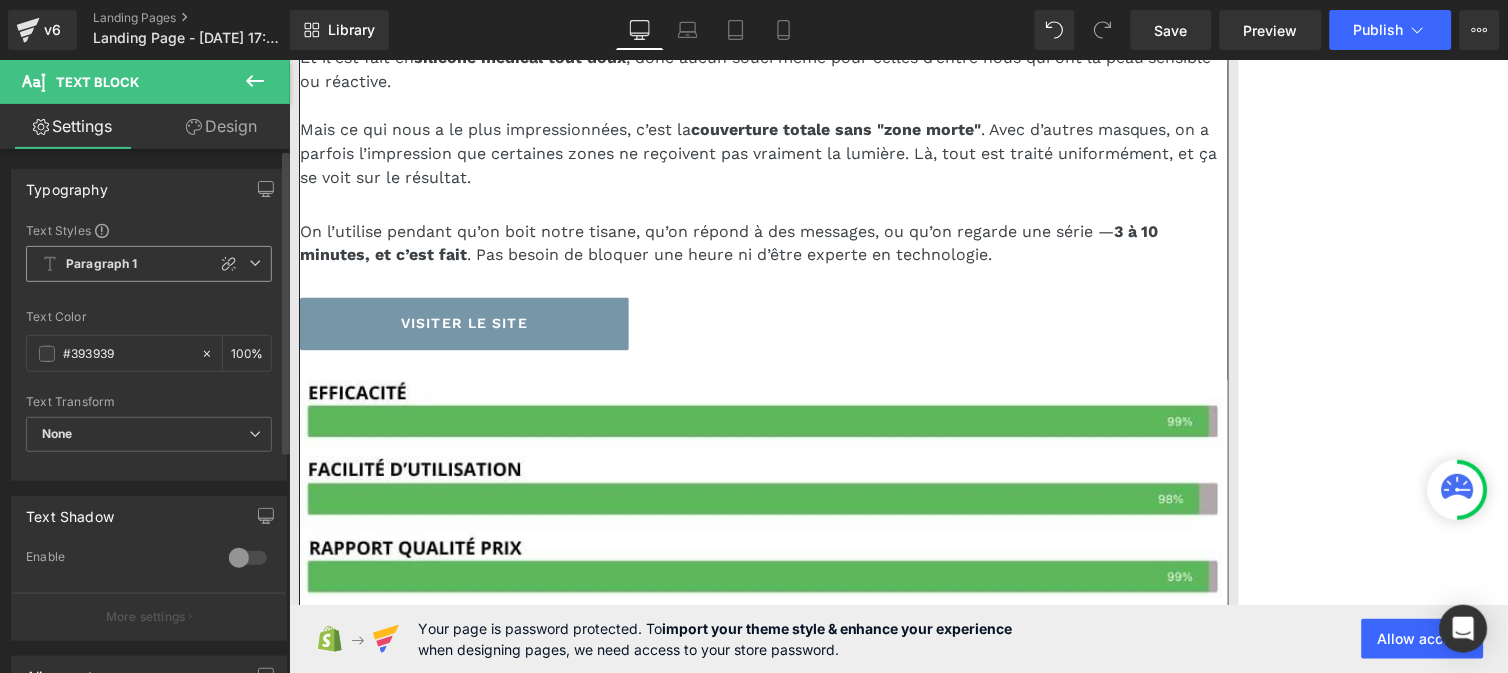 click on "Paragraph 1" at bounding box center [102, 264] 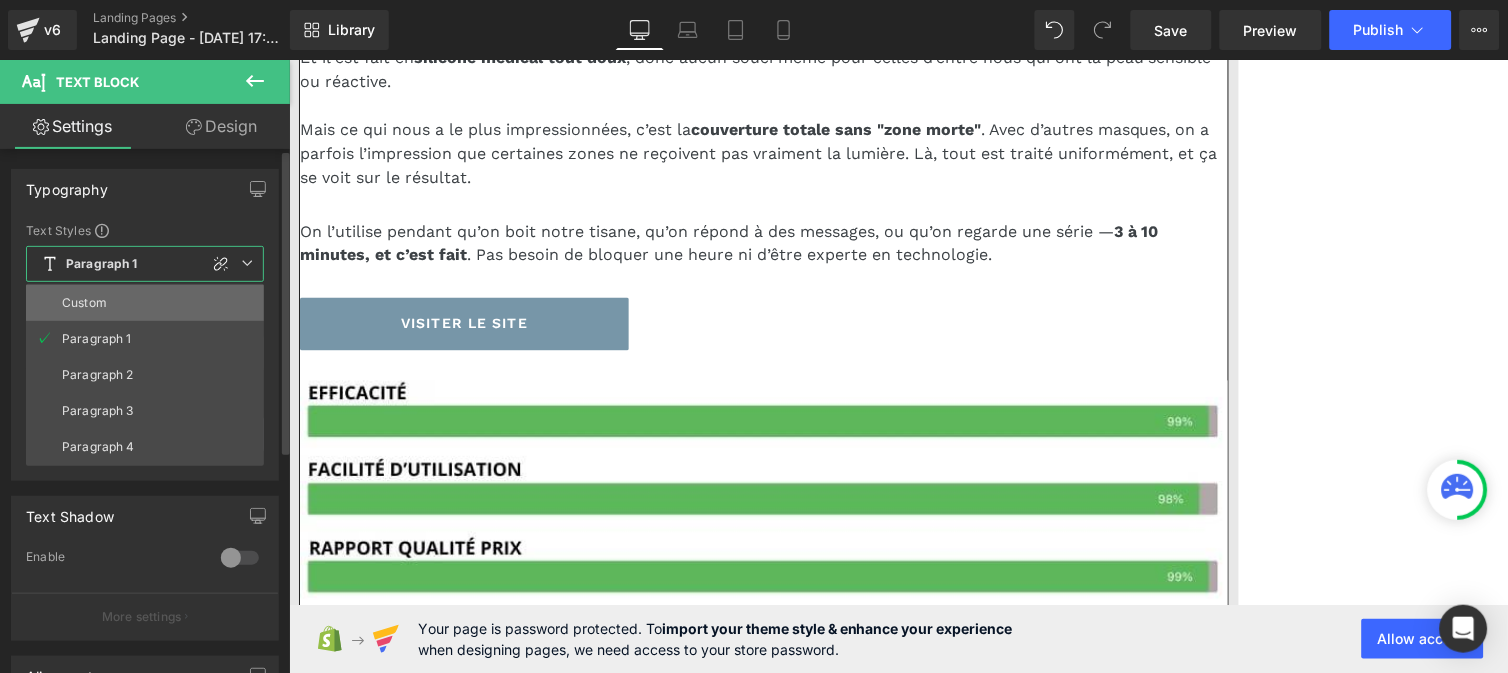 click on "Custom" at bounding box center (84, 303) 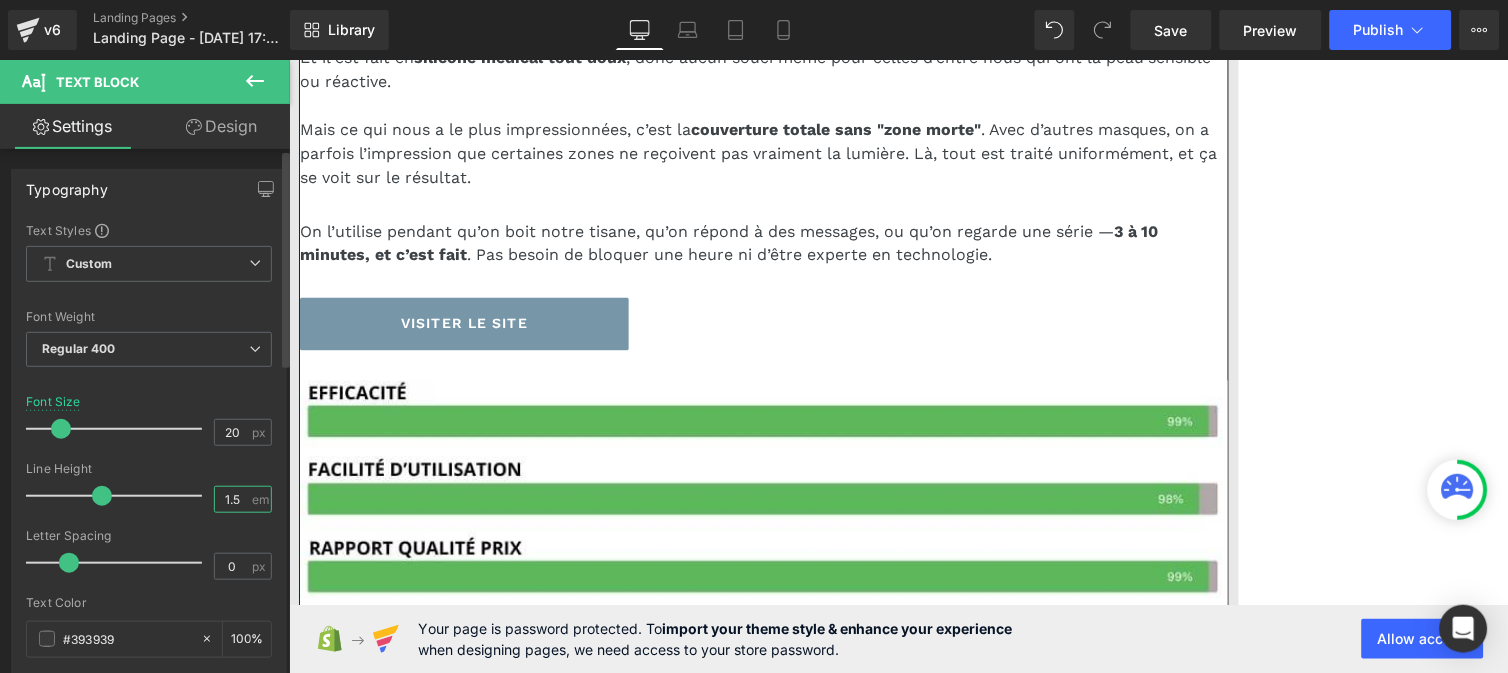 click on "1.5" at bounding box center [232, 499] 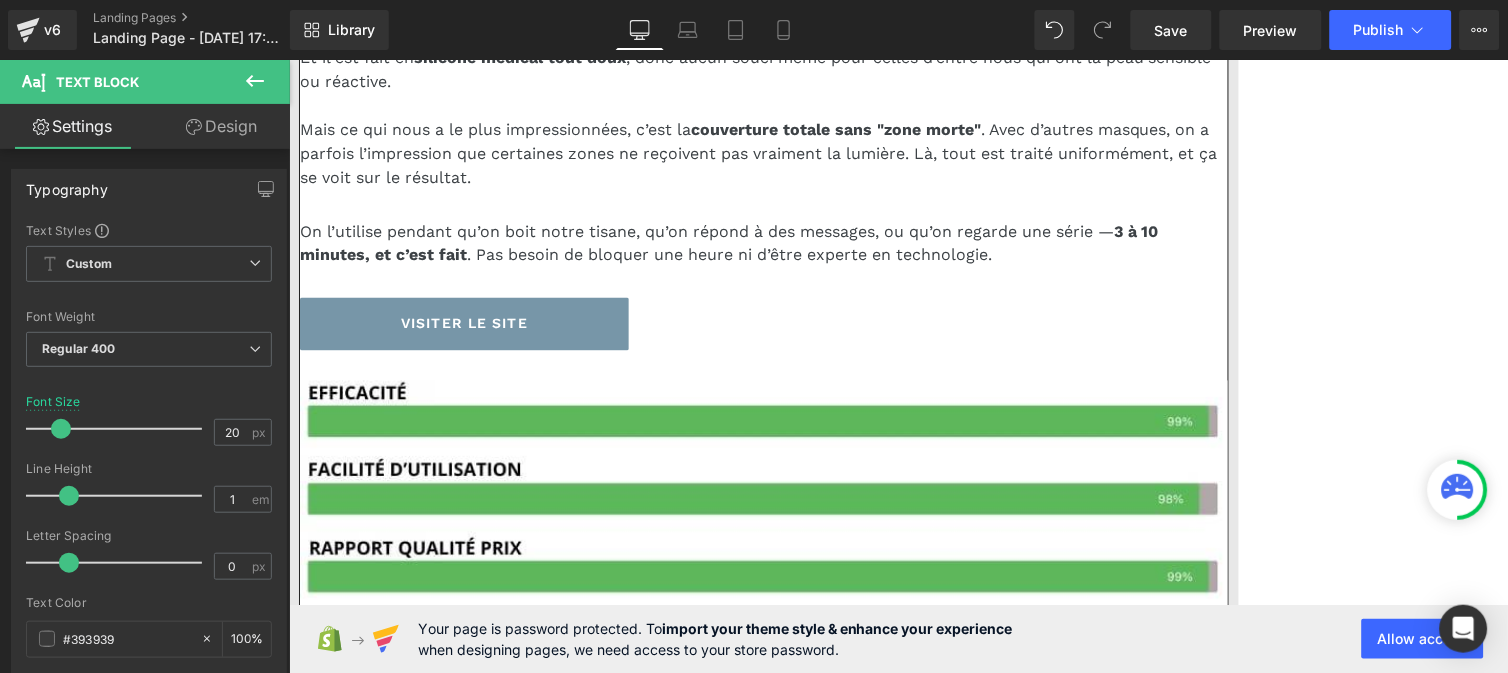click on "teint plus lumineux" at bounding box center [712, 1022] 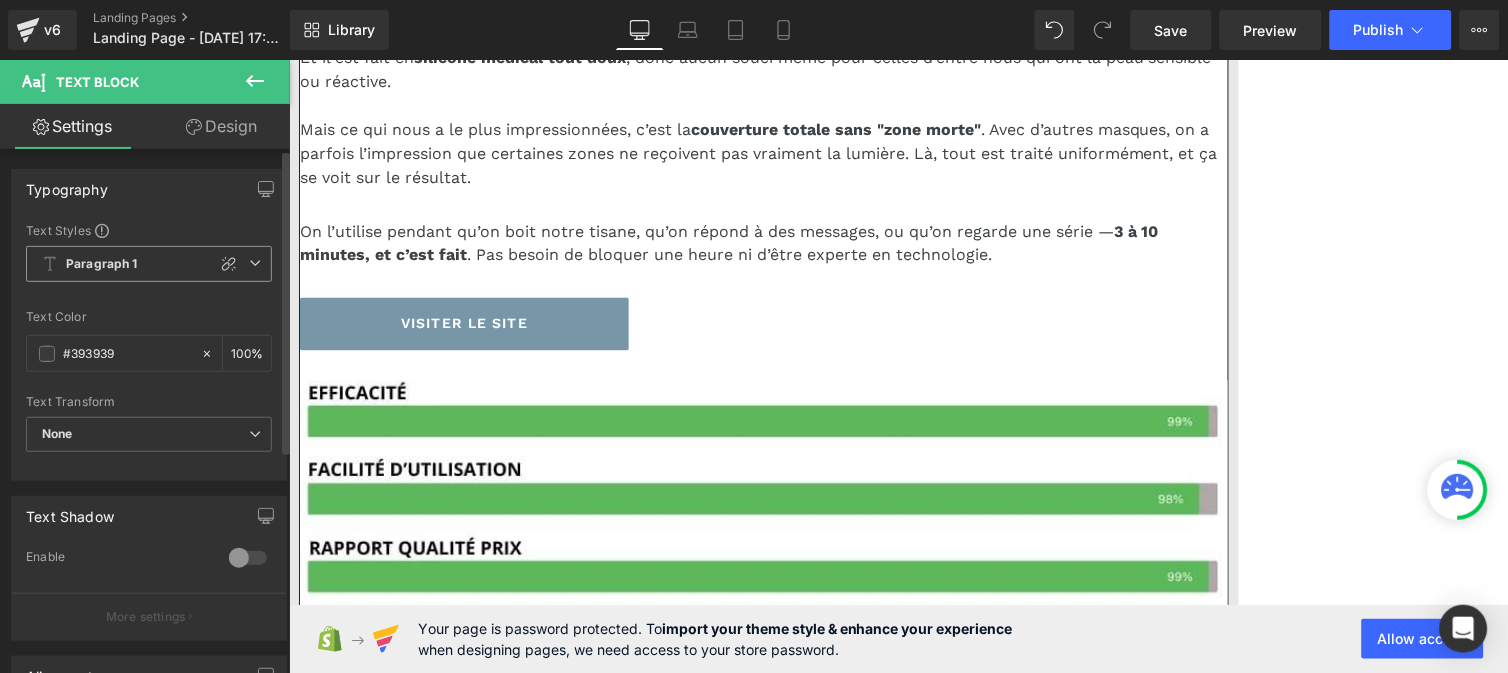click on "Paragraph 1" at bounding box center [102, 264] 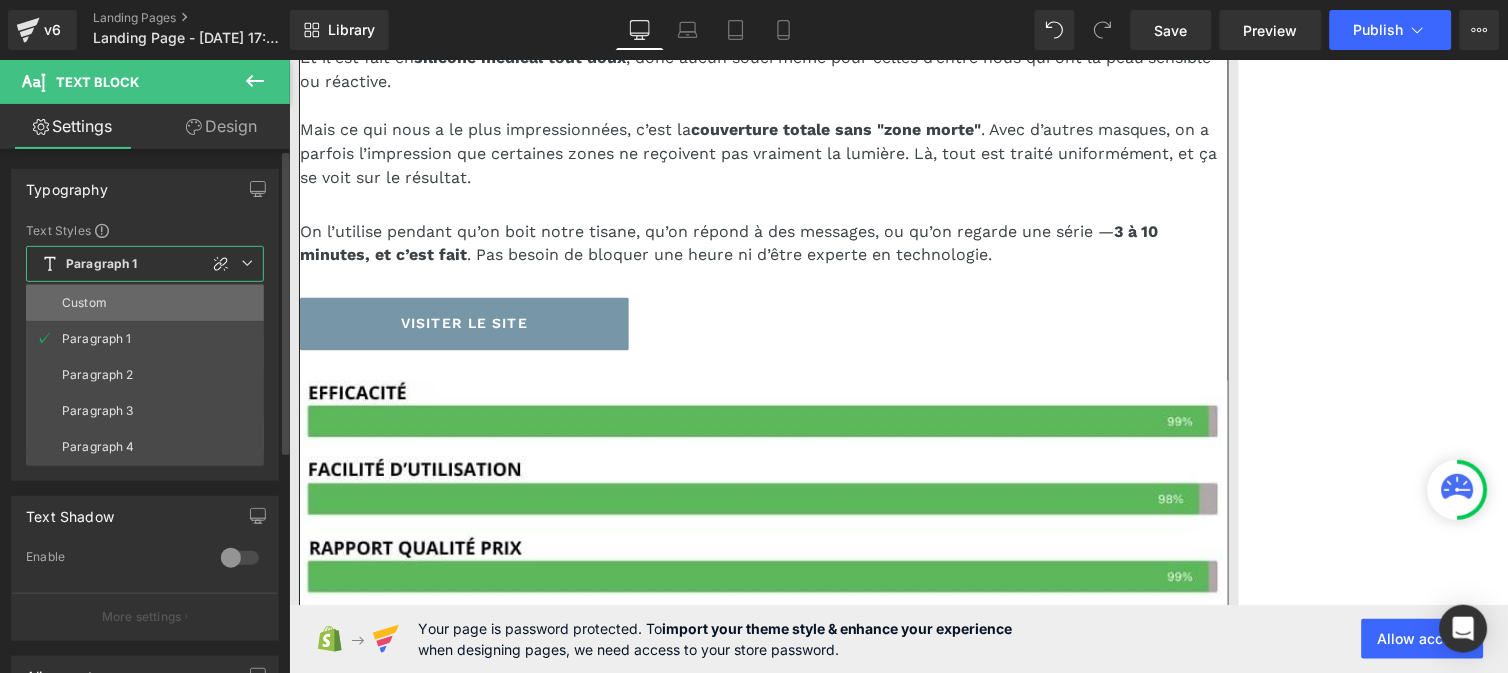 click on "Custom" at bounding box center [145, 303] 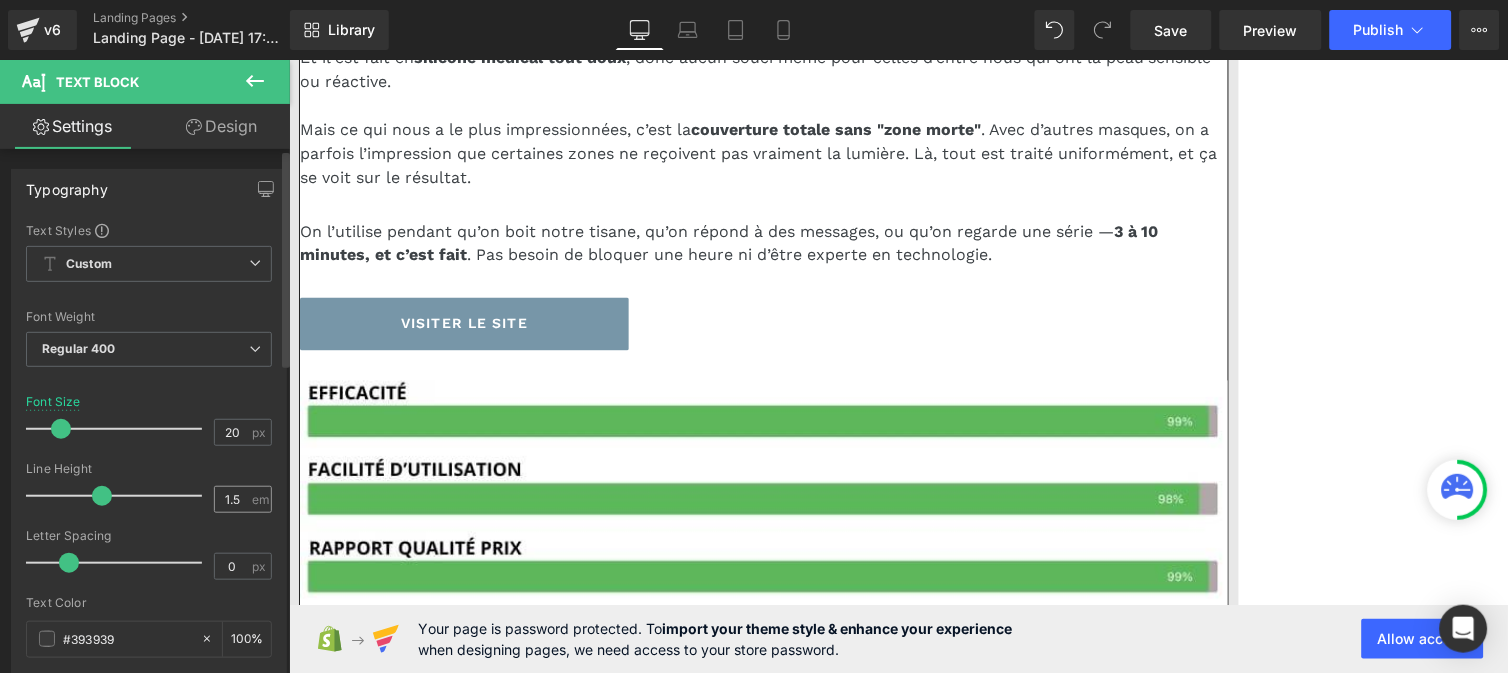 click on "1.5 em" at bounding box center [243, 499] 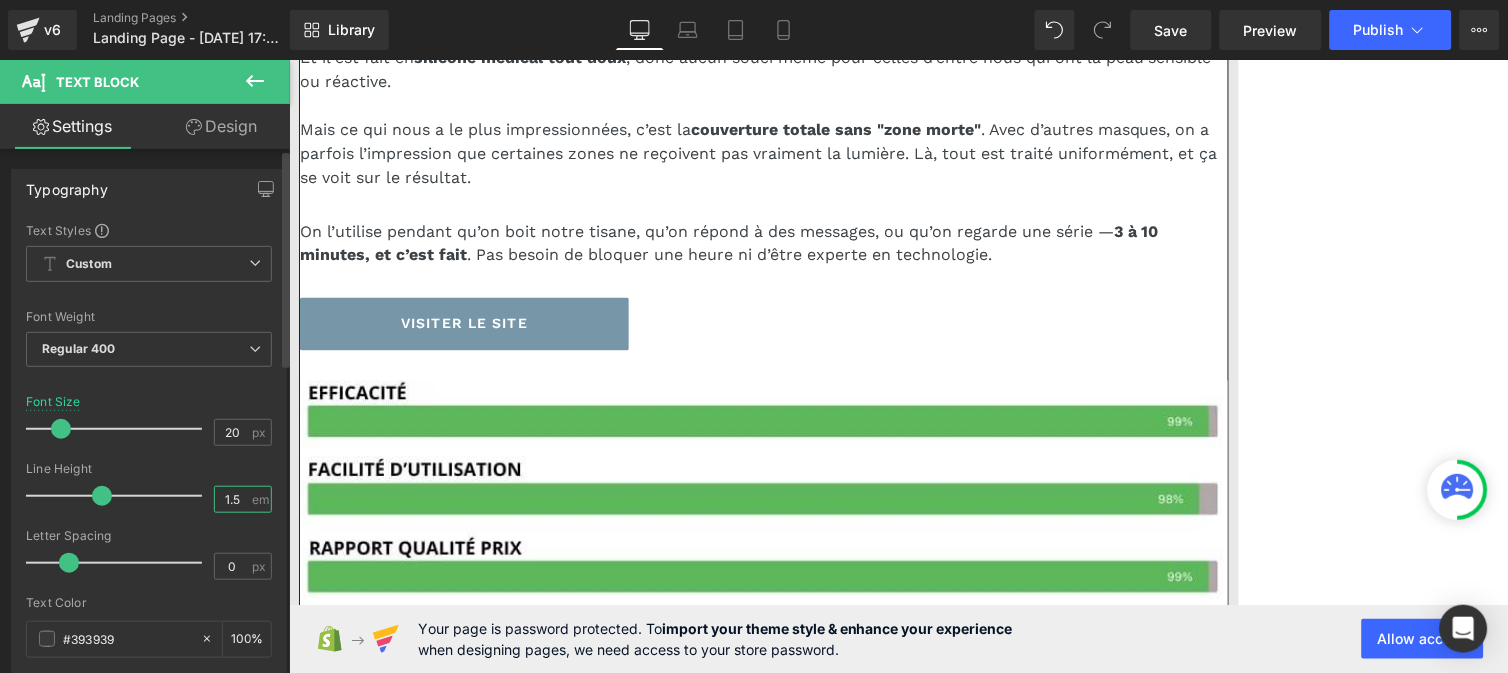 click on "1.5" at bounding box center [232, 499] 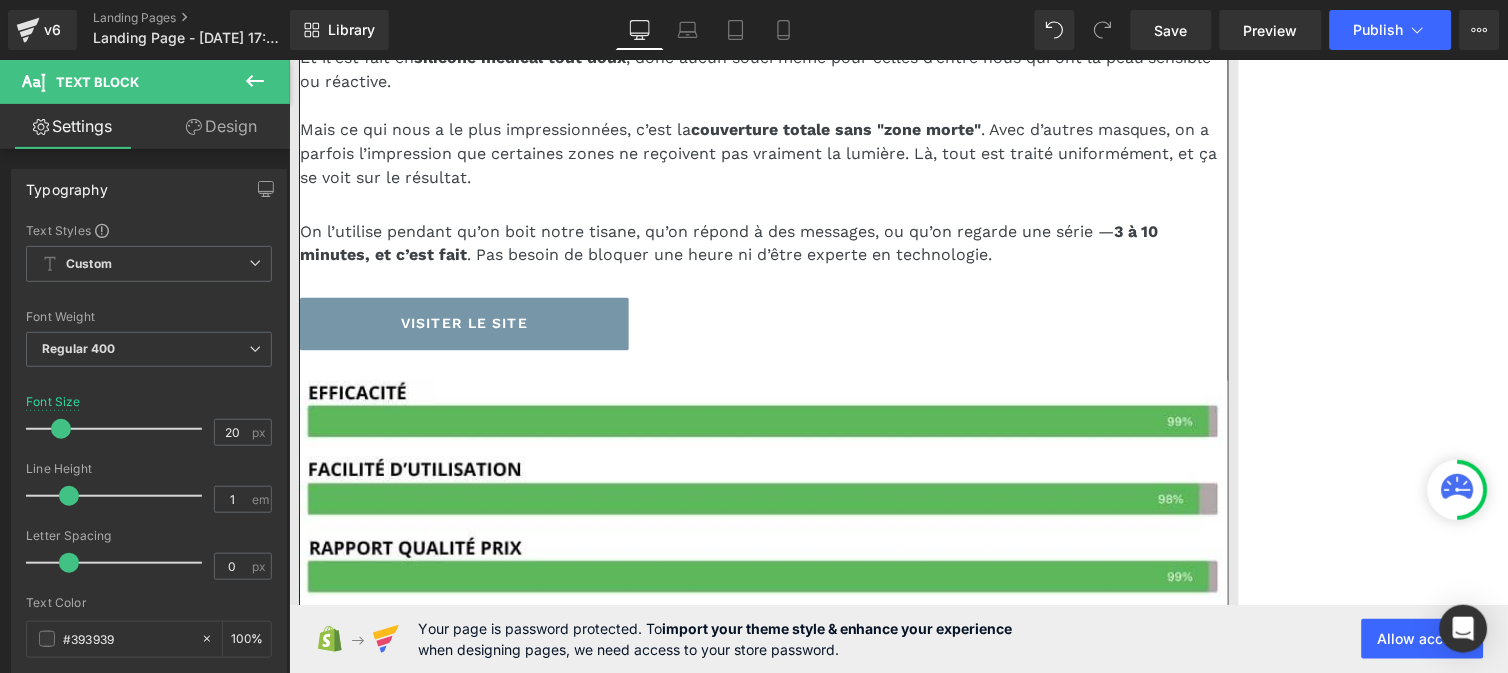 click on "Moins de rougeurs et d’imperfections  : la peau semble plus calme, plus équilibrée." at bounding box center [773, 1058] 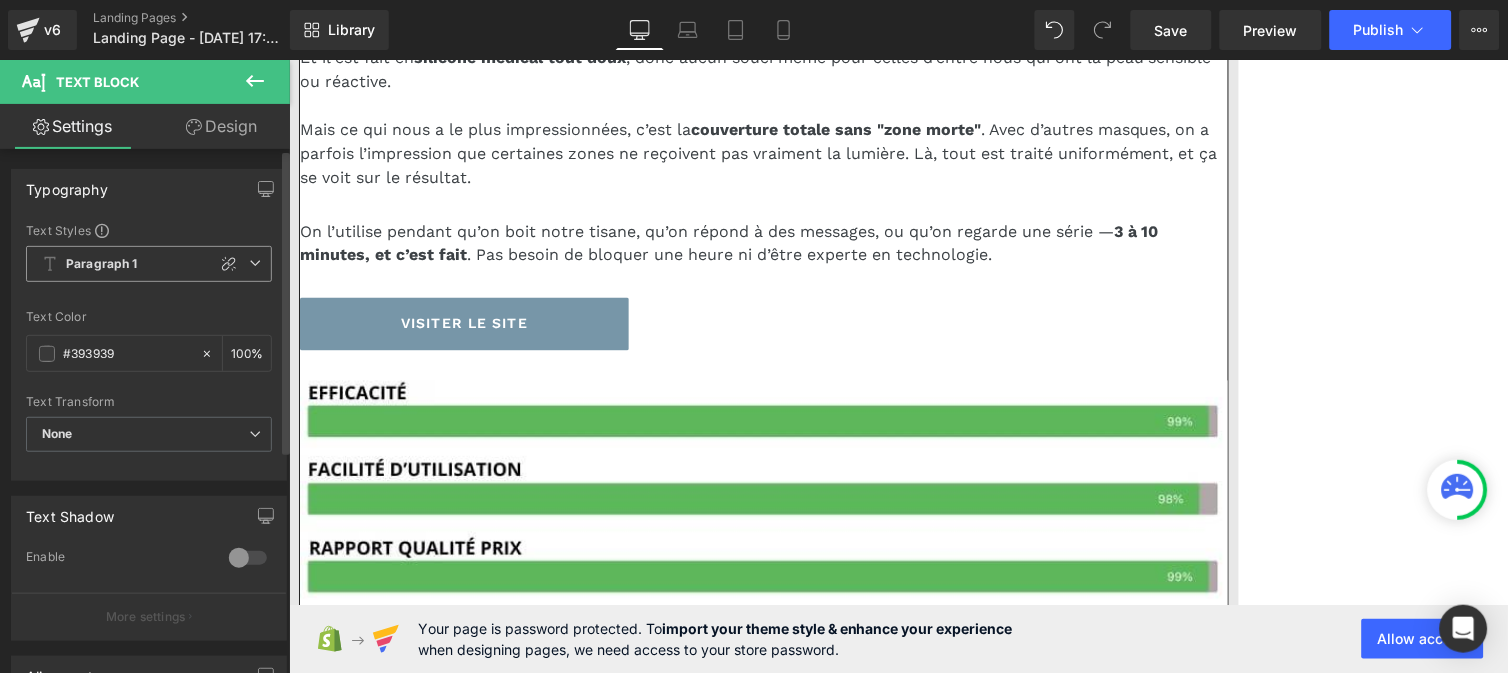 click on "Paragraph 1" at bounding box center (102, 264) 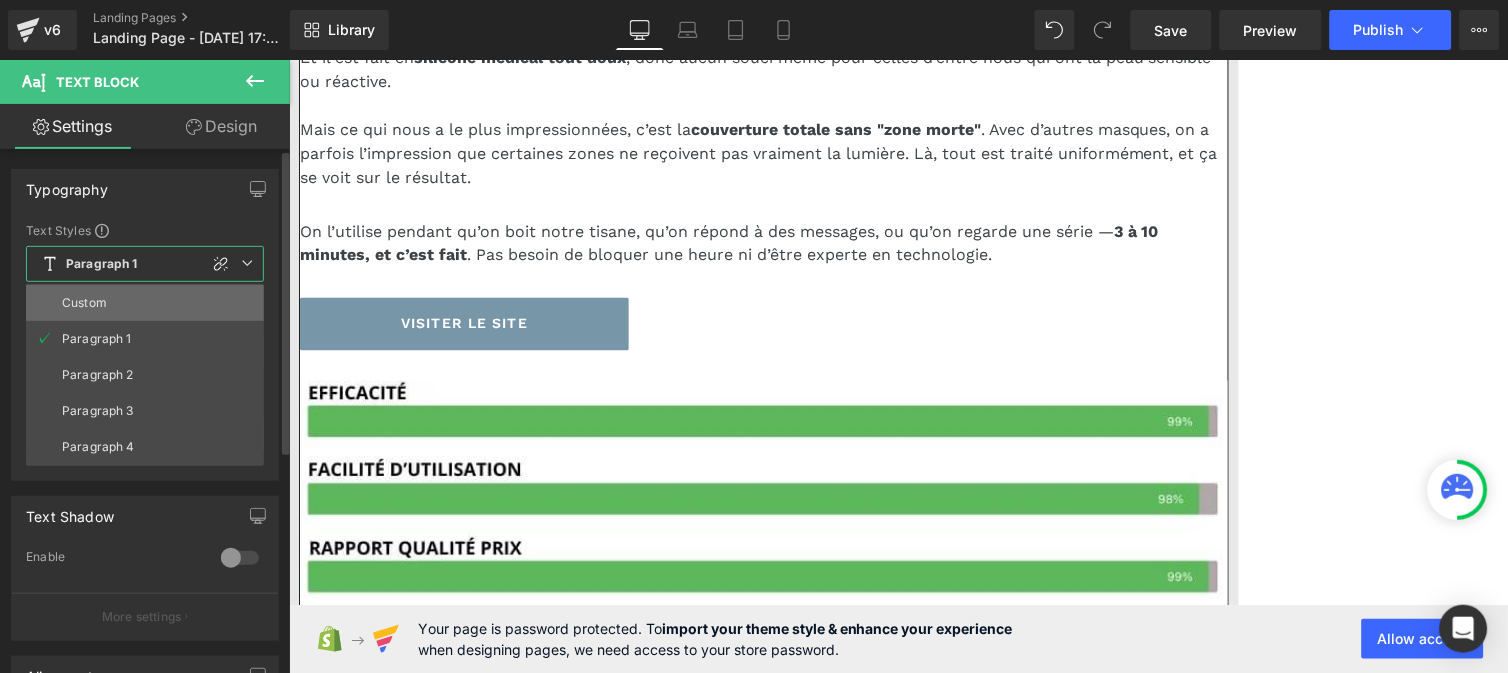 click on "Custom" at bounding box center [145, 303] 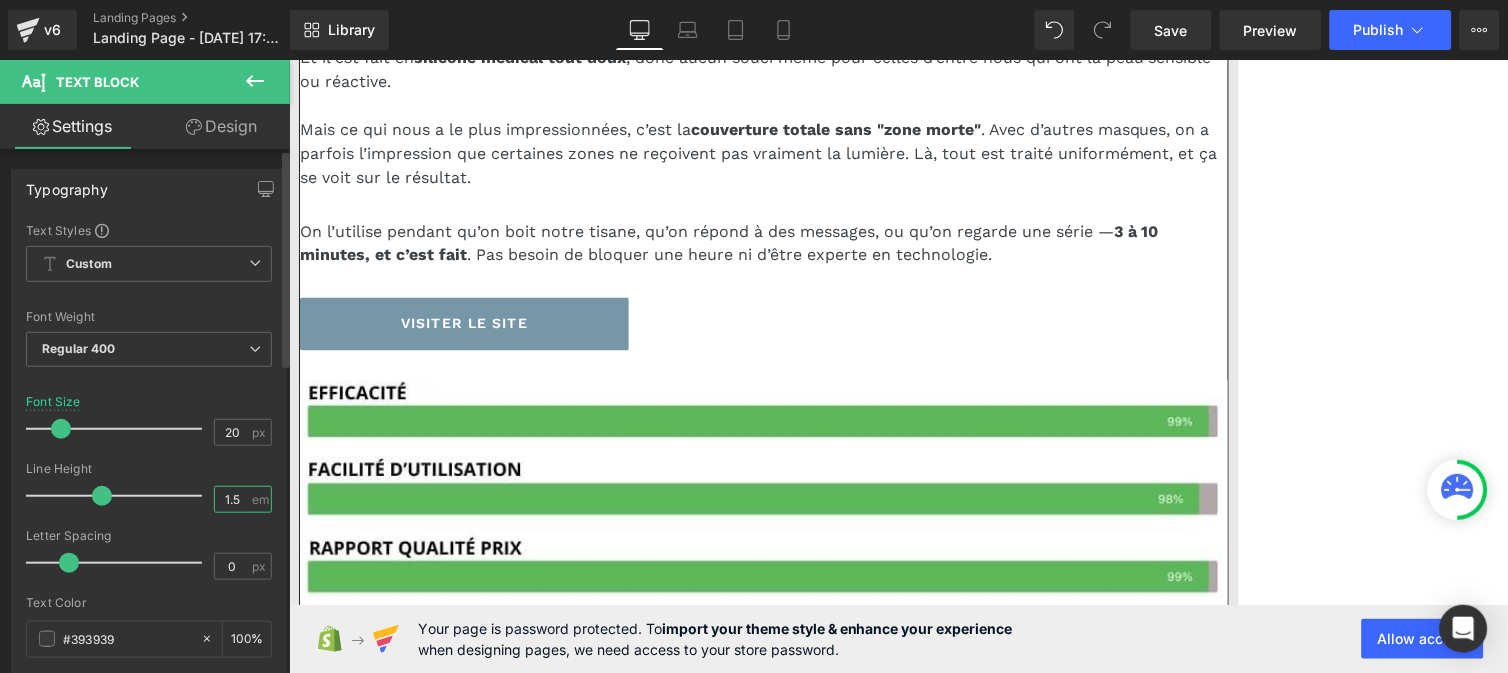 click on "1.5" at bounding box center (232, 499) 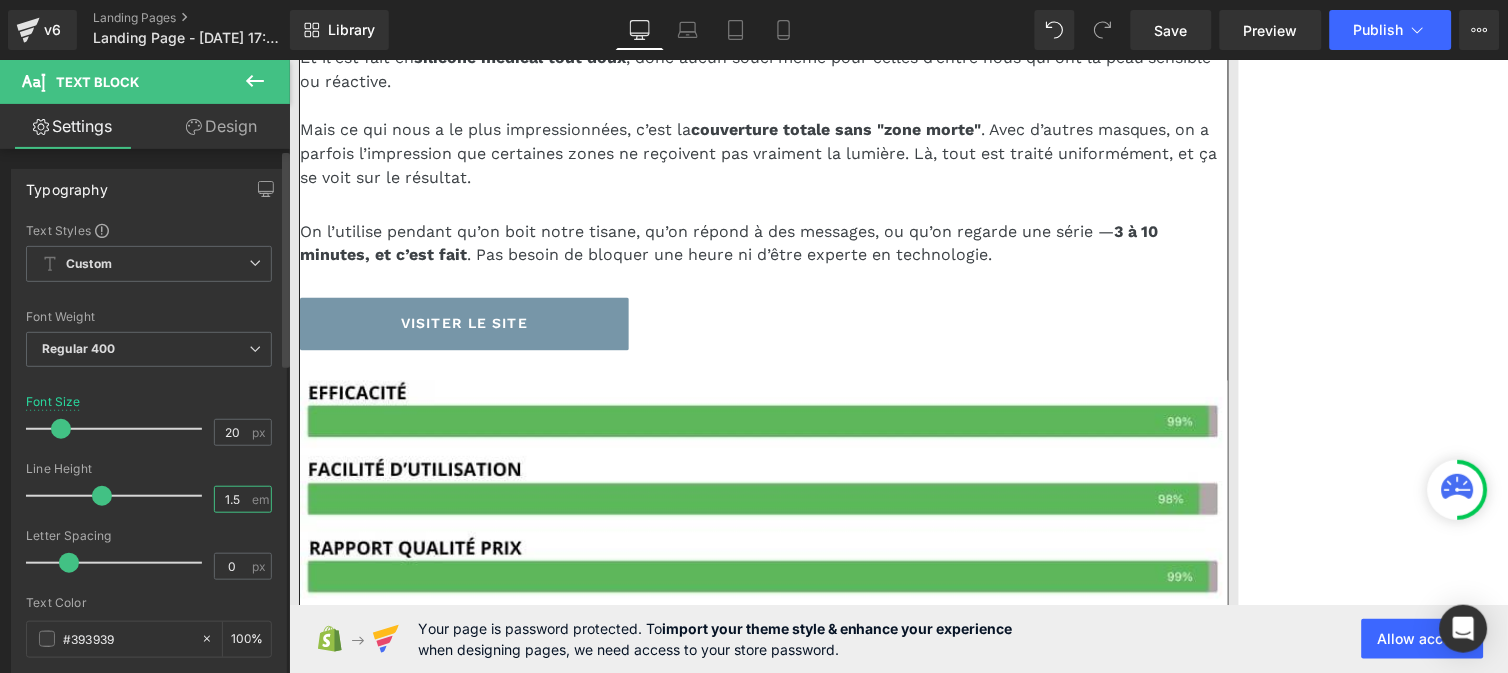 type on "1" 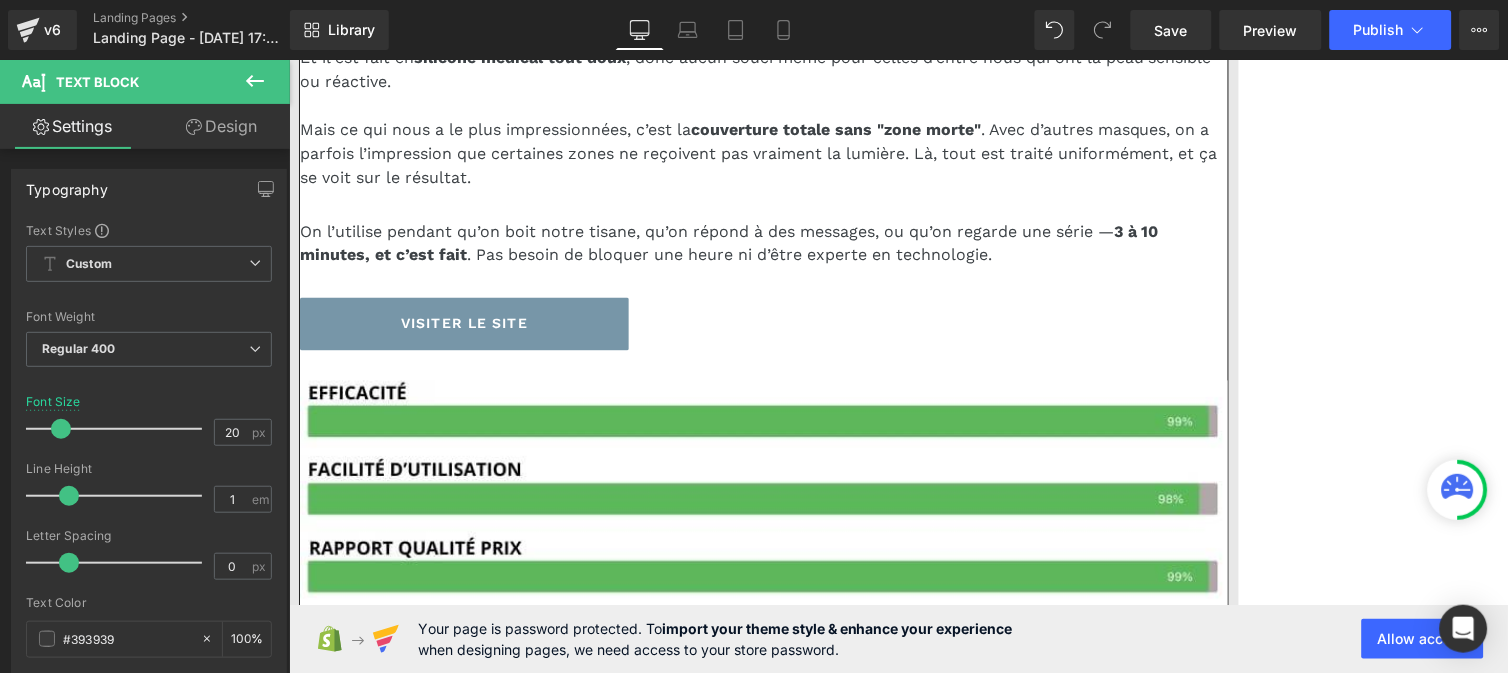 click on "7 longueurs d’onde pour des résultats visibles  : éclat, fermeté, ridules atténuées, teint unifié… tout y passe." at bounding box center (773, 1098) 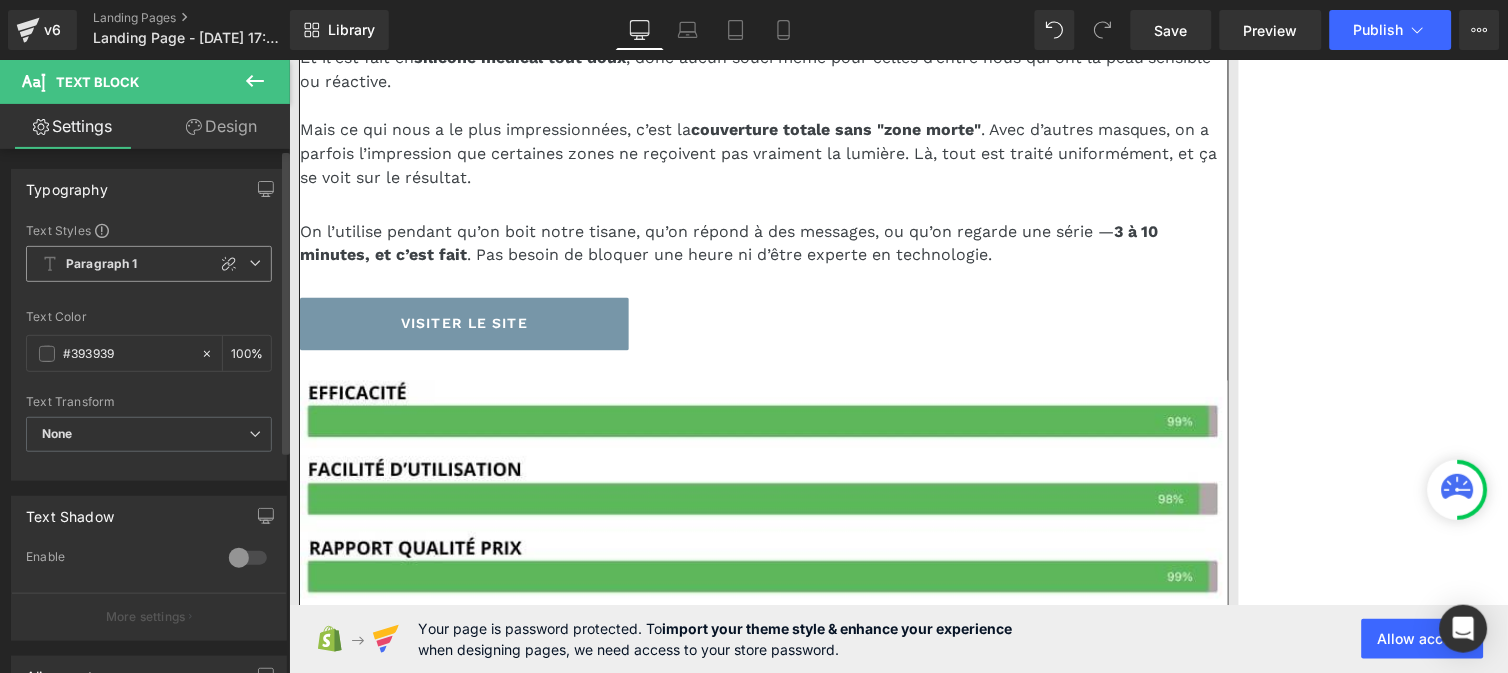 click on "Paragraph 1" at bounding box center (149, 264) 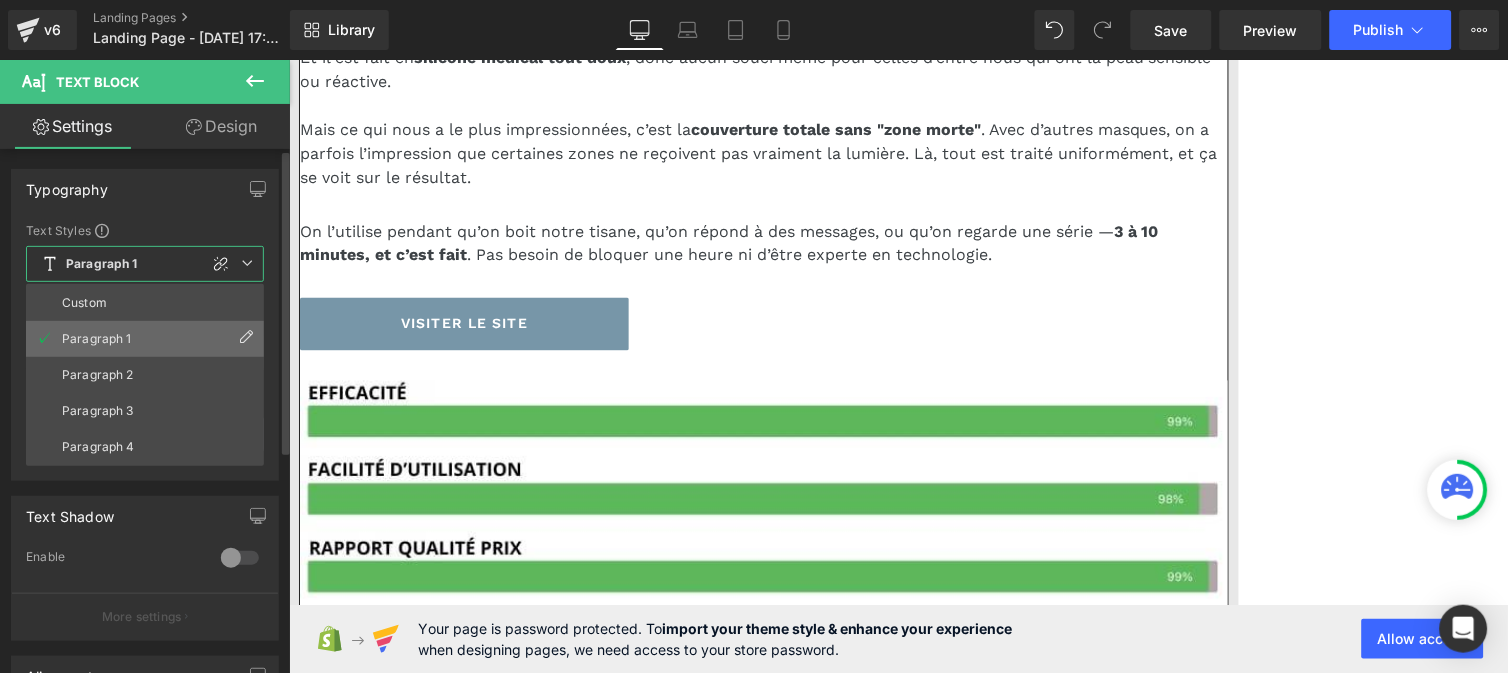 click on "Paragraph 1" at bounding box center (145, 339) 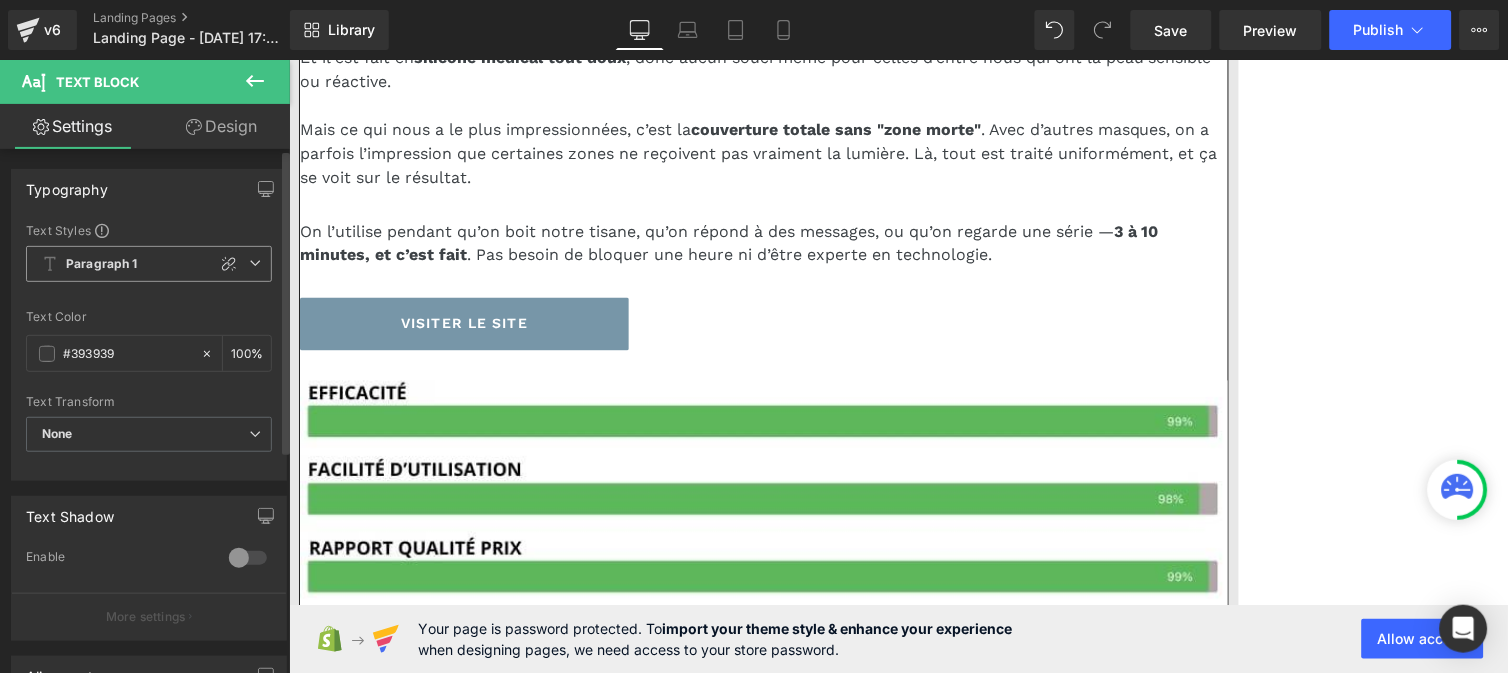 click on "Paragraph 1" at bounding box center (149, 264) 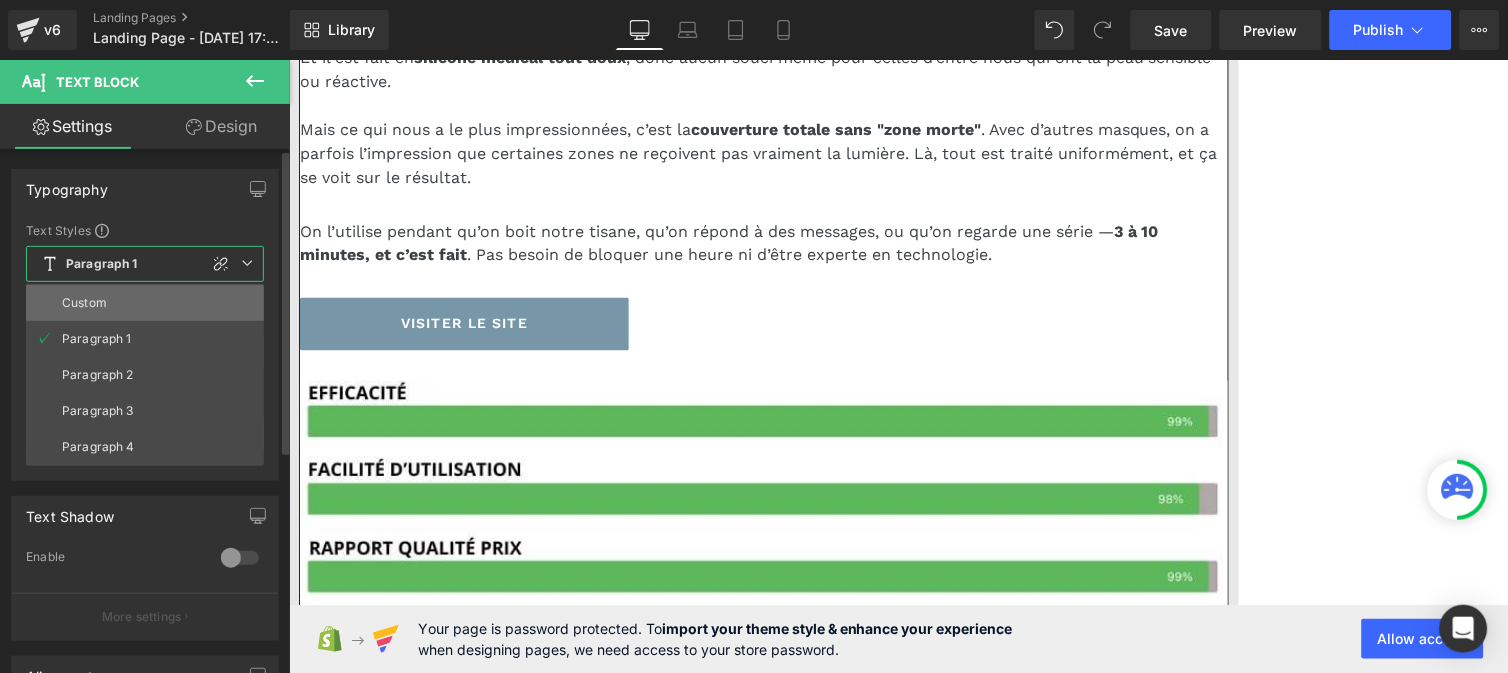 click on "Custom" at bounding box center (145, 303) 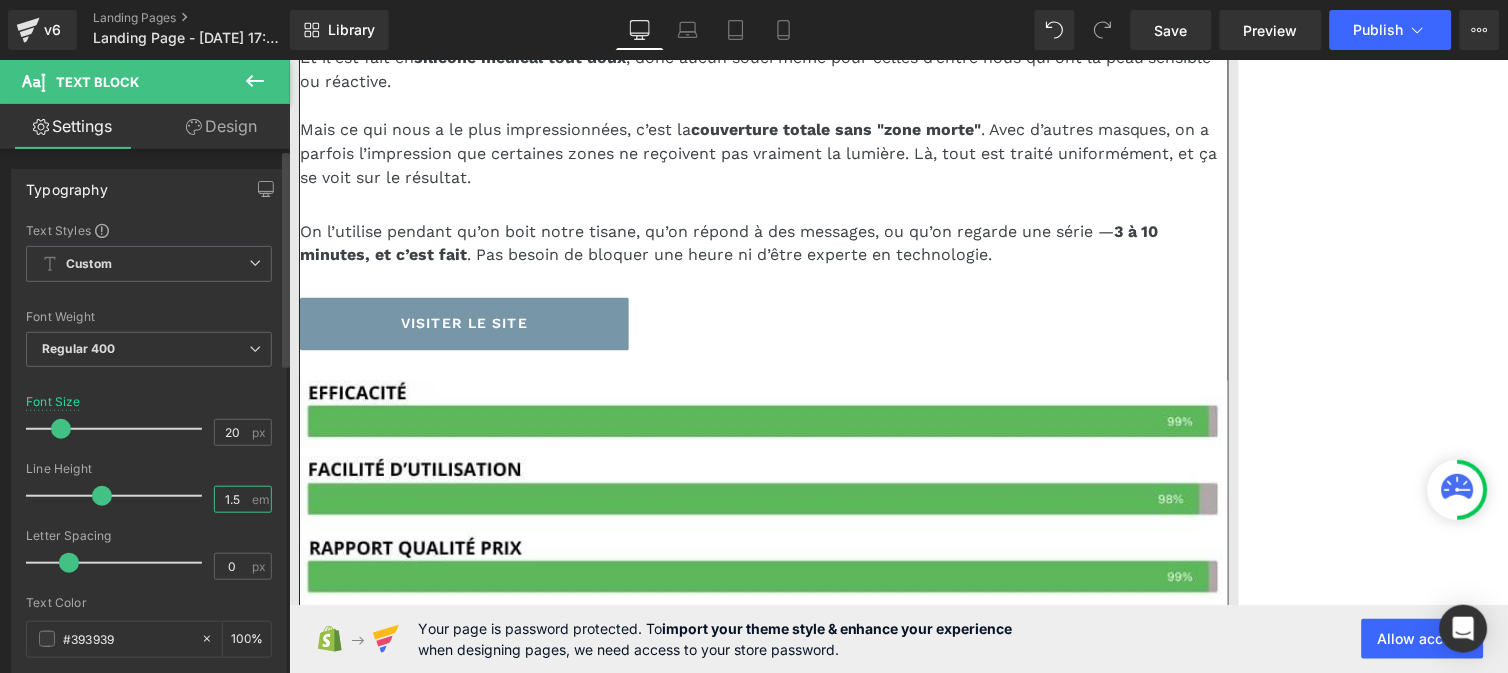 click on "1.5" at bounding box center [232, 499] 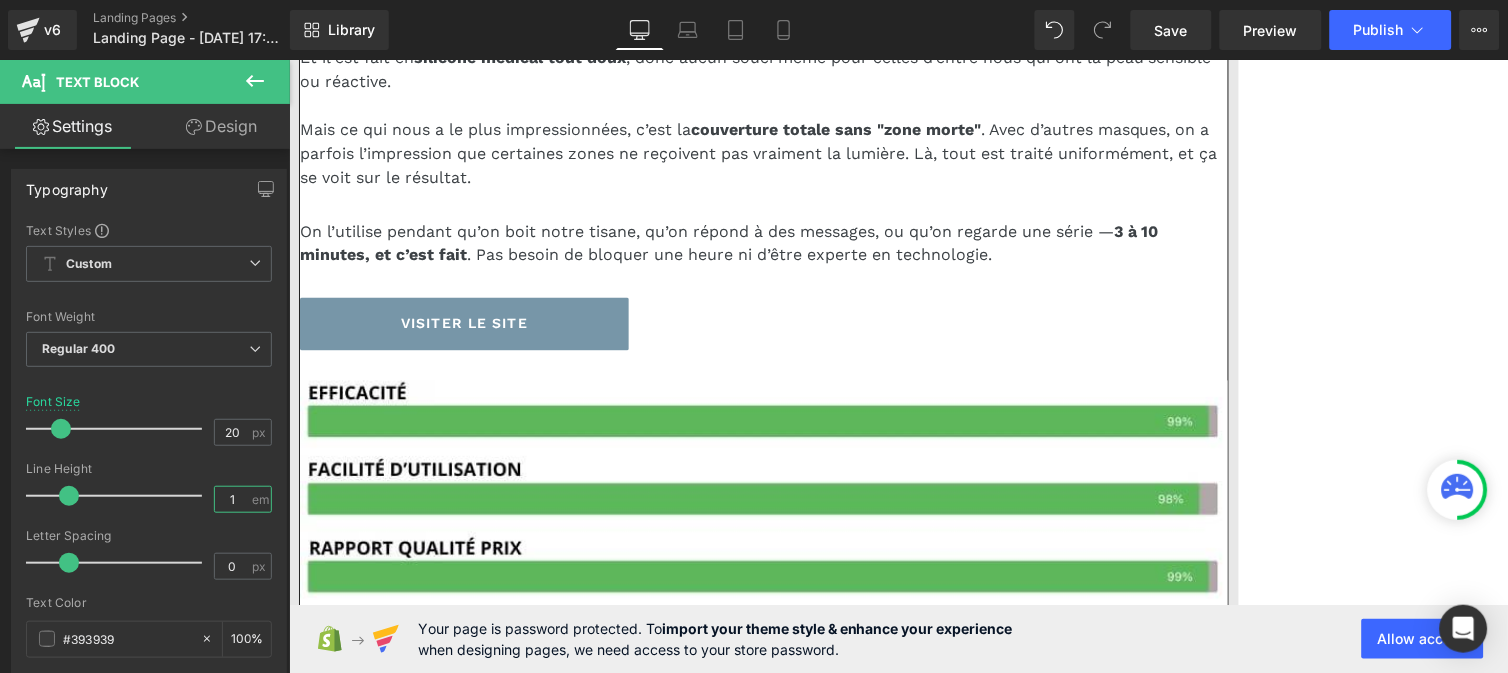 type on "1" 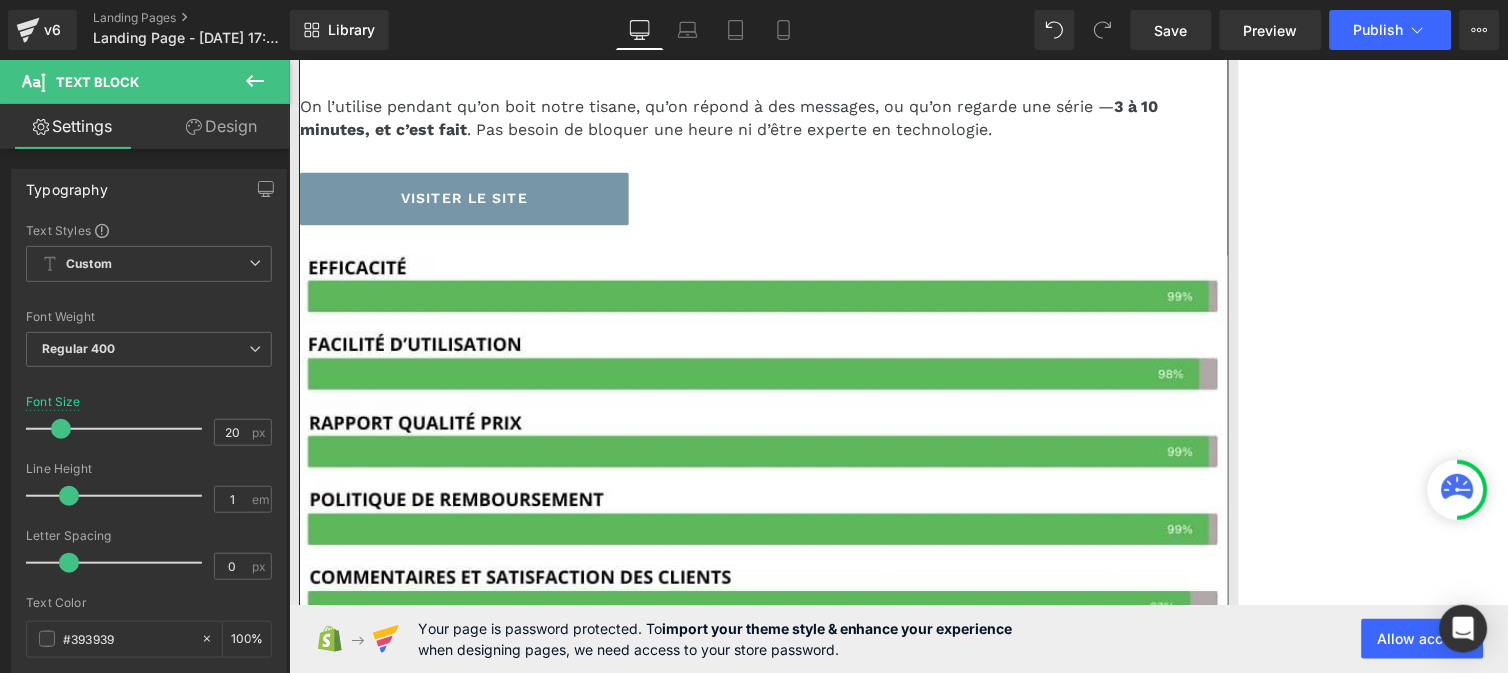 click on "Vrai moment pour soi  : certaines d’entre nous l’ont intégré comme un rituel de fin de journée." at bounding box center [773, 1013] 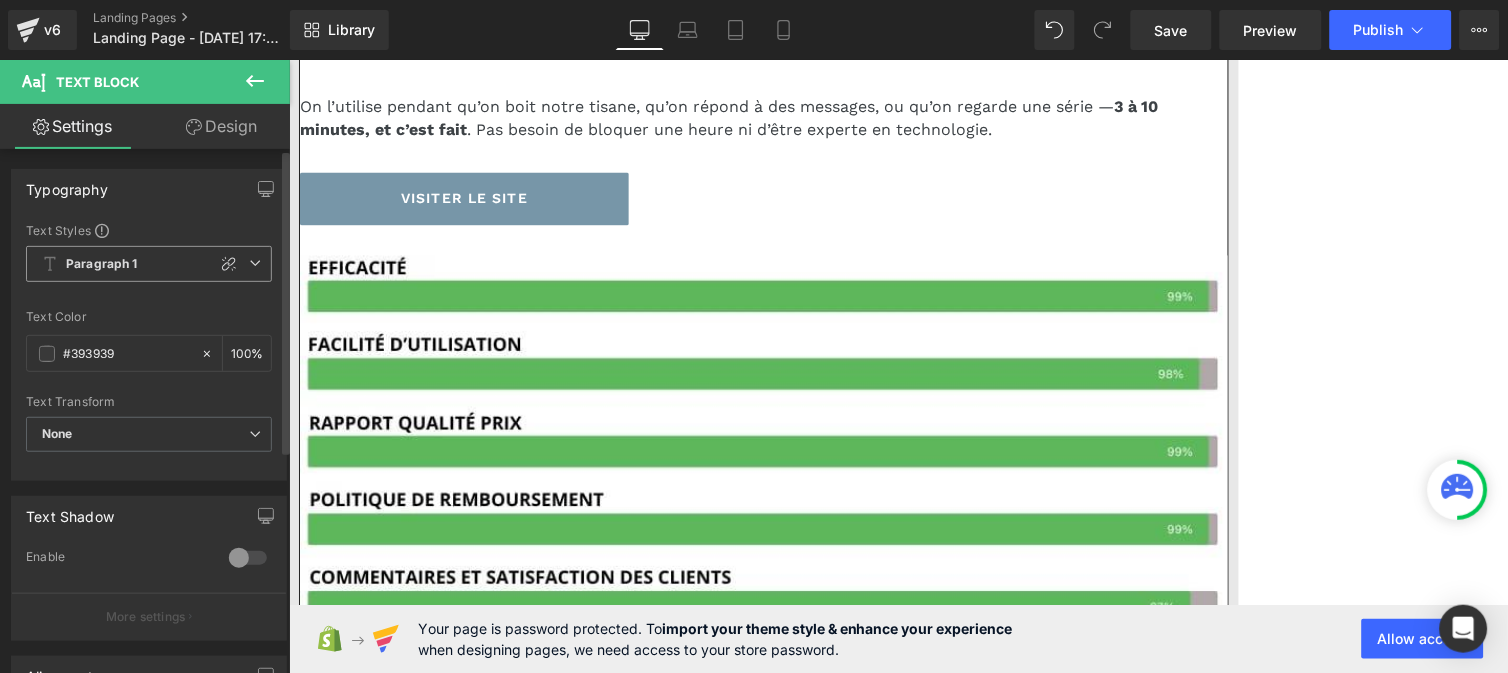 click on "Paragraph 1" at bounding box center [102, 264] 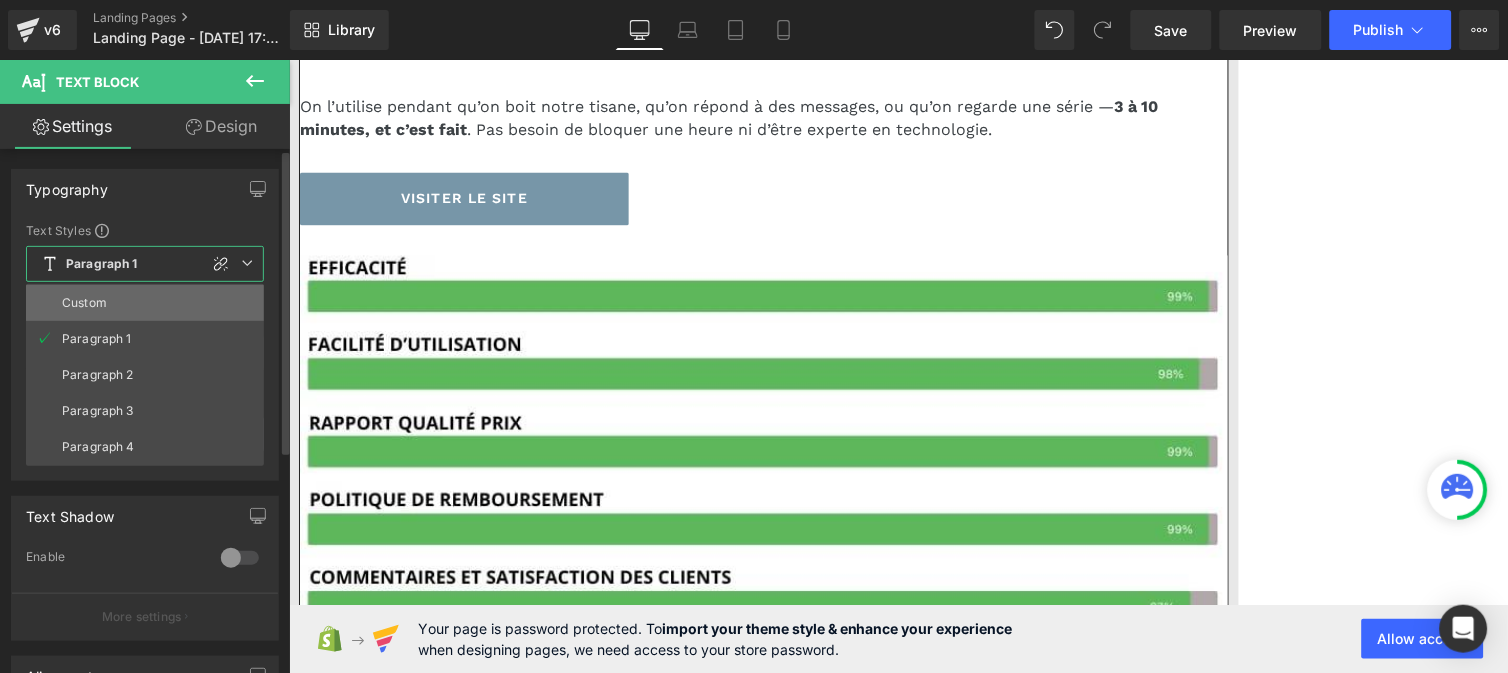 click on "Custom" at bounding box center (145, 303) 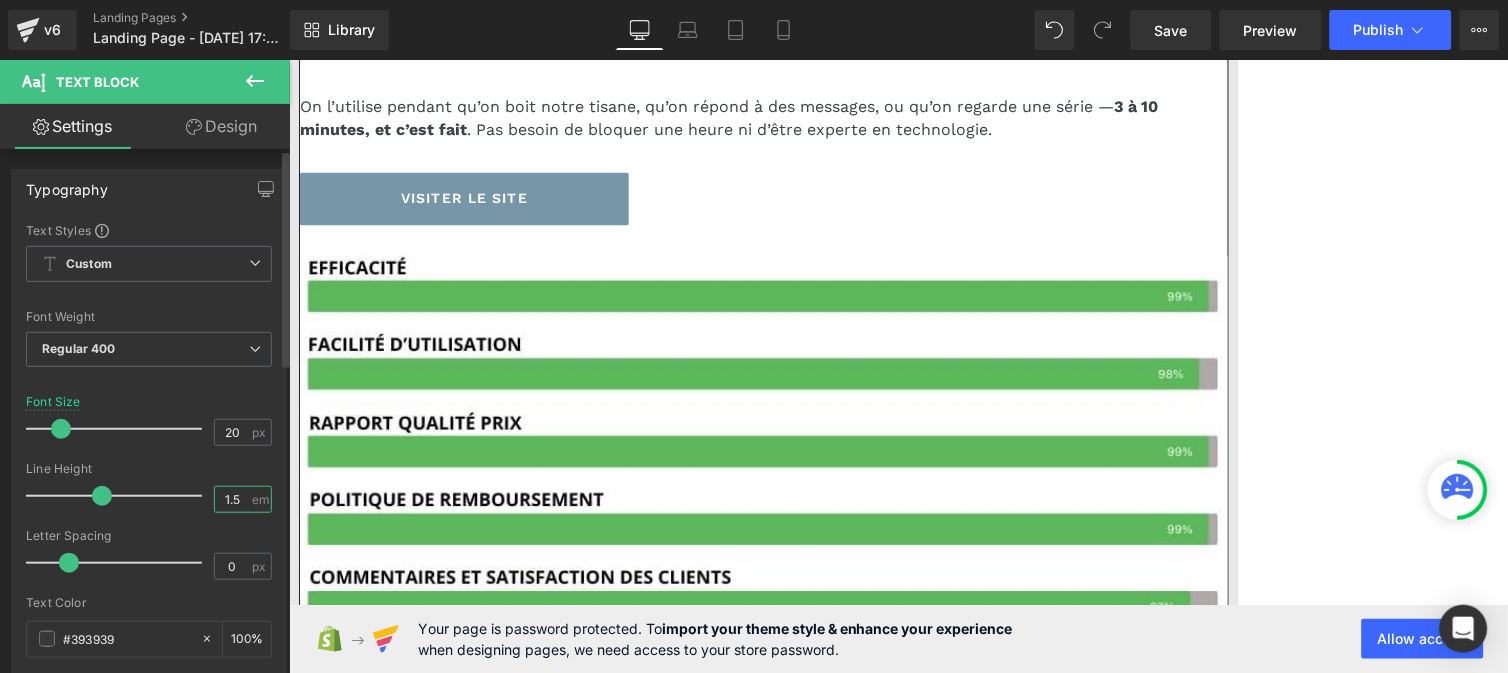 click on "1.5" at bounding box center (232, 499) 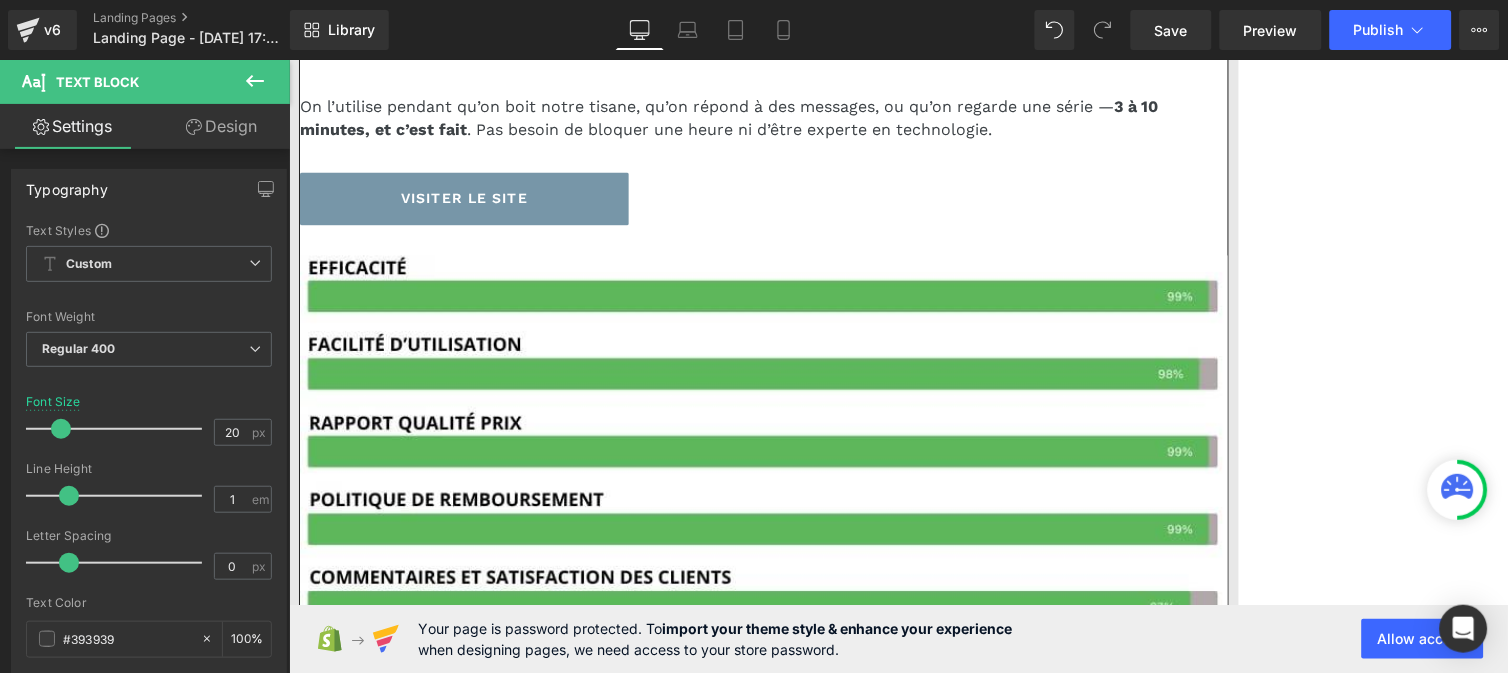 click on "Hyper confortable  : le masque est souple, léger, et ne tire pas sur la peau." at bounding box center (647, 1056) 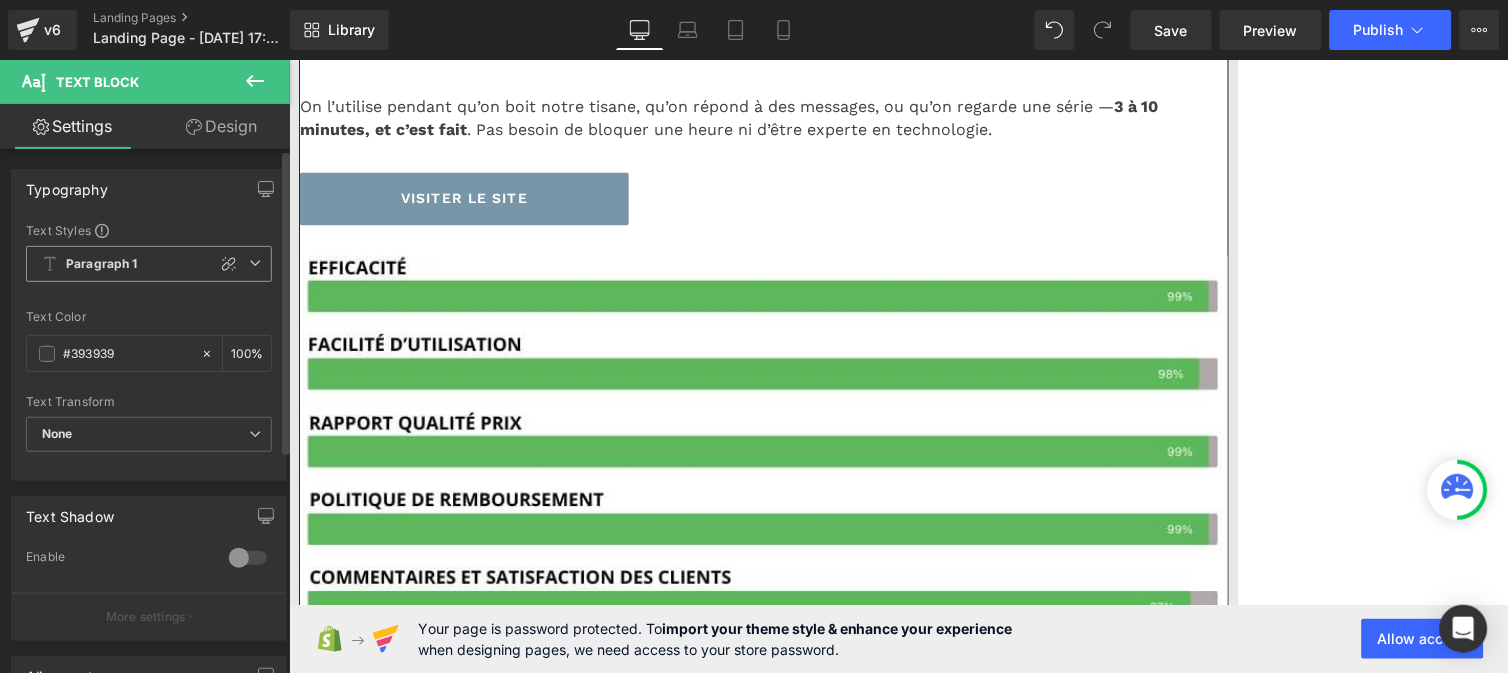 click on "Paragraph 1" at bounding box center (149, 264) 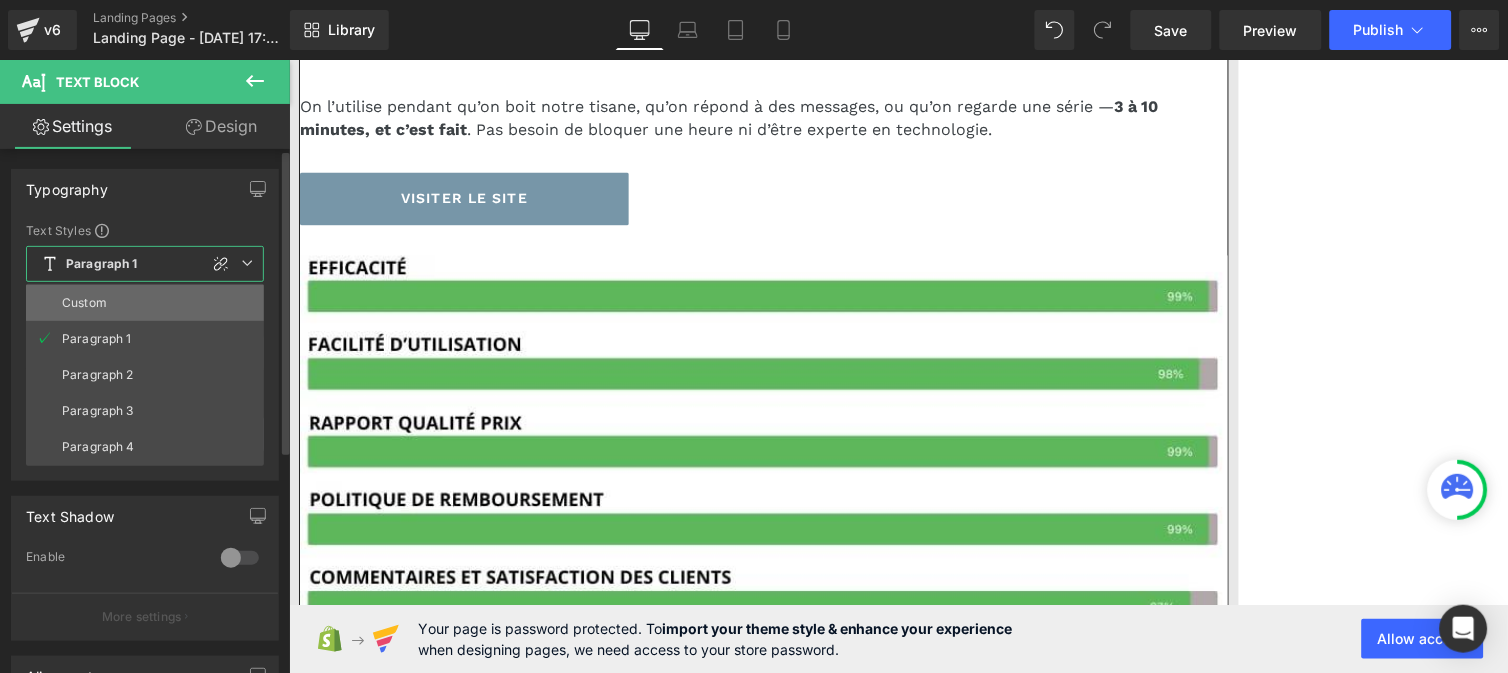 click on "Custom" at bounding box center [84, 303] 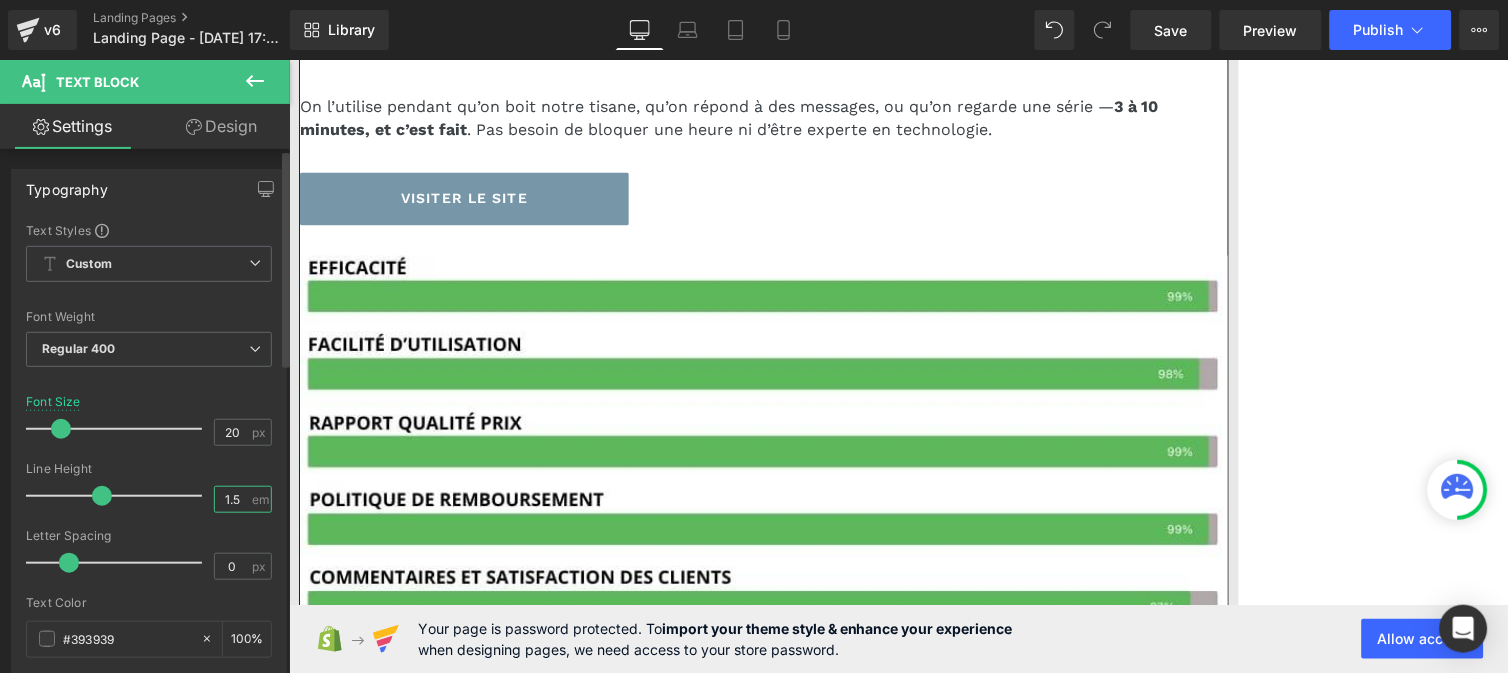 click on "1.5" at bounding box center [232, 499] 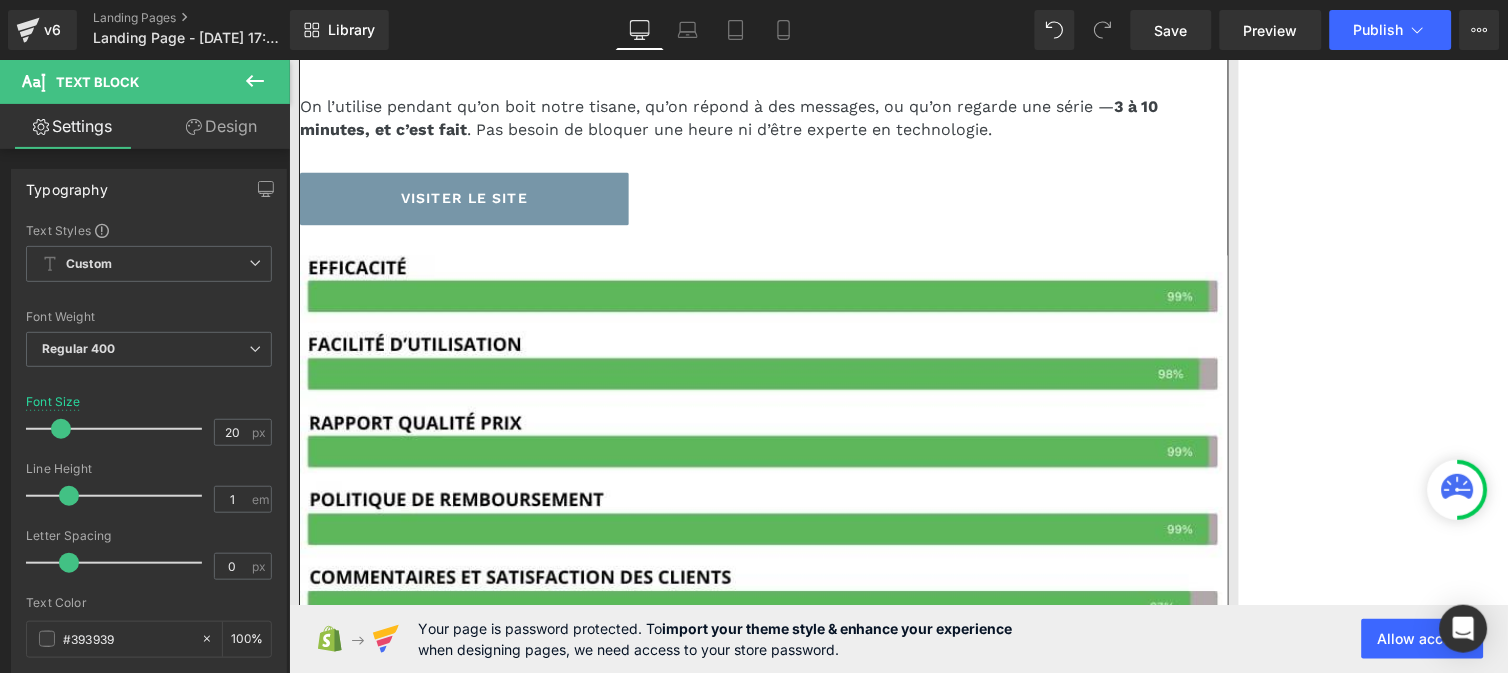 click on "Convient à toutes  : même celles qui ont la peau fine ou fragile l’ont bien toléré." at bounding box center [647, 1091] 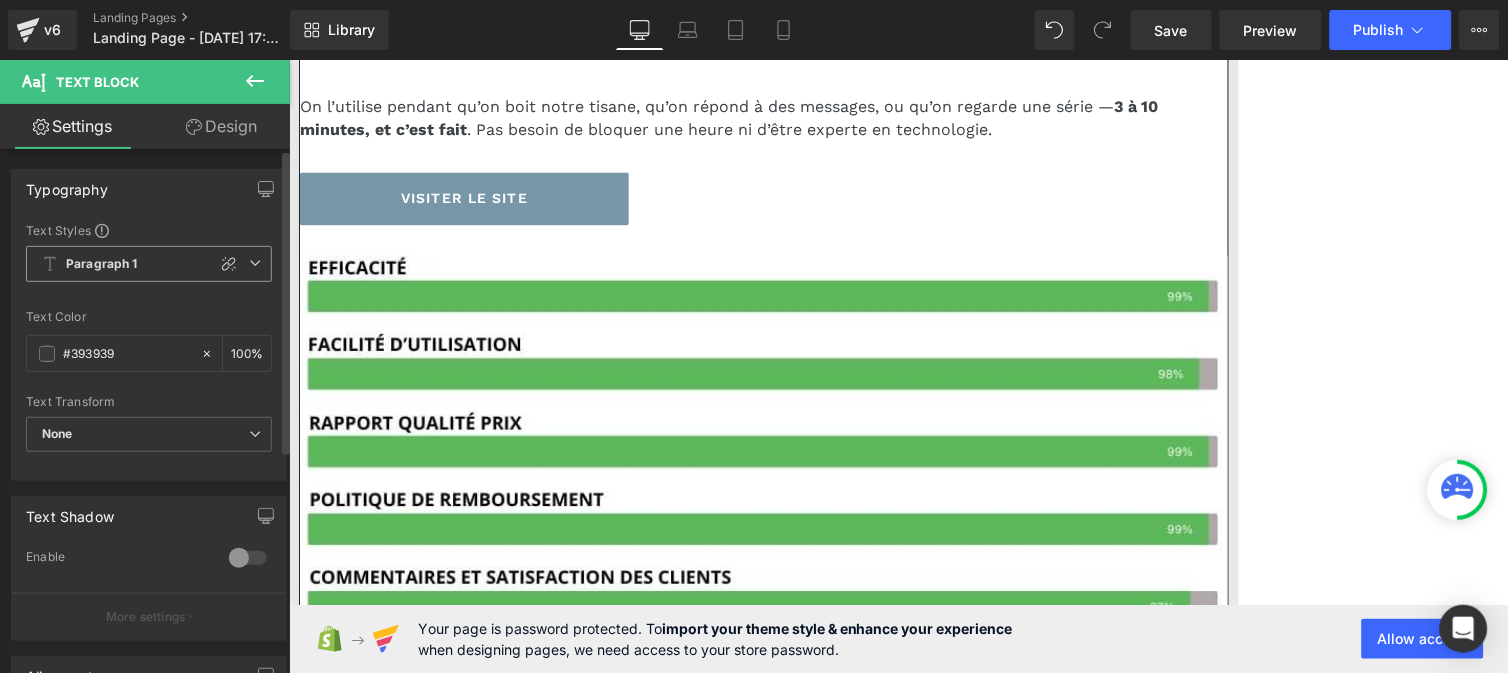 click on "Paragraph 1" at bounding box center (102, 264) 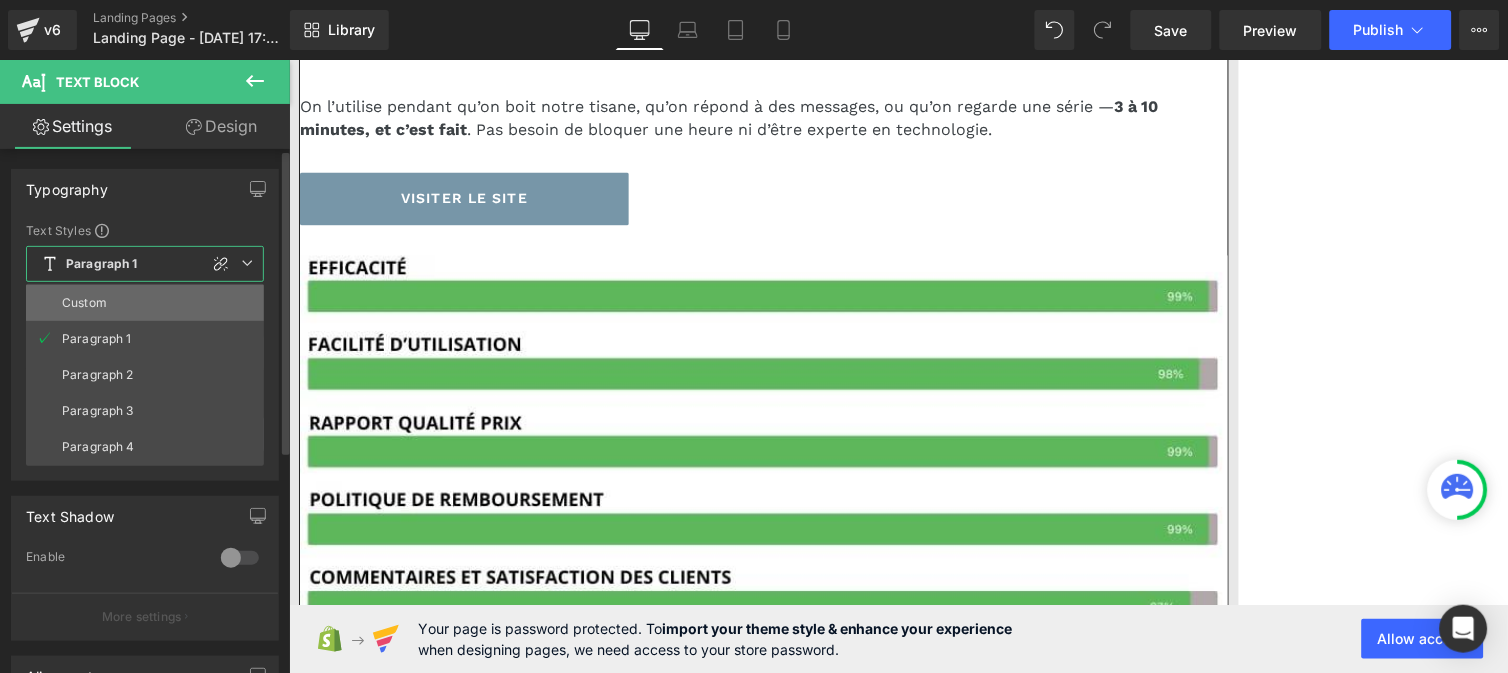 click on "Custom" at bounding box center [145, 303] 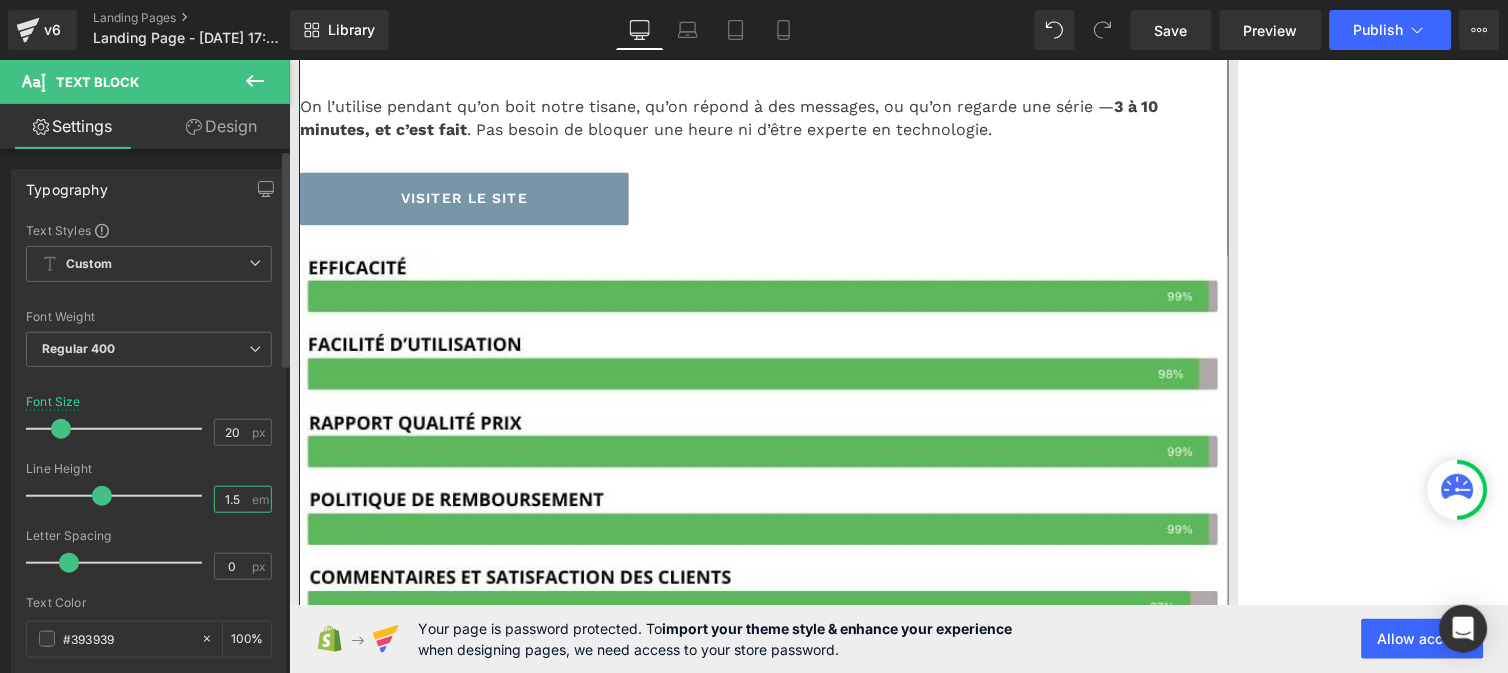 click on "1.5" at bounding box center [232, 499] 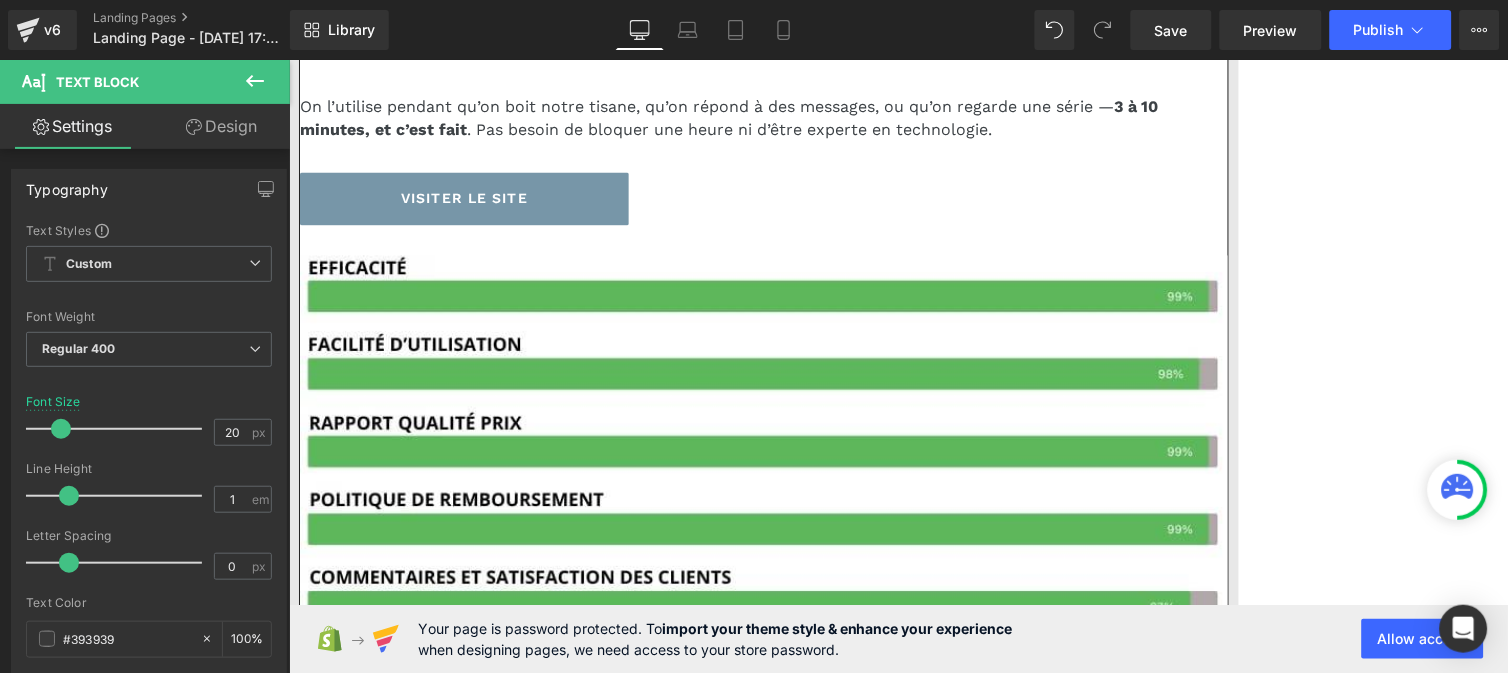 click on "Utilisable partout  : branché sur un ordi, une batterie externe ou une prise classique." at bounding box center (649, 1136) 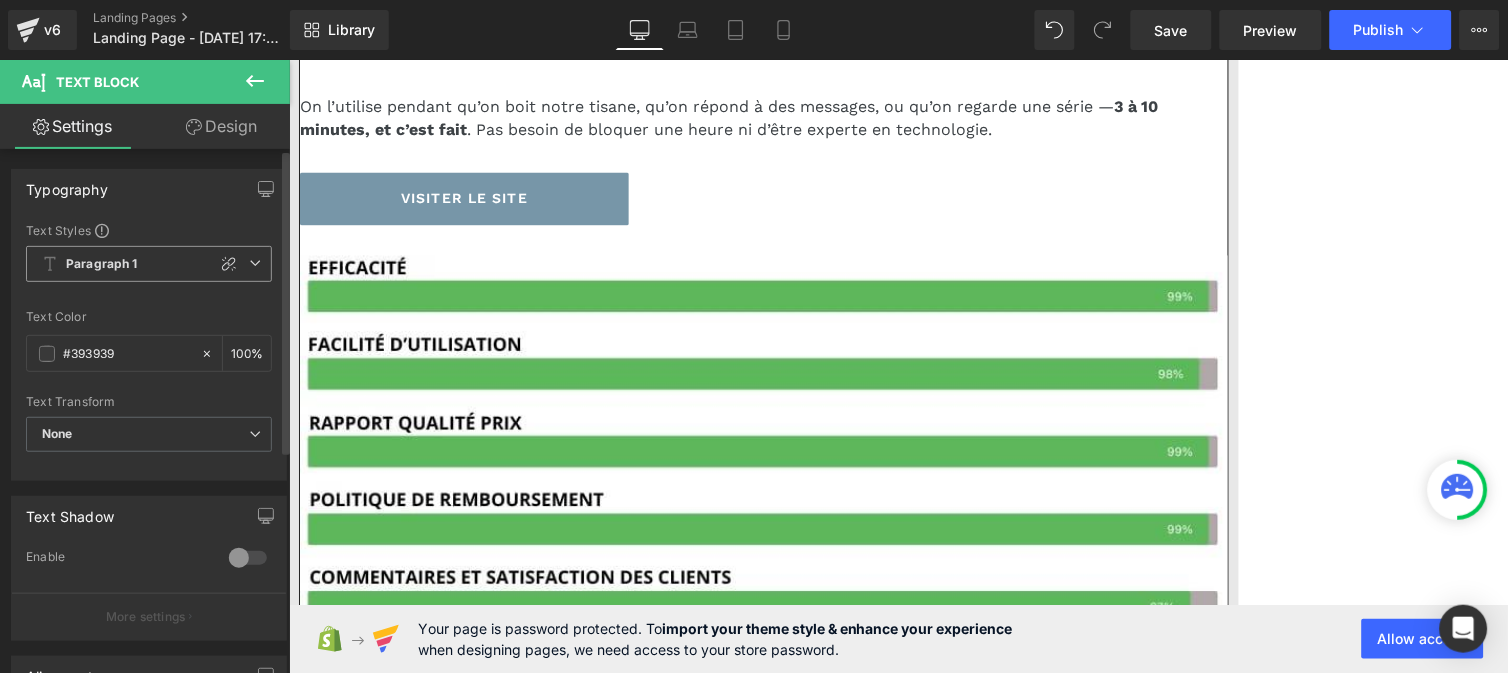 click on "Paragraph 1" at bounding box center [149, 264] 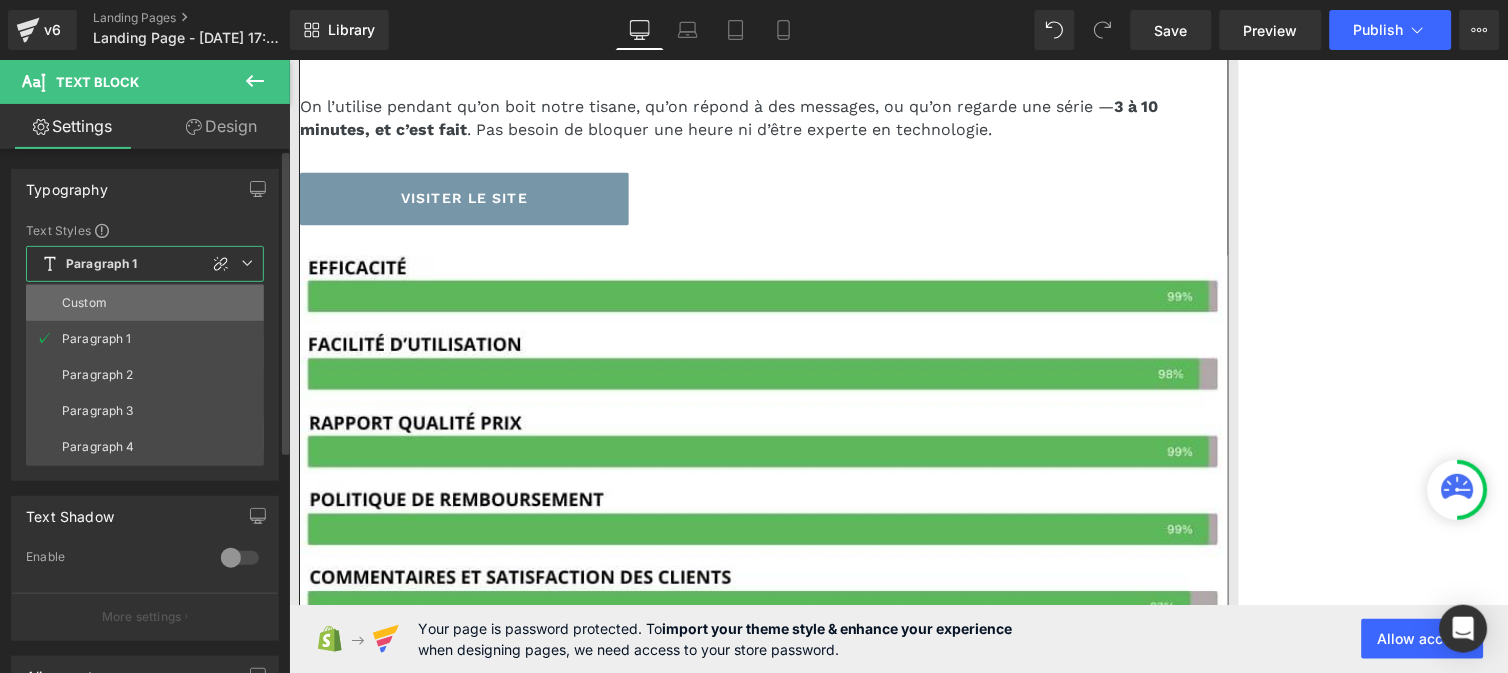 click on "Custom" at bounding box center (145, 303) 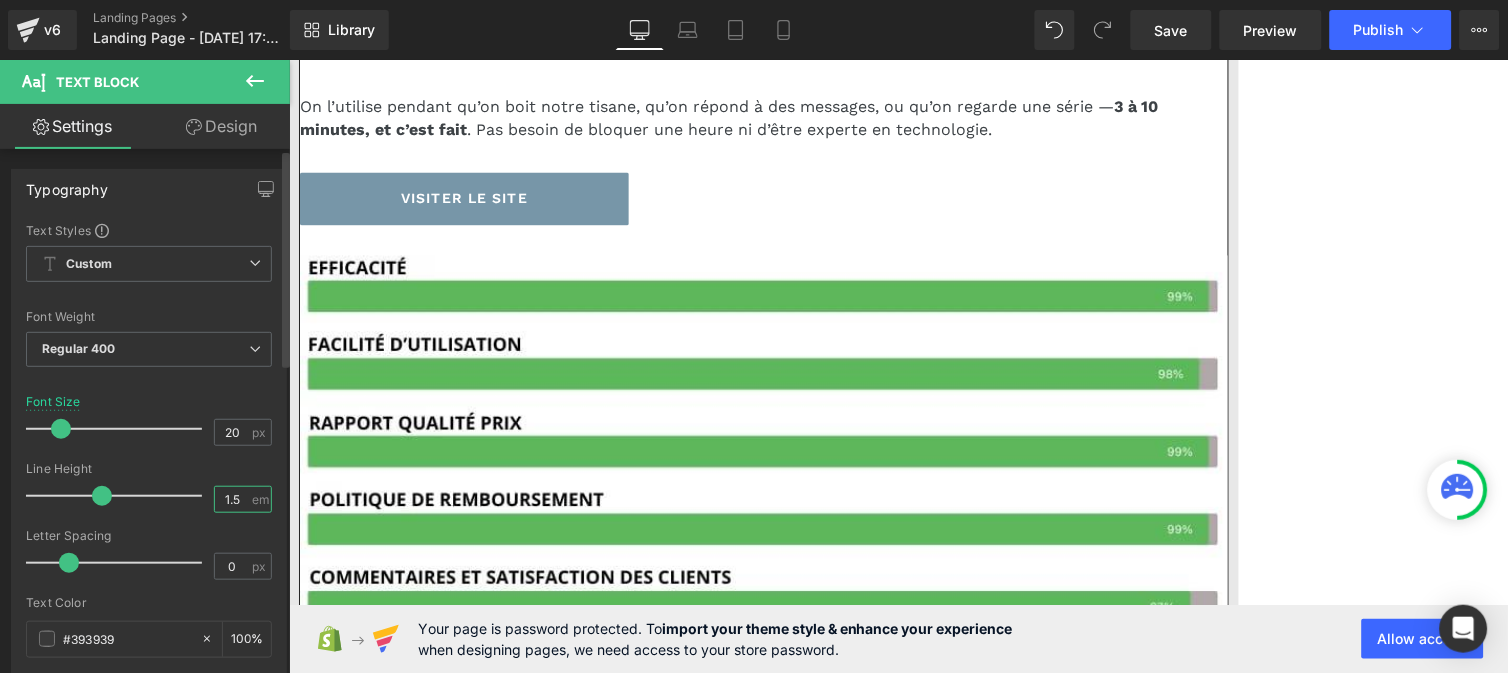 click on "1.5" at bounding box center [232, 499] 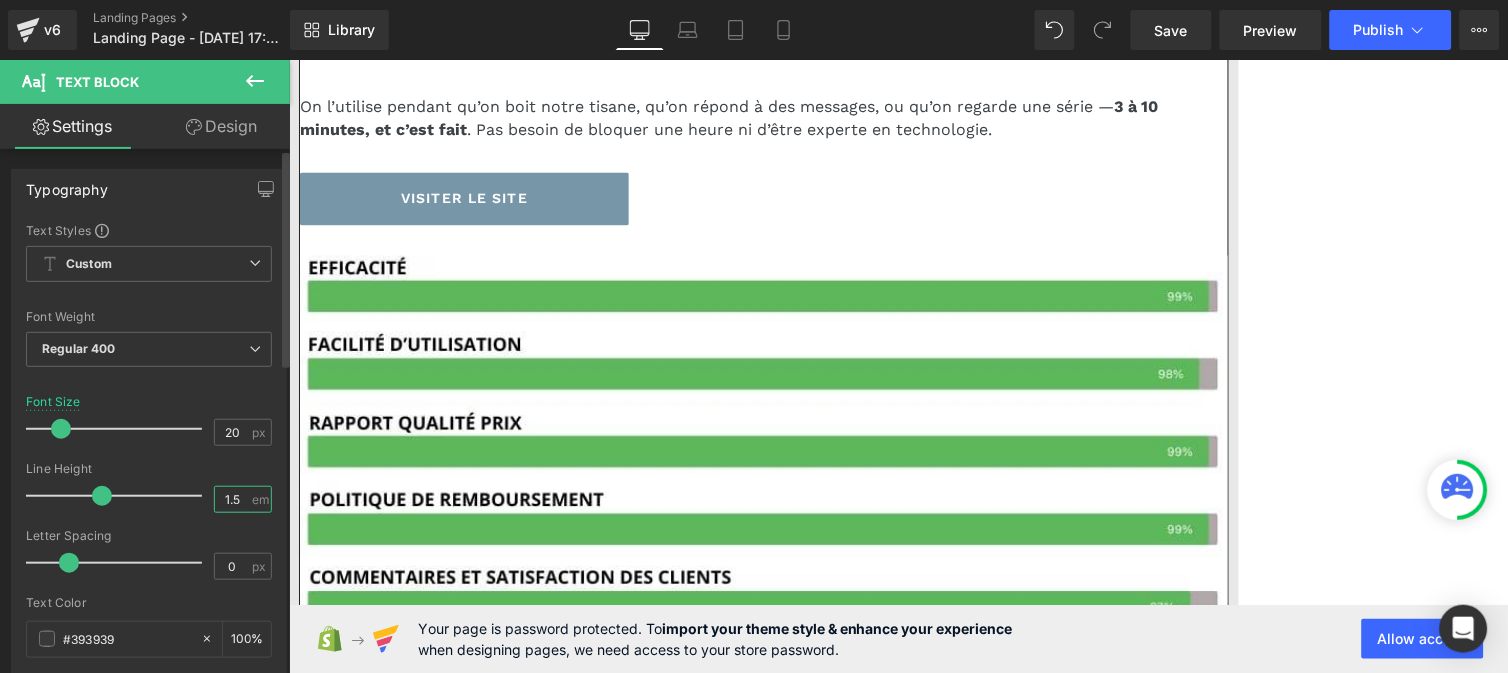 type on "1" 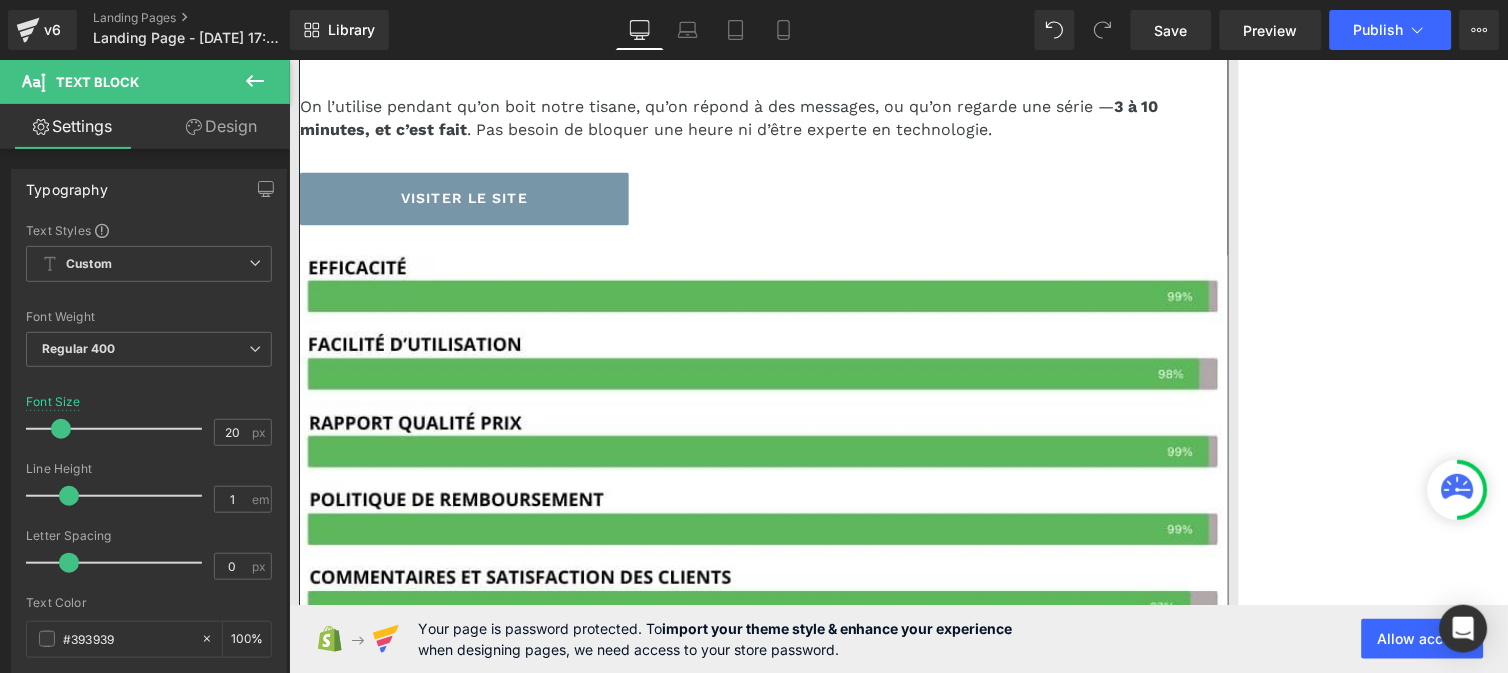 click on "Gros + pour le budget" at bounding box center (406, 1175) 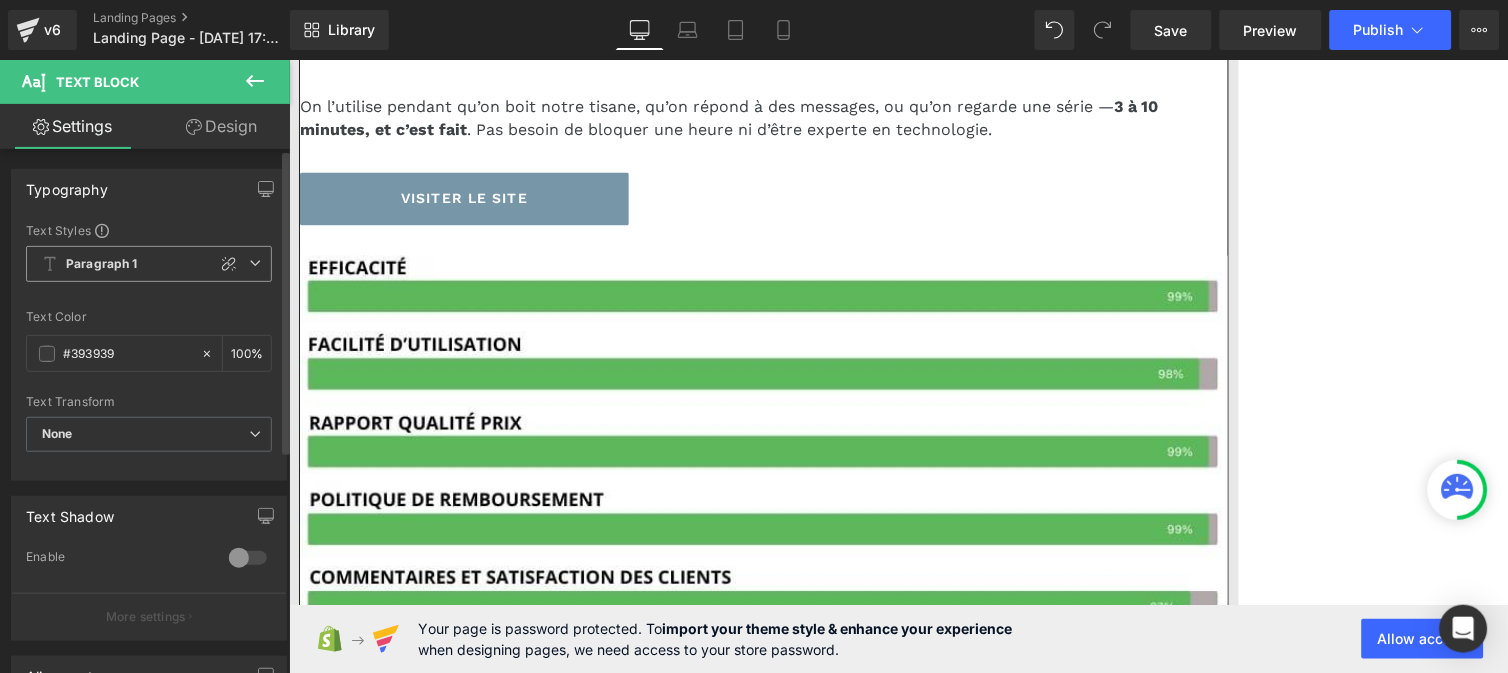 click on "Paragraph 1" at bounding box center (102, 264) 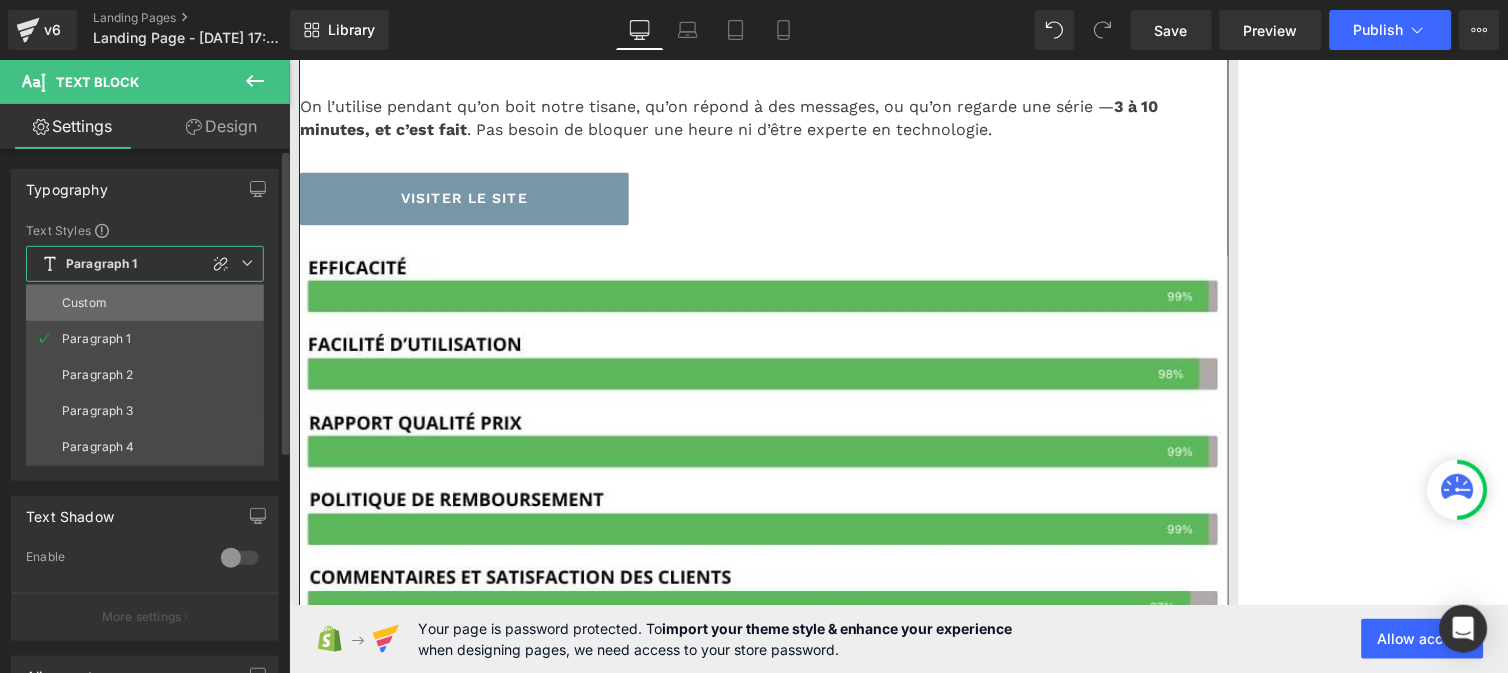click on "Custom" at bounding box center [145, 303] 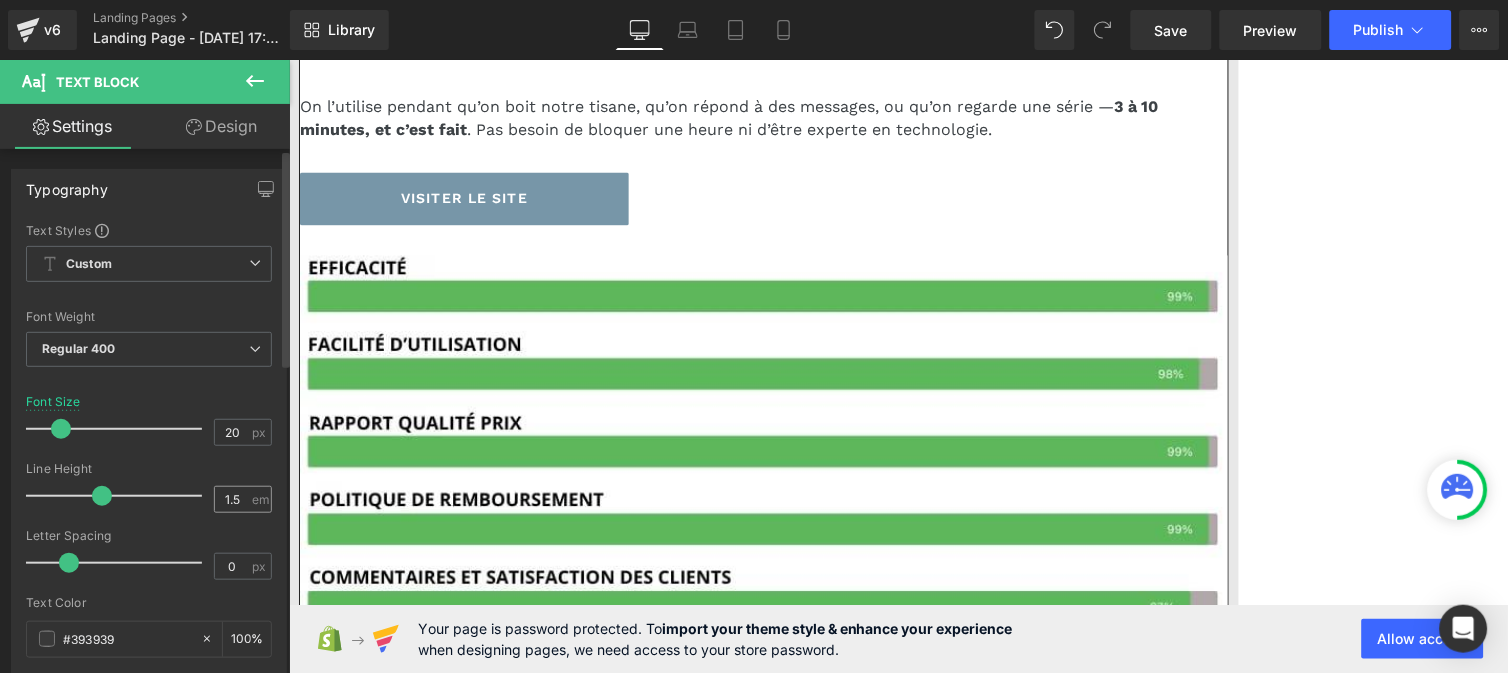 click on "1.5 em" at bounding box center [243, 499] 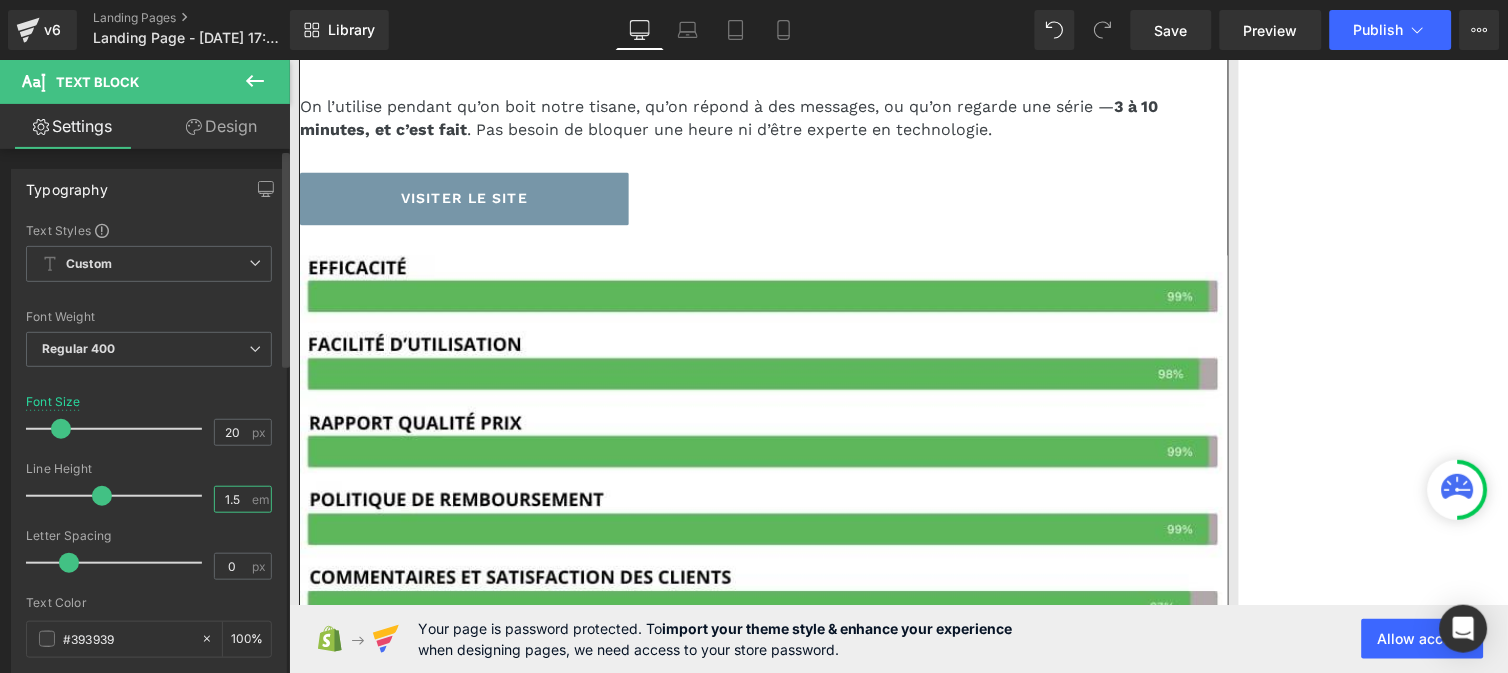click on "1.5" at bounding box center (232, 499) 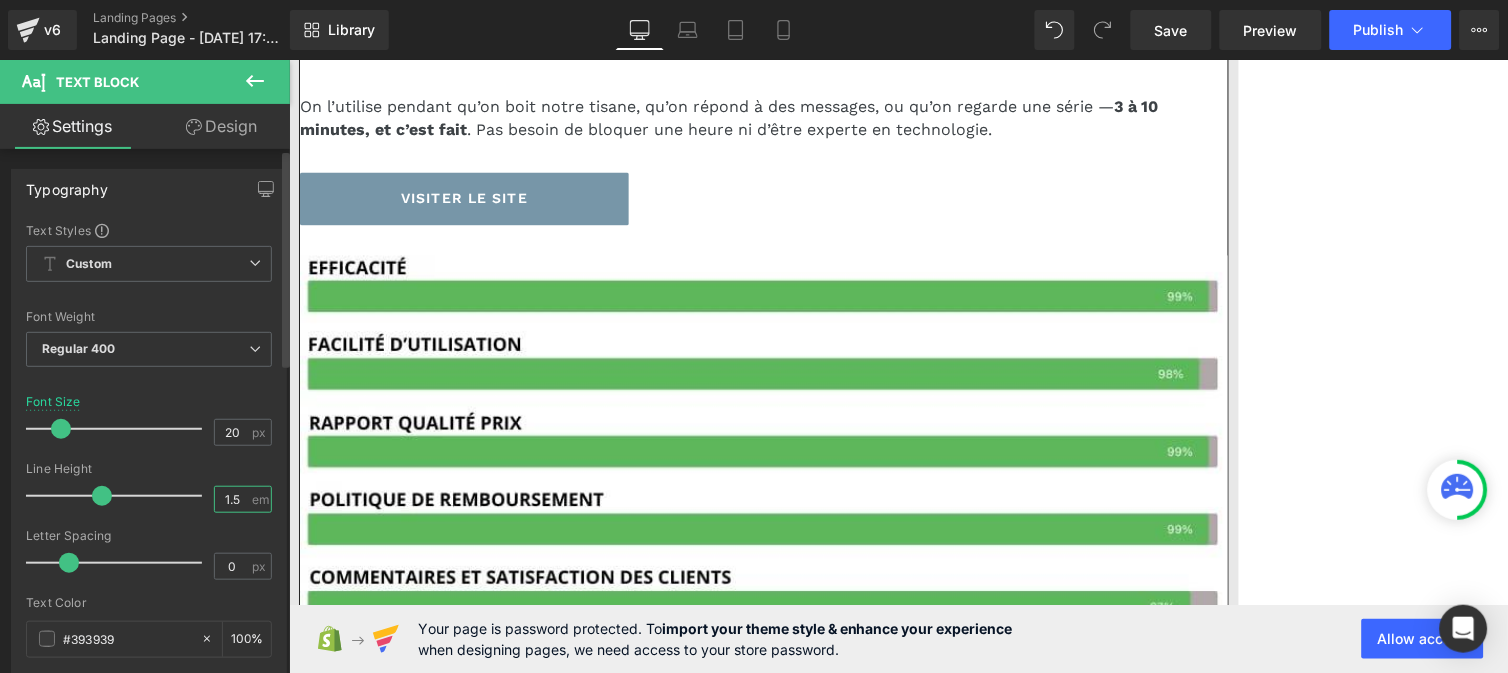 click on "1.5" at bounding box center [232, 499] 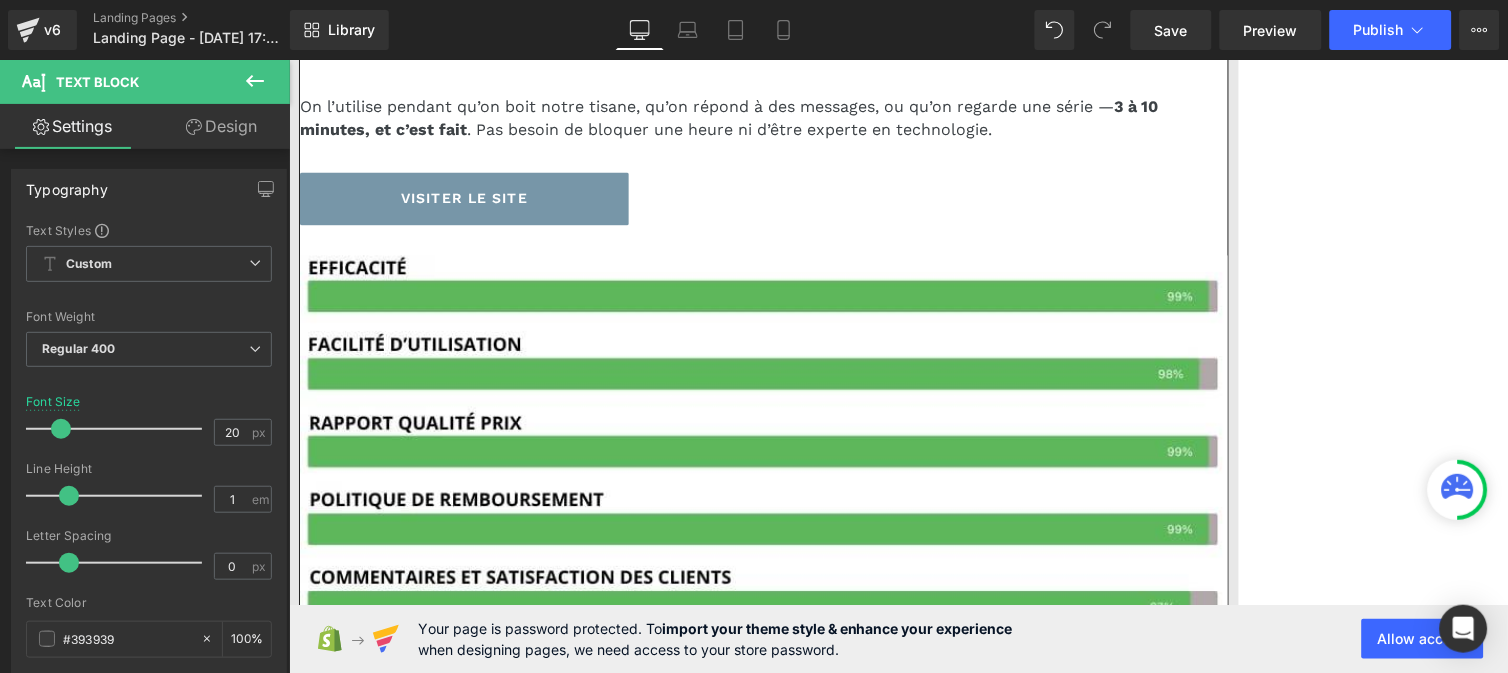 click on "Aucun effet secondaire , aucune douleur, aucune sensation bizarre." at bounding box center [673, 1211] 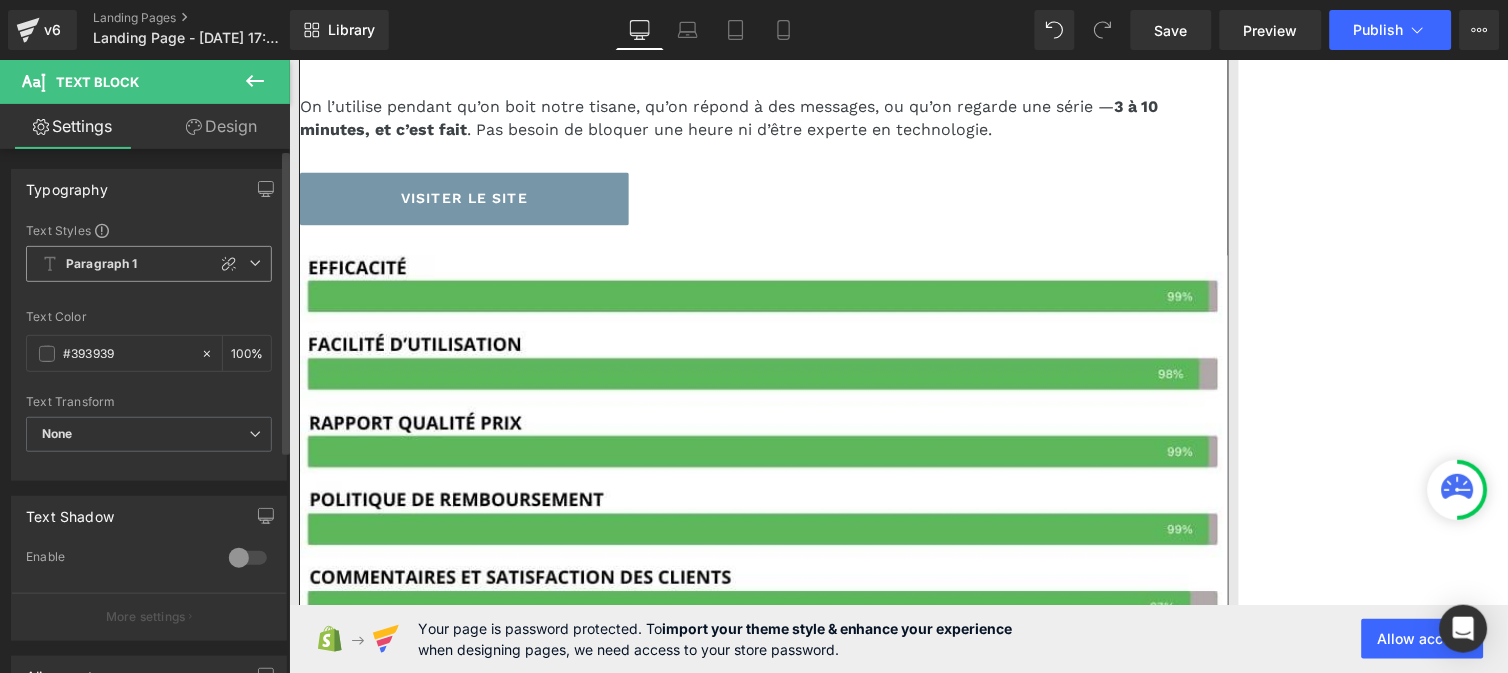 click on "Paragraph 1" at bounding box center (149, 264) 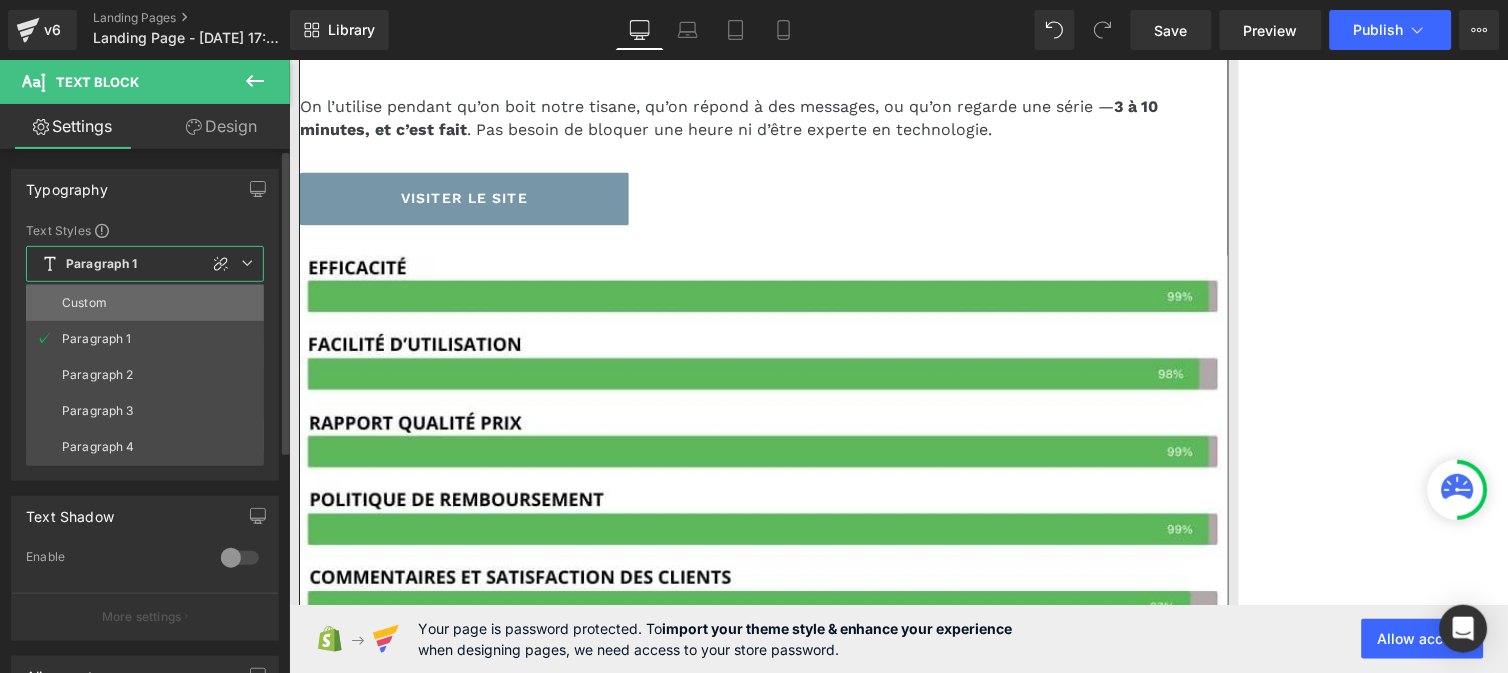 click on "Custom" at bounding box center [145, 303] 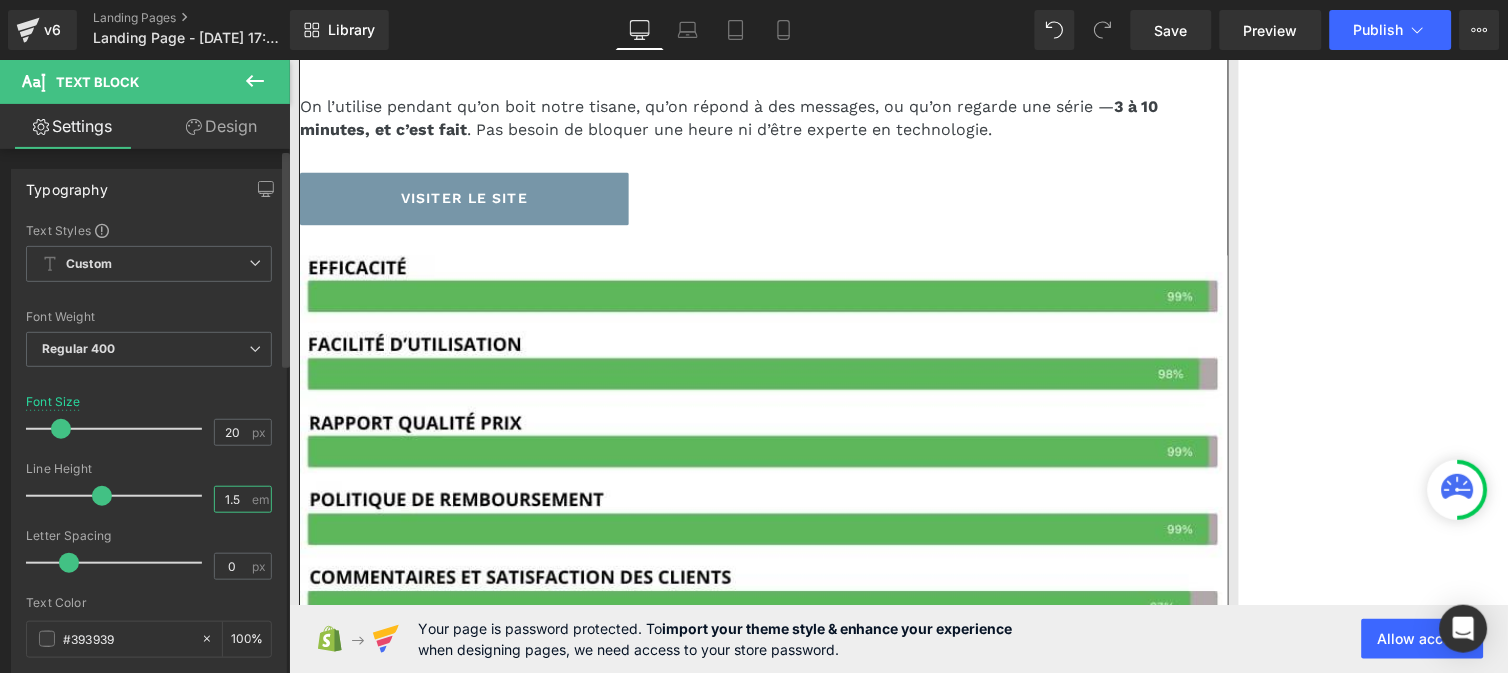 click on "1.5" at bounding box center [232, 499] 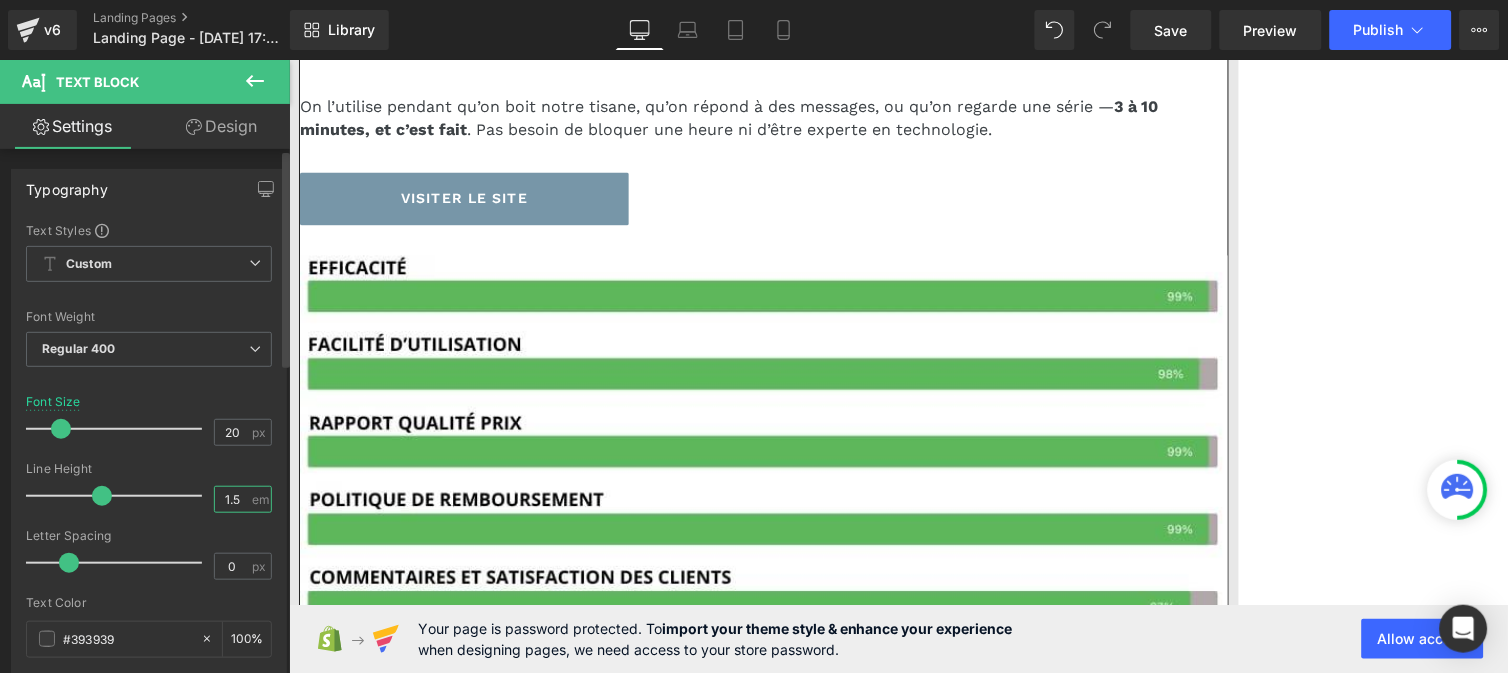 type on "1" 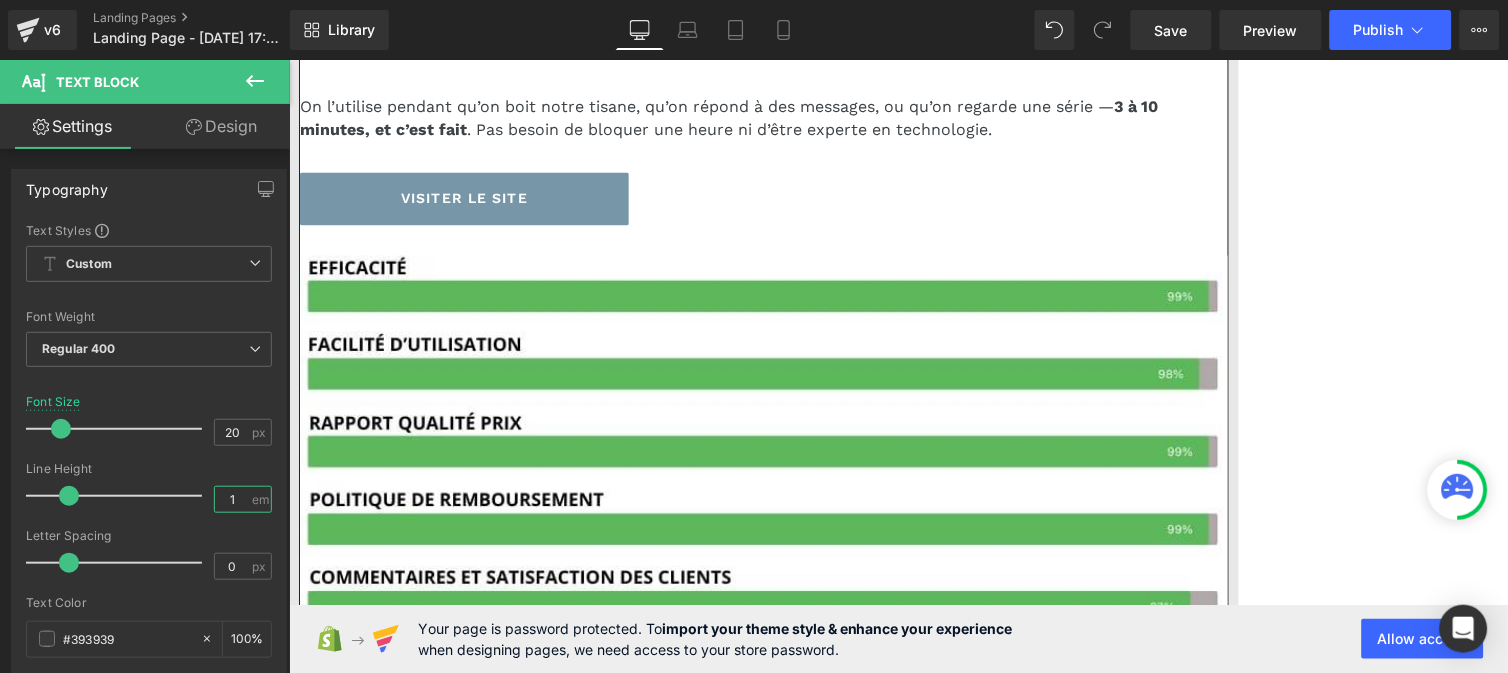 scroll, scrollTop: 4573, scrollLeft: 0, axis: vertical 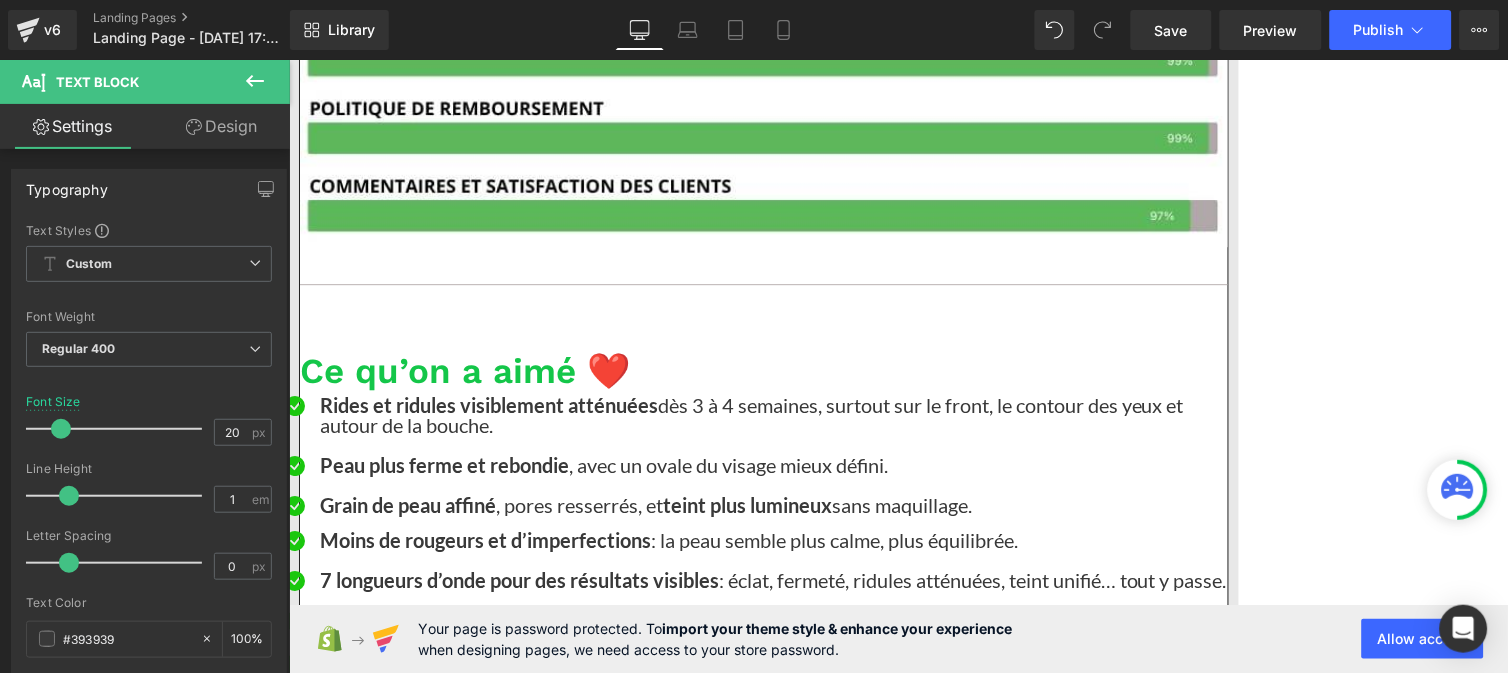 click at bounding box center (745, 951) 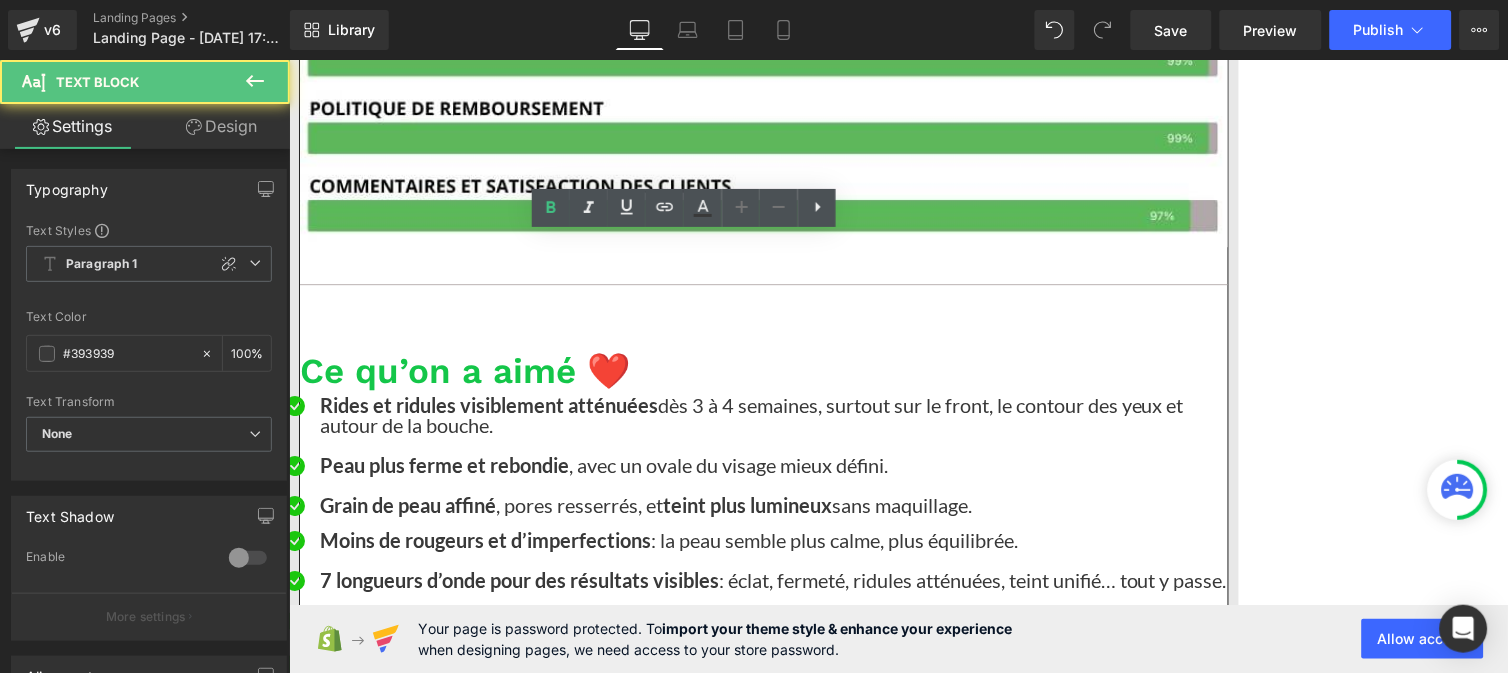 click on "On a dû attendre 2 semaines pour qu’il soit à nouveau en stock… donc si vous le trouvez, ne tardez pas trop." at bounding box center (745, 939) 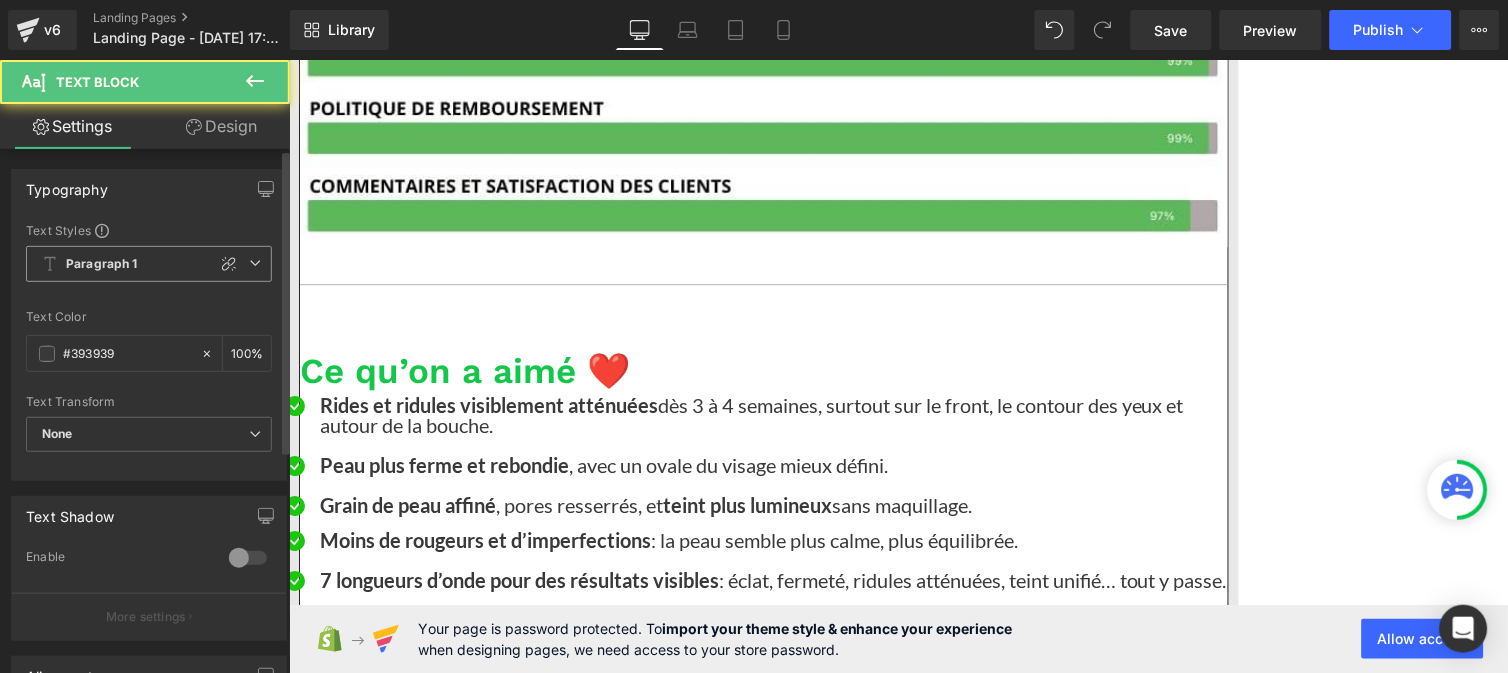 click on "Paragraph 1" at bounding box center [149, 264] 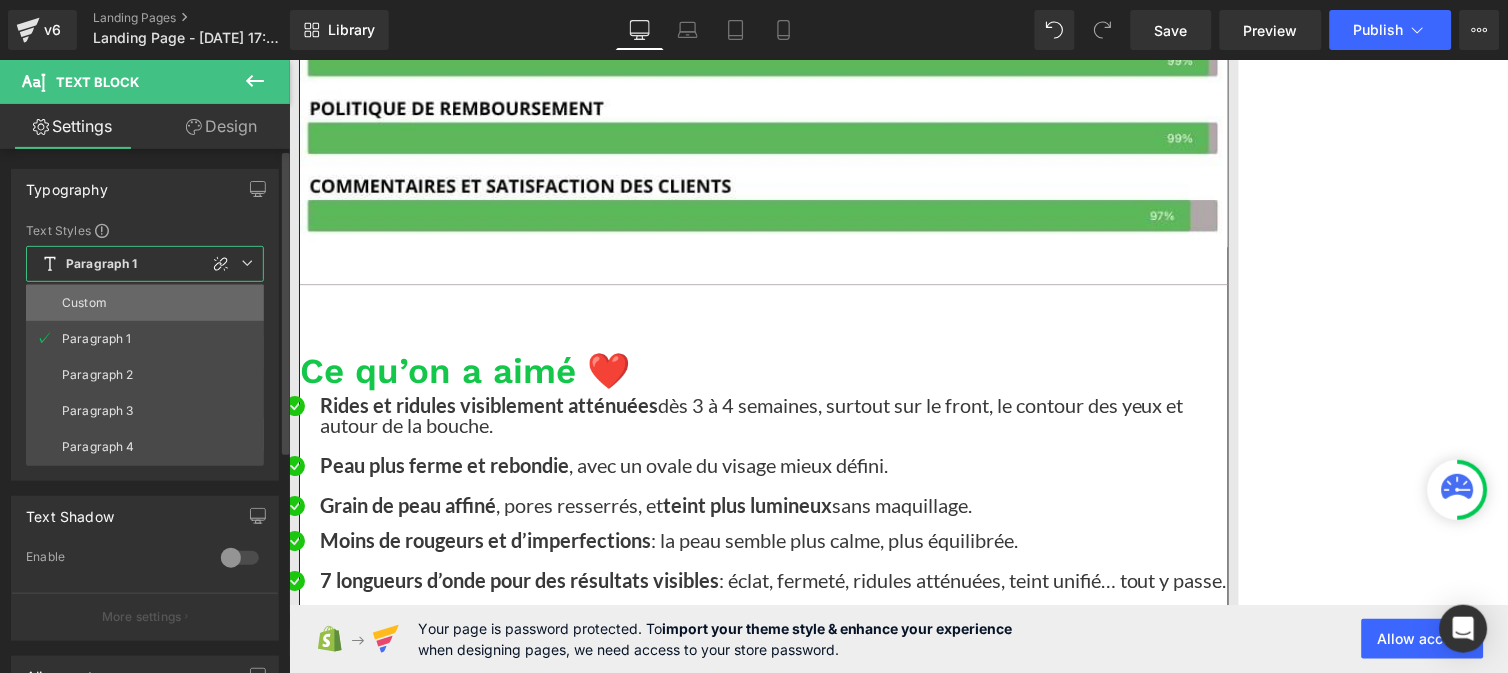 click on "Custom" at bounding box center [145, 303] 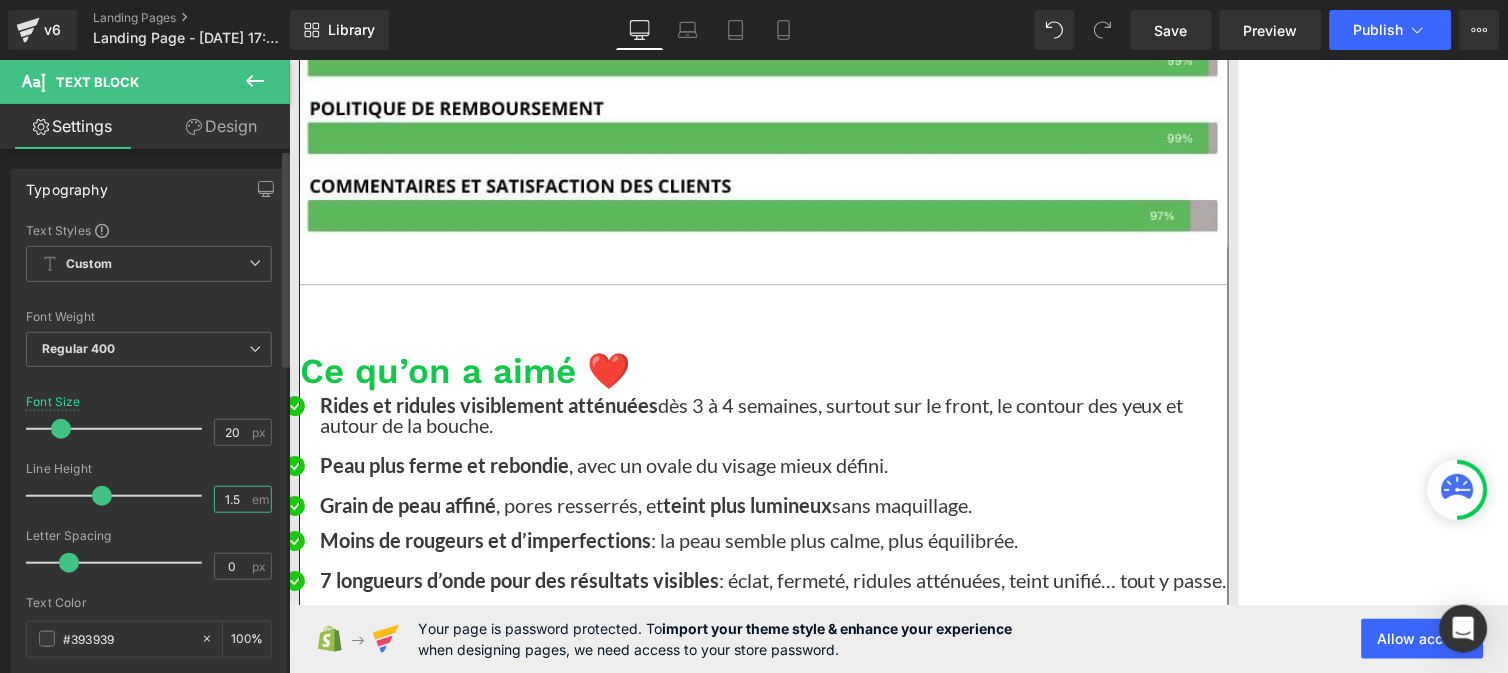 click on "1.5" at bounding box center (232, 499) 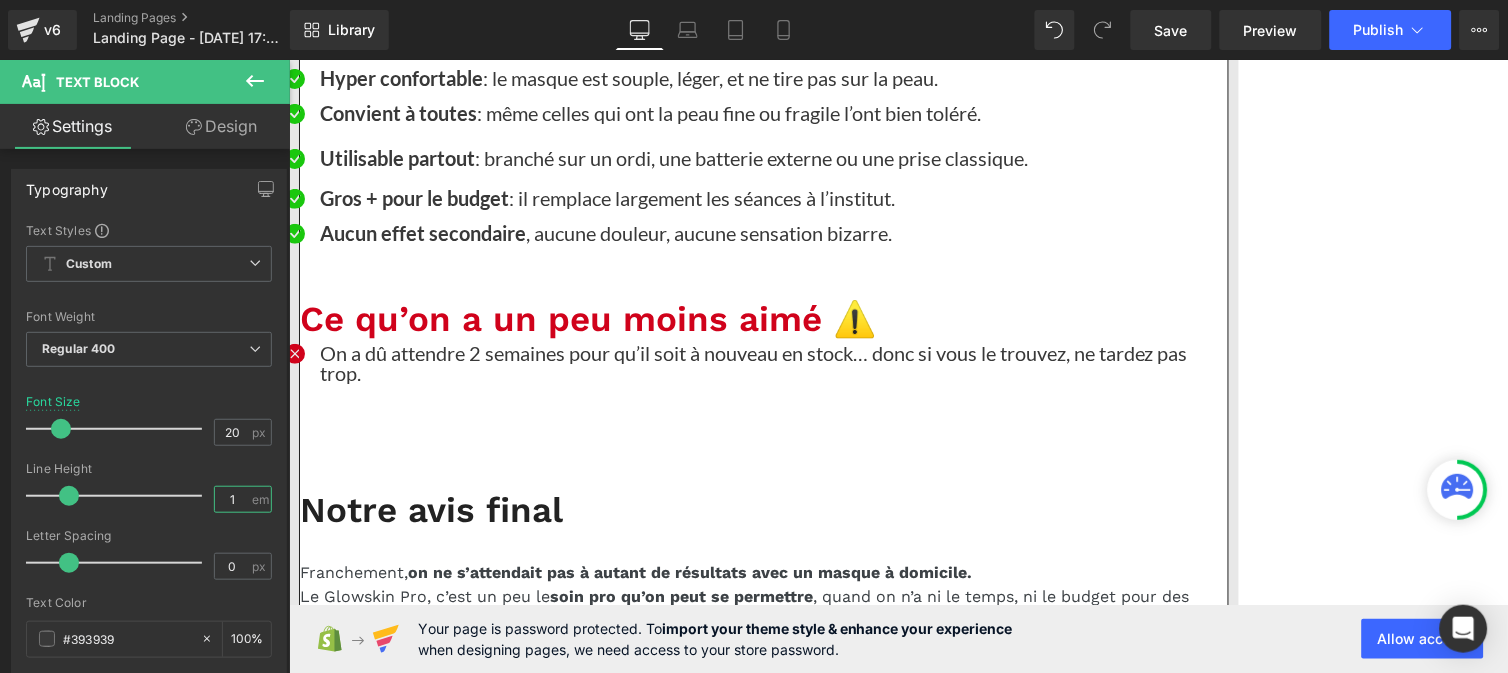 scroll, scrollTop: 5156, scrollLeft: 0, axis: vertical 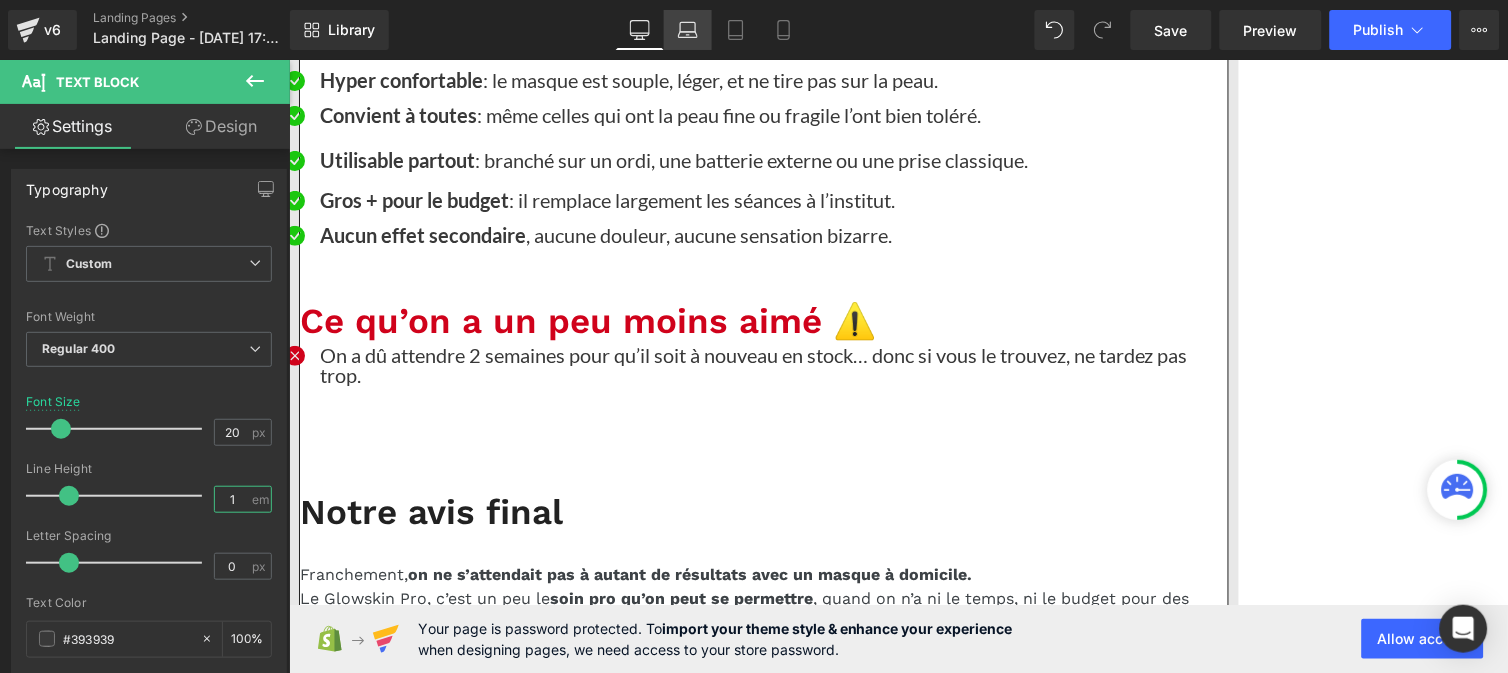 type on "1" 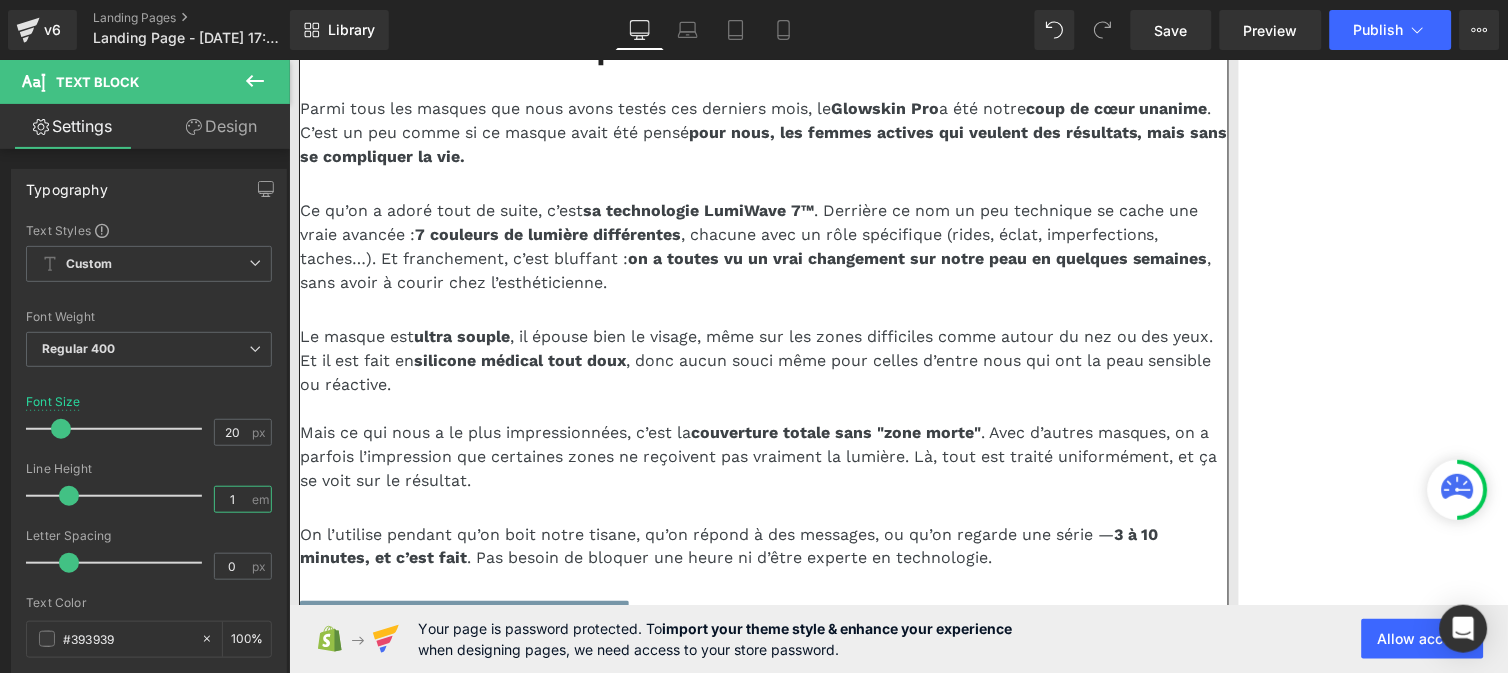 scroll, scrollTop: 4587, scrollLeft: 0, axis: vertical 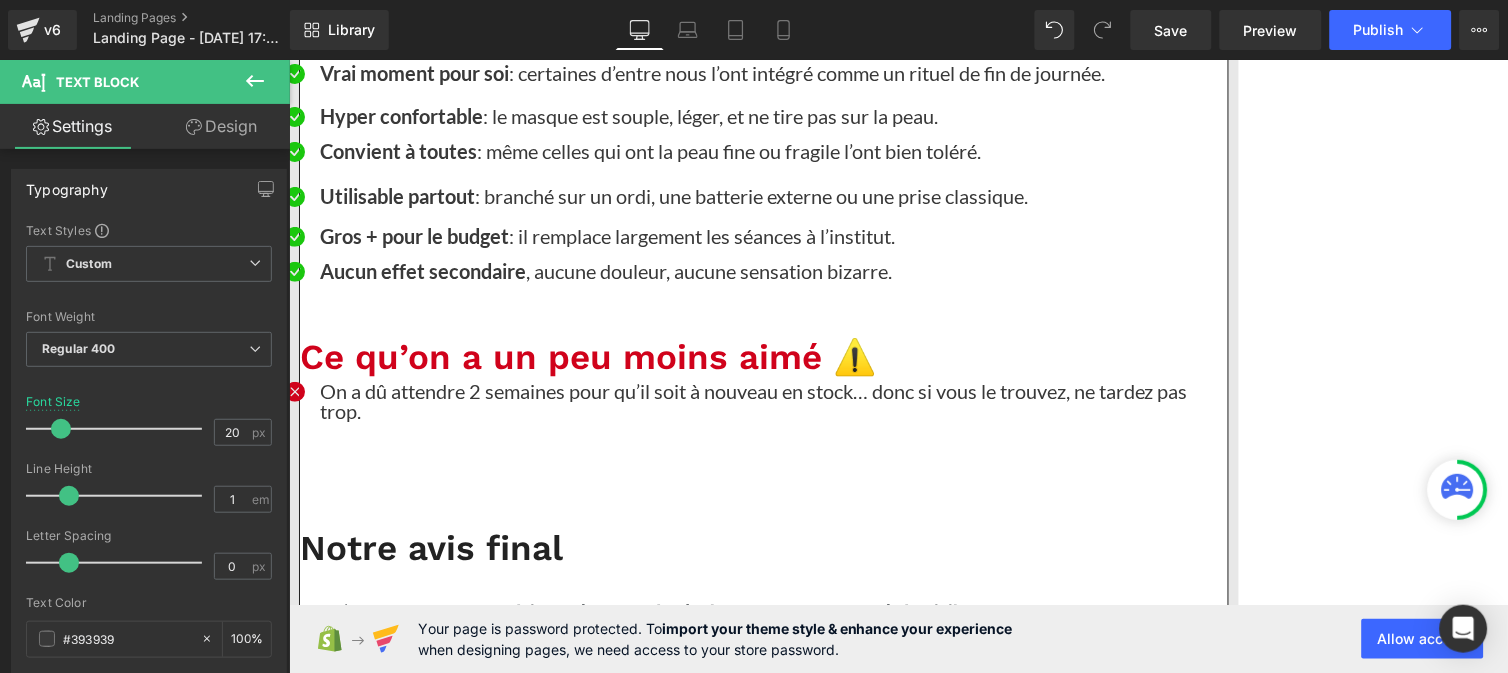click on "[PERSON_NAME], 51 ans" at bounding box center [459, 1065] 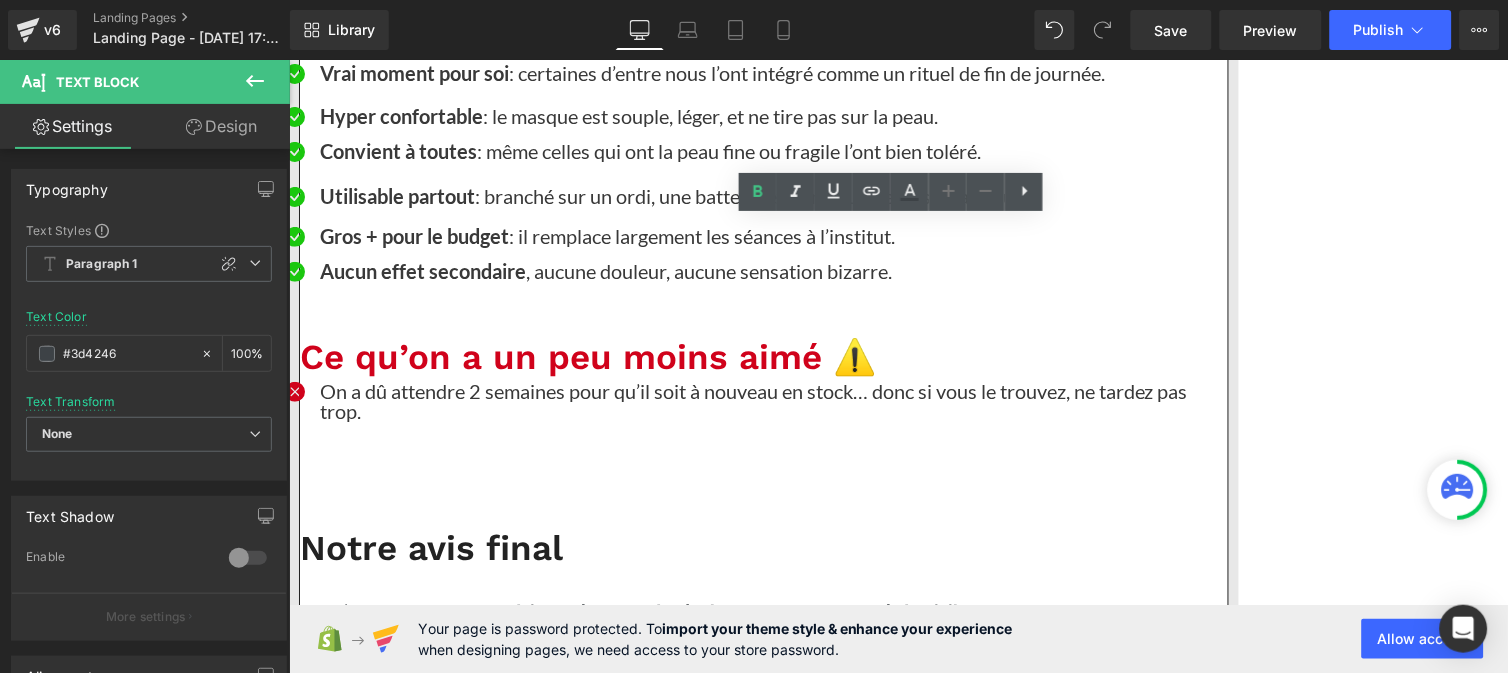 drag, startPoint x: 815, startPoint y: 477, endPoint x: 458, endPoint y: 260, distance: 417.77747 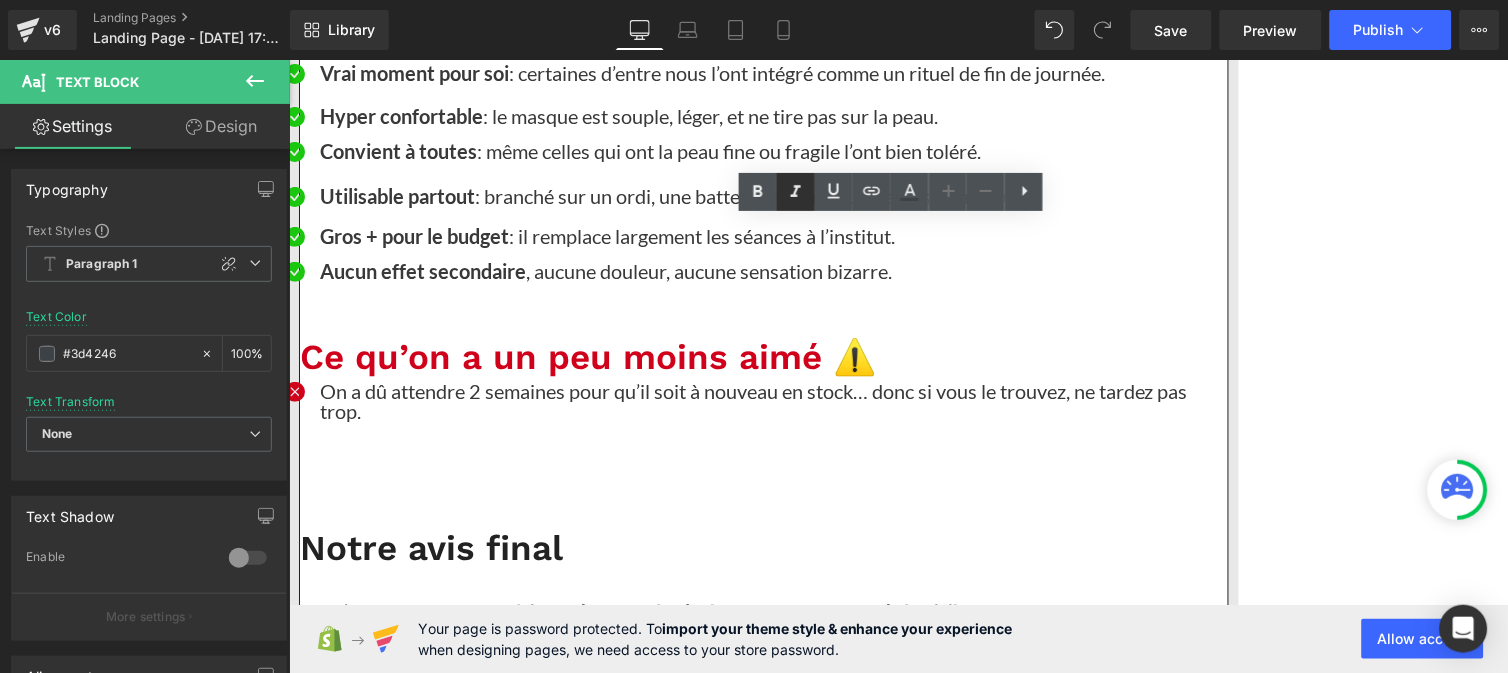 click 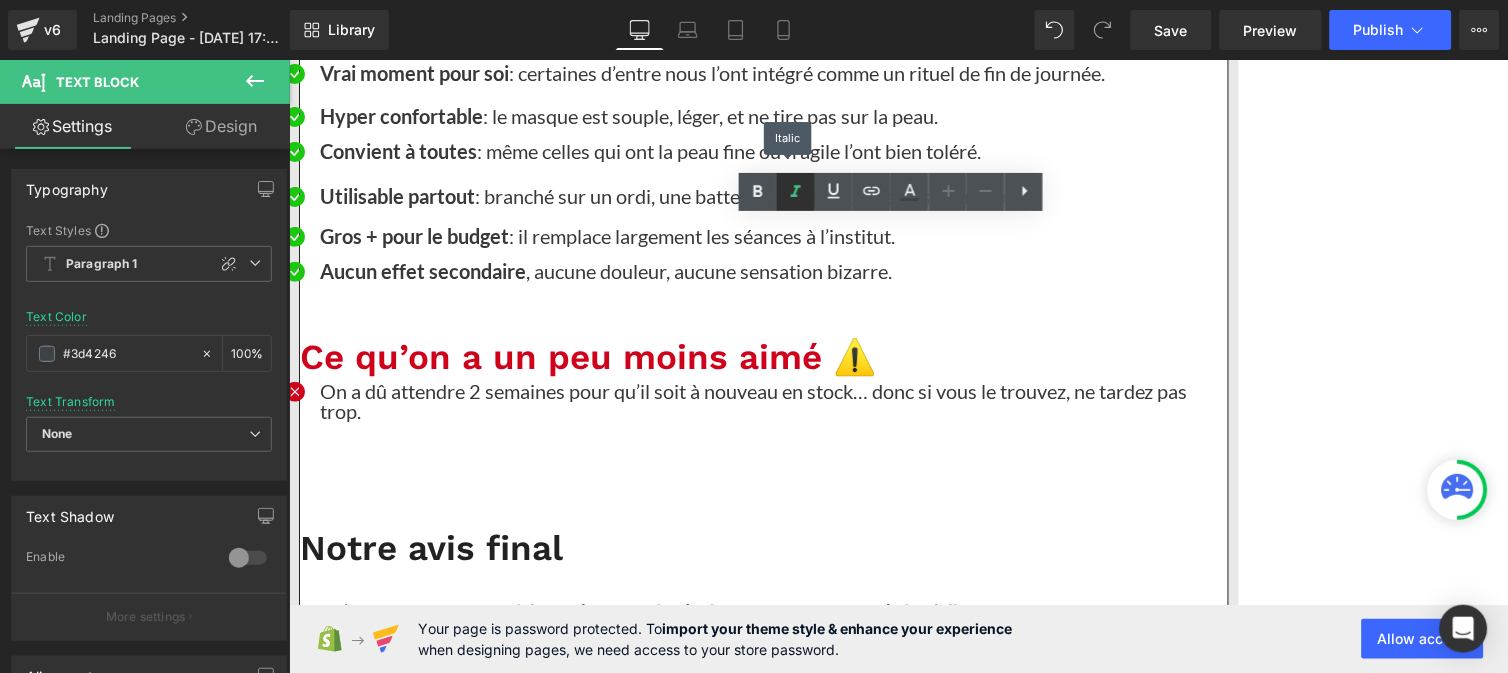click 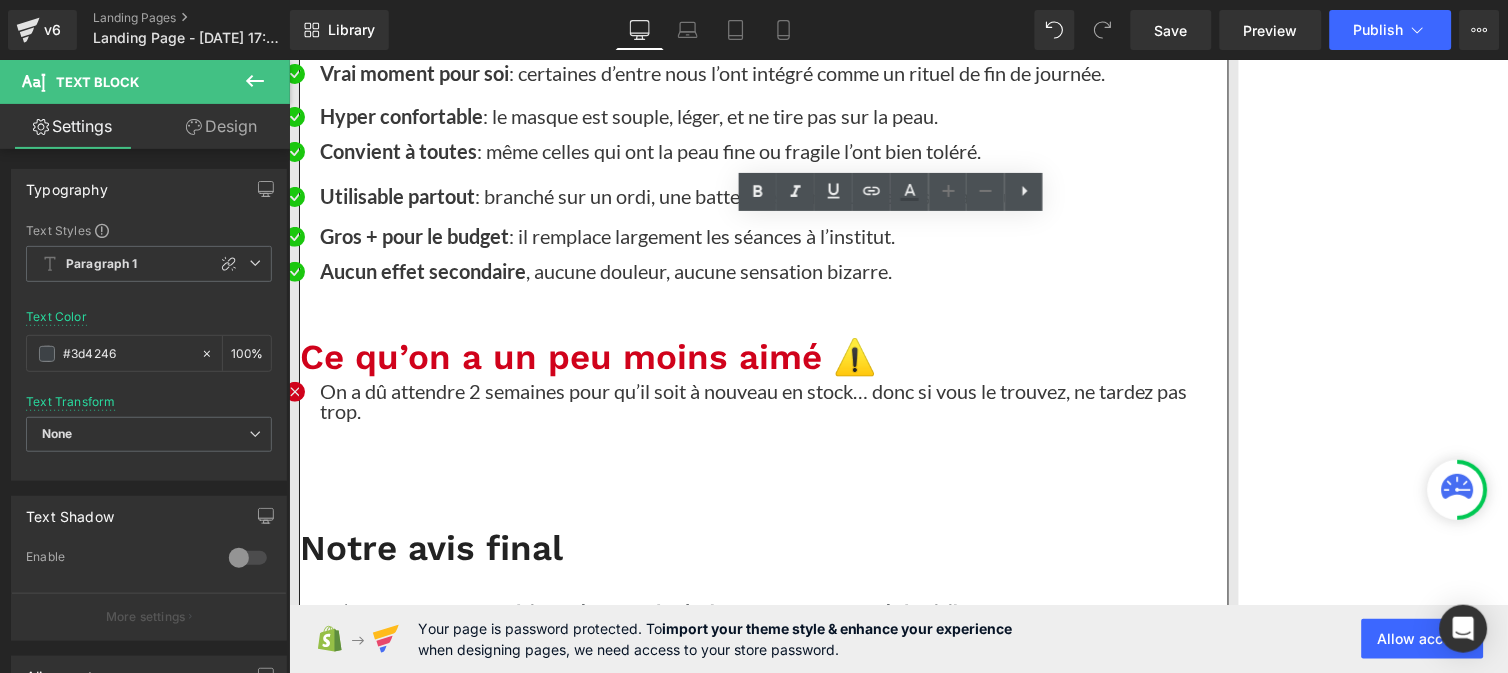 click on "“J’ai toujours eu une peau ultra réactive… et là, zéro rougeur, aucune sensation d’échauffement. Juste du confort, et un vrai glow.”  —  [PERSON_NAME], 39 ans" at bounding box center (763, 994) 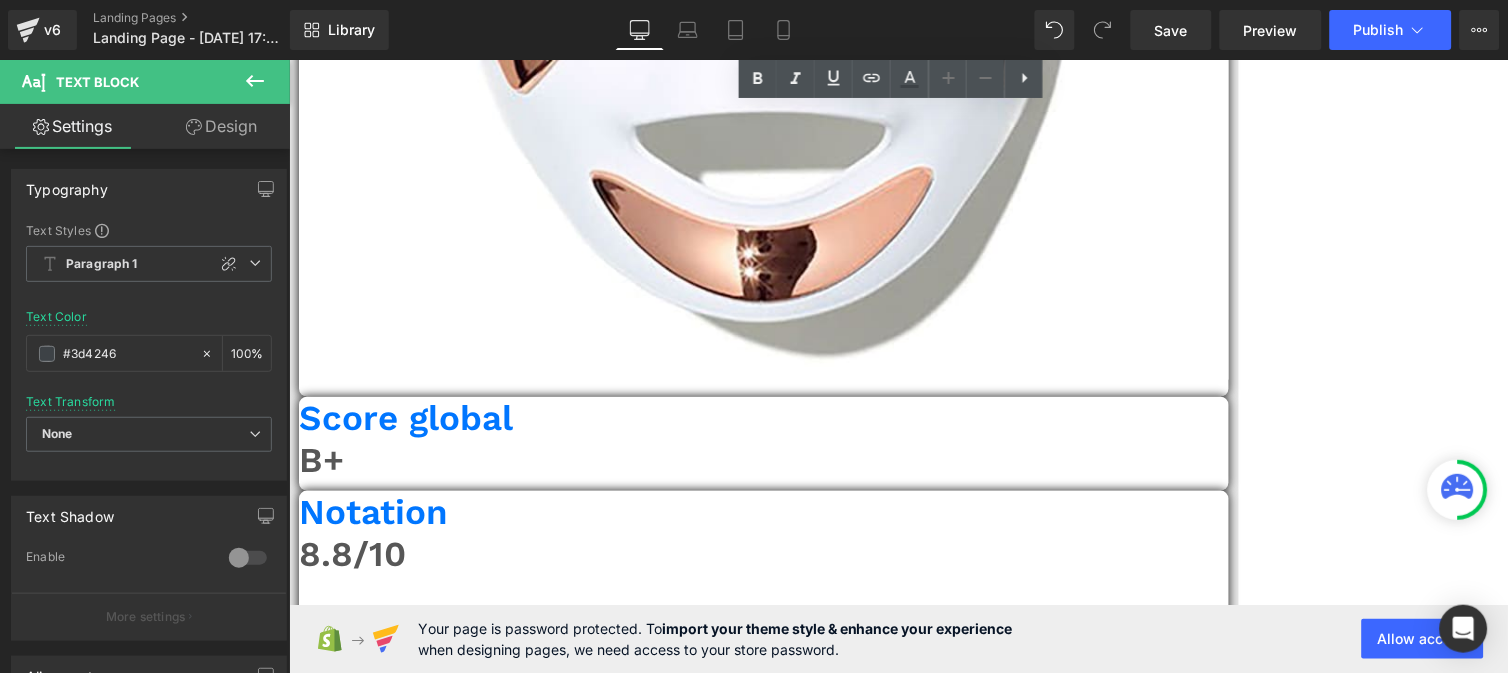 scroll, scrollTop: 7040, scrollLeft: 0, axis: vertical 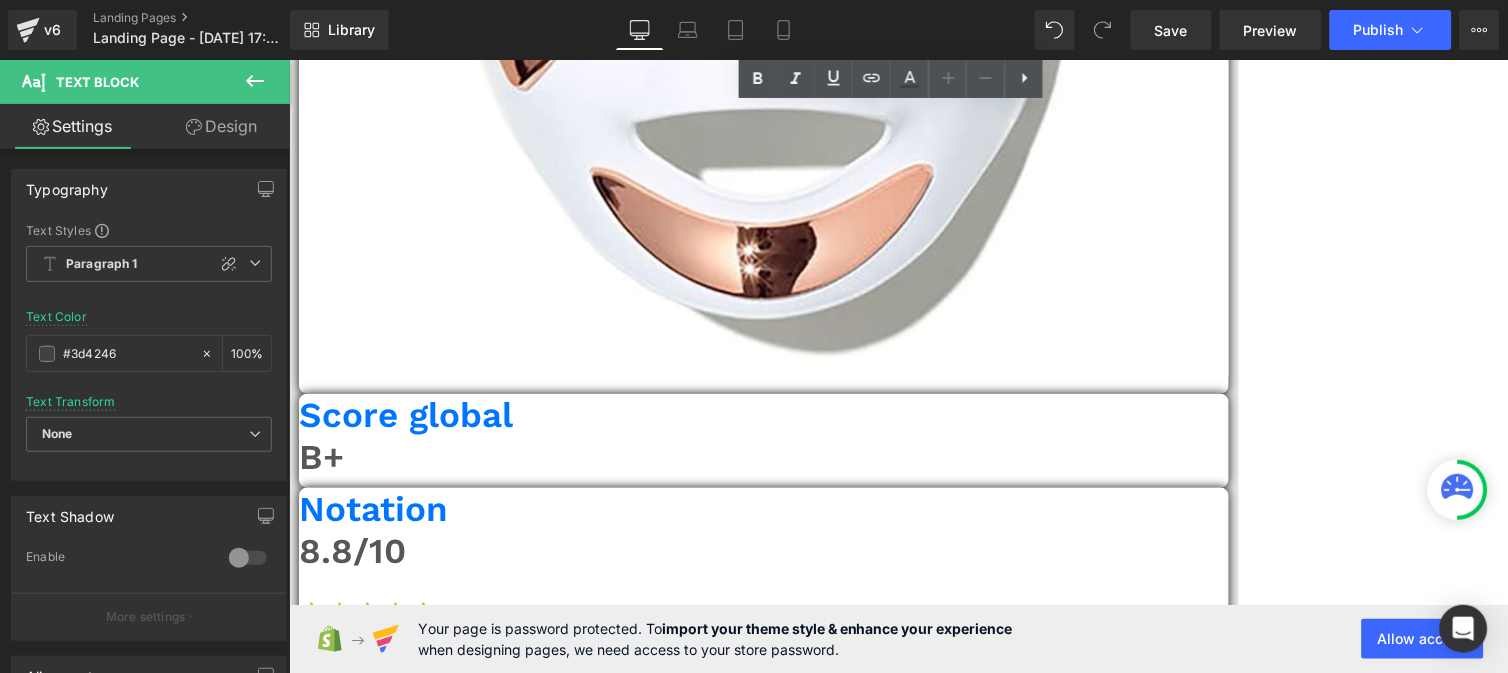 click on "Rides et ridules visiblement atténuées" at bounding box center (472, 1712) 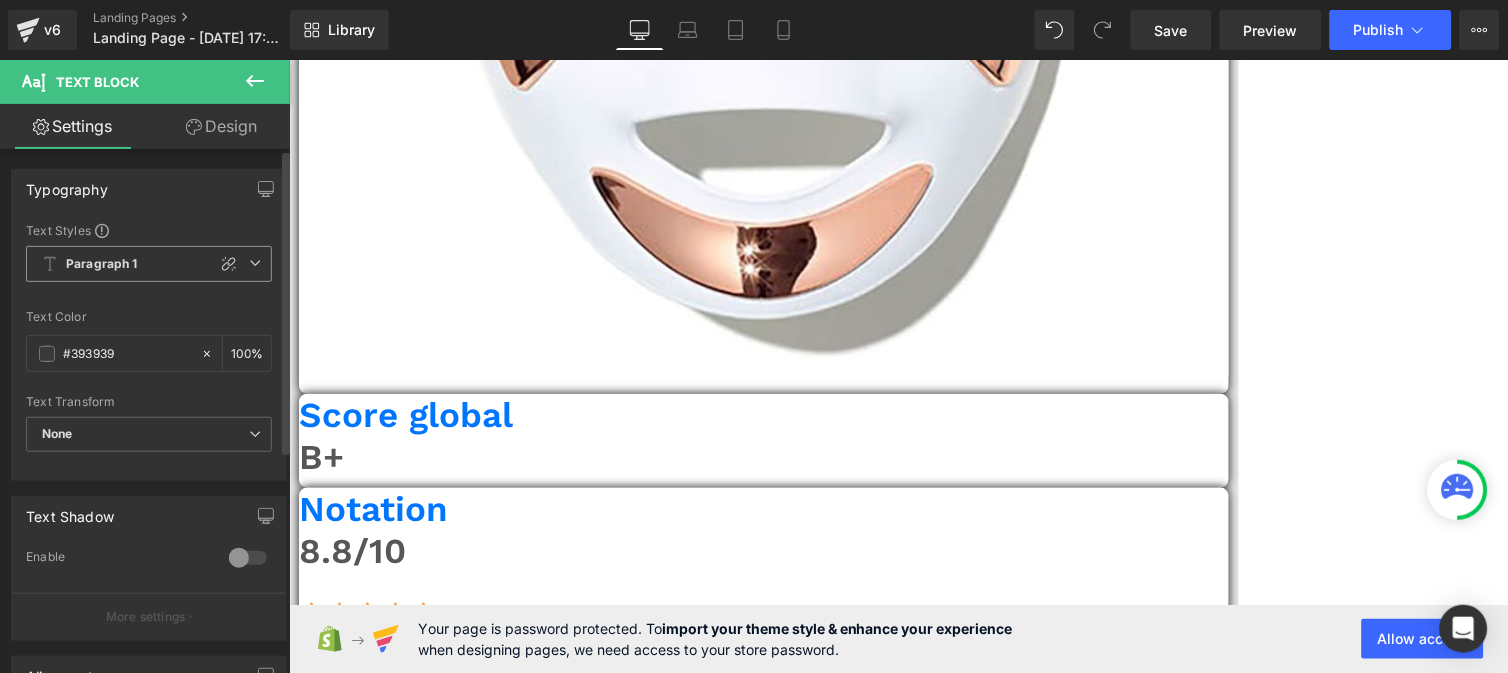 click on "Paragraph 1" at bounding box center (149, 264) 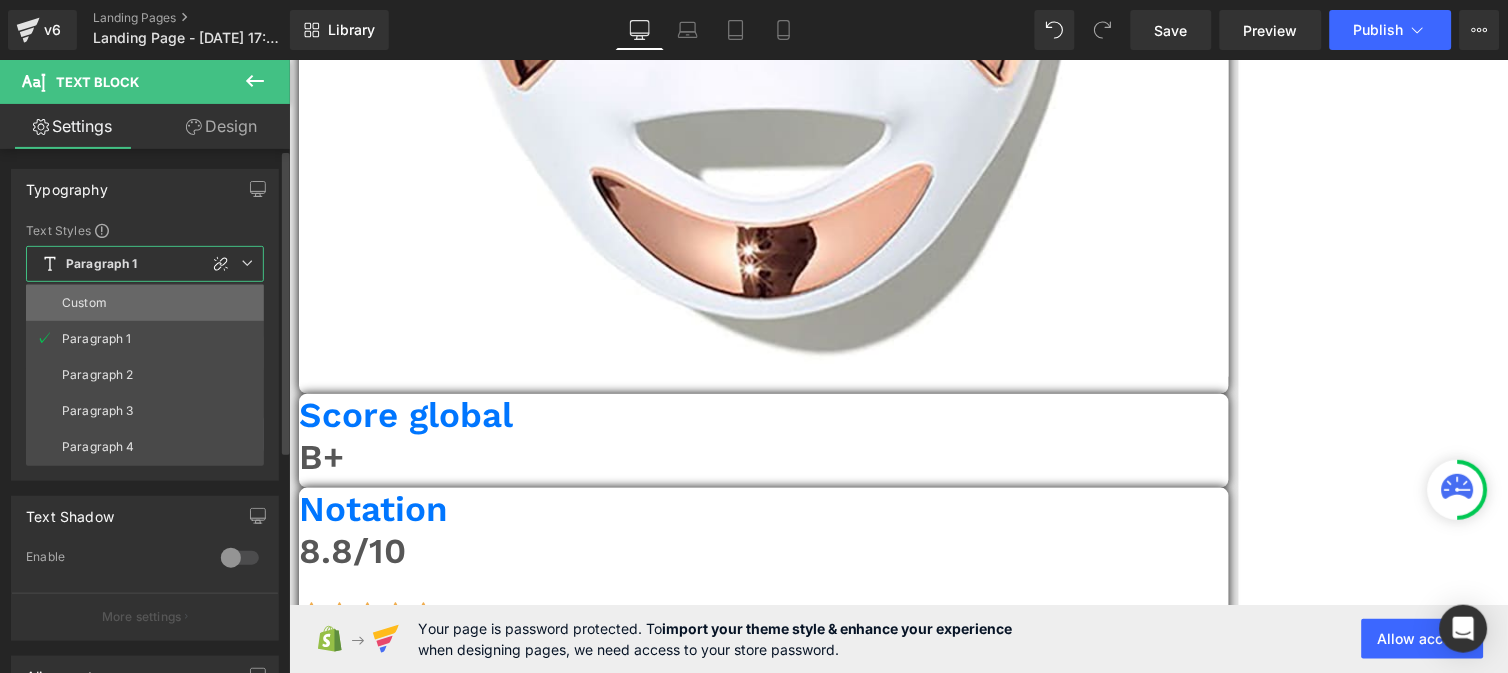 click on "Custom" at bounding box center [84, 303] 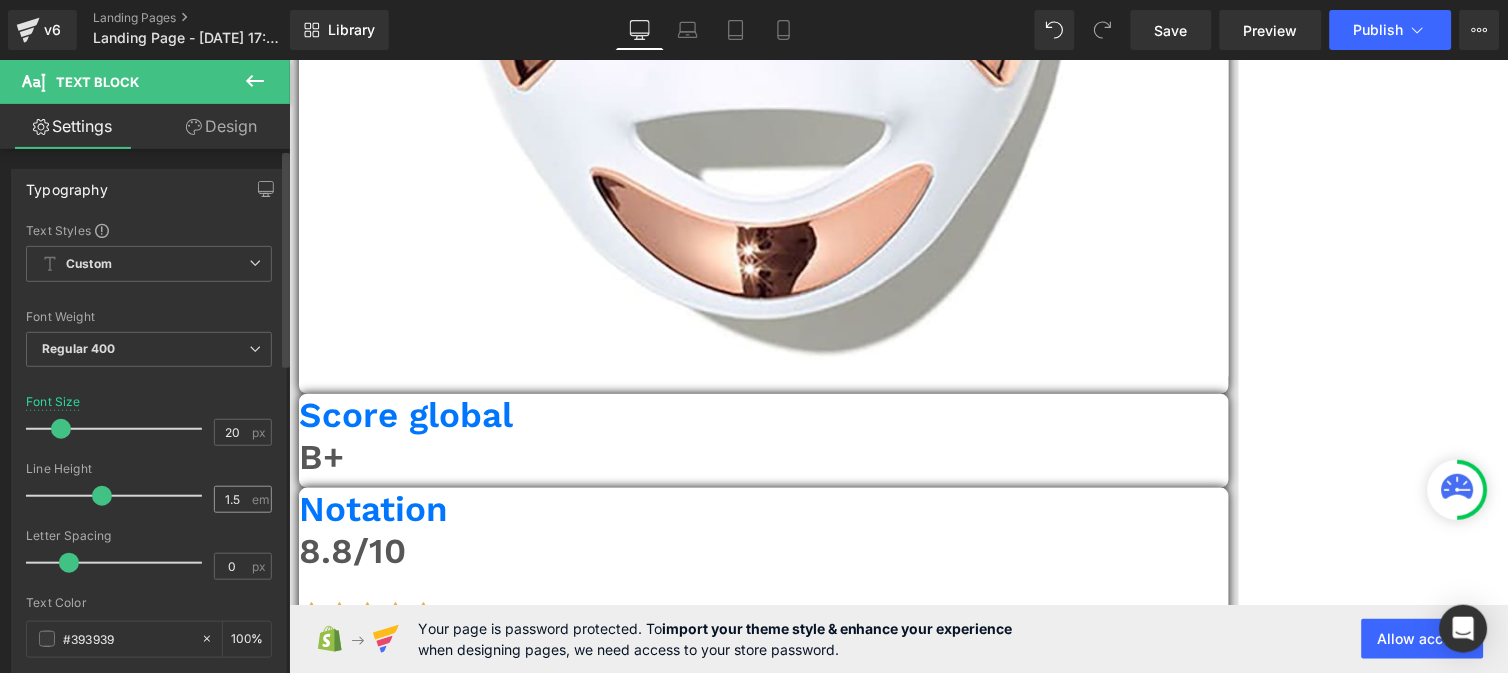 click on "1.5 em" at bounding box center (243, 499) 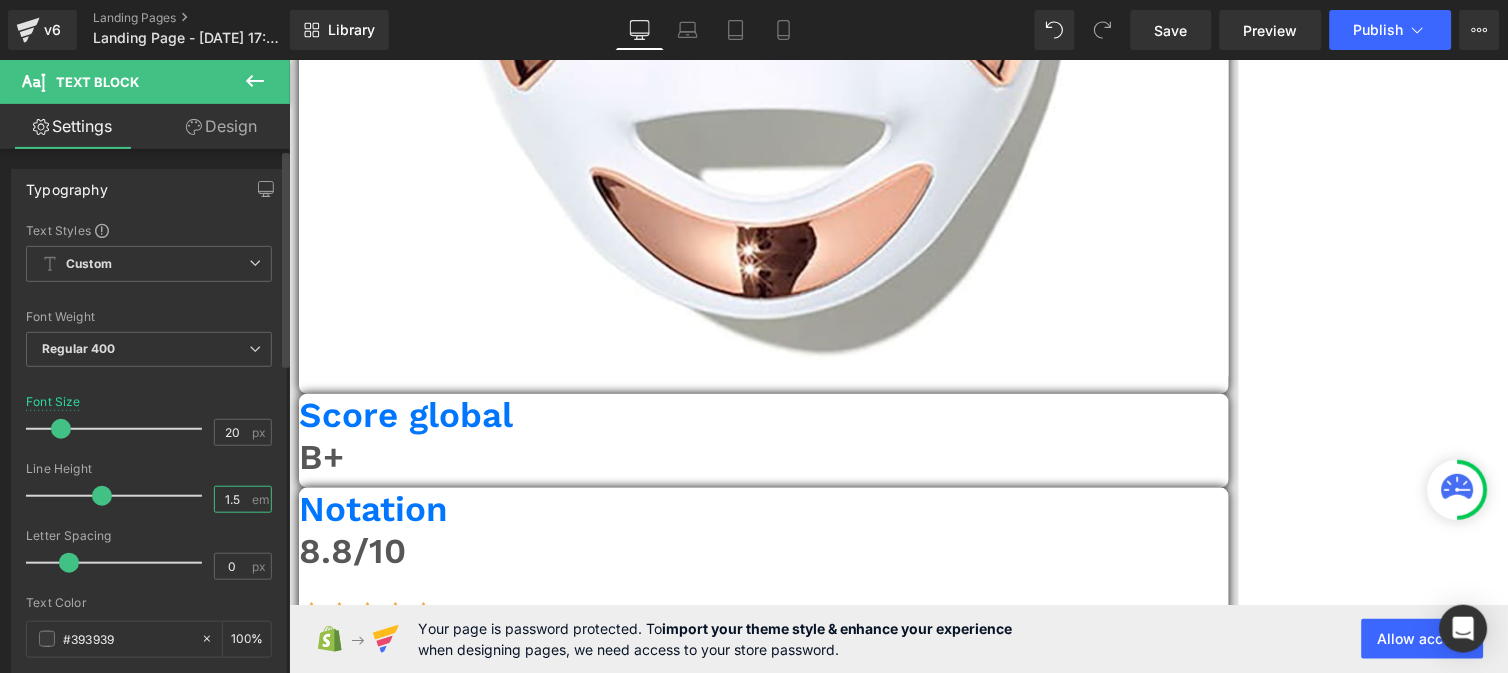 click on "1.5" at bounding box center (232, 499) 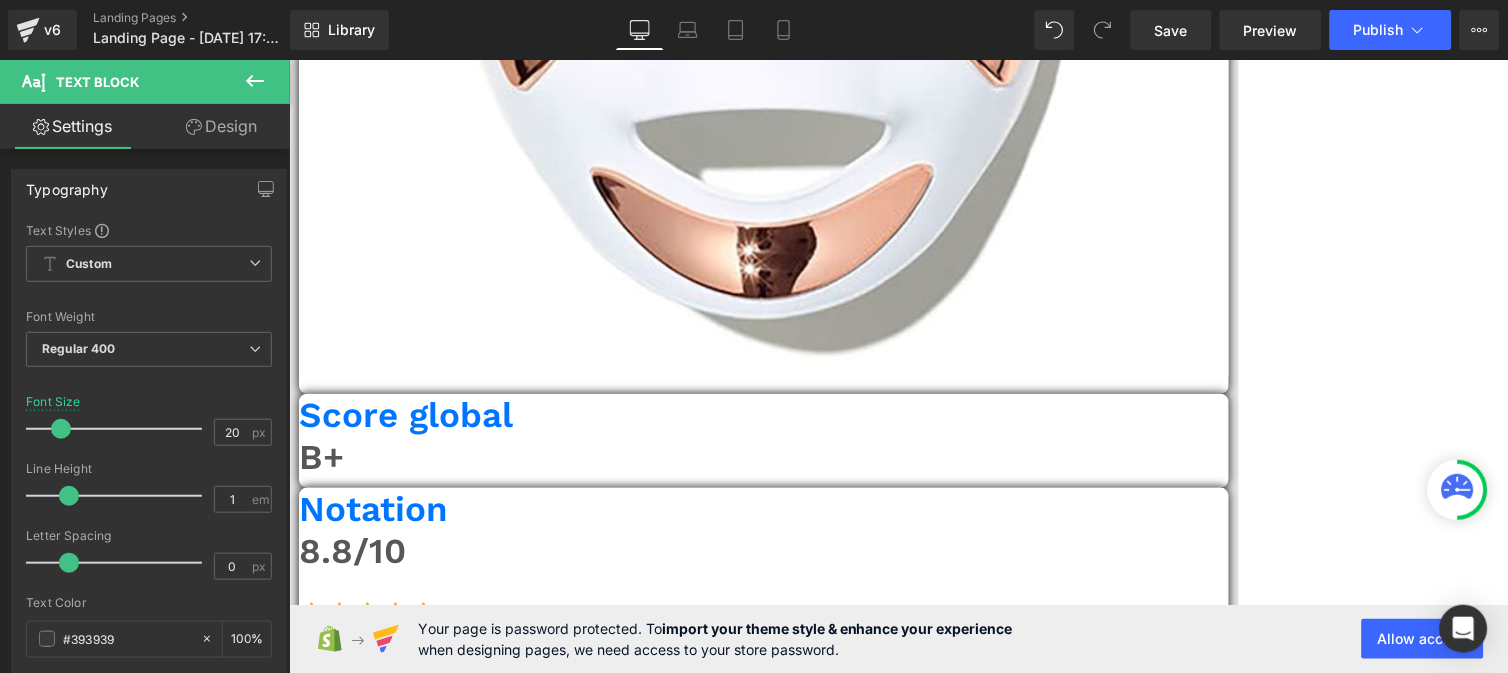 click on "Peau plus ferme et rebondie , avec un ovale du visage mieux défini." at bounding box center [643, 1748] 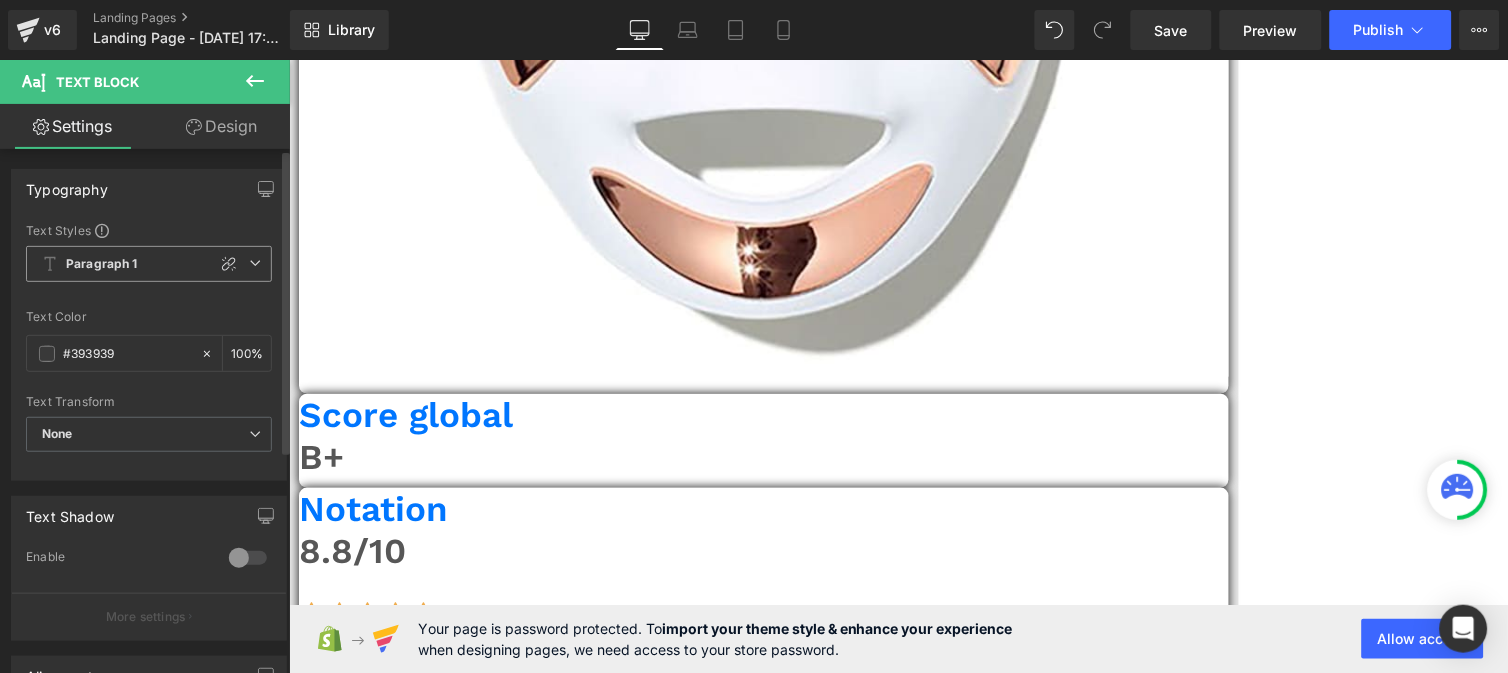 click on "Paragraph 1" at bounding box center [102, 264] 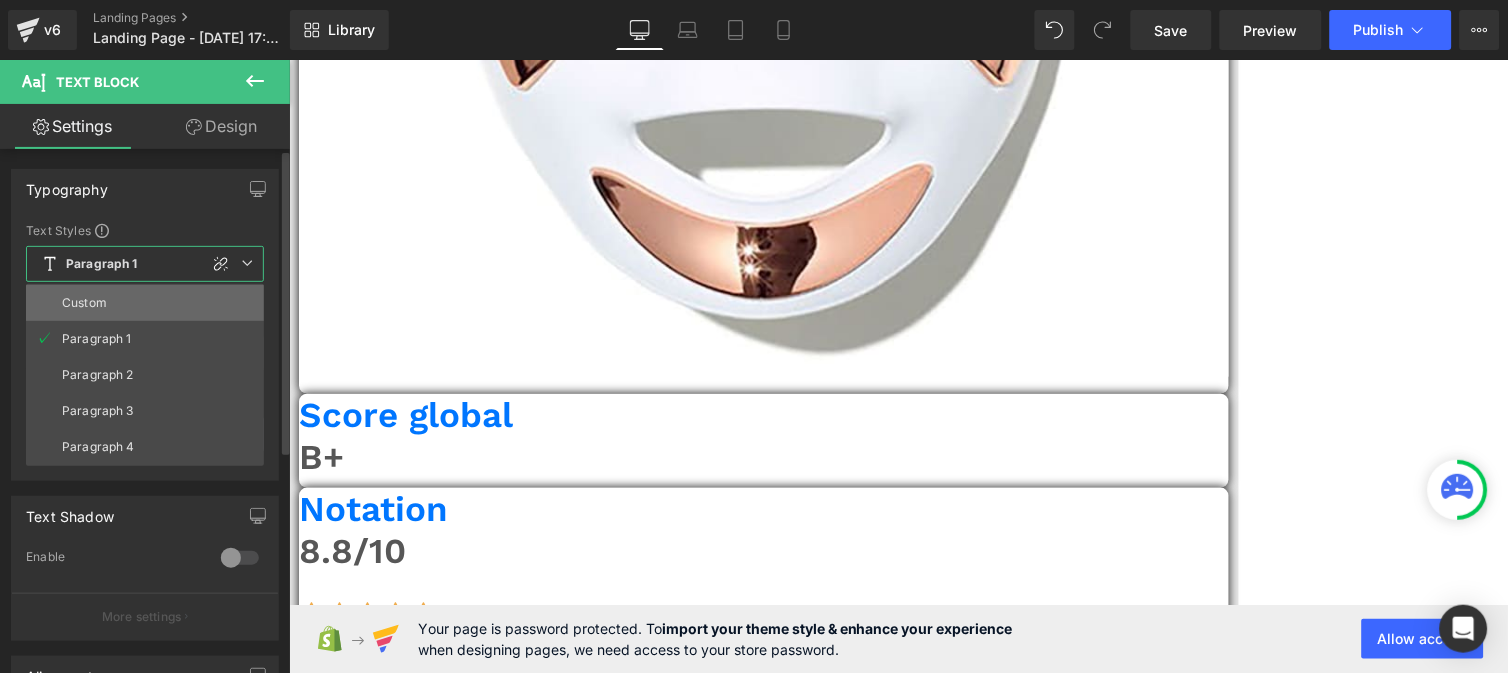 click on "Custom" at bounding box center (145, 303) 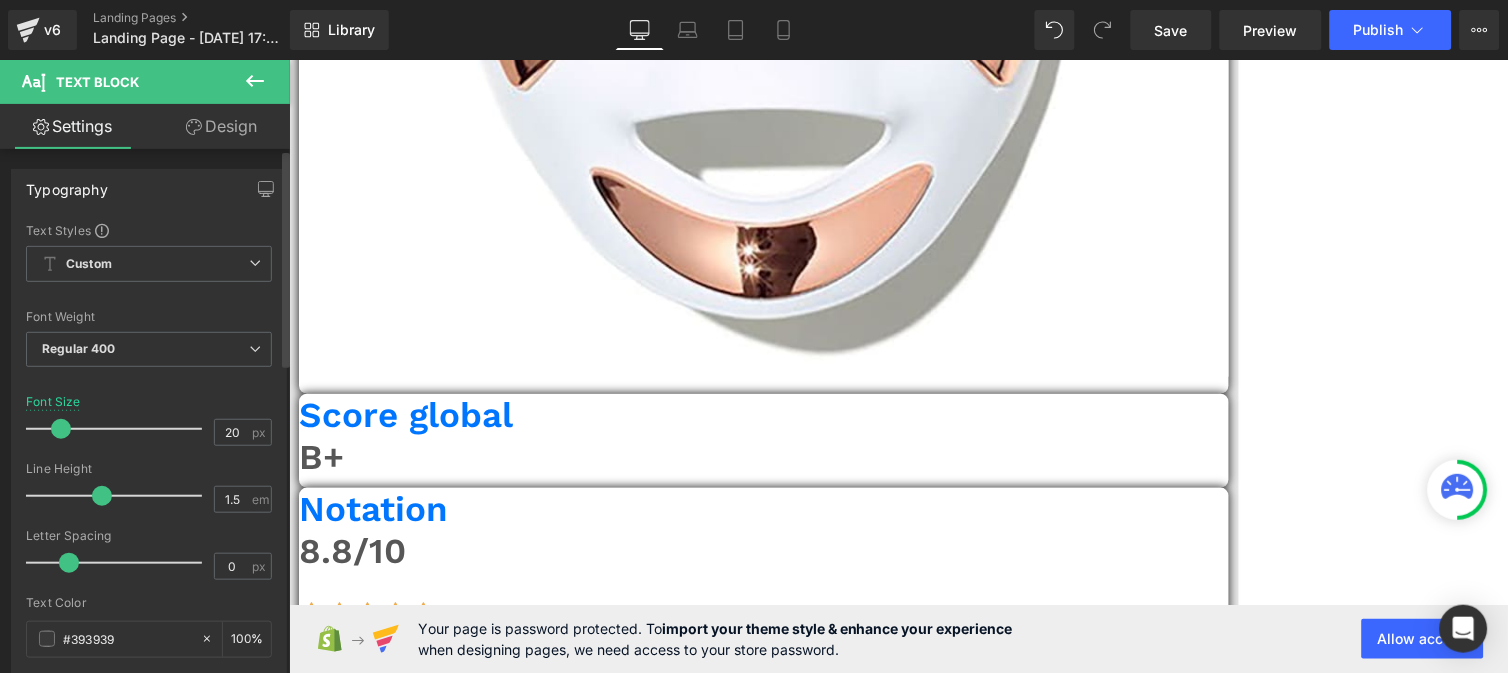click at bounding box center [149, 522] 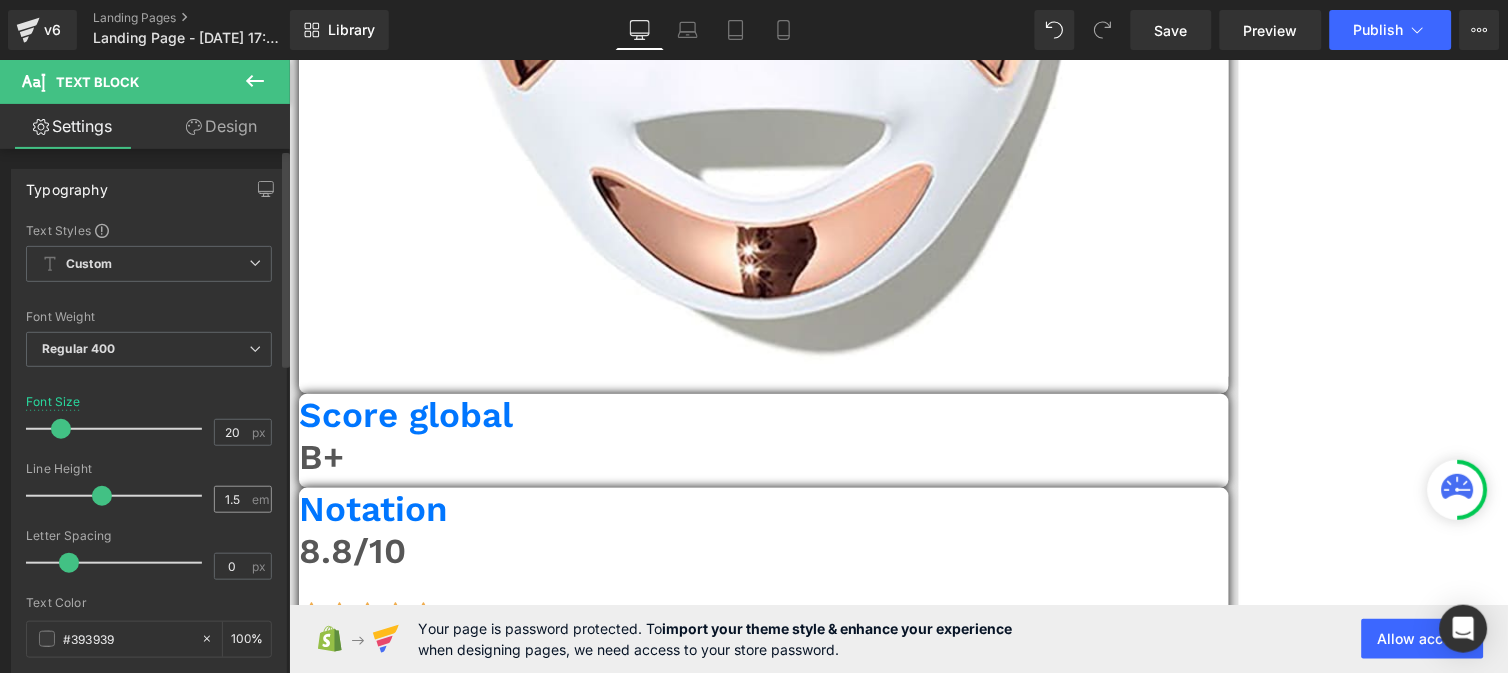 click on "1.5 em" at bounding box center (243, 499) 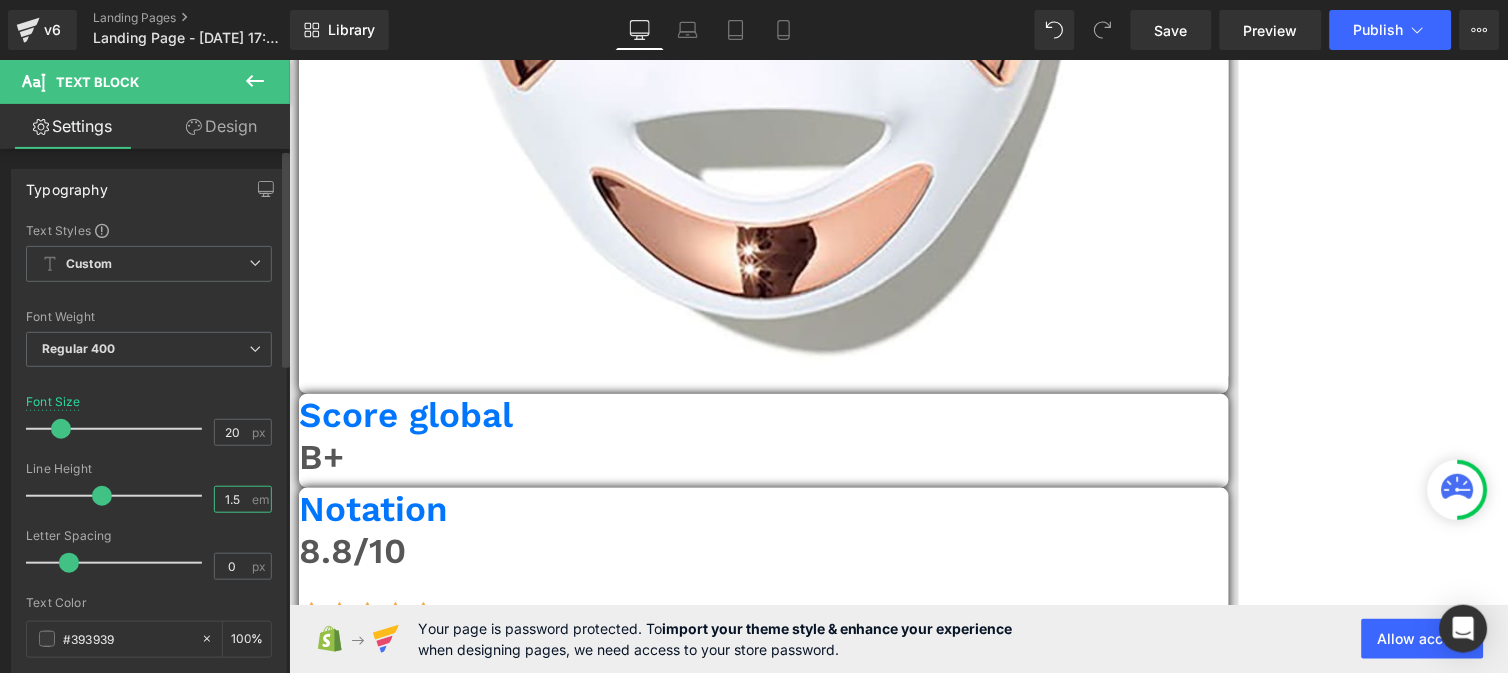 click on "1.5" at bounding box center [232, 499] 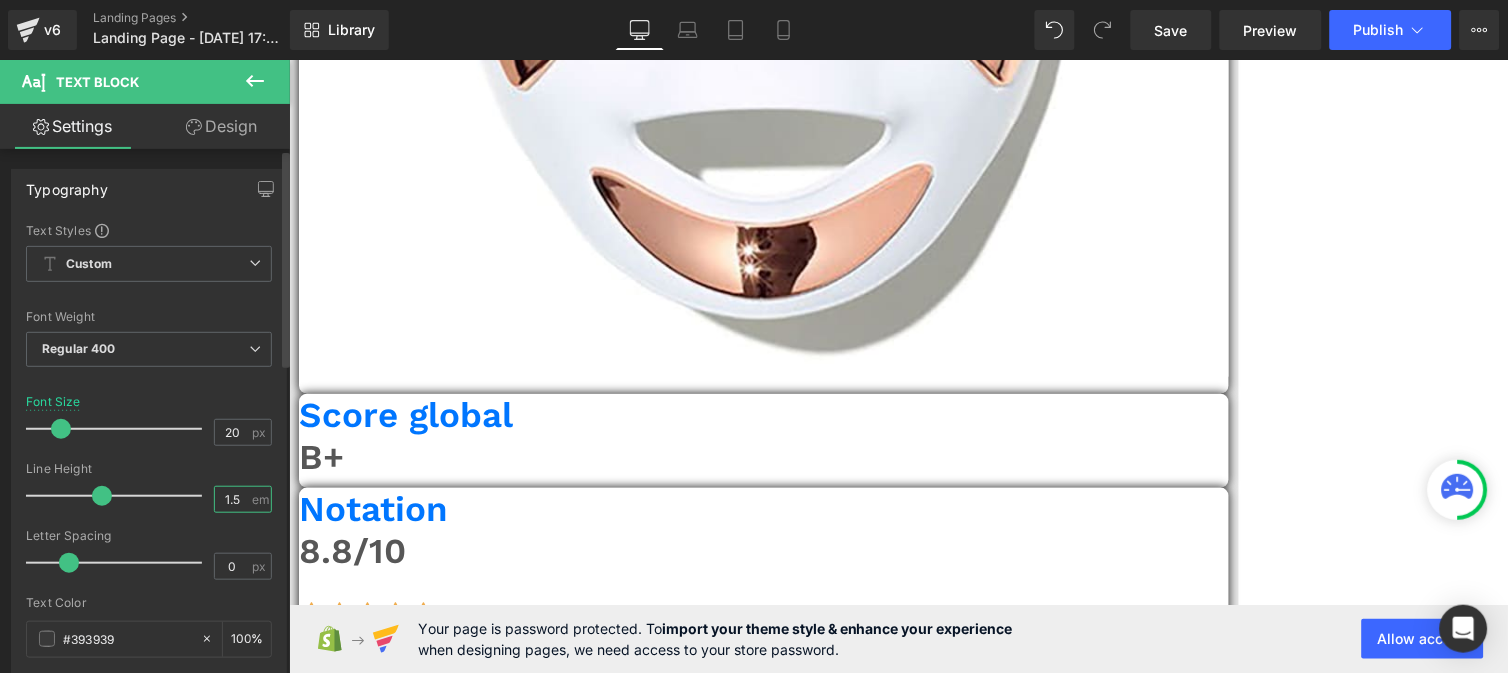 type on "1" 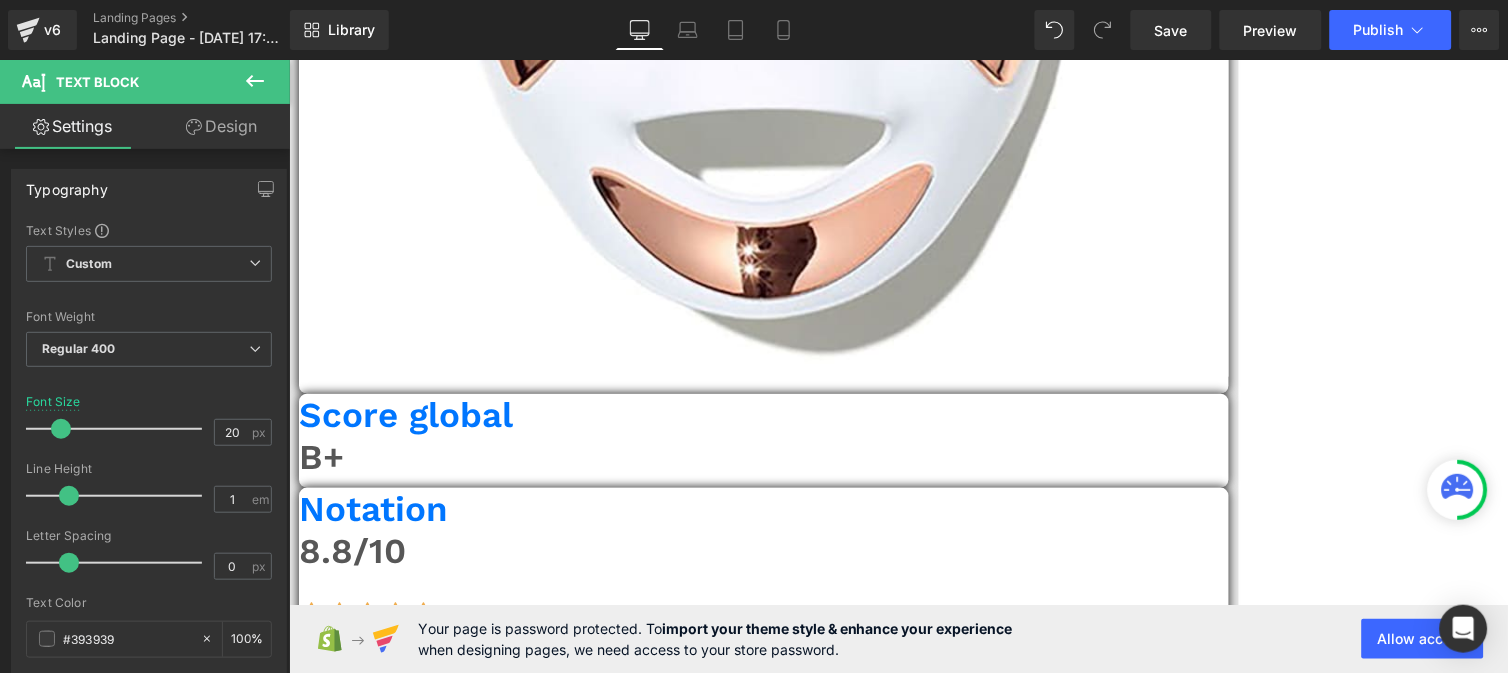 click on "teint plus lumineux" at bounding box center [712, 1782] 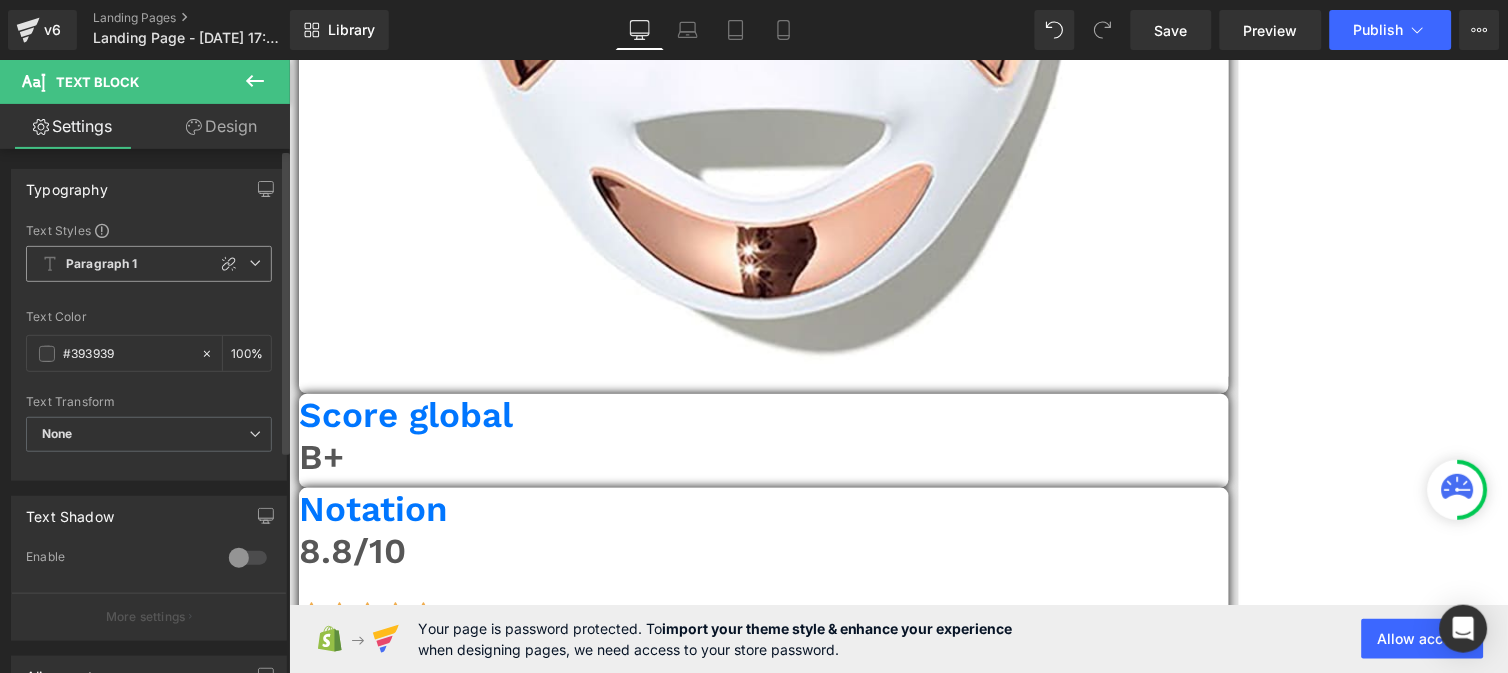 click on "Paragraph 1" at bounding box center [149, 264] 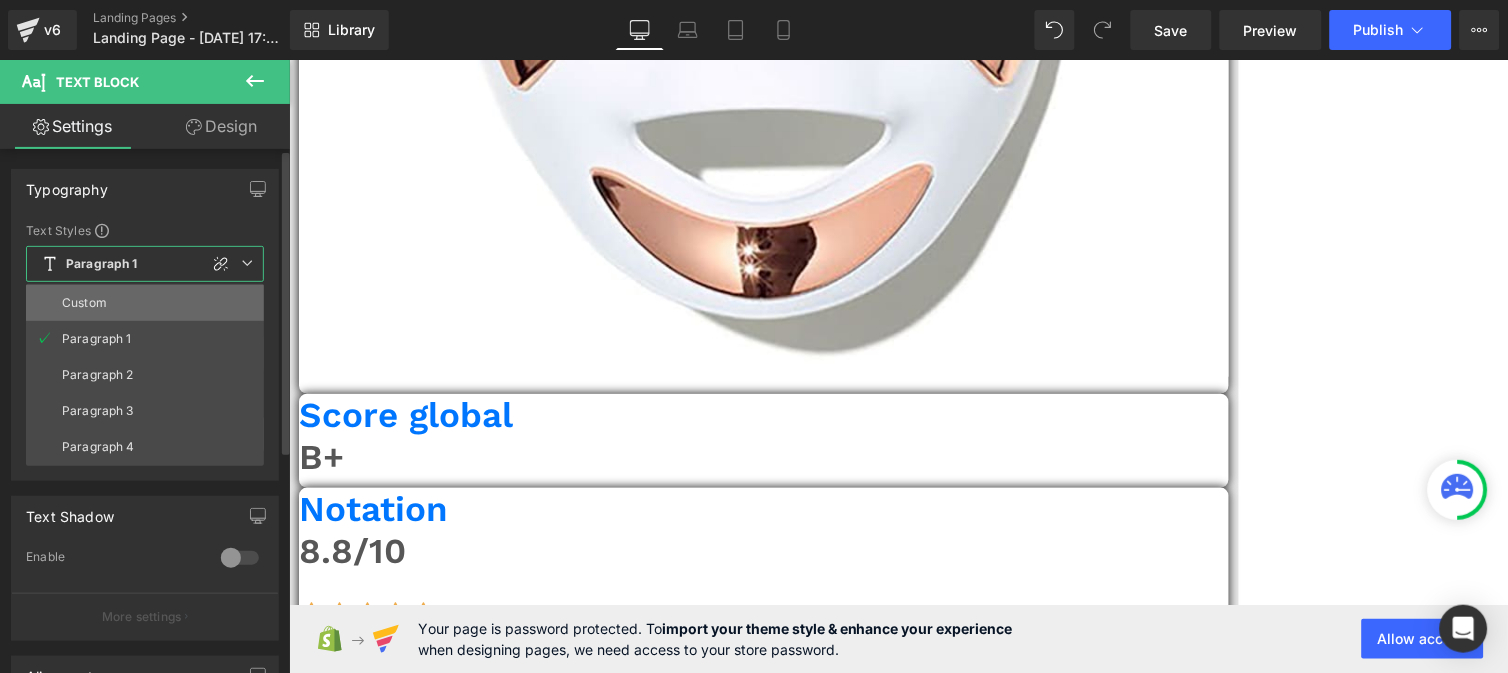 click on "Custom" at bounding box center [145, 303] 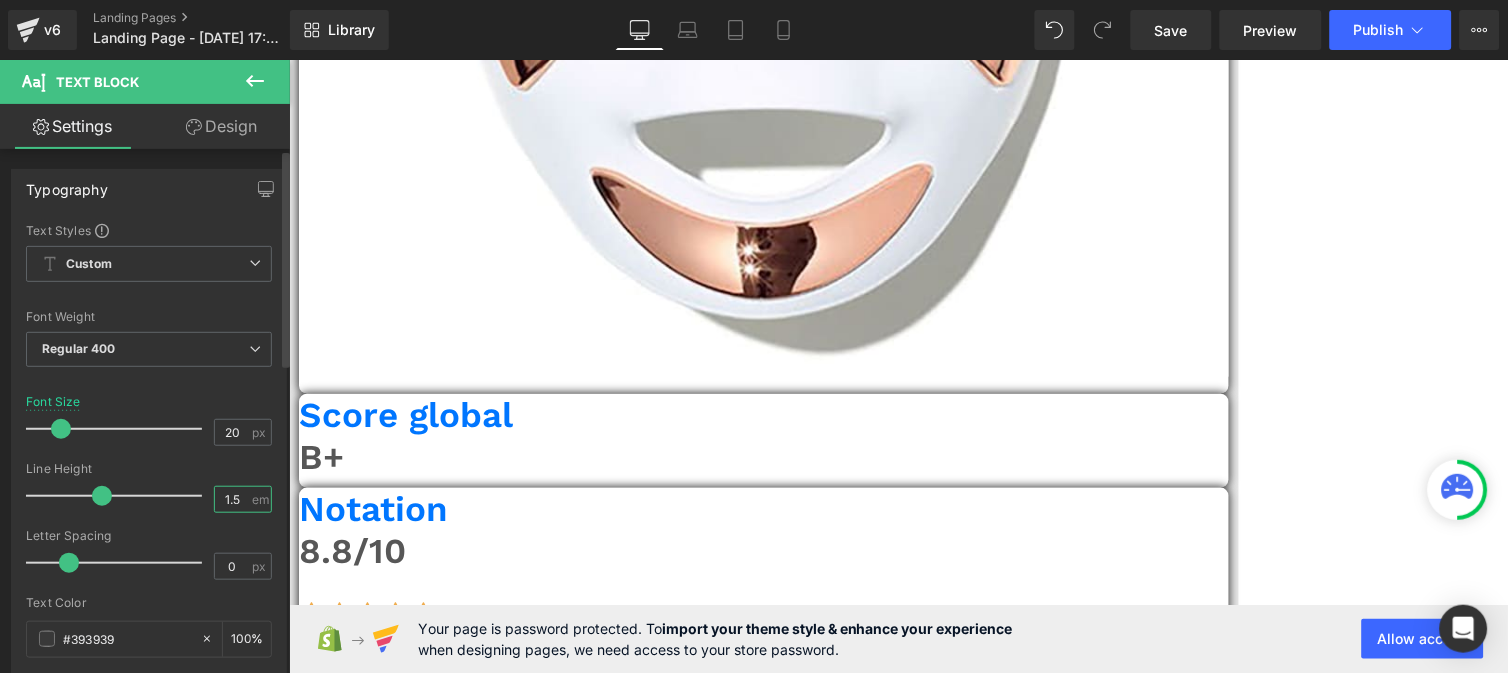 click on "1.5" at bounding box center (232, 499) 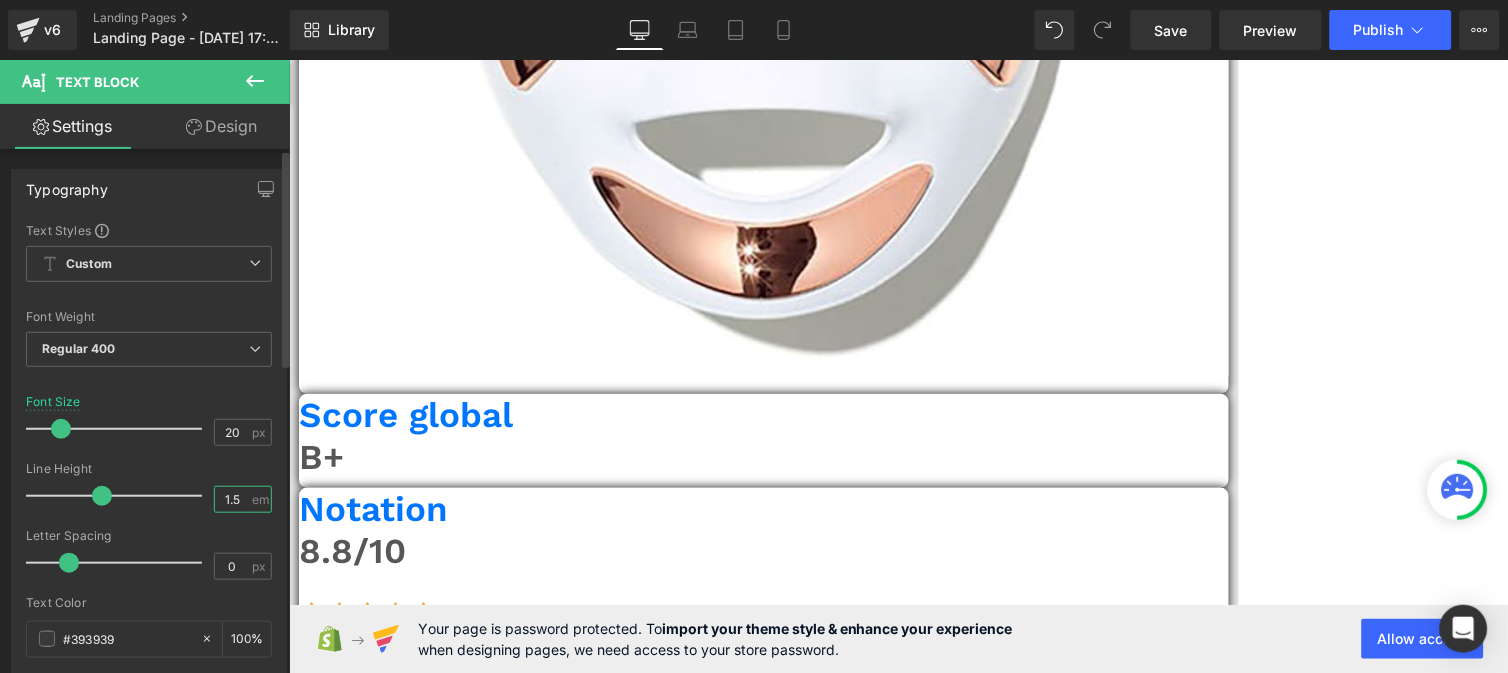 type on "1" 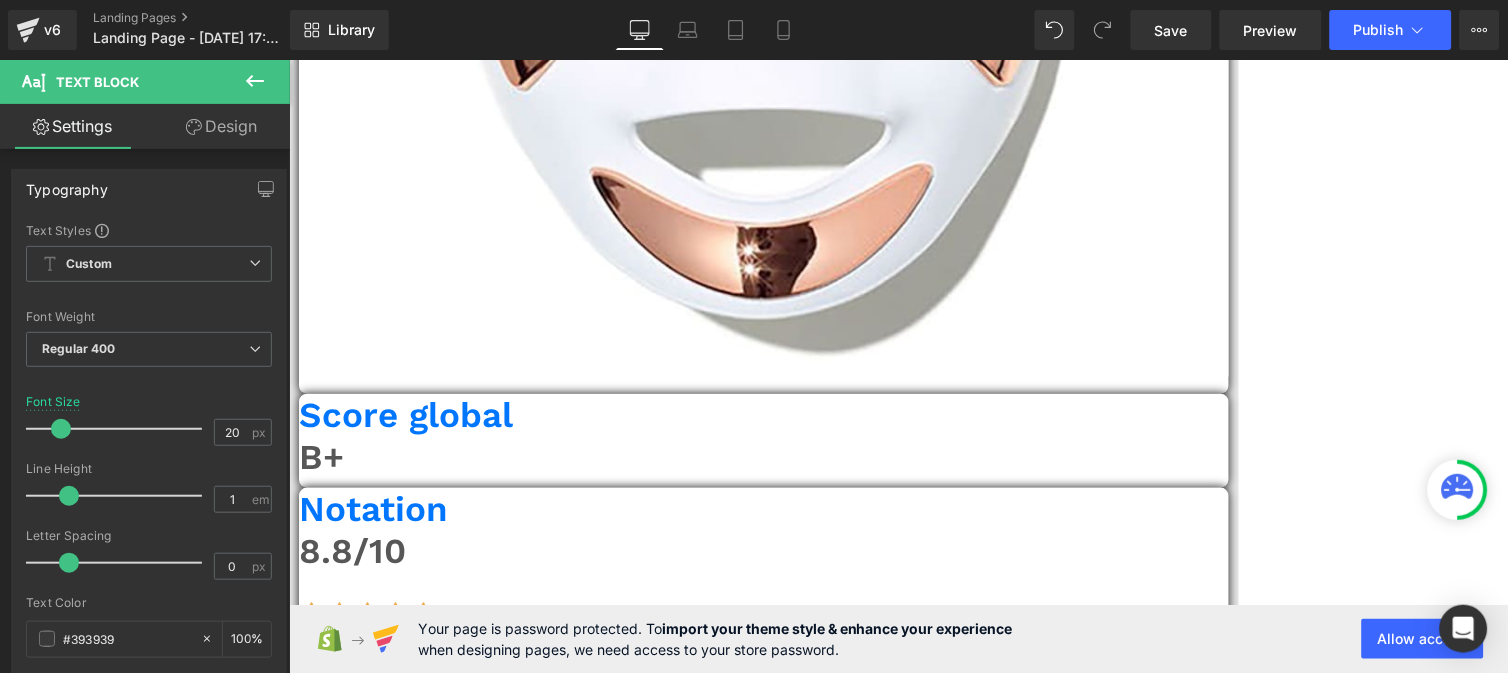 click on "Moins de rougeurs et d’imperfections  : la peau semble plus calme, plus équilibrée." at bounding box center (645, 1823) 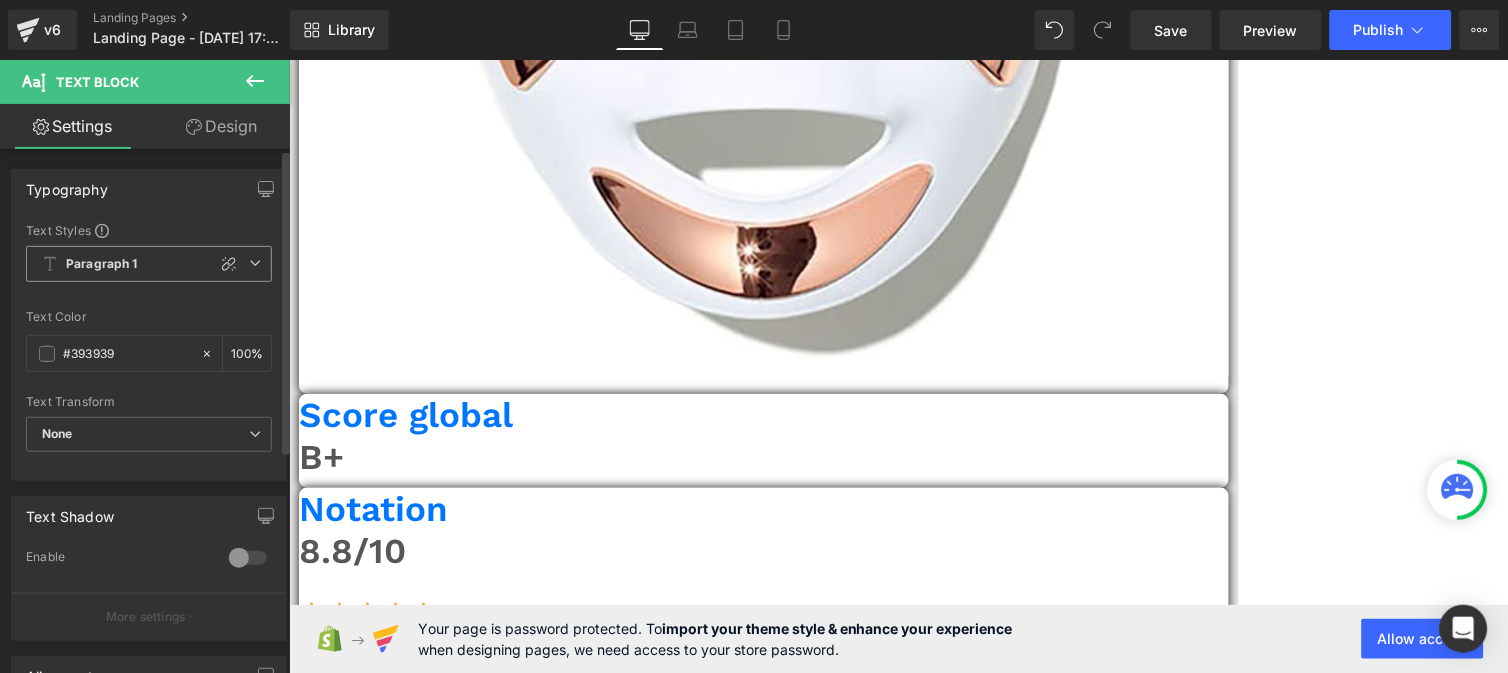click on "Paragraph 1" at bounding box center (102, 264) 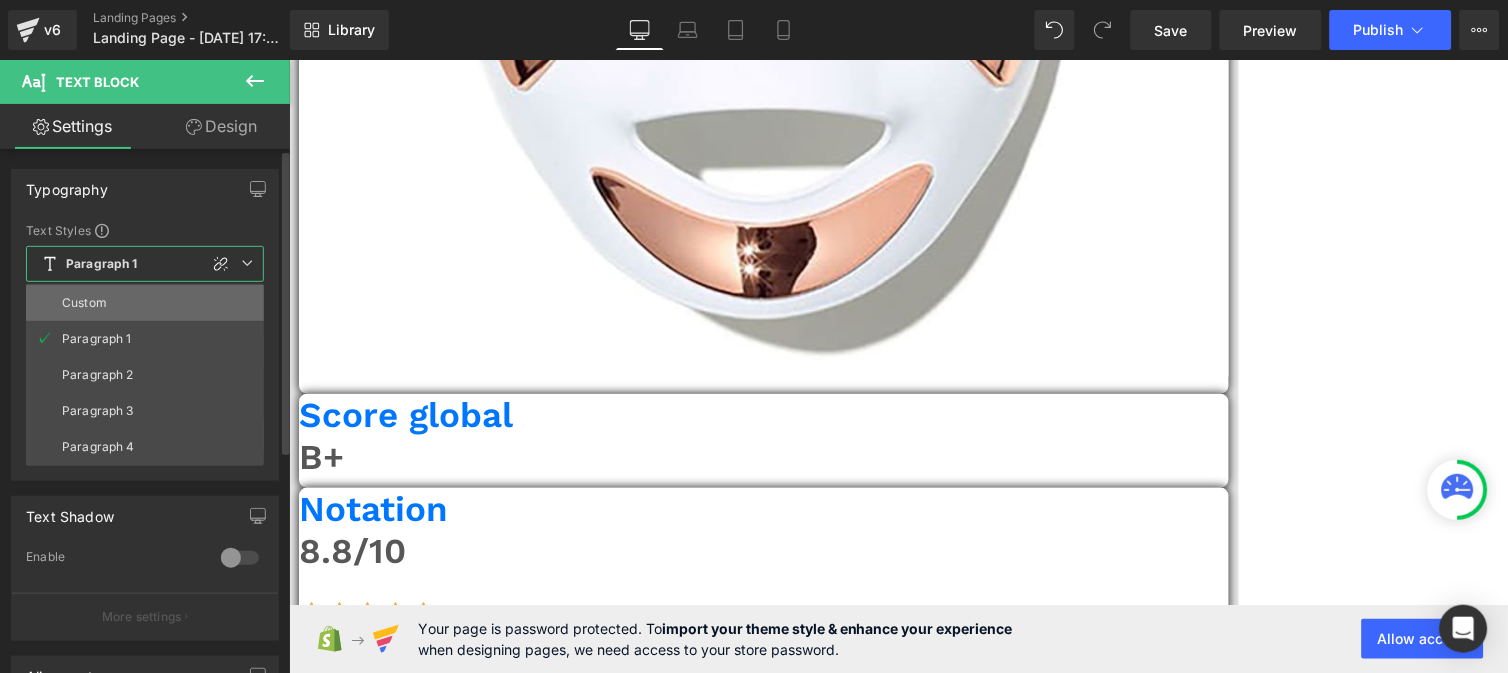 click on "Custom" at bounding box center (84, 303) 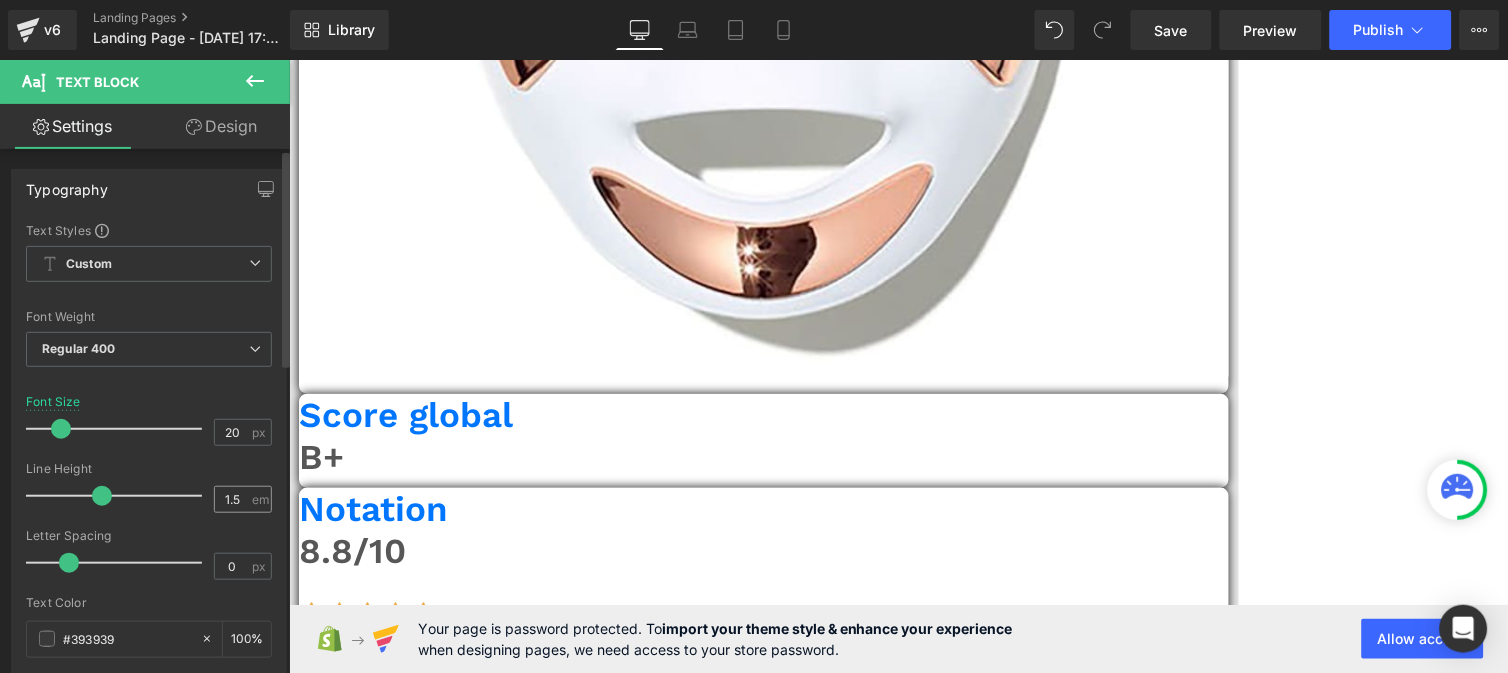 click on "1.5 em" at bounding box center (243, 499) 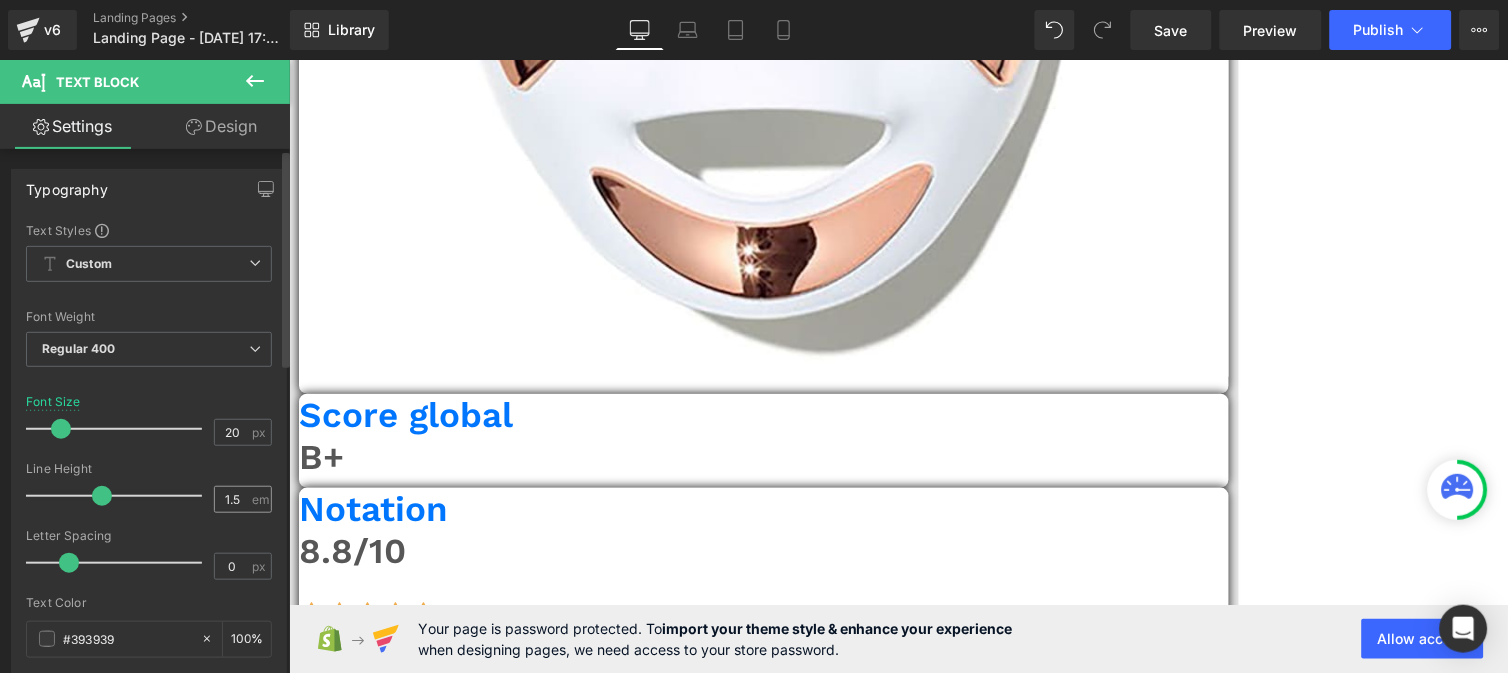 click on "1.5 em" at bounding box center [243, 499] 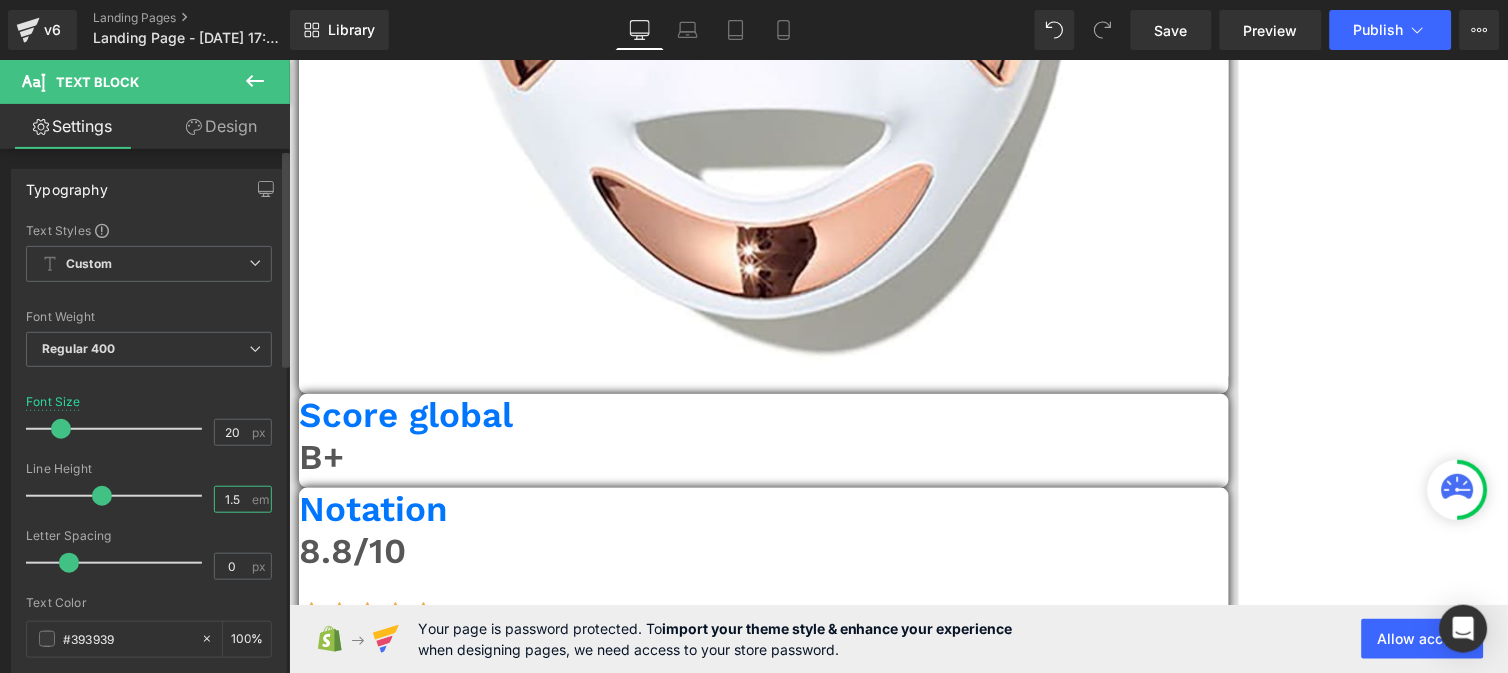 click on "1.5" at bounding box center (232, 499) 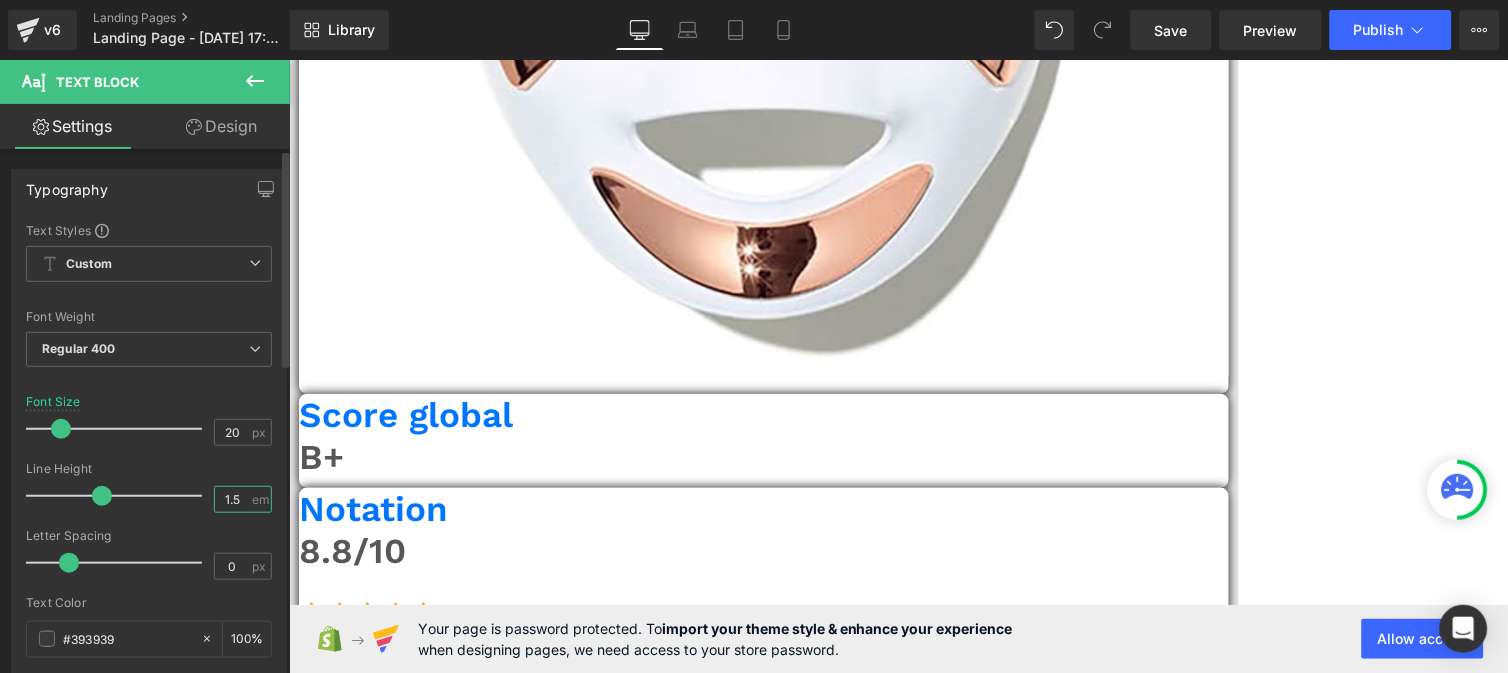 type on "1" 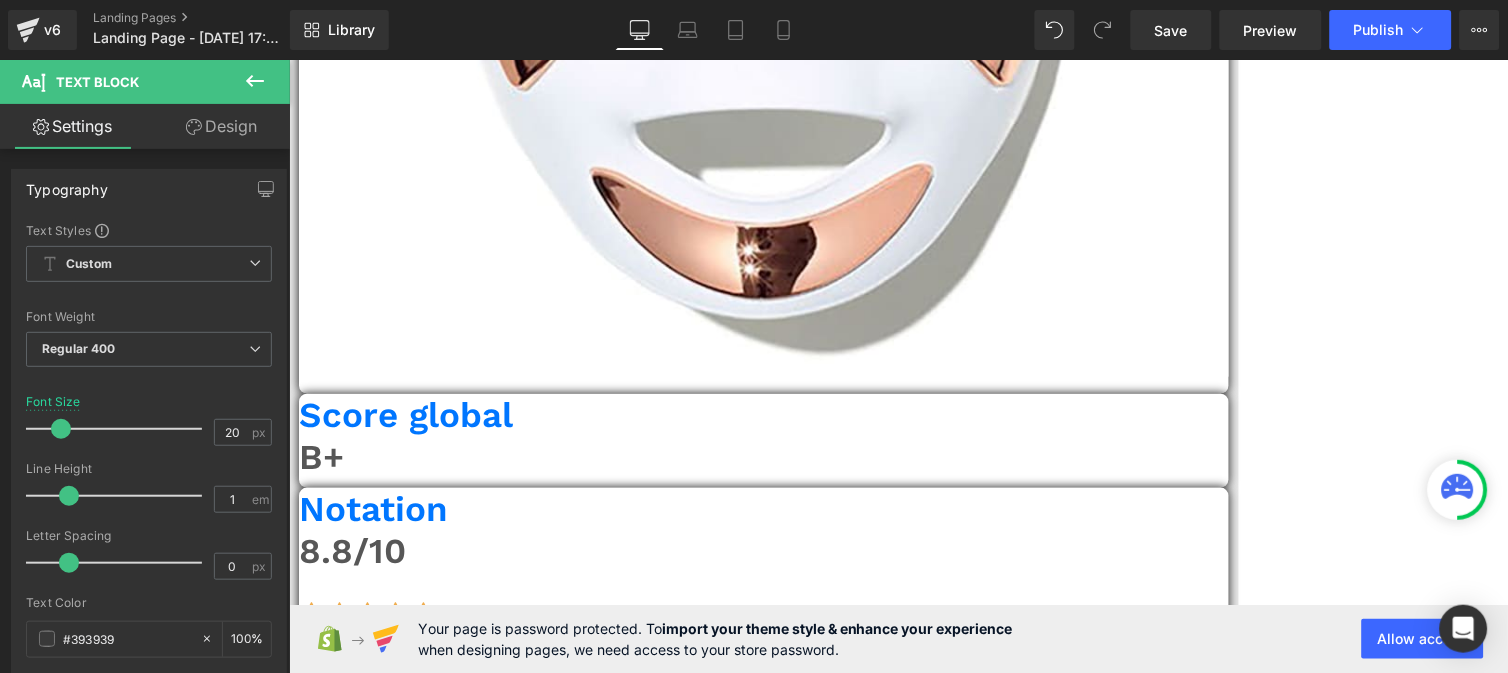 click on "Double action rides + imperfections  : intéressant quand on a une peau mixte ou sujette à l’acné hormonale." at bounding box center [741, 1861] 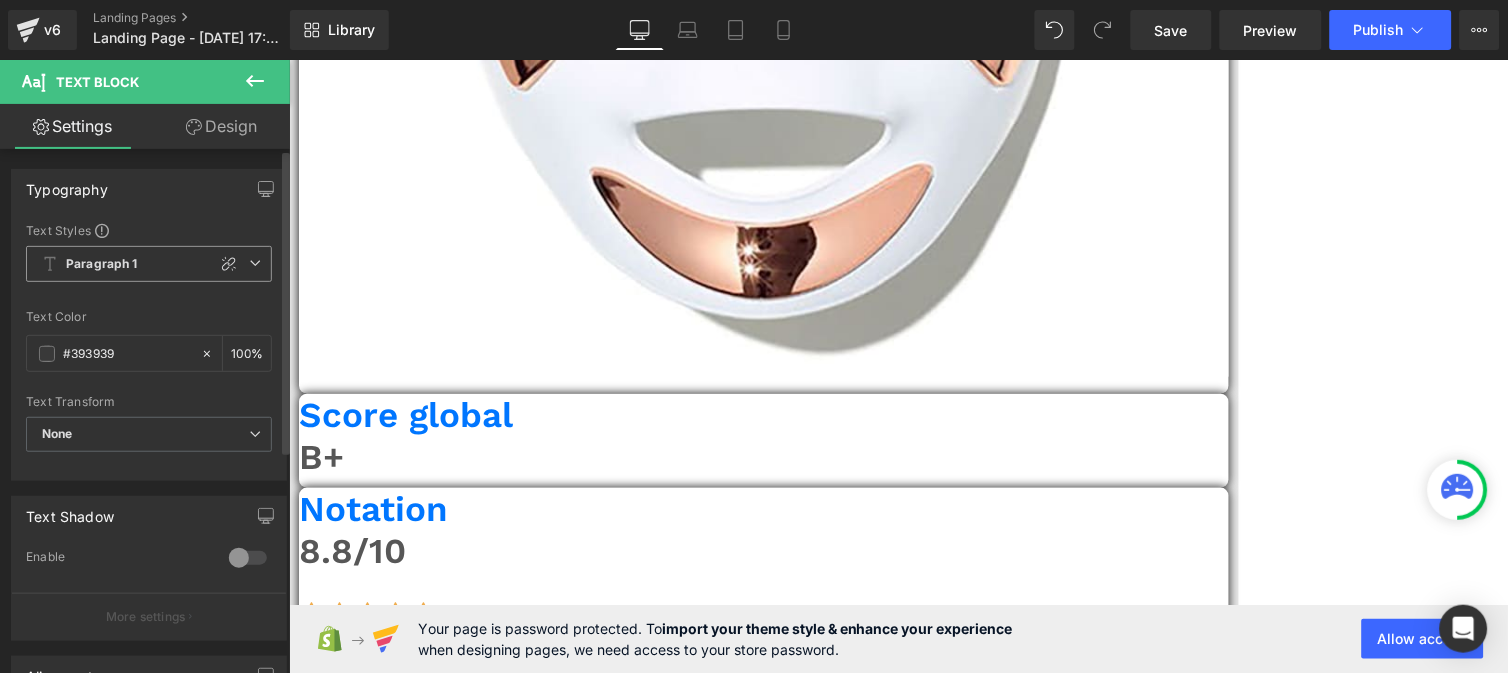 click on "Paragraph 1" at bounding box center [102, 264] 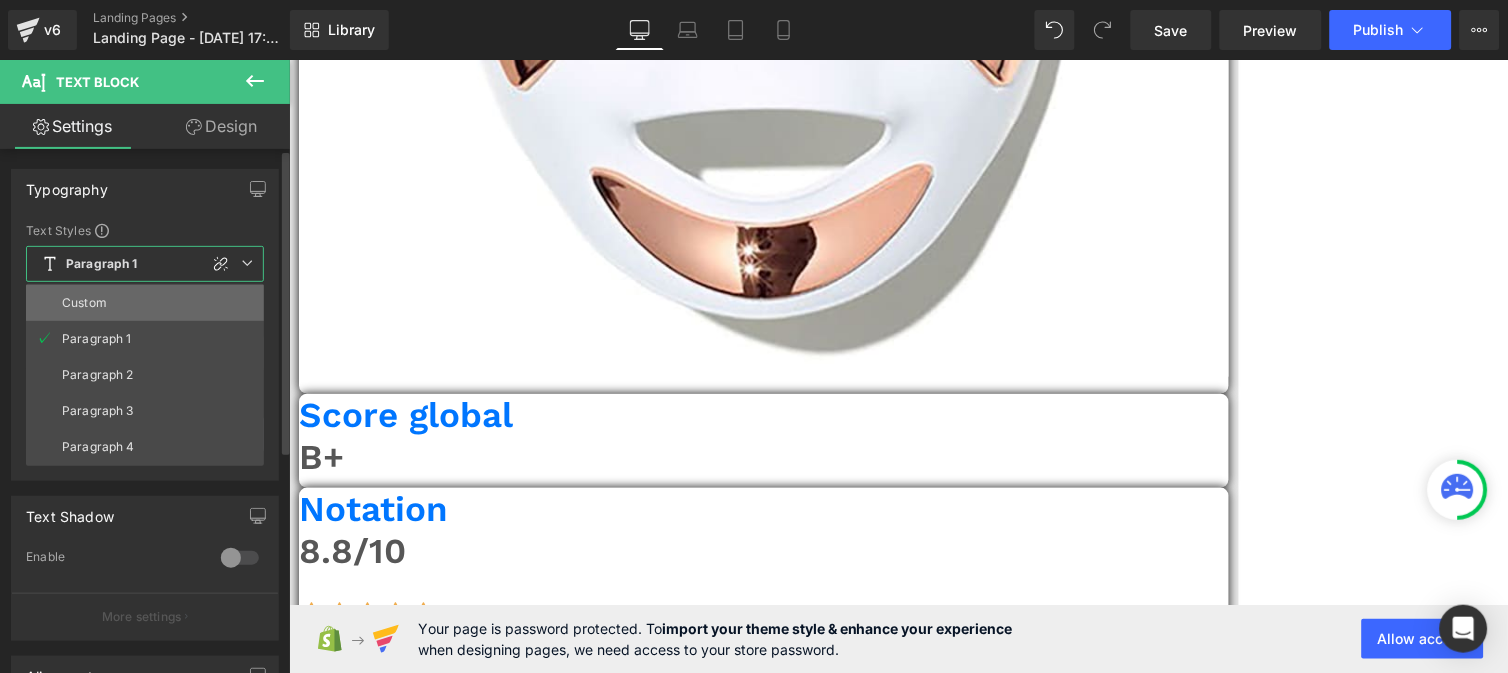 drag, startPoint x: 108, startPoint y: 311, endPoint x: 61, endPoint y: 388, distance: 90.21086 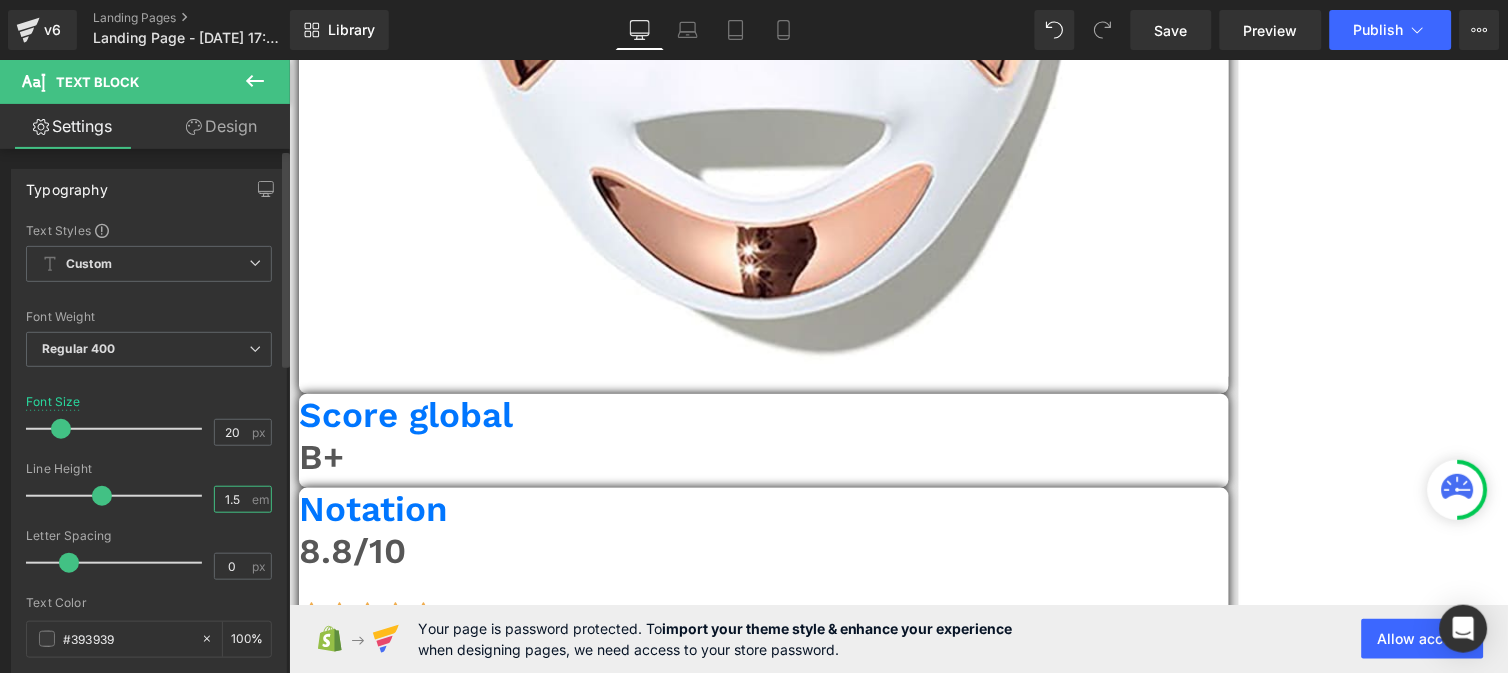 click on "1.5" at bounding box center (232, 499) 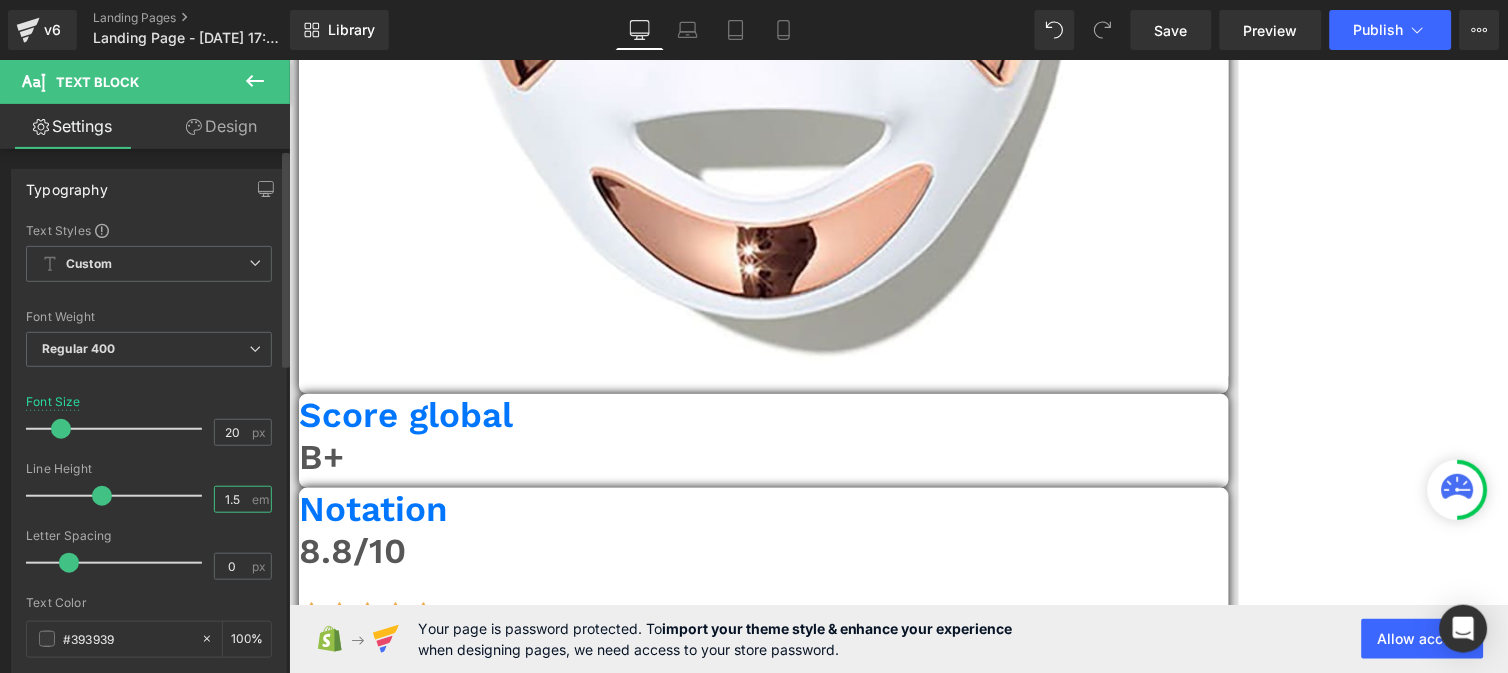type on "1" 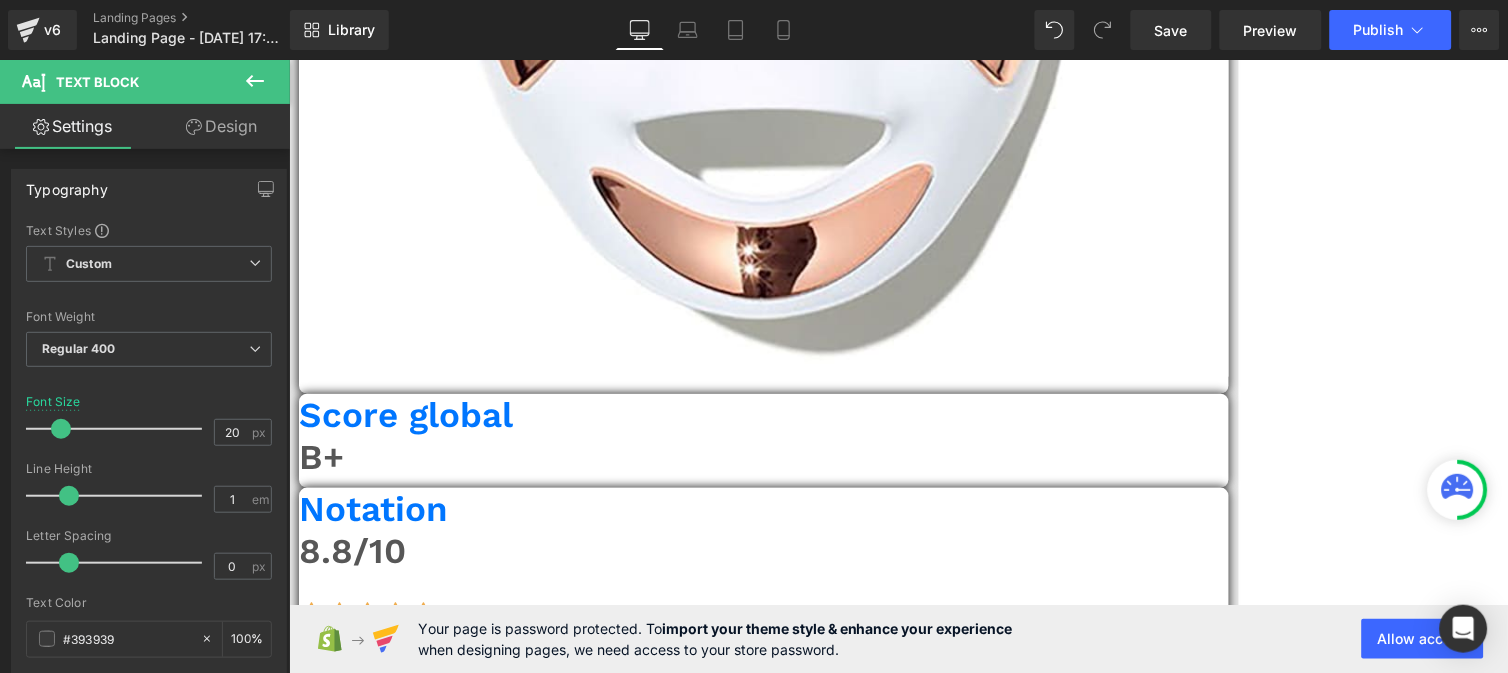 click on "Utilisation express  : 10 minutes, c’est top pour celles qui courent après le temps." at bounding box center [773, 1916] 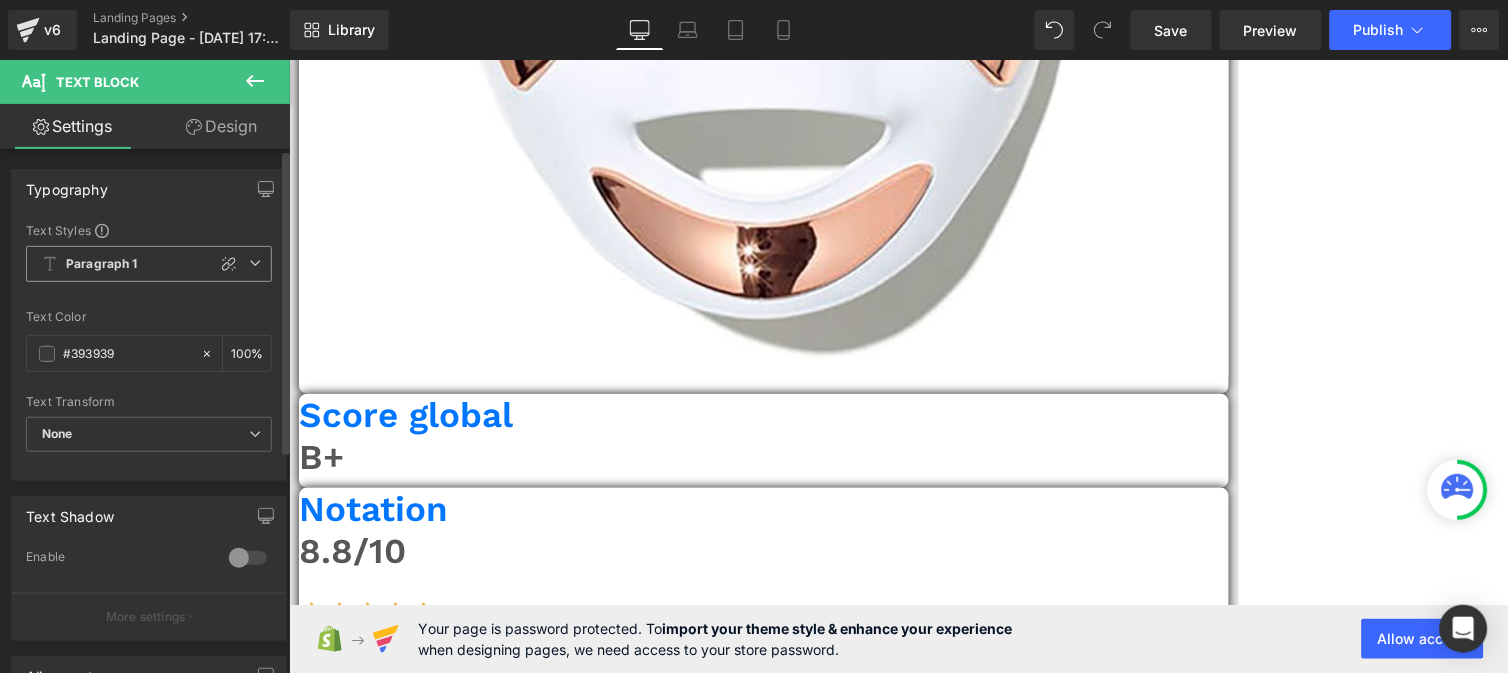 click on "Paragraph 1
Custom
Paragraph 1
Paragraph 2
Paragraph 3
Paragraph 4" at bounding box center [149, 269] 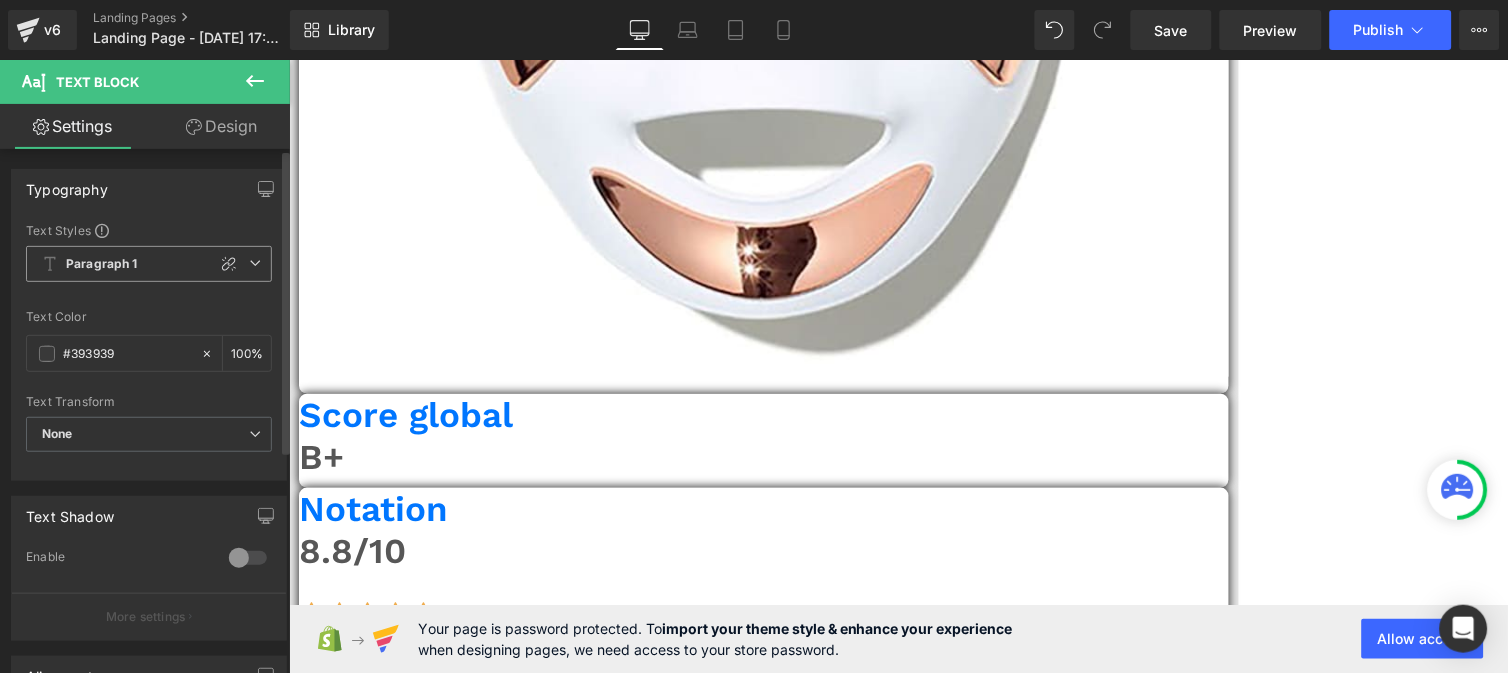 click on "Paragraph 1" at bounding box center (149, 264) 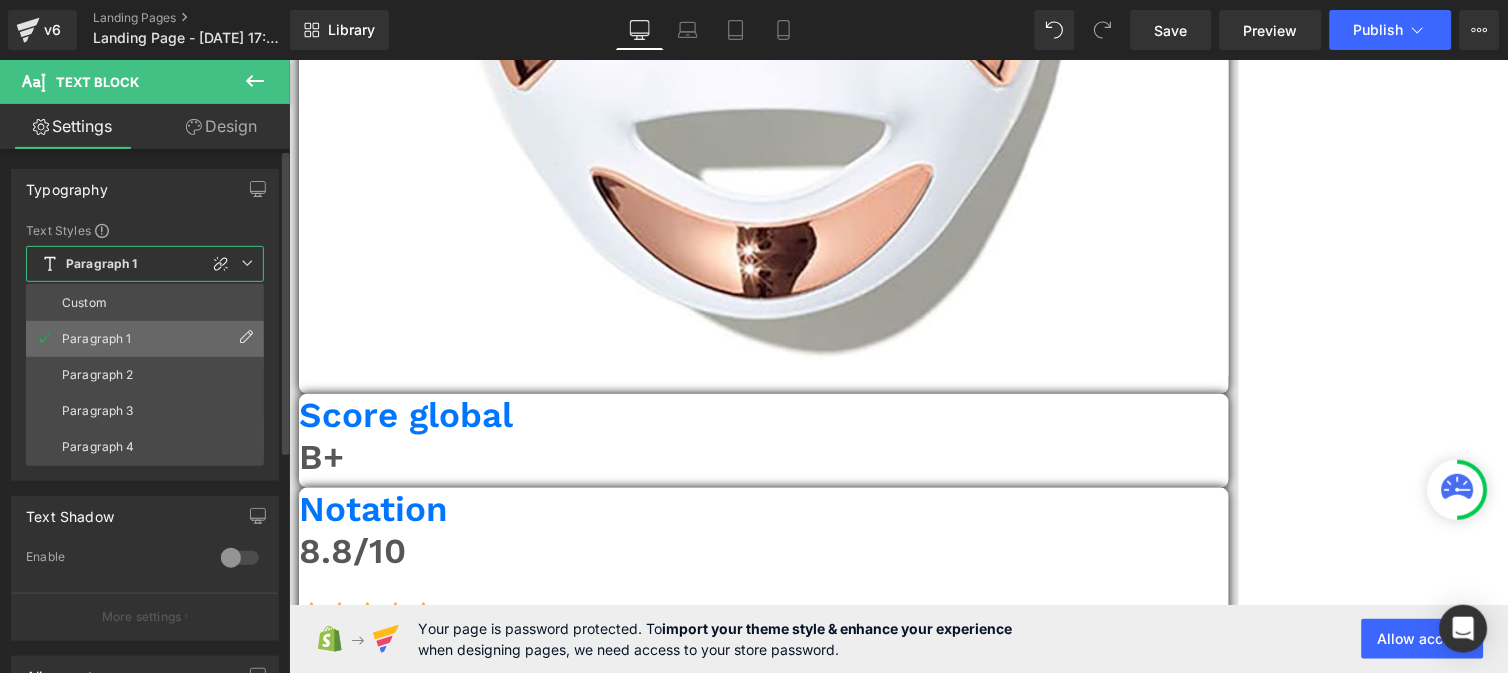 click on "Paragraph 1" at bounding box center (145, 339) 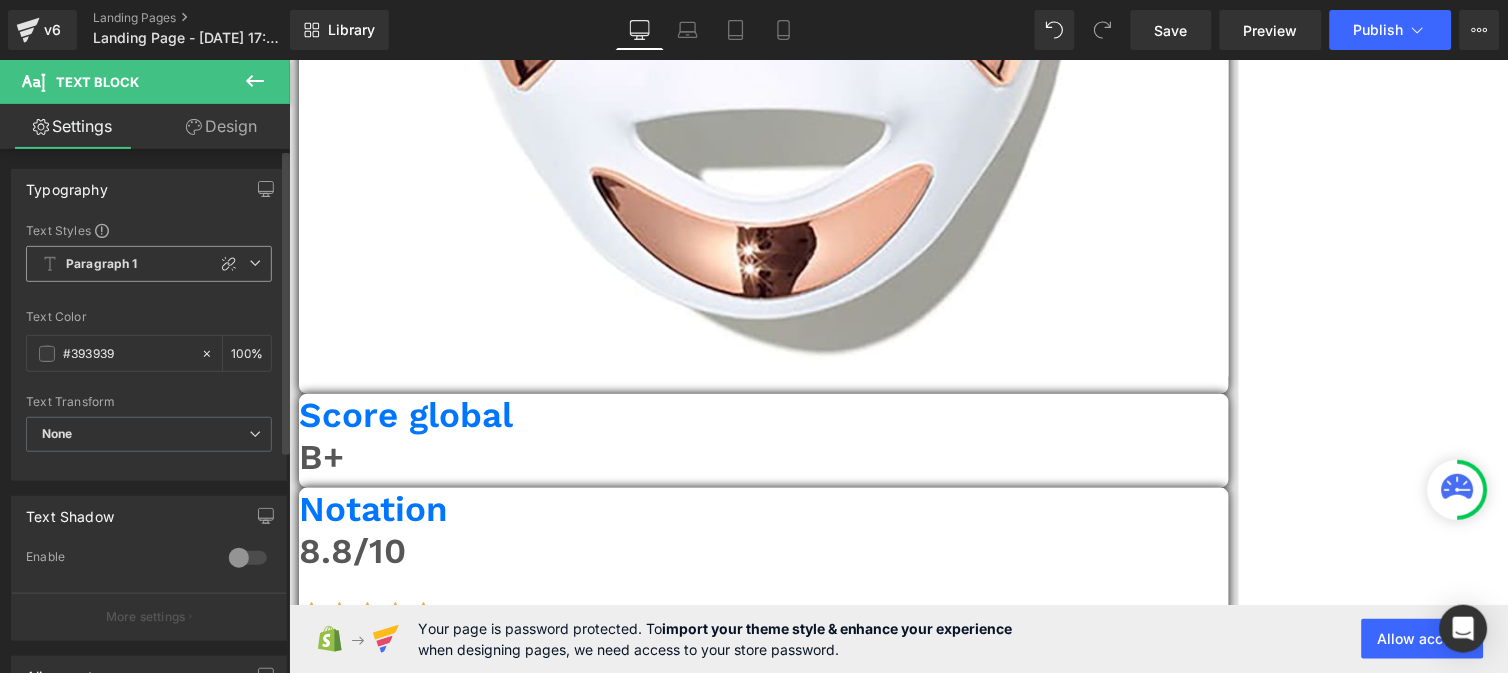 click on "Paragraph 1" at bounding box center [102, 264] 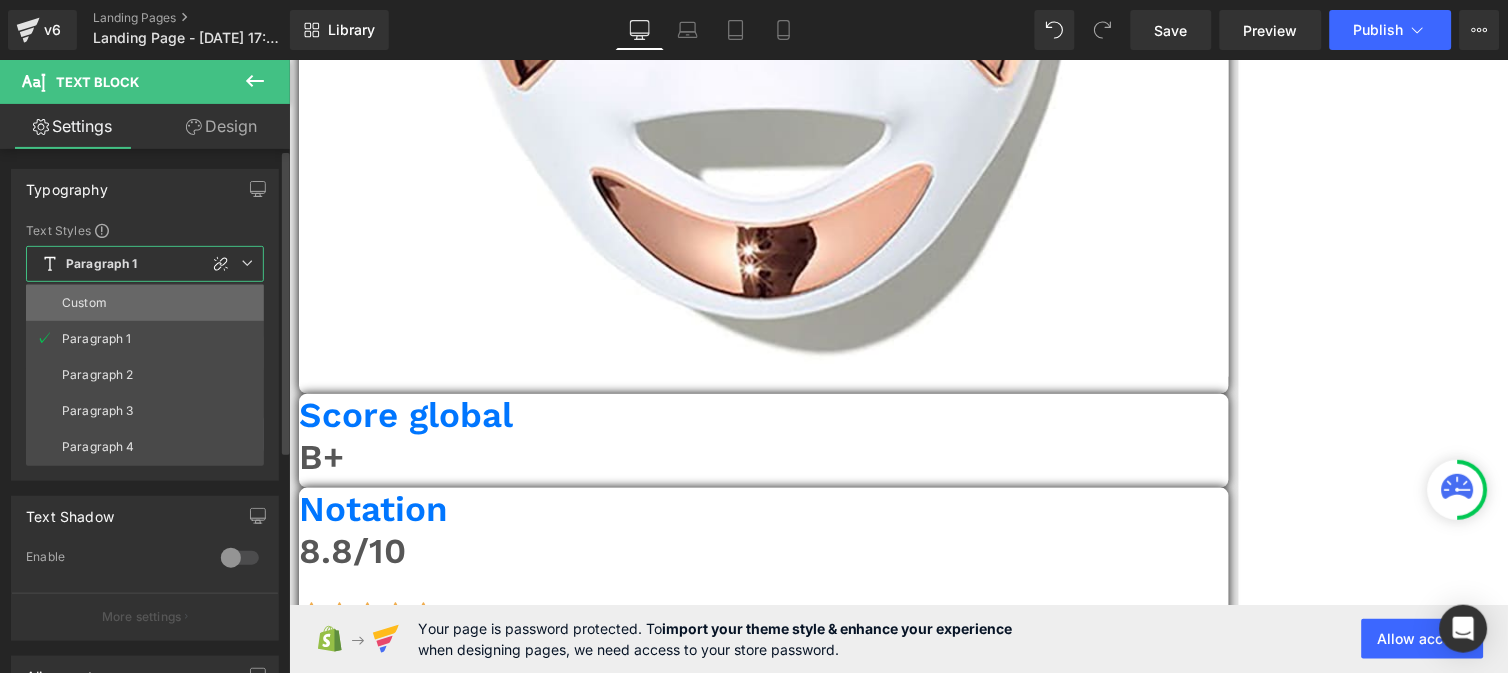 click on "Custom" at bounding box center [145, 303] 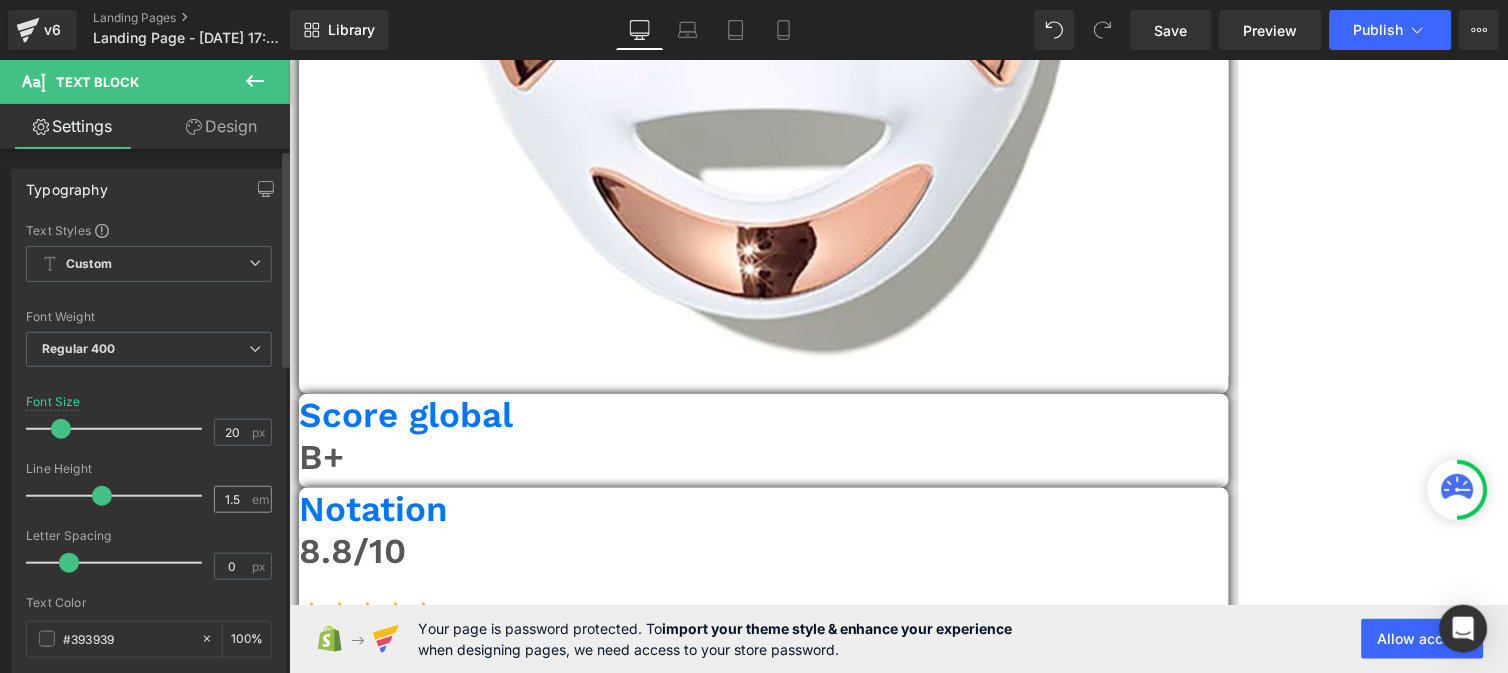 click on "1.5 em" at bounding box center [243, 499] 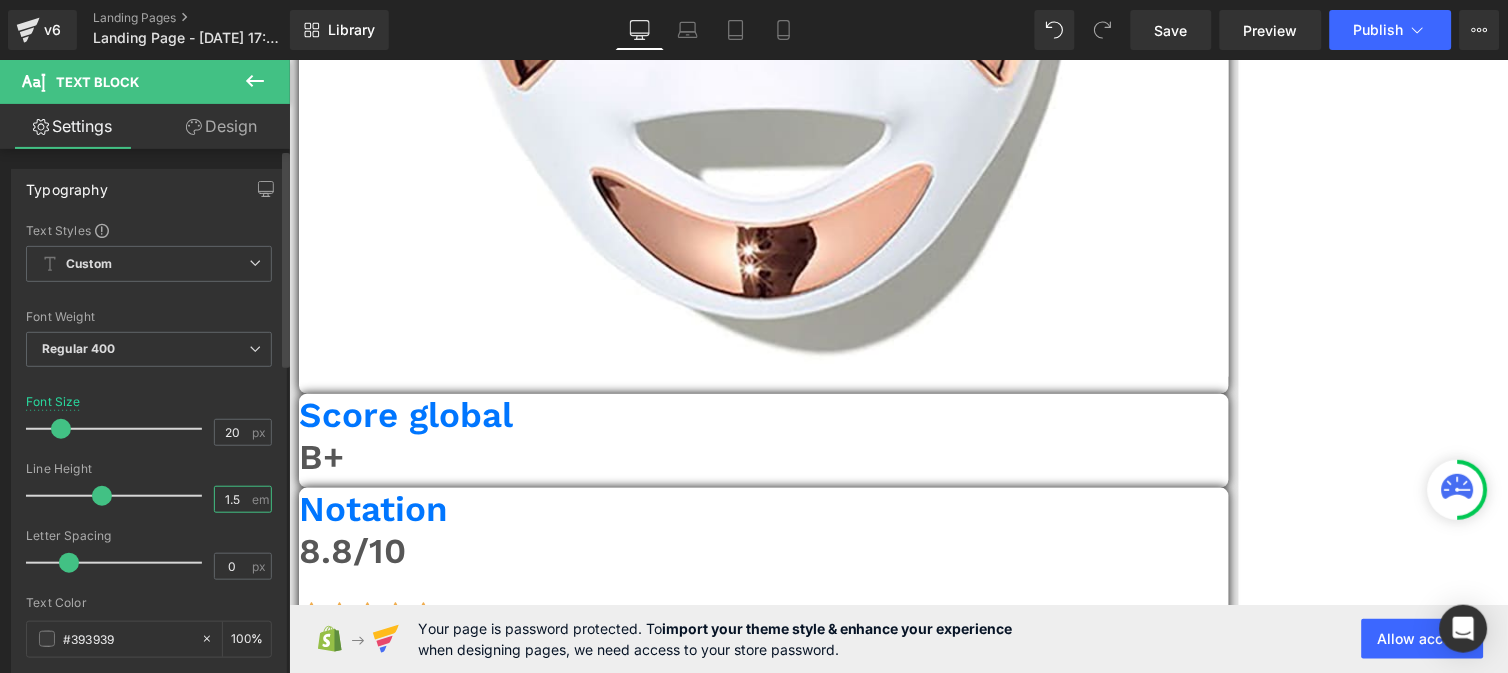 click on "1.5" at bounding box center (232, 499) 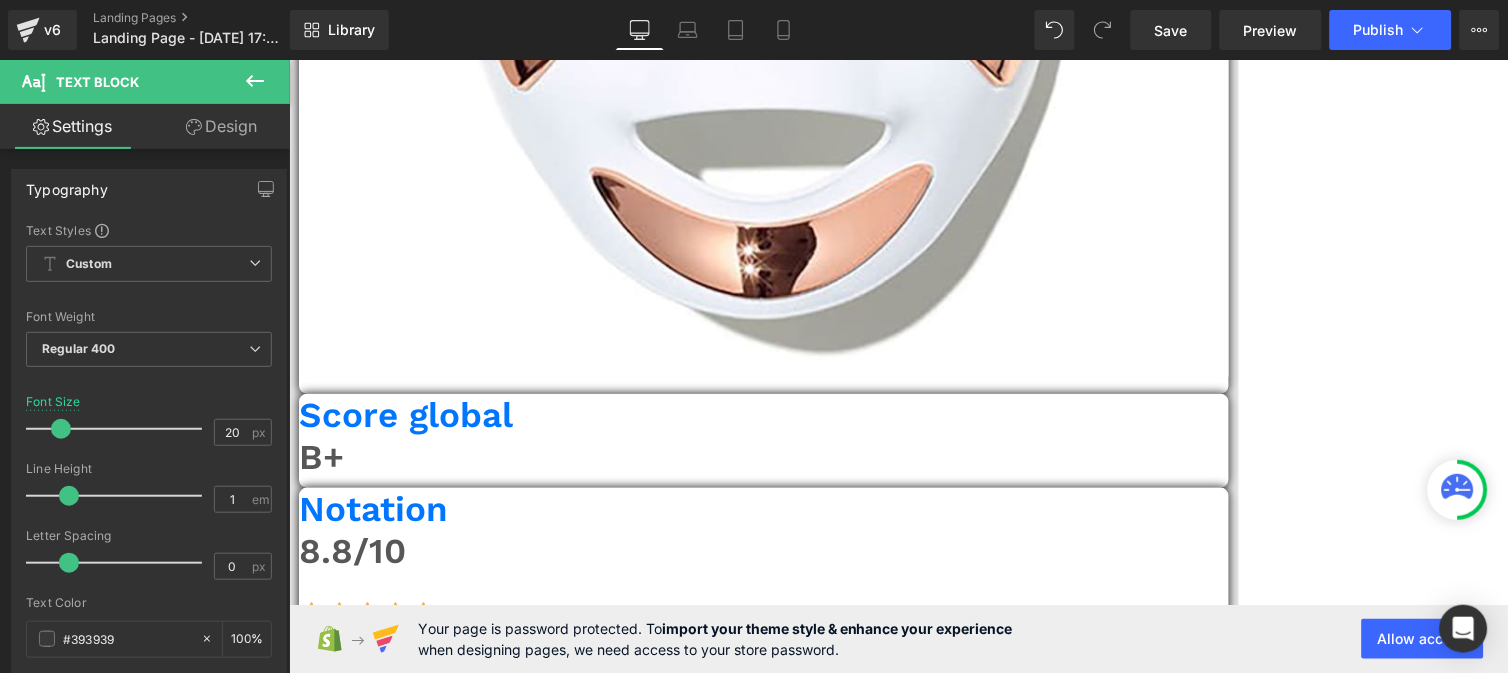 click on "Vrai moment pour soi  : certaines d’entre nous l’ont intégré comme un rituel de fin de journée." at bounding box center (773, 1951) 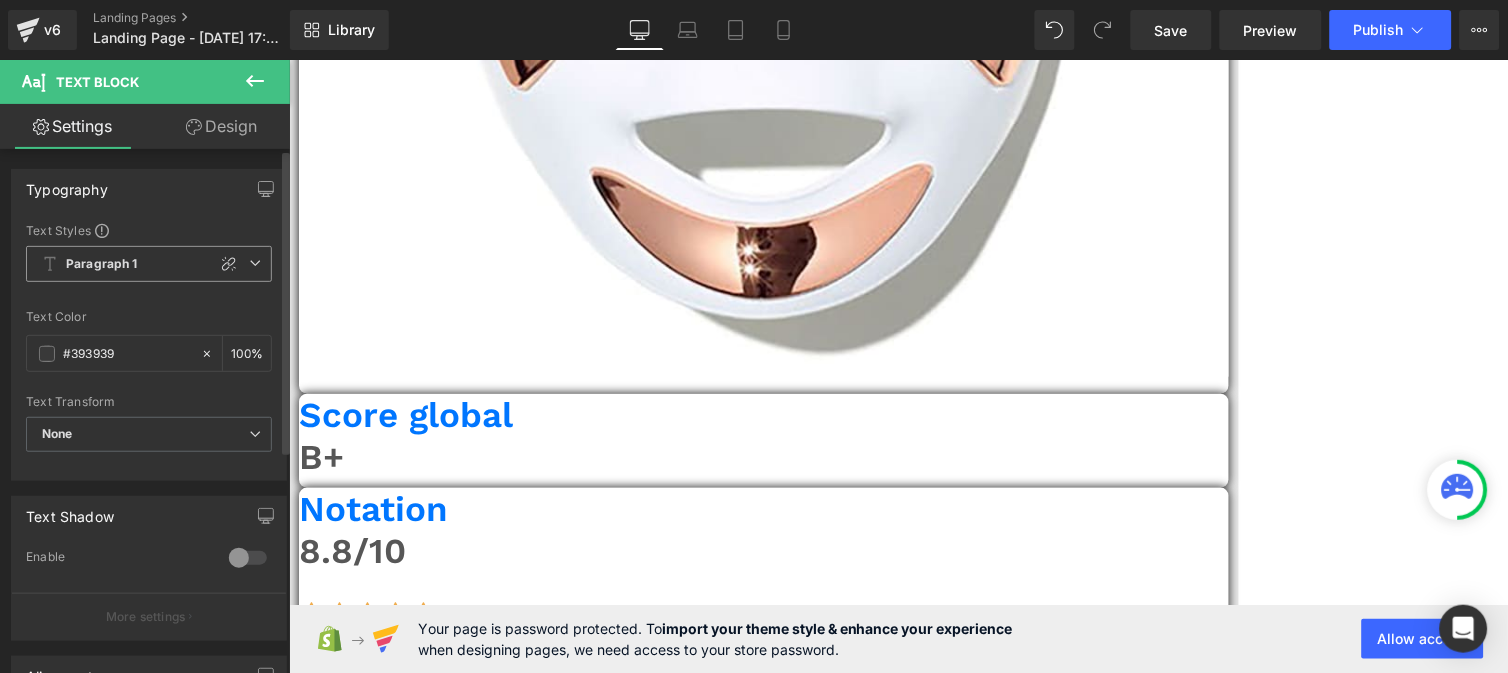 click on "Paragraph 1" at bounding box center [102, 264] 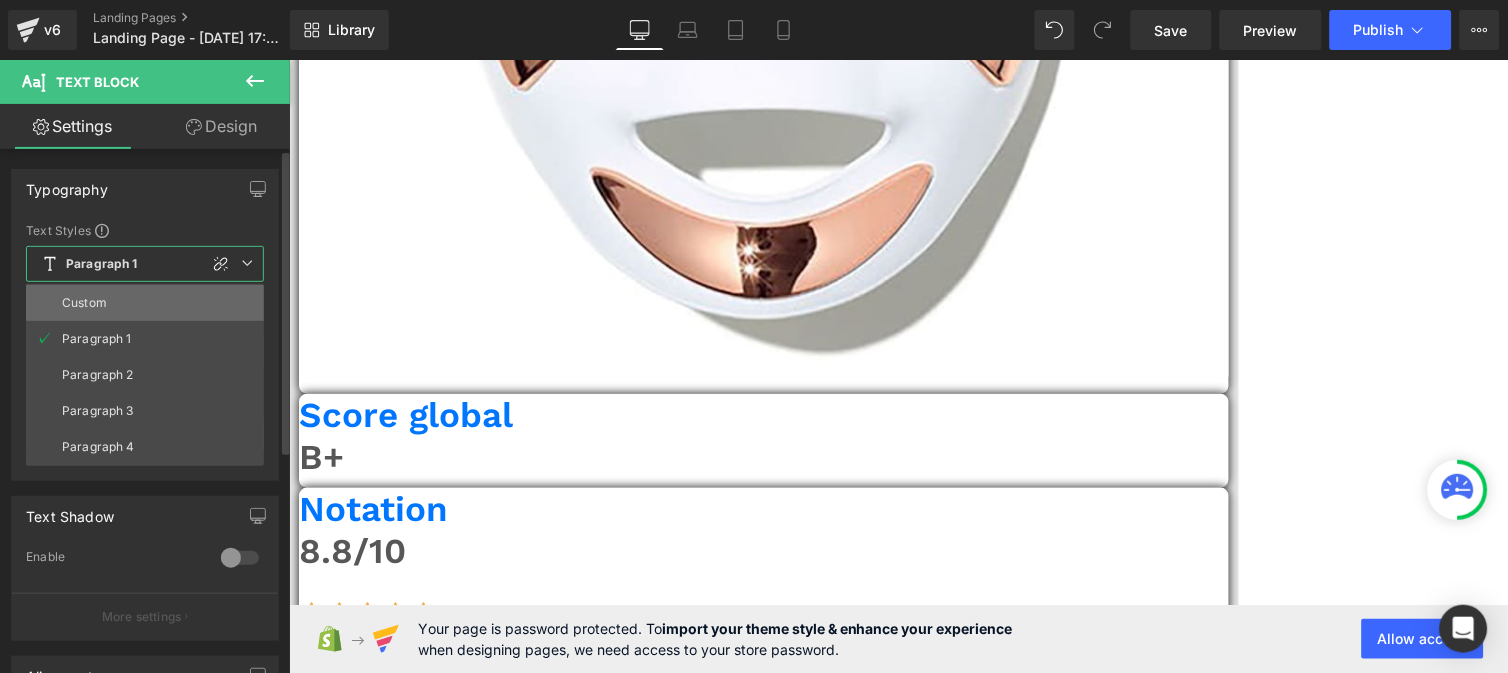 click on "Custom" at bounding box center (145, 303) 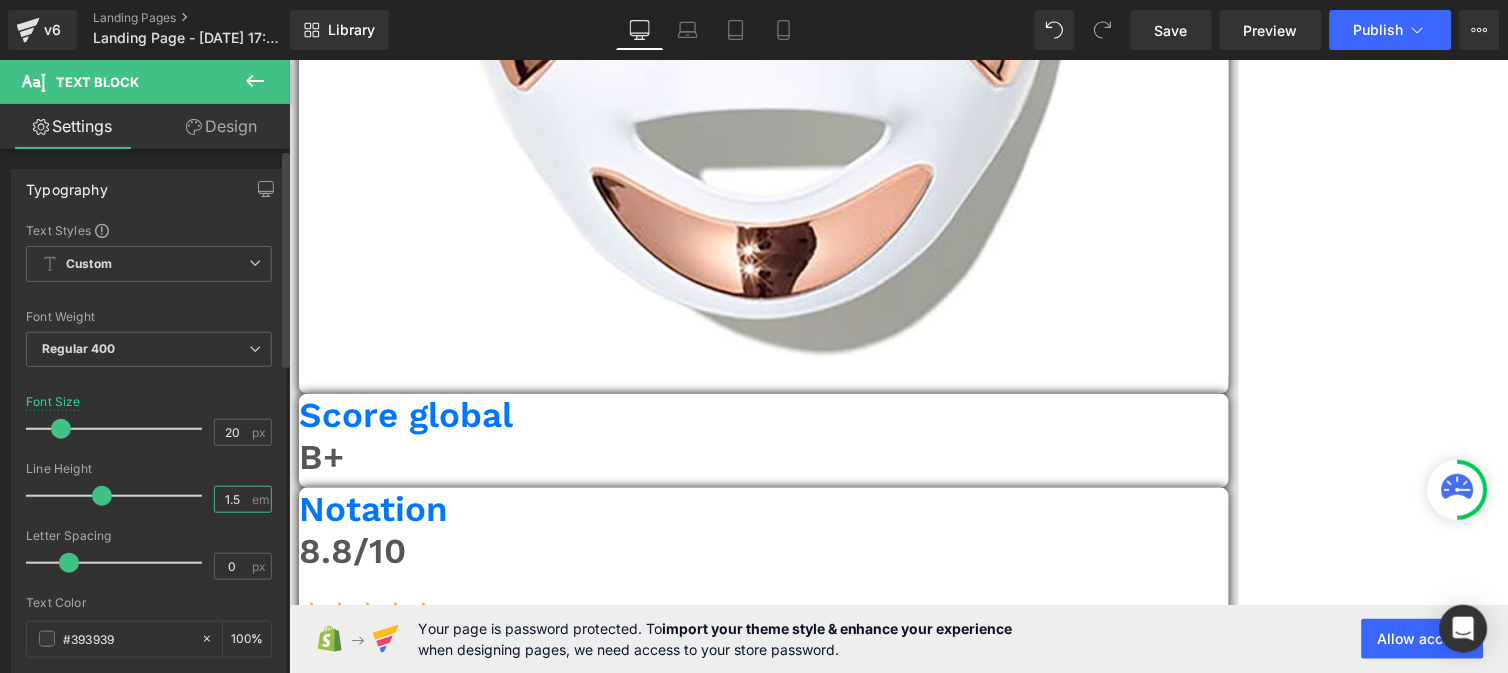 click on "1.5" at bounding box center (232, 499) 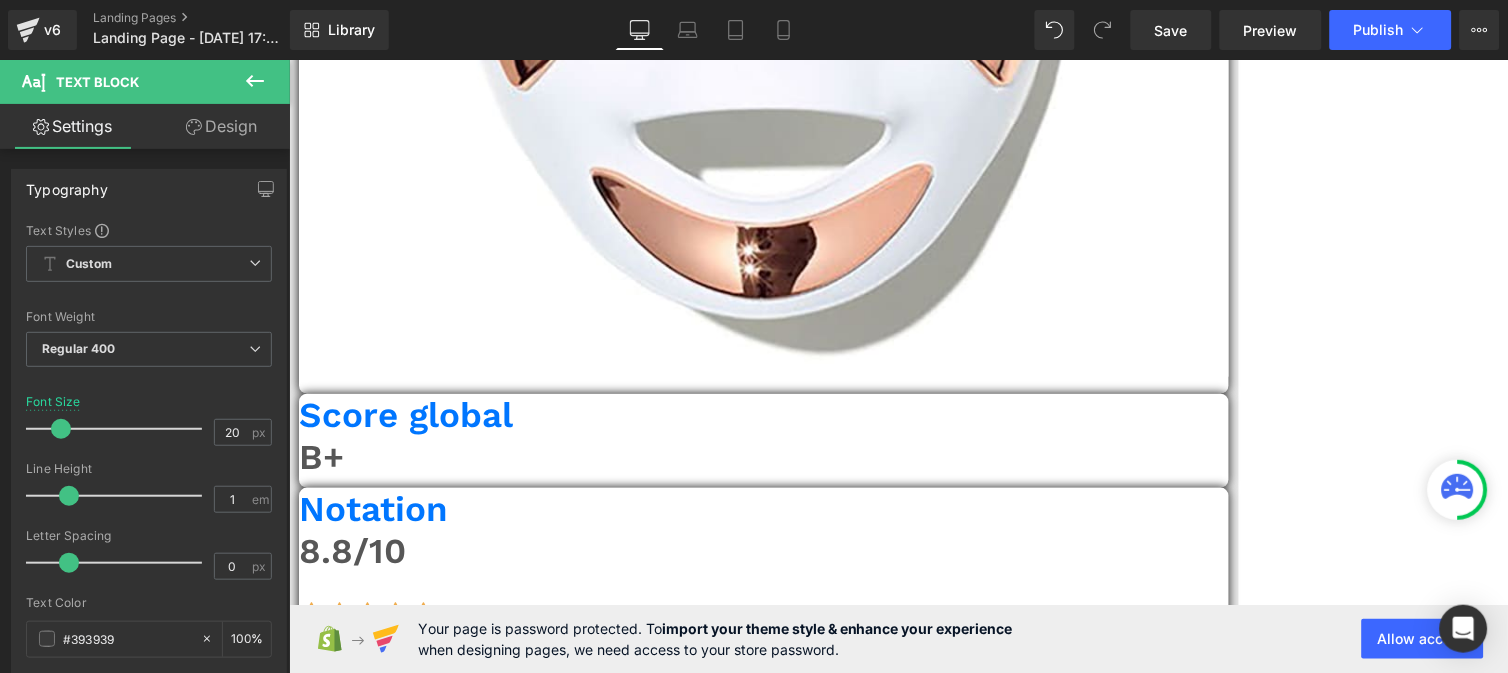 click on "Livré avec une pochette" at bounding box center (414, 1985) 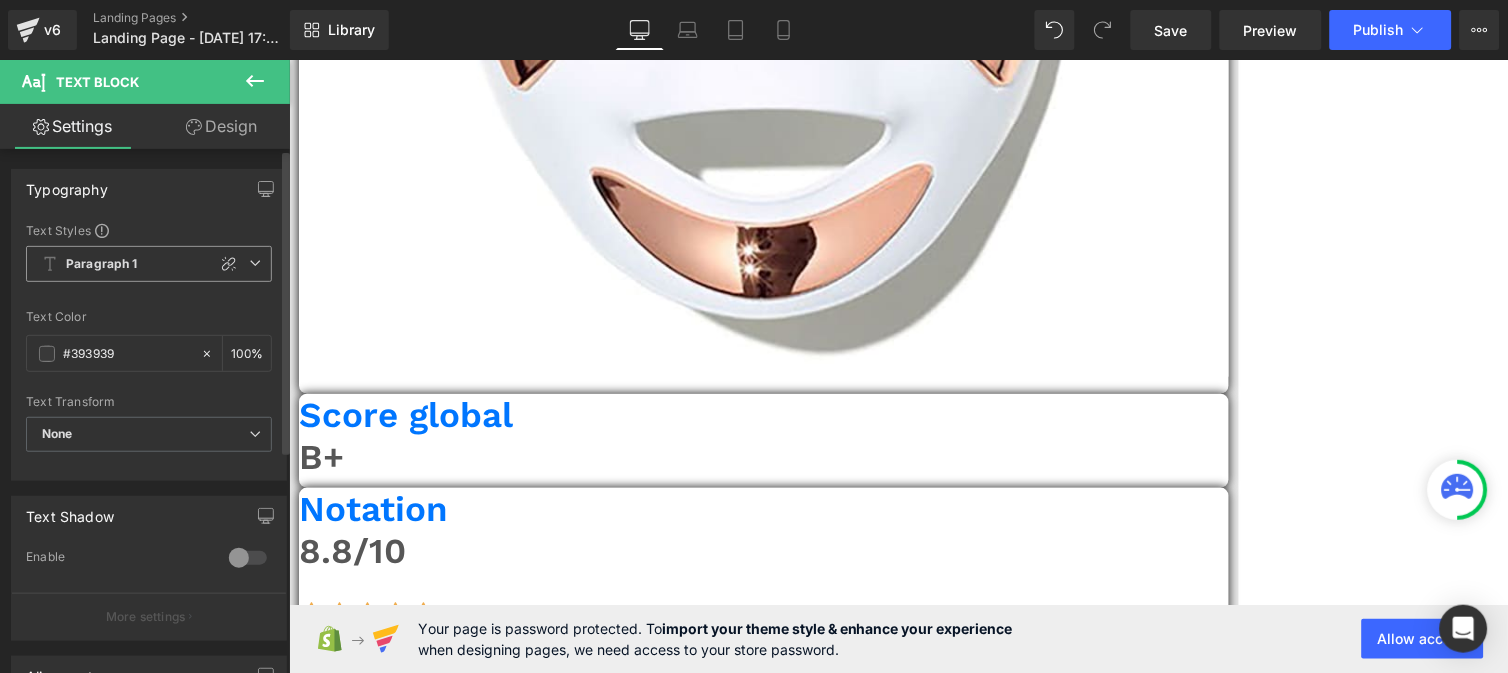 click on "Paragraph 1" at bounding box center (149, 264) 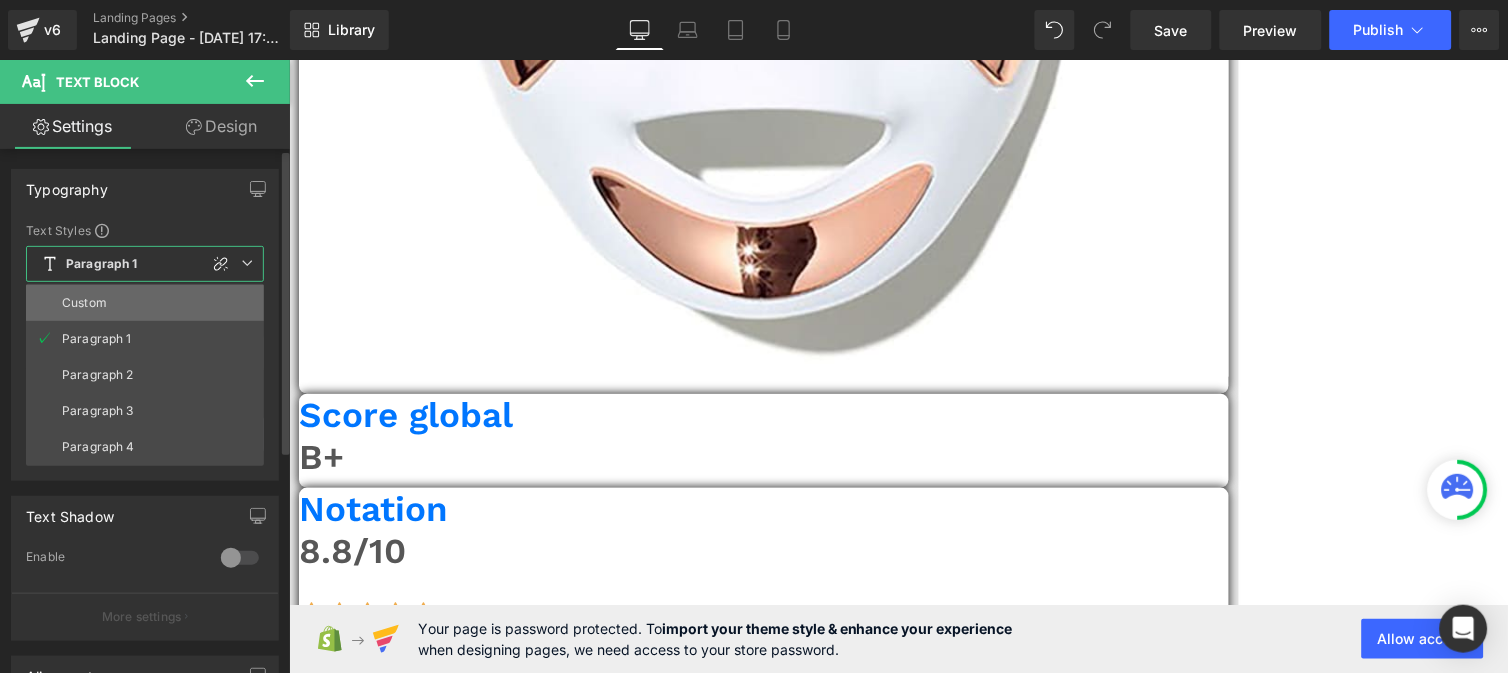 click on "Custom" at bounding box center (145, 303) 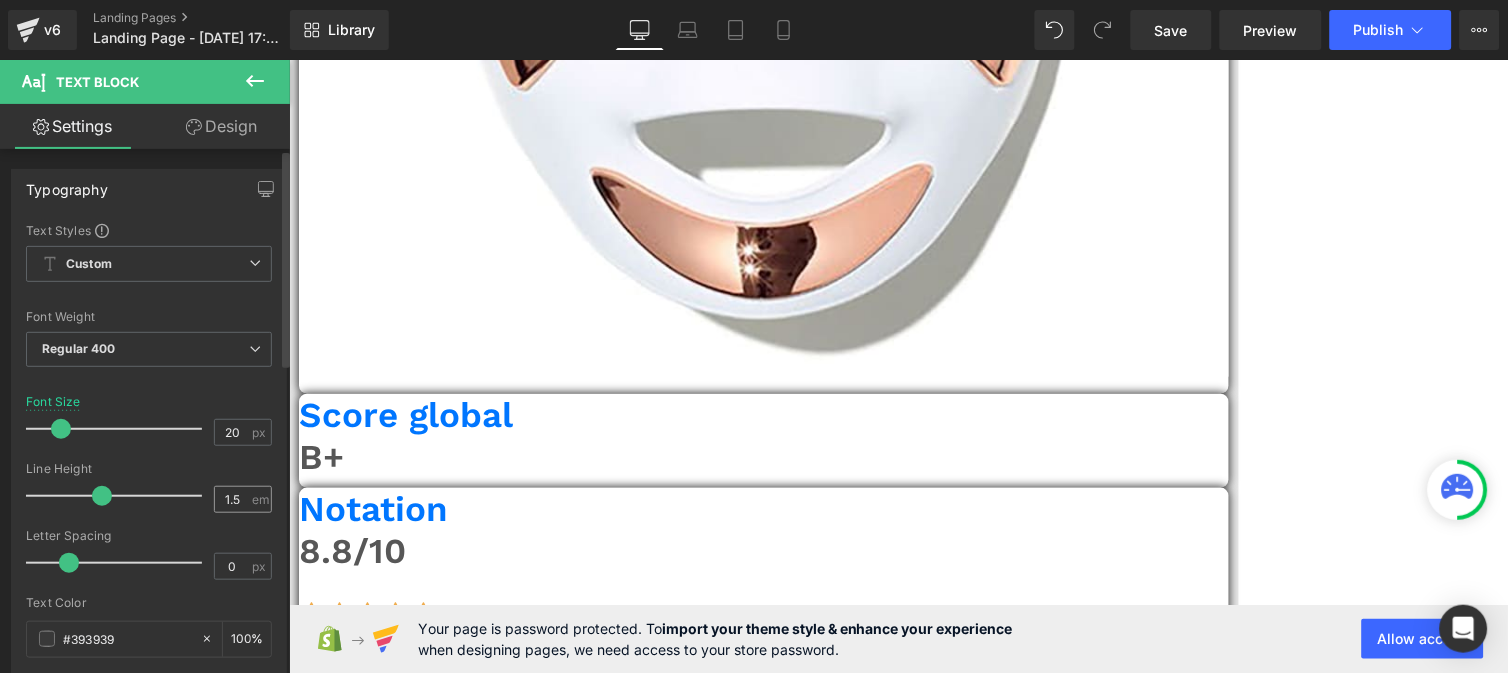 click on "1.5 em" at bounding box center (243, 499) 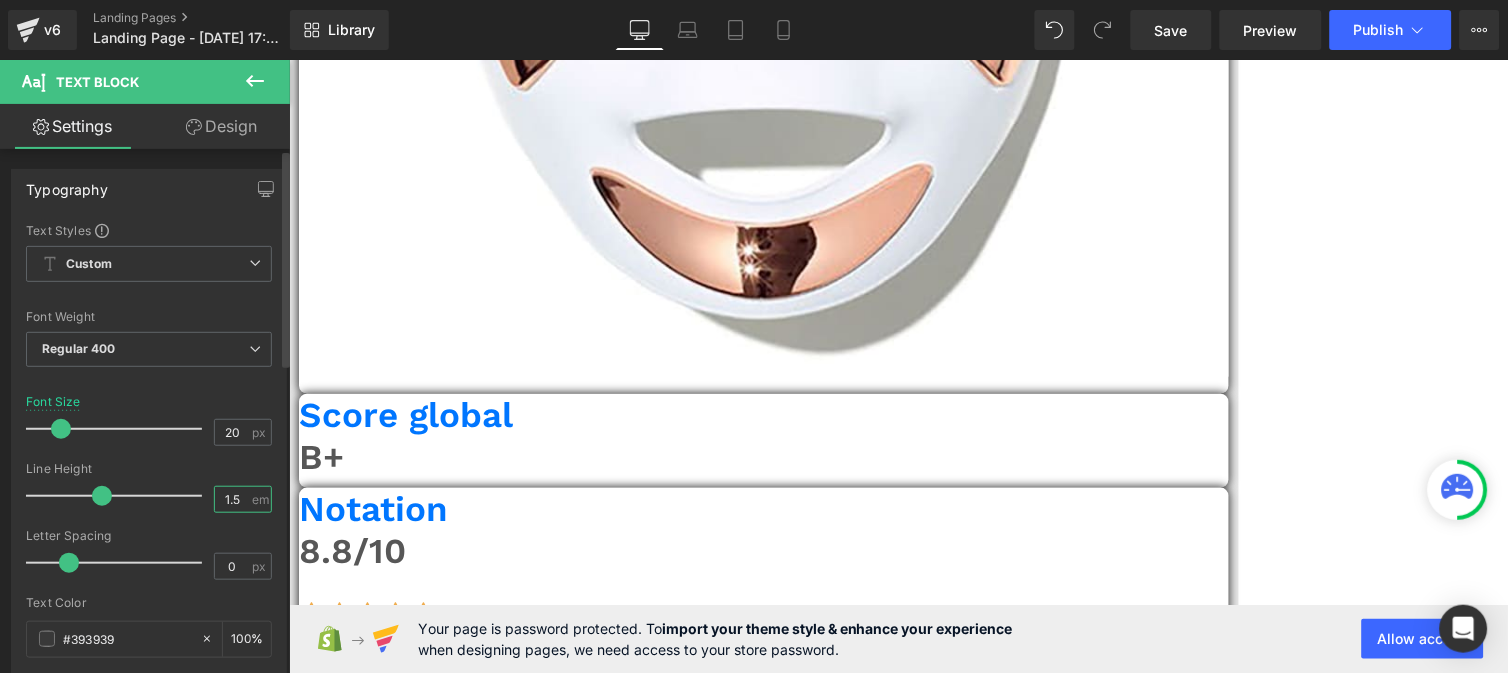 click on "1.5" at bounding box center [232, 499] 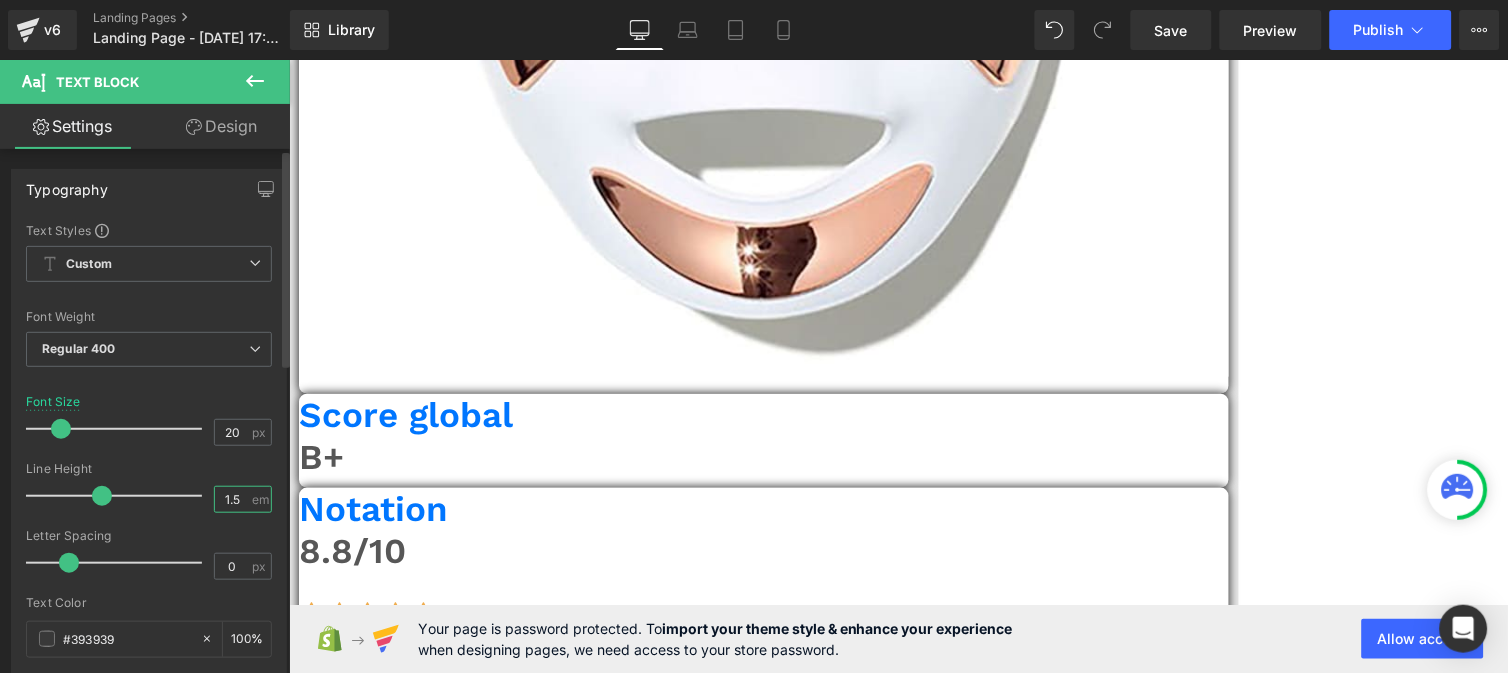 type on "1" 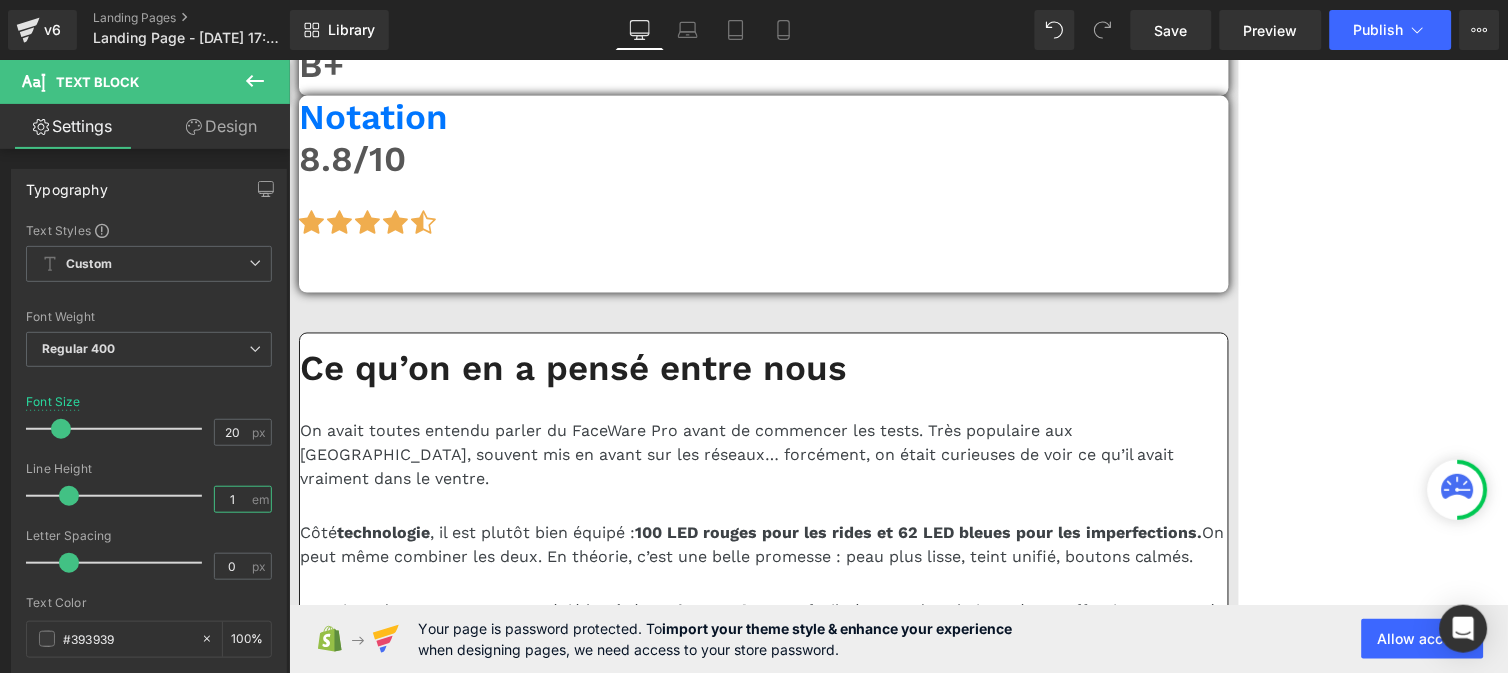 scroll, scrollTop: 7433, scrollLeft: 0, axis: vertical 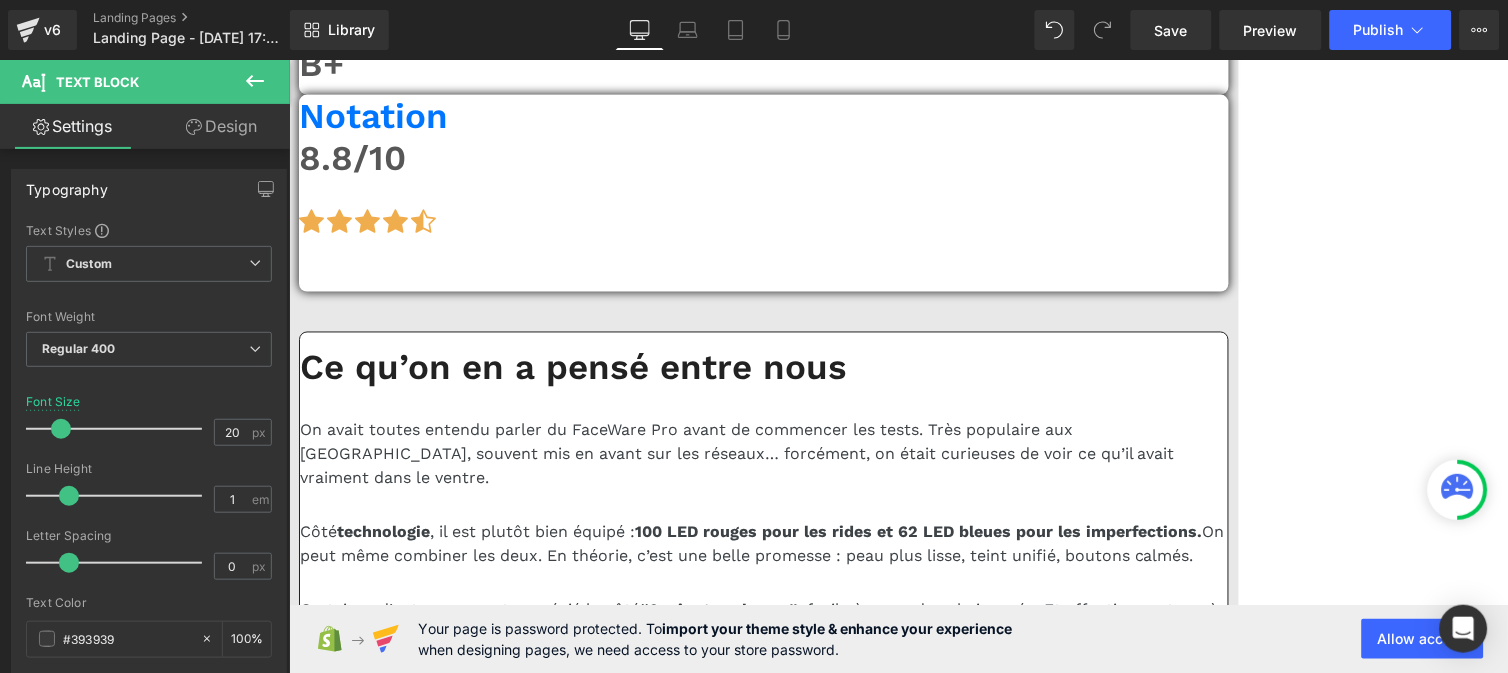 click on "Assez lourd et rigide  : pour plusieurs d’entre nous, il était franchement inconfortable, surtout autour des yeux et du front." at bounding box center (773, 1725) 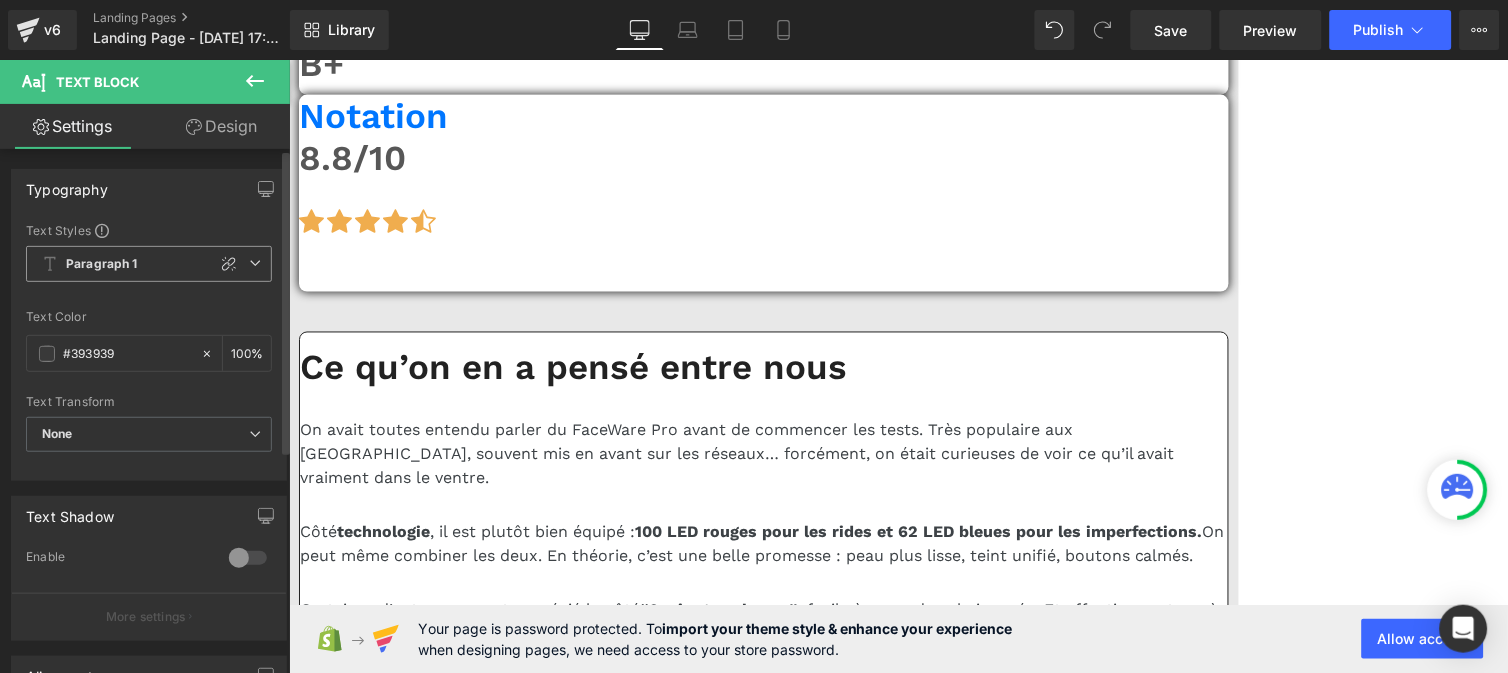 click on "Paragraph 1" at bounding box center (102, 264) 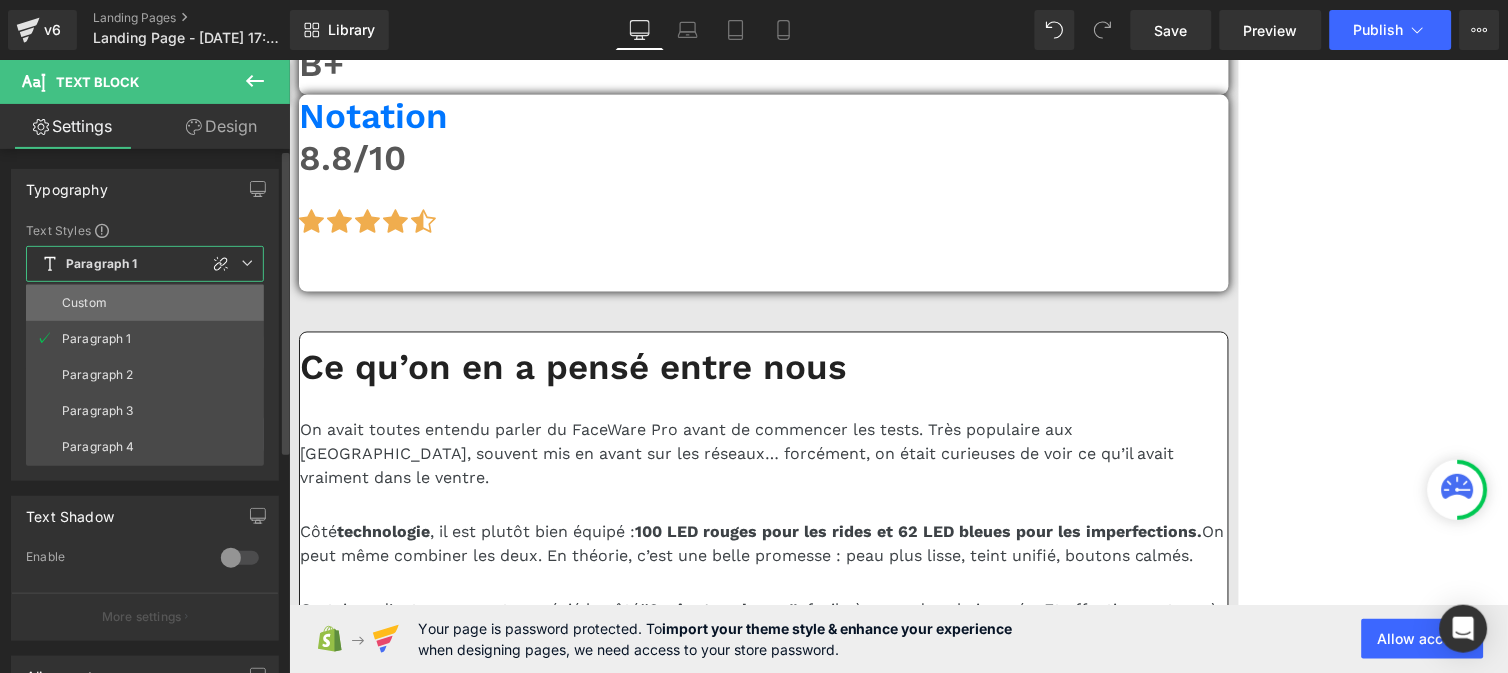 click on "Custom" at bounding box center (84, 303) 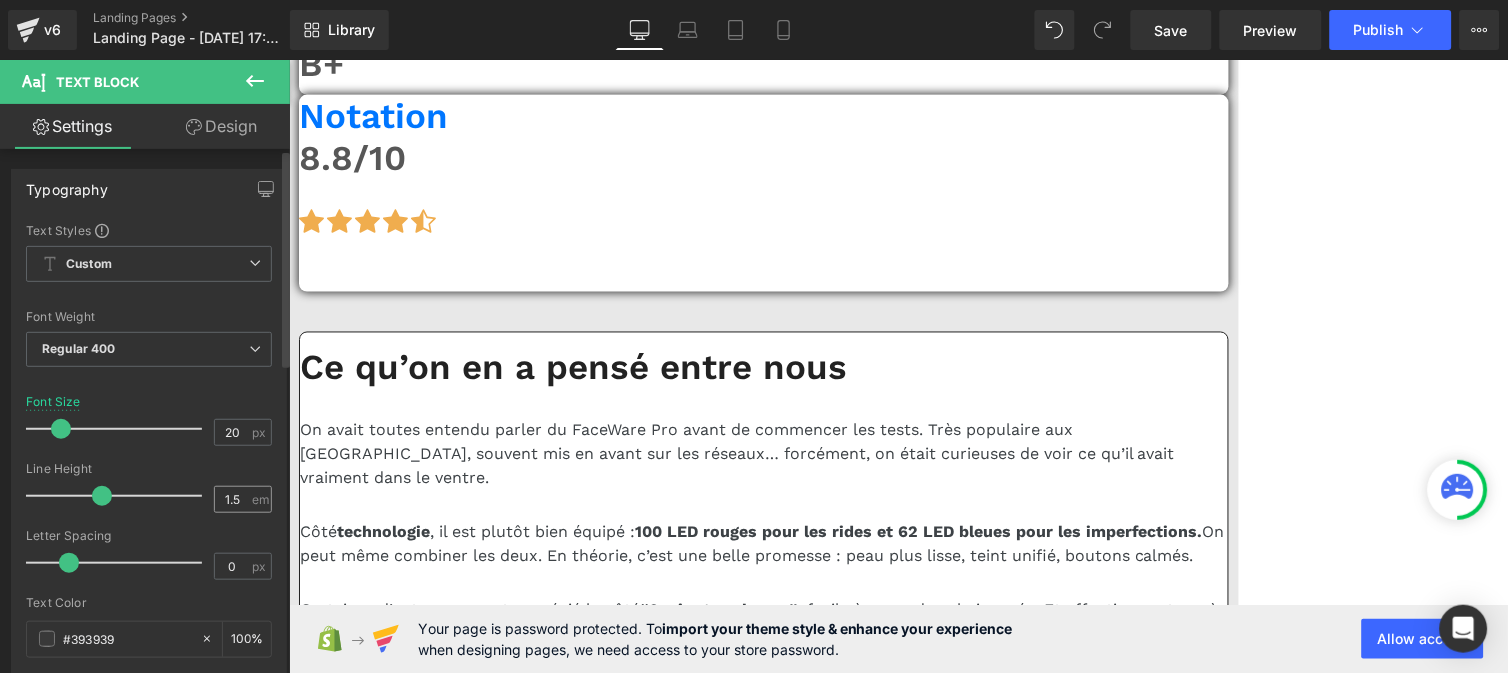 click on "1.5 em" at bounding box center (243, 499) 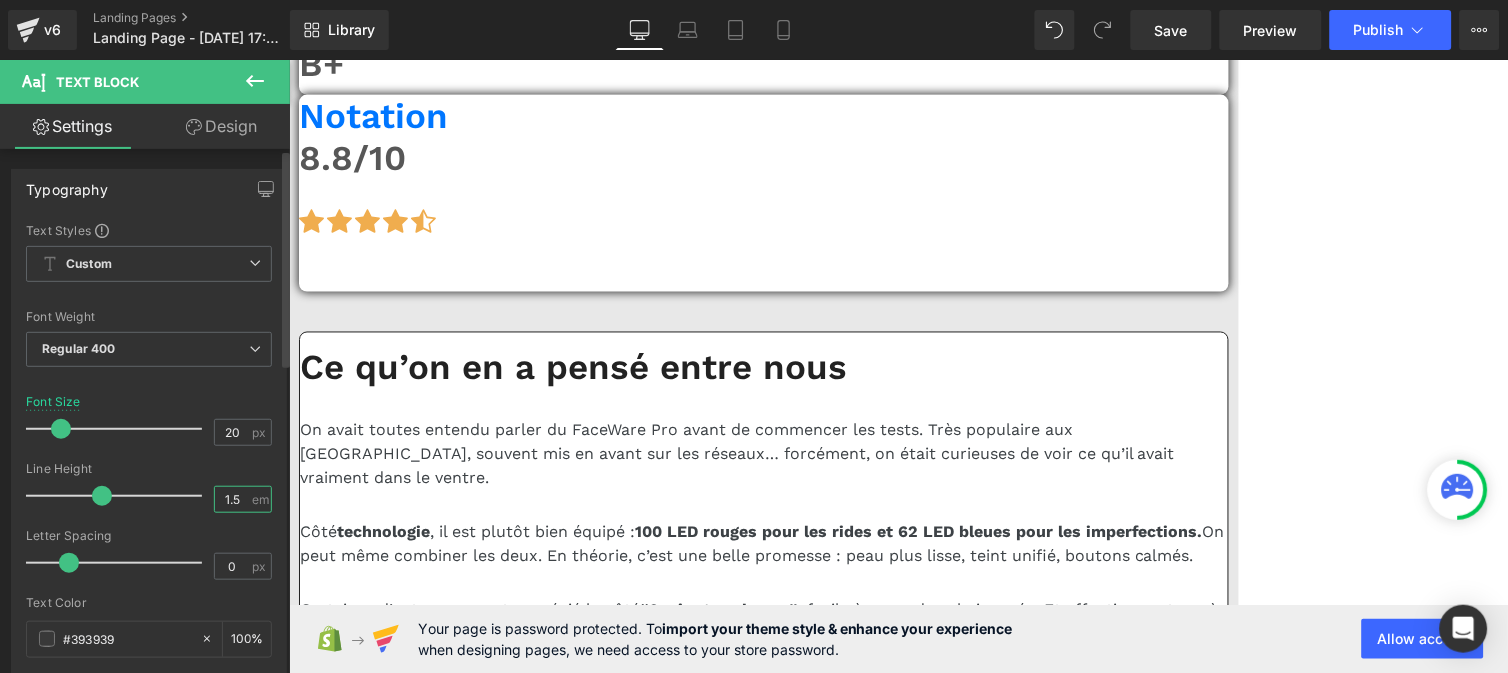 click on "1.5" at bounding box center (232, 499) 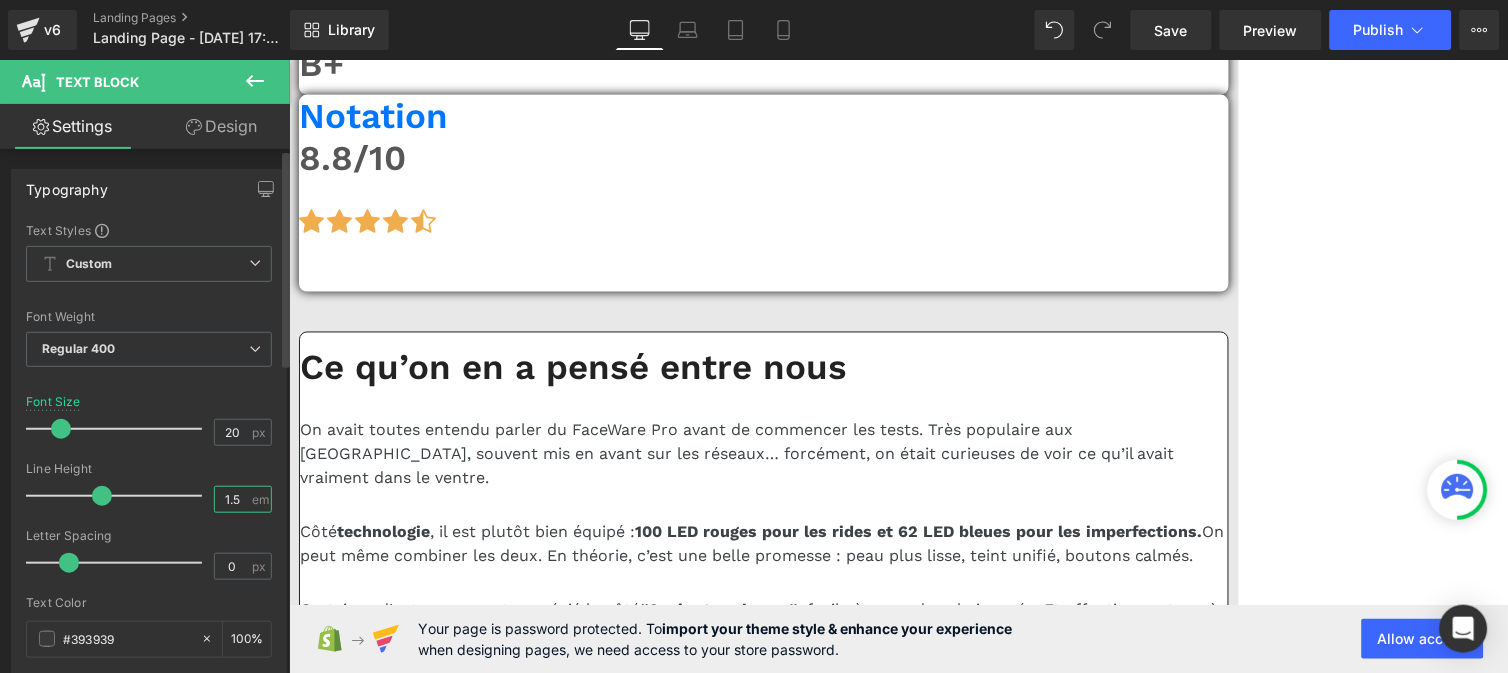 click on "1.5" at bounding box center [232, 499] 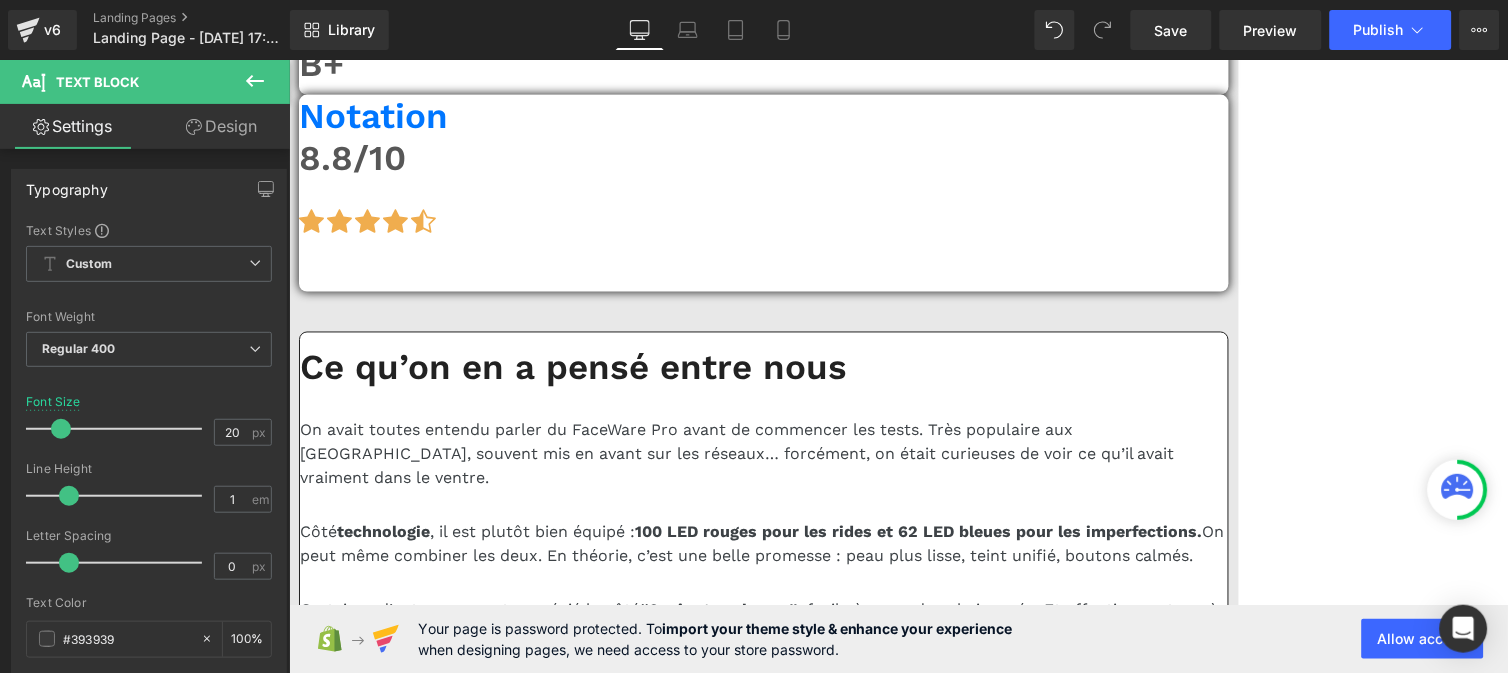 click on "Zones mal couvertes  : menton, racines des cheveux, coins du nez... parfois oubliés." at bounding box center [773, 1768] 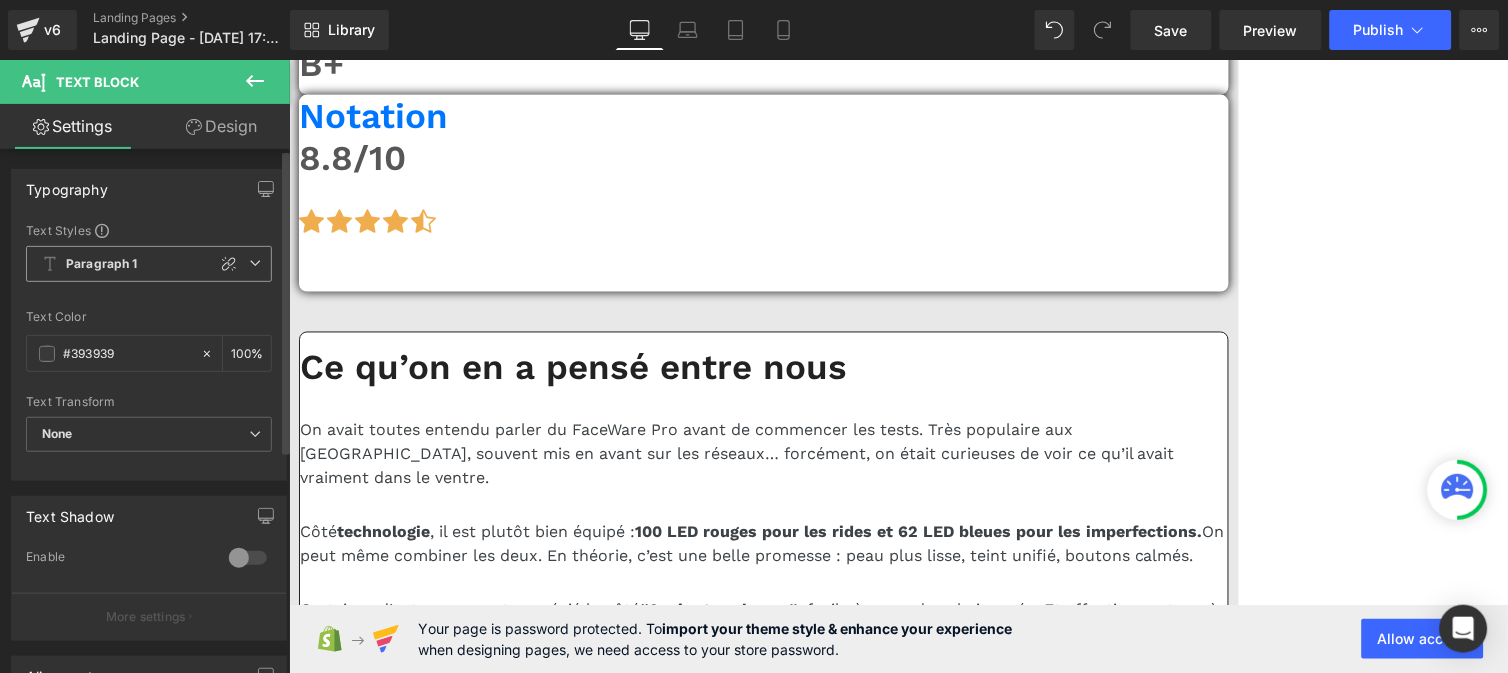 click on "Paragraph 1" at bounding box center [149, 264] 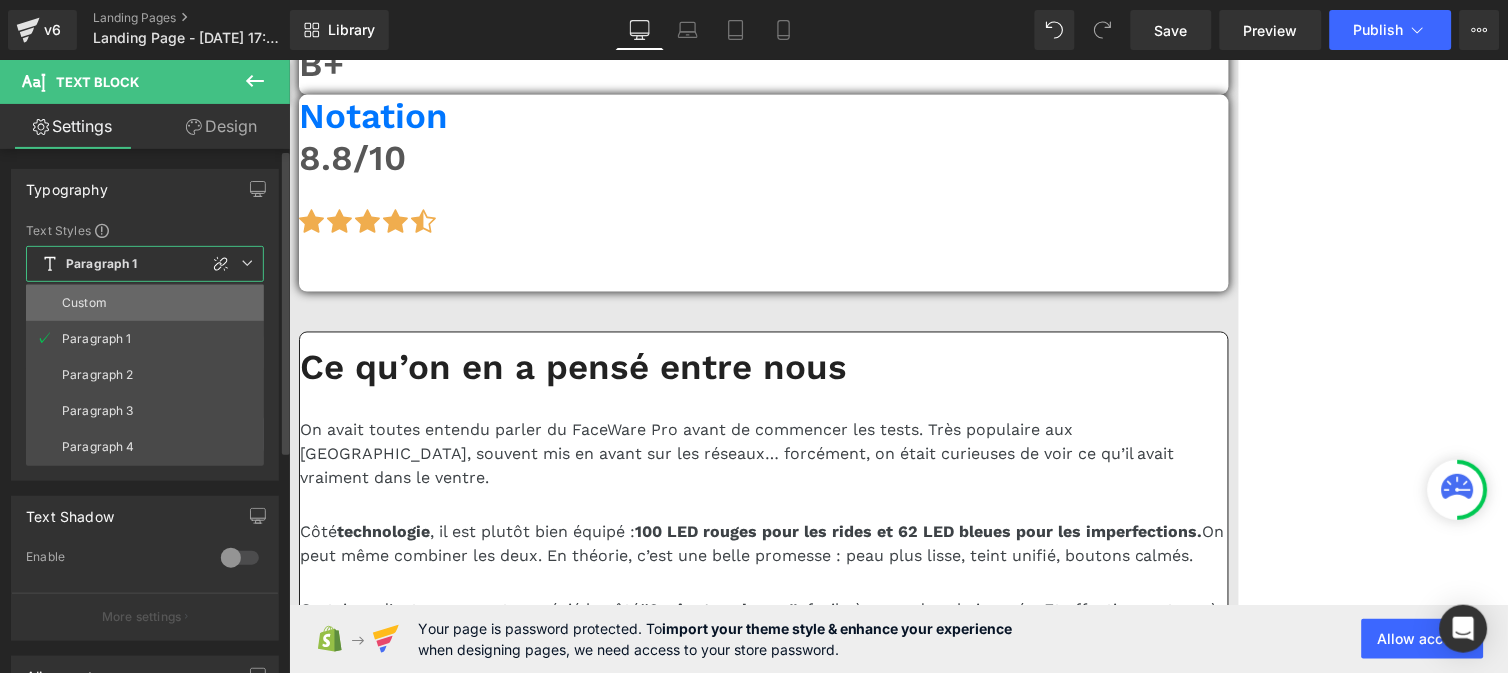 click on "Custom" at bounding box center [145, 303] 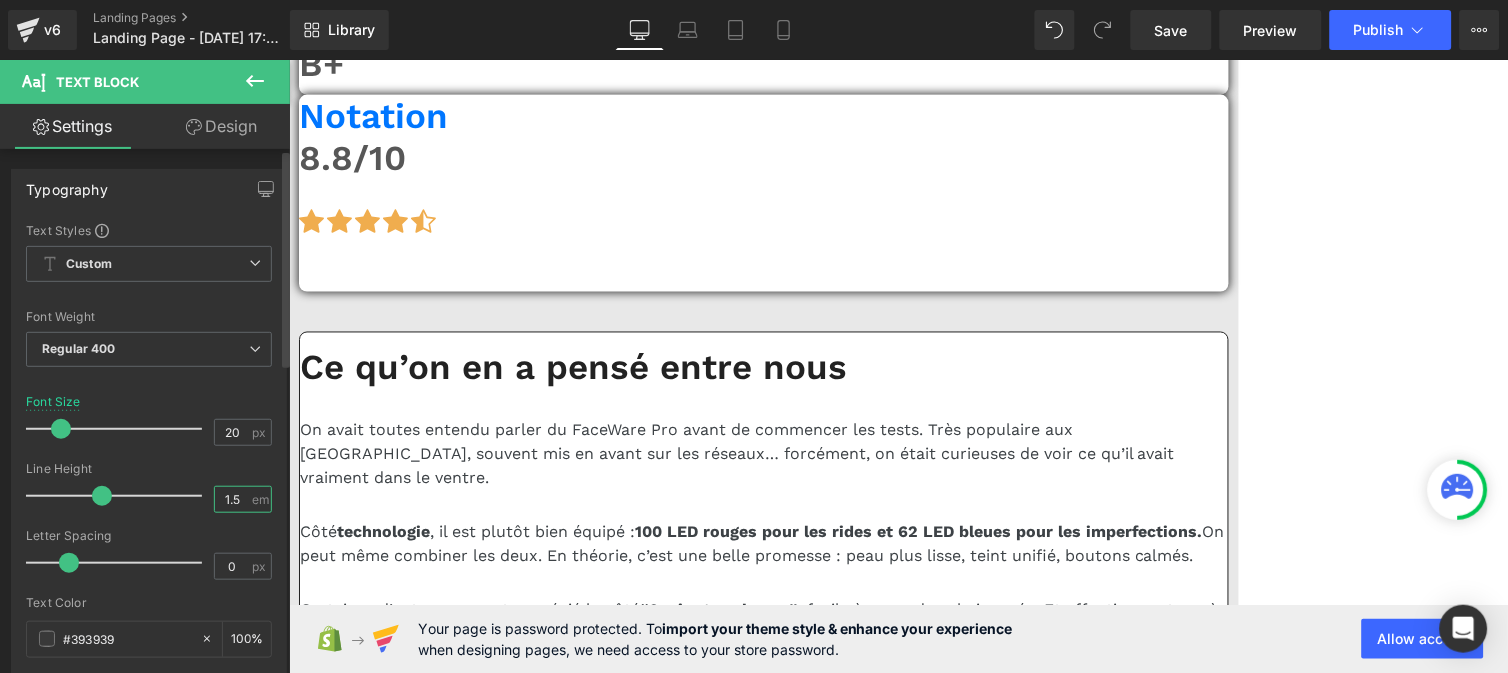 click on "1.5" at bounding box center [232, 499] 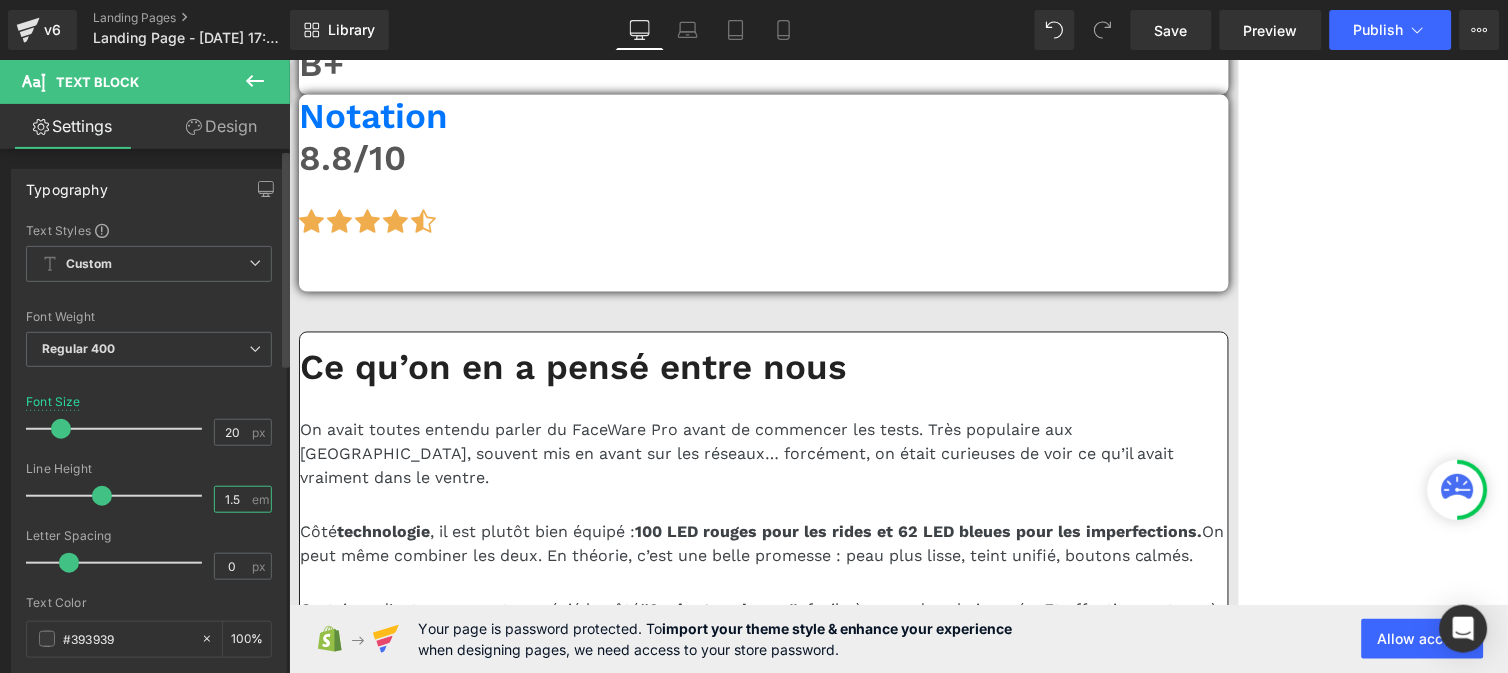 type on "1" 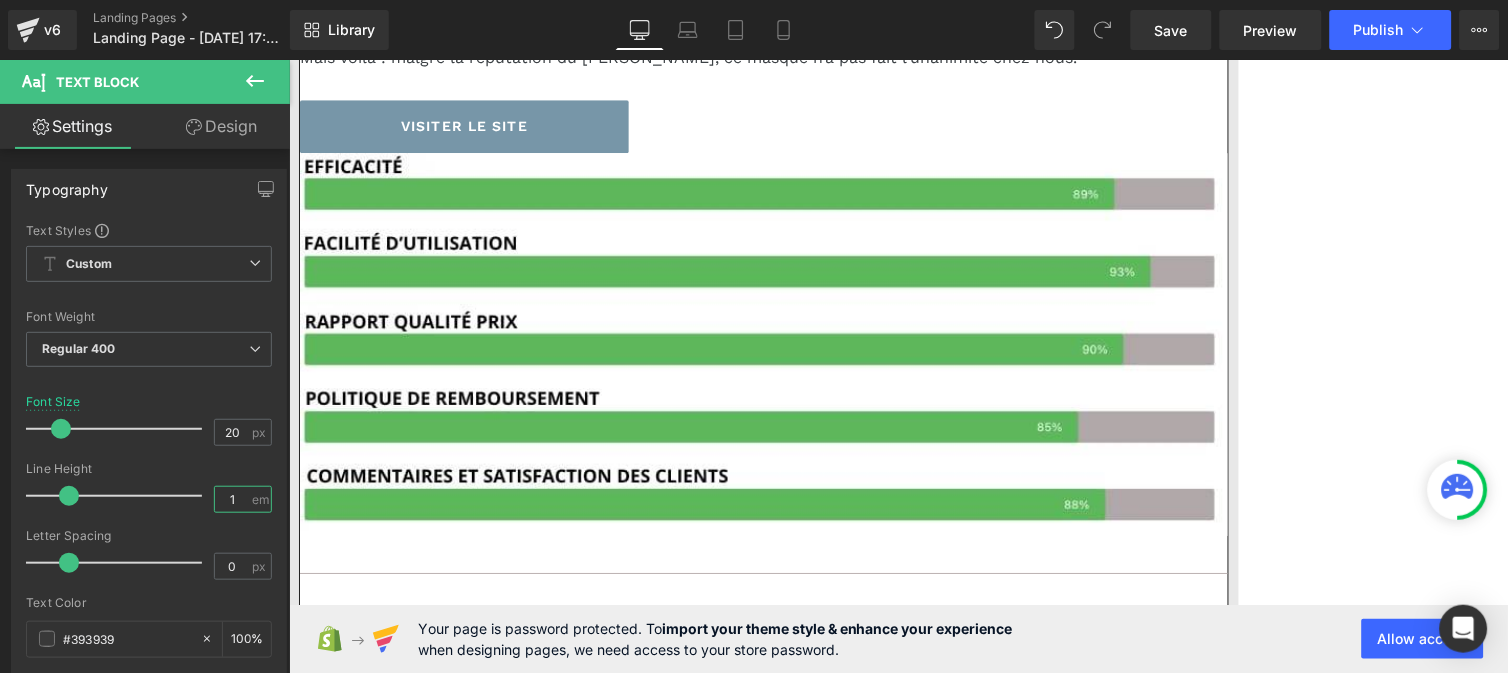 scroll, scrollTop: 8060, scrollLeft: 0, axis: vertical 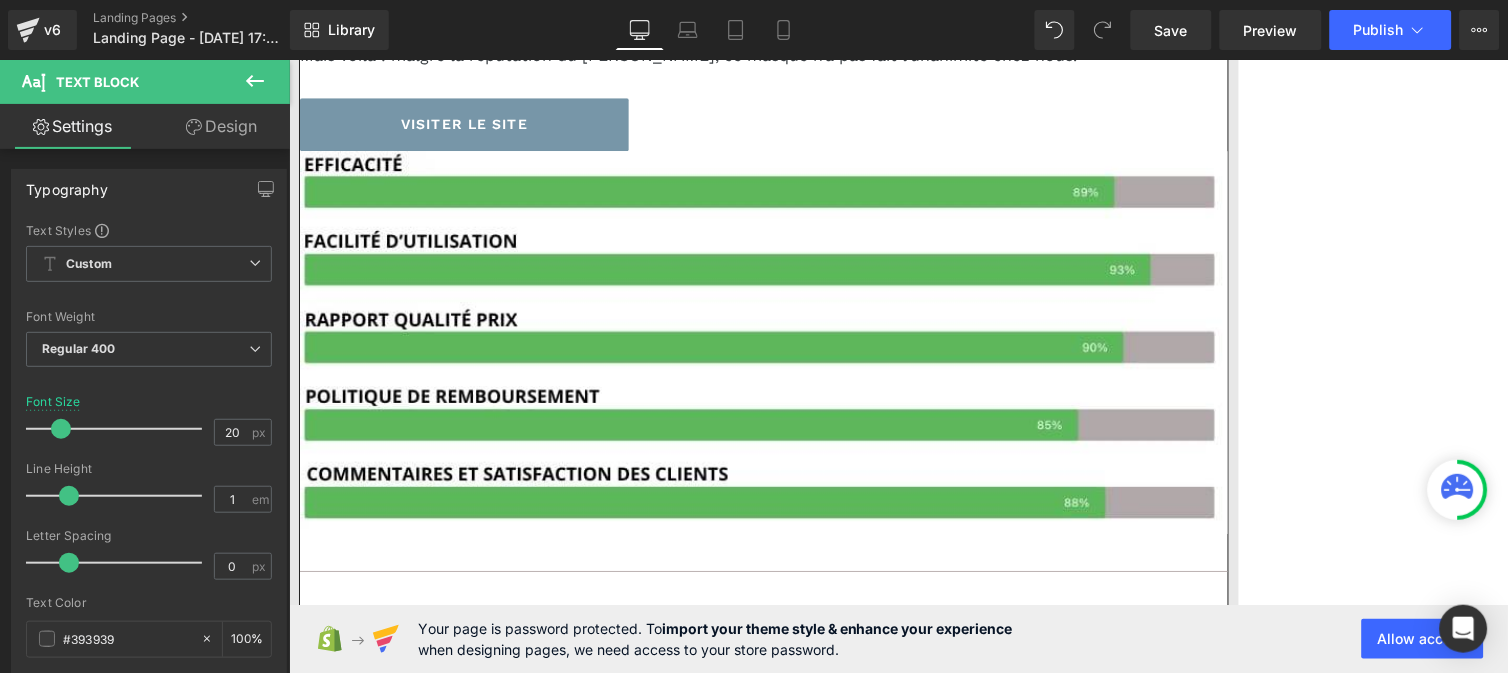 click on "“J’ai aimé le mode rapide, mais je n’arrivais pas à le porter plus de 3 minutes, c’était trop rigide pour mon visage.”" at bounding box center [739, 1597] 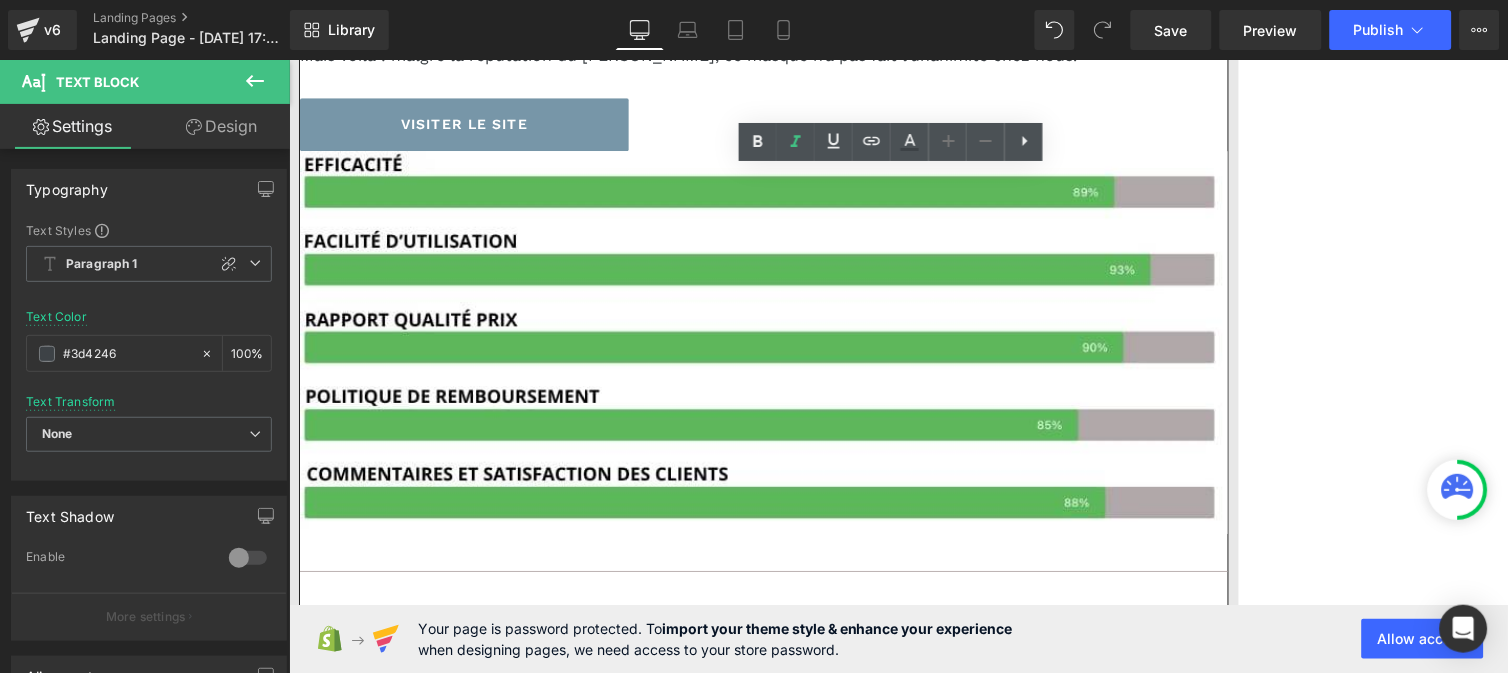 drag, startPoint x: 490, startPoint y: 235, endPoint x: 440, endPoint y: 204, distance: 58.830265 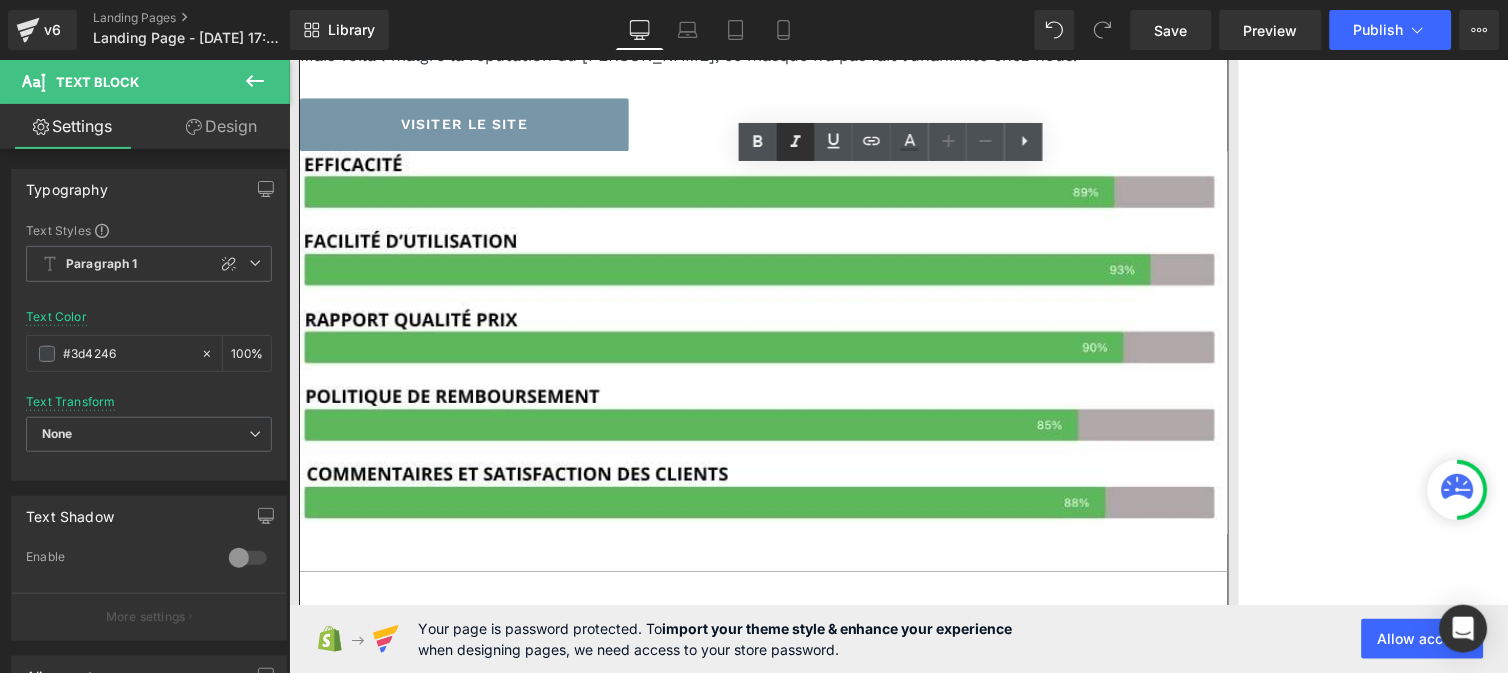 click 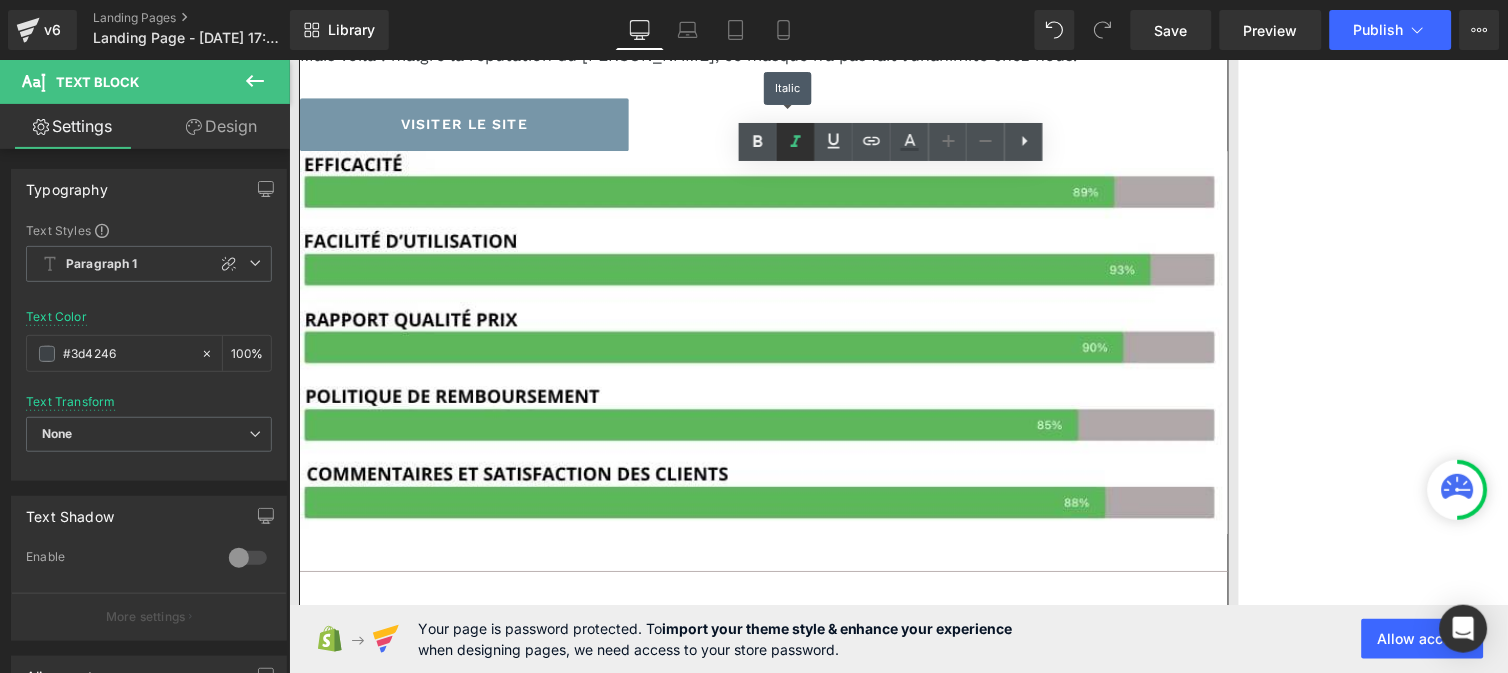 click 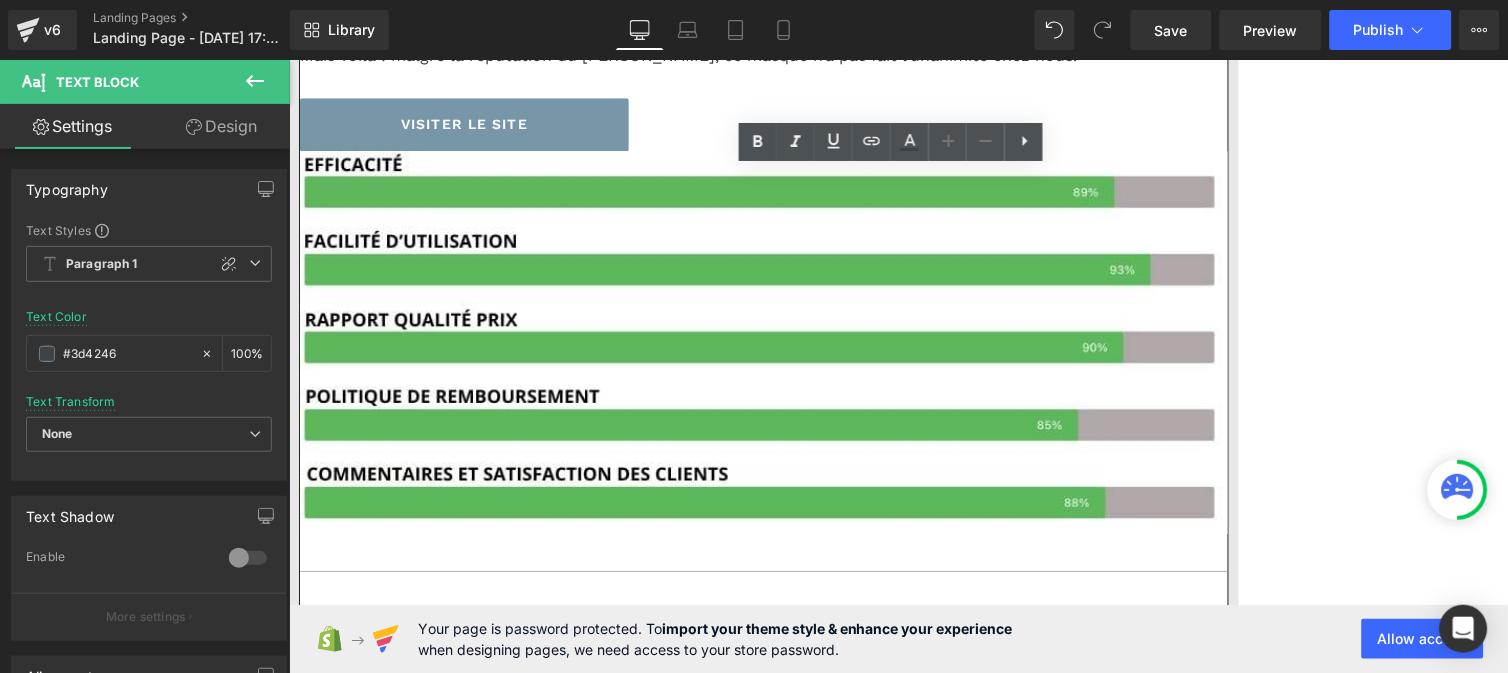 click on "“Pas mal pour l’acné légère, mais il manque clairement de souplesse. J’ai du mal à croire qu’il s’adapte à tous les visages.”  —  [PERSON_NAME], 35 ans" at bounding box center (763, 1766) 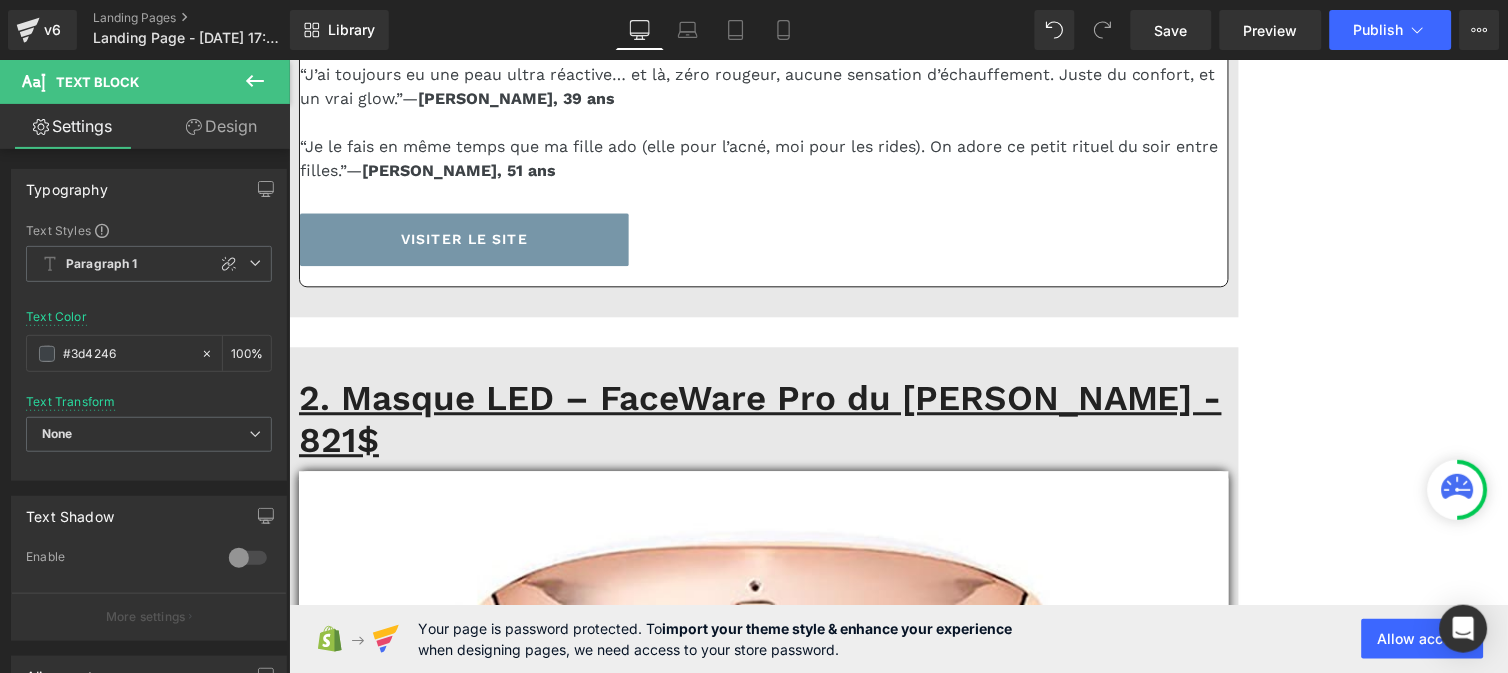 scroll, scrollTop: 6017, scrollLeft: 0, axis: vertical 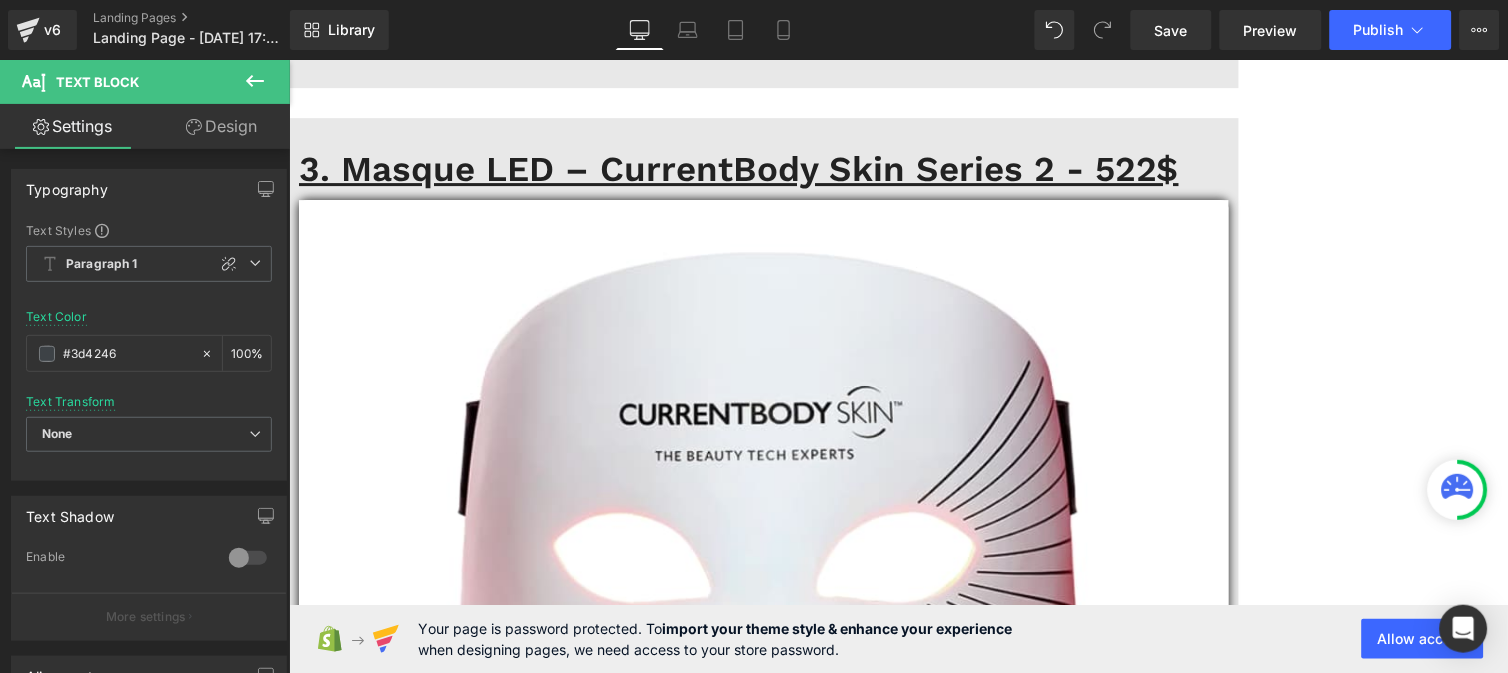 click on "Rides et ridules visiblement atténuées  dès 4 à 5 semaines." at bounding box center (665, 2476) 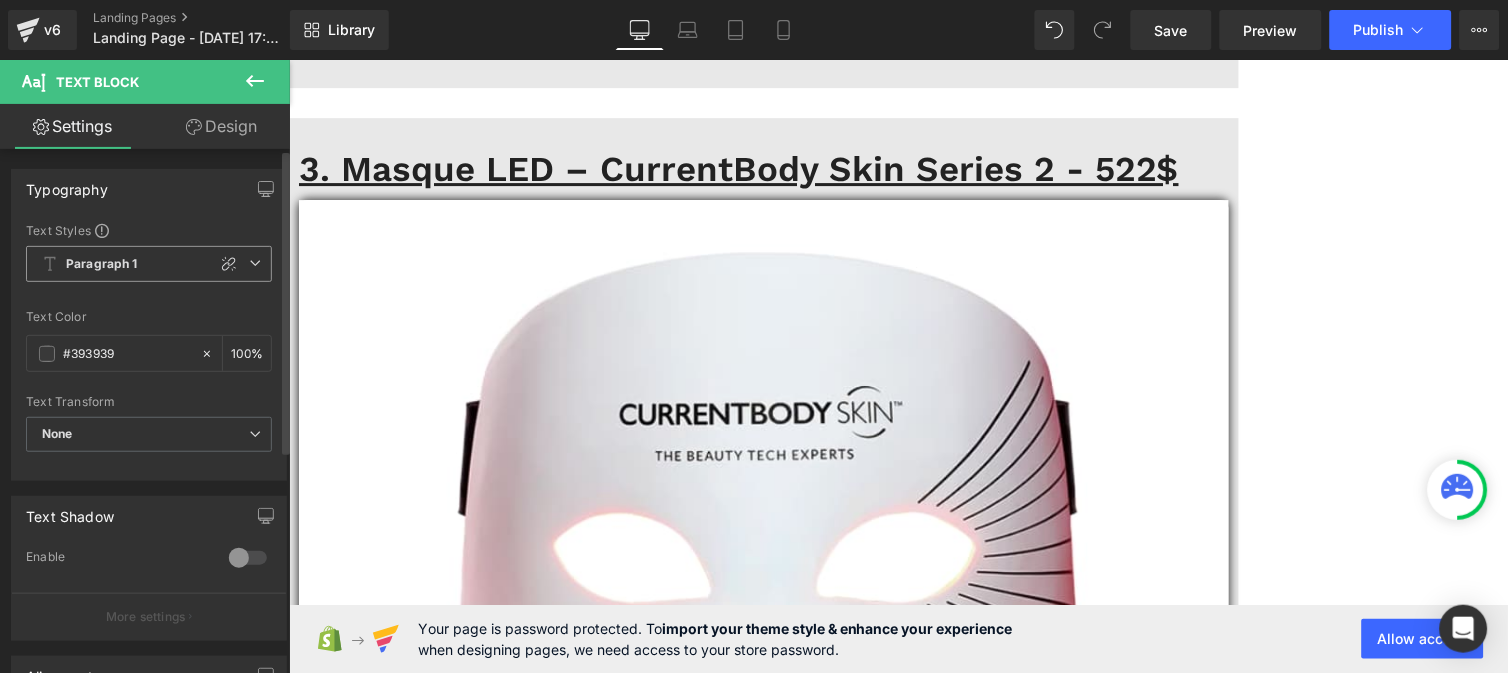 click on "Paragraph 1" at bounding box center [149, 264] 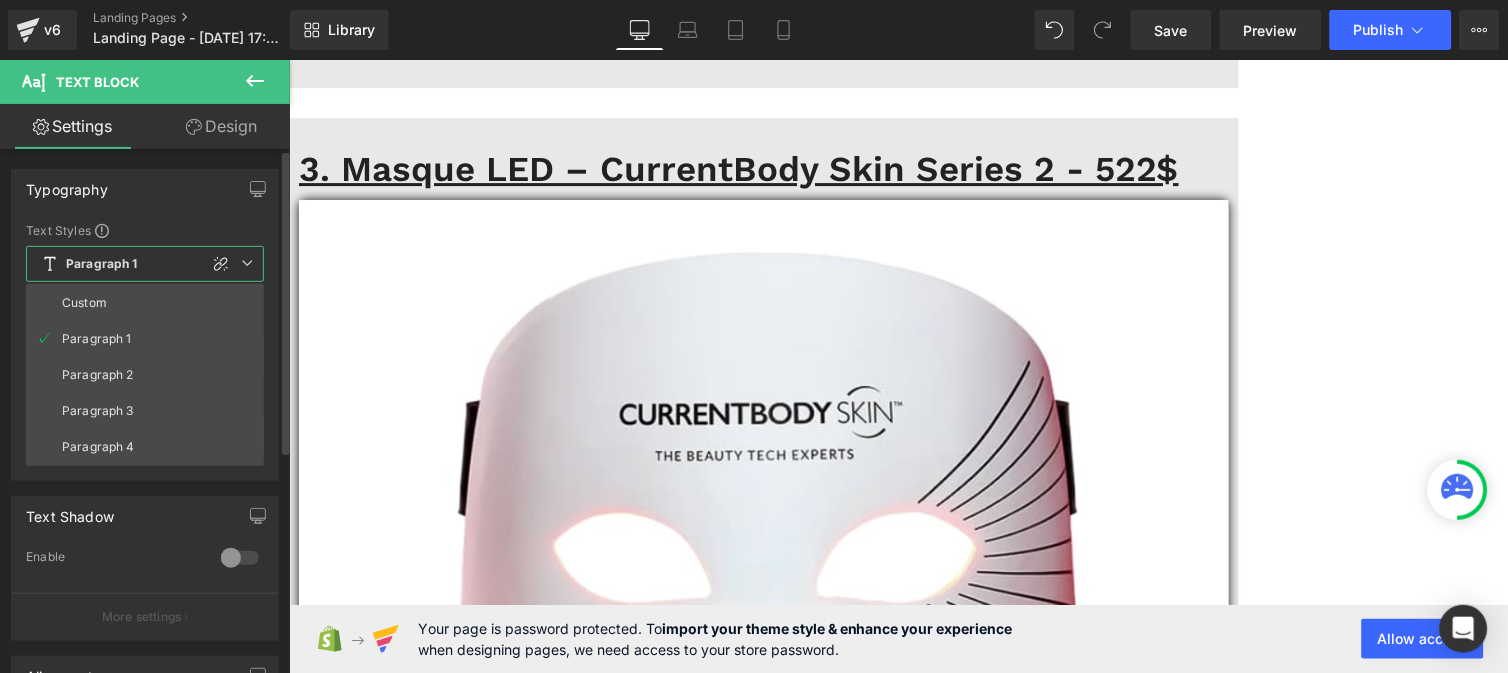 click on "Paragraph 1" at bounding box center (145, 264) 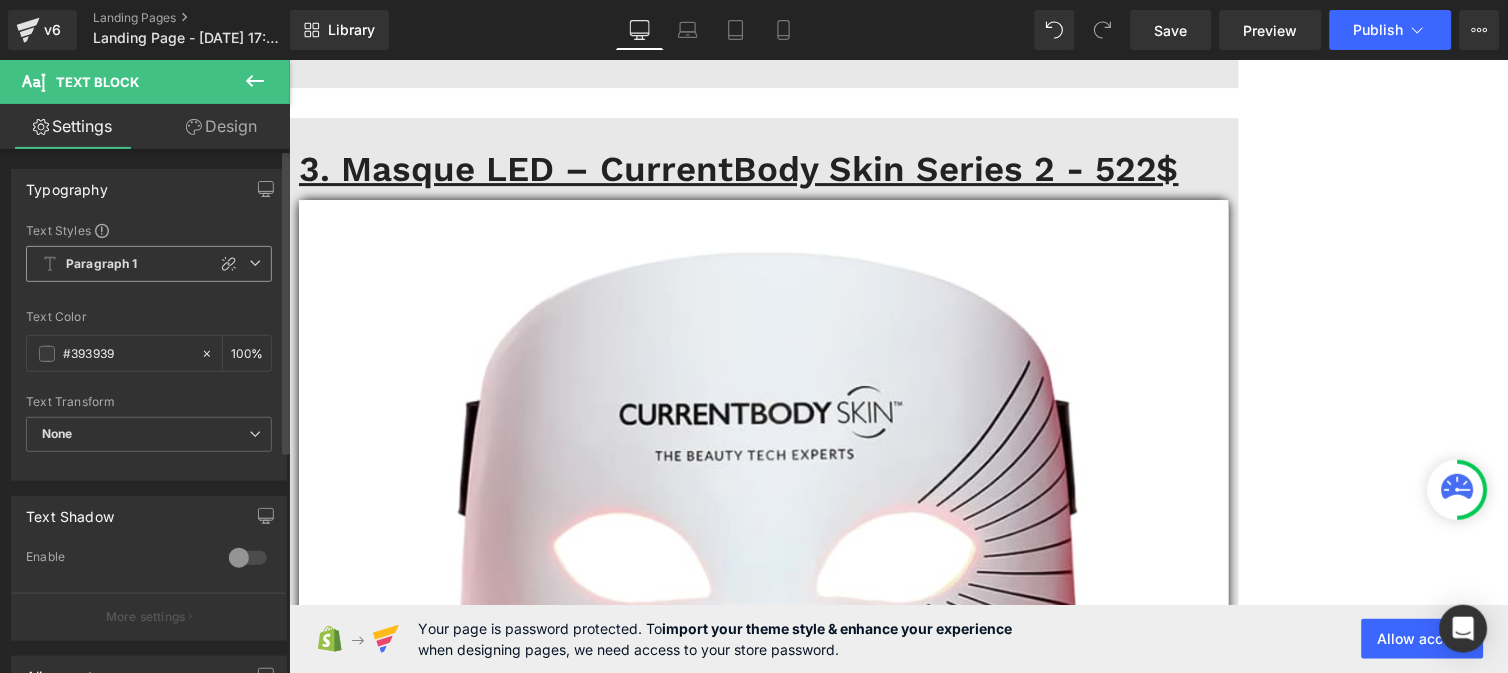 click on "Paragraph 1" at bounding box center (149, 264) 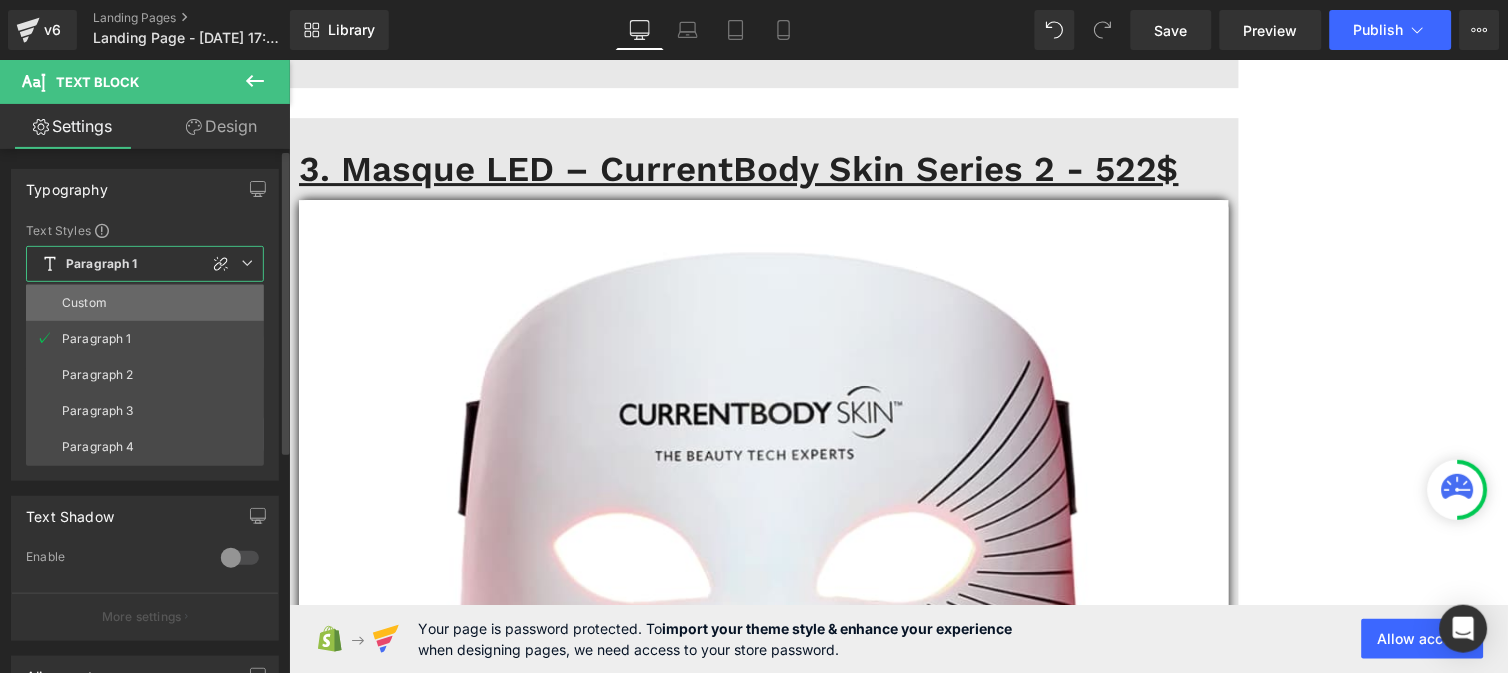 click on "Custom" at bounding box center (84, 303) 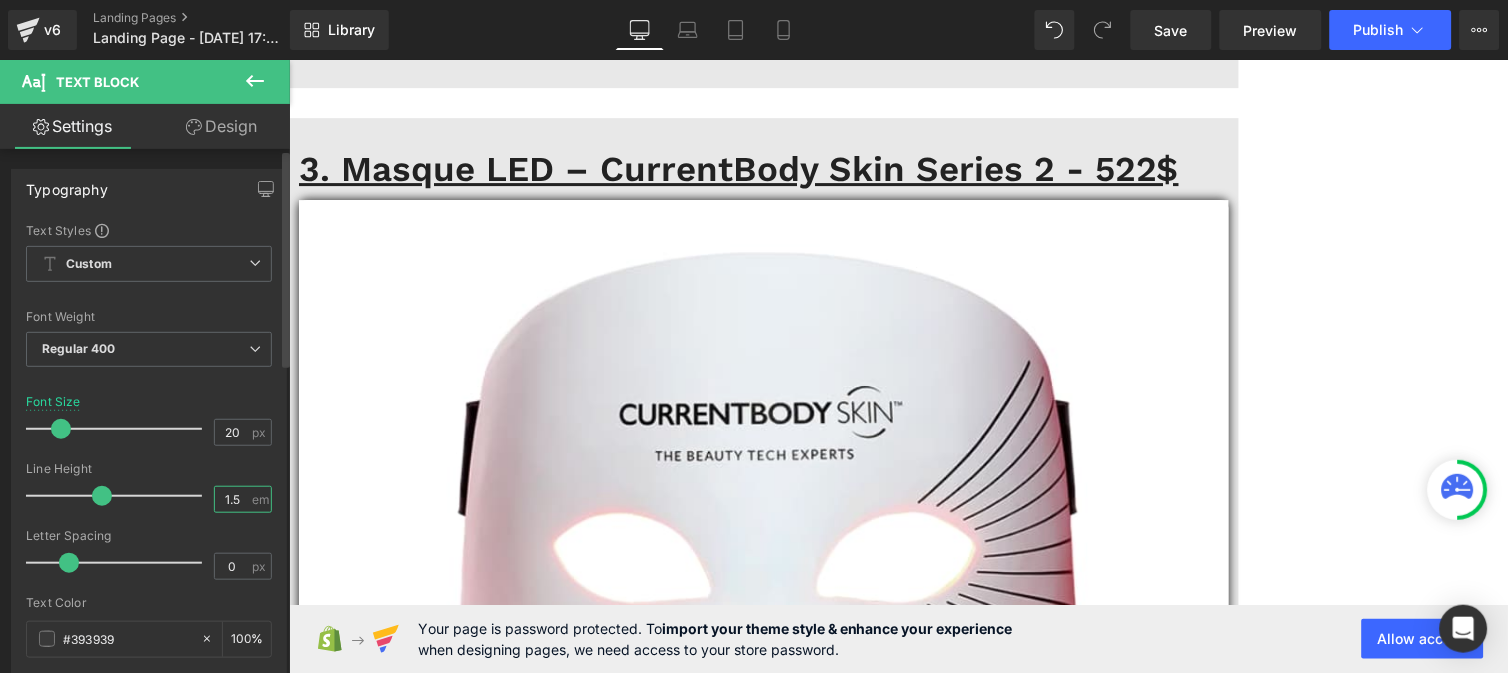 click on "1.5" at bounding box center [232, 499] 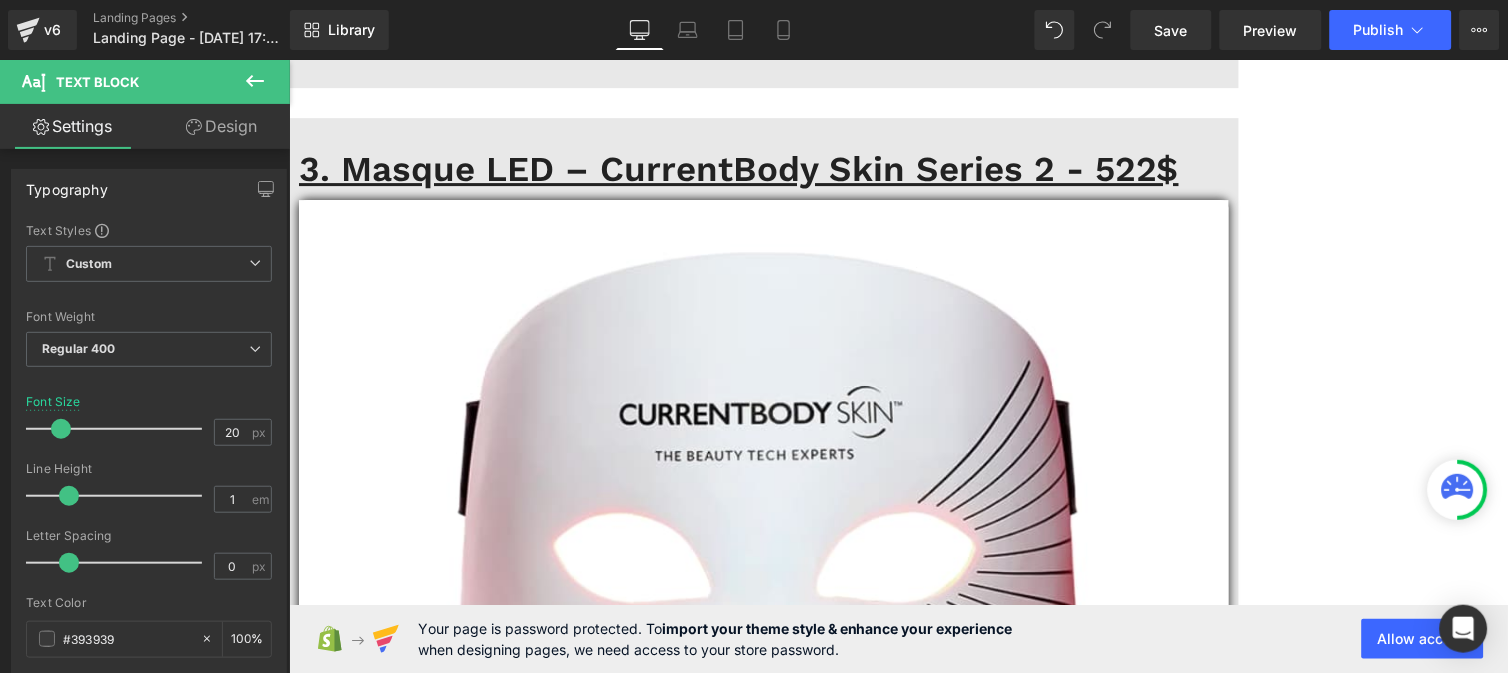 click on "Peau plus ferme et rebondie" at bounding box center (432, 2515) 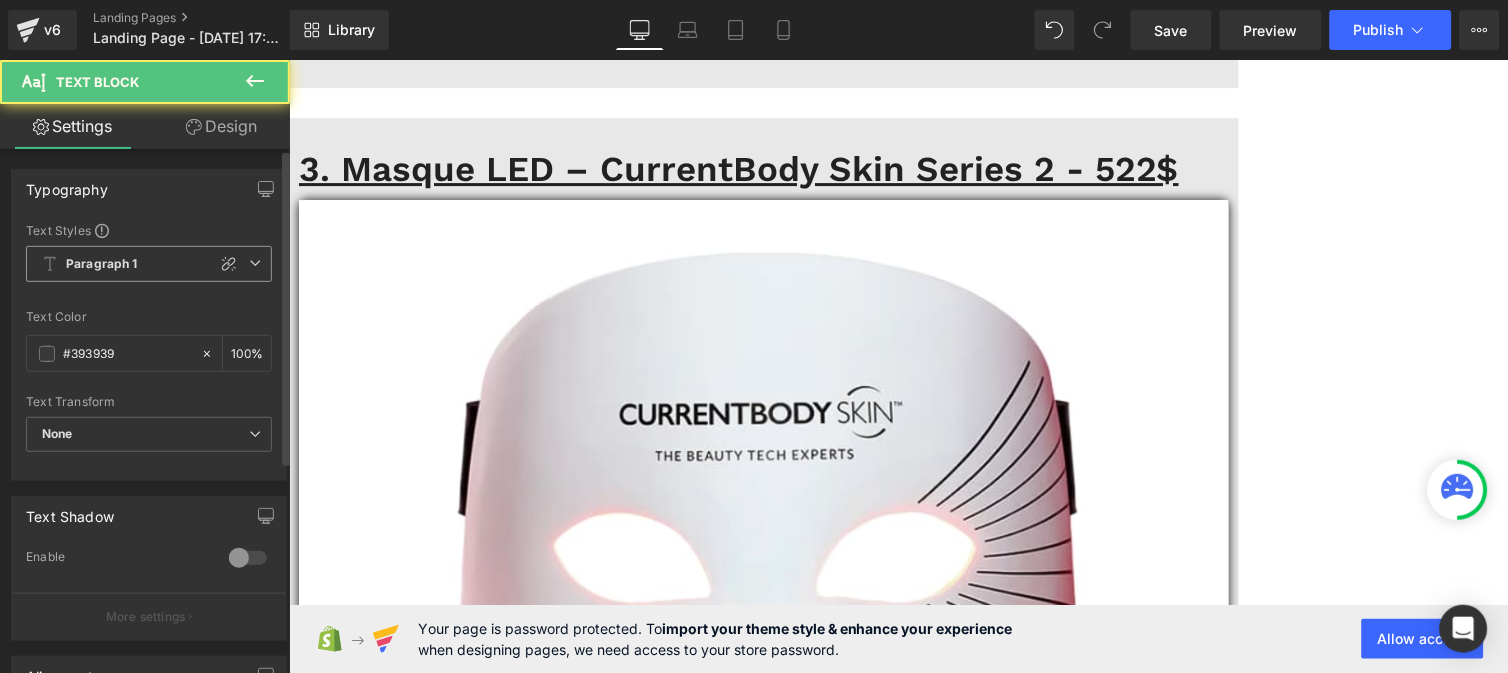 click on "Paragraph 1" at bounding box center [149, 264] 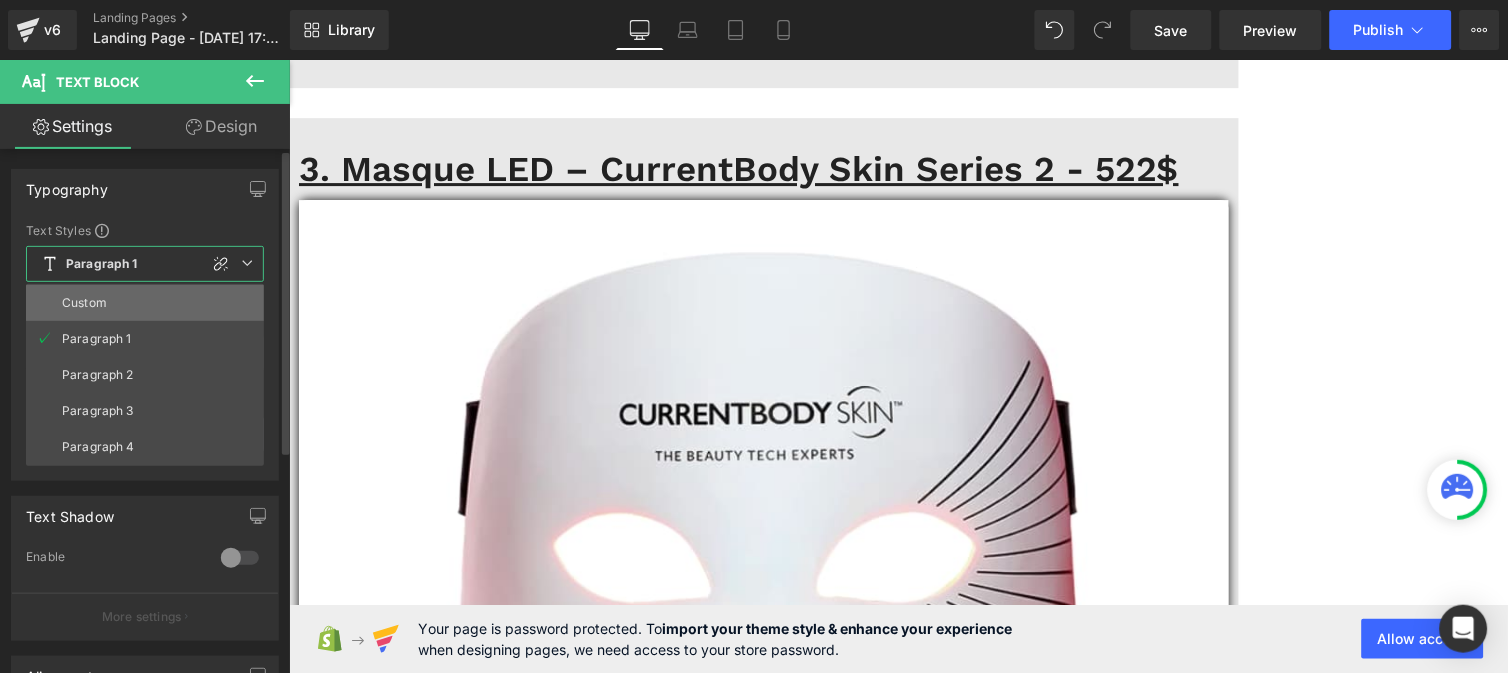 click on "Custom" at bounding box center (84, 303) 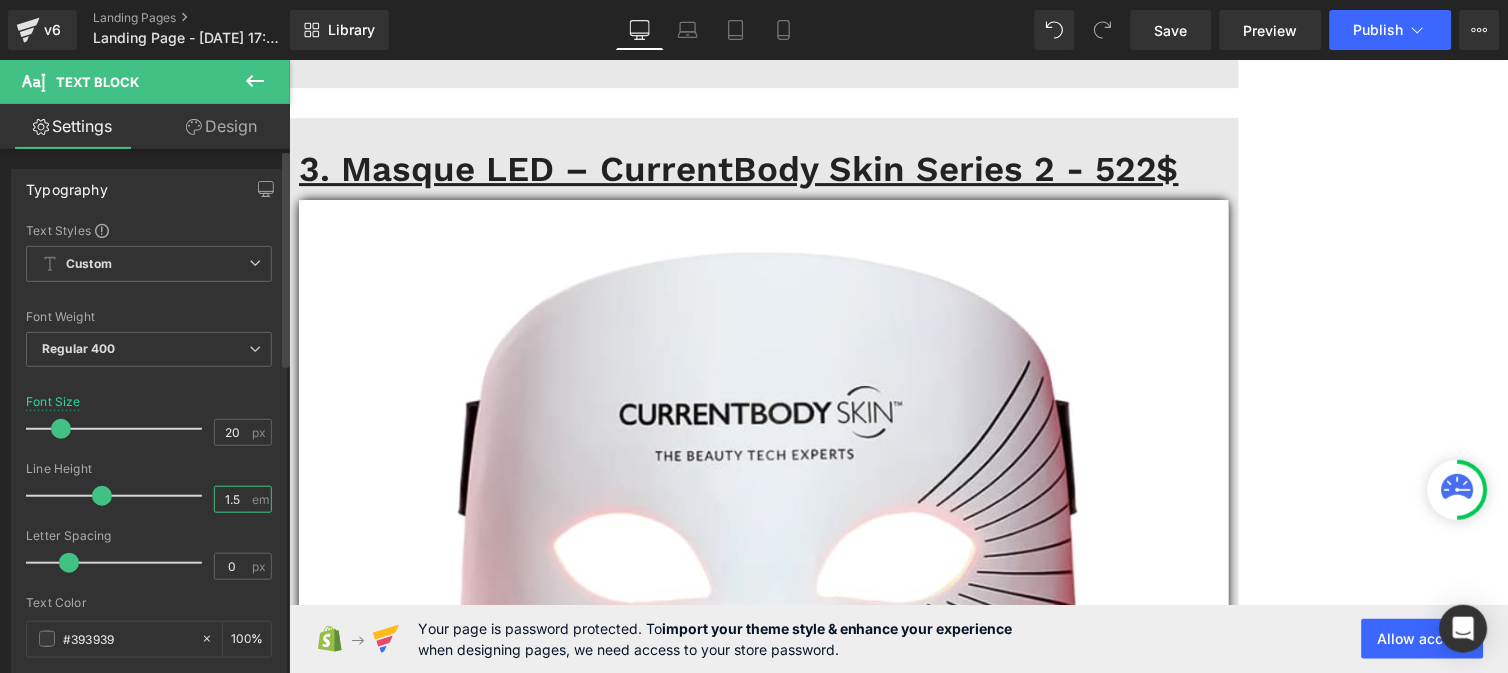 click on "1.5" at bounding box center [232, 499] 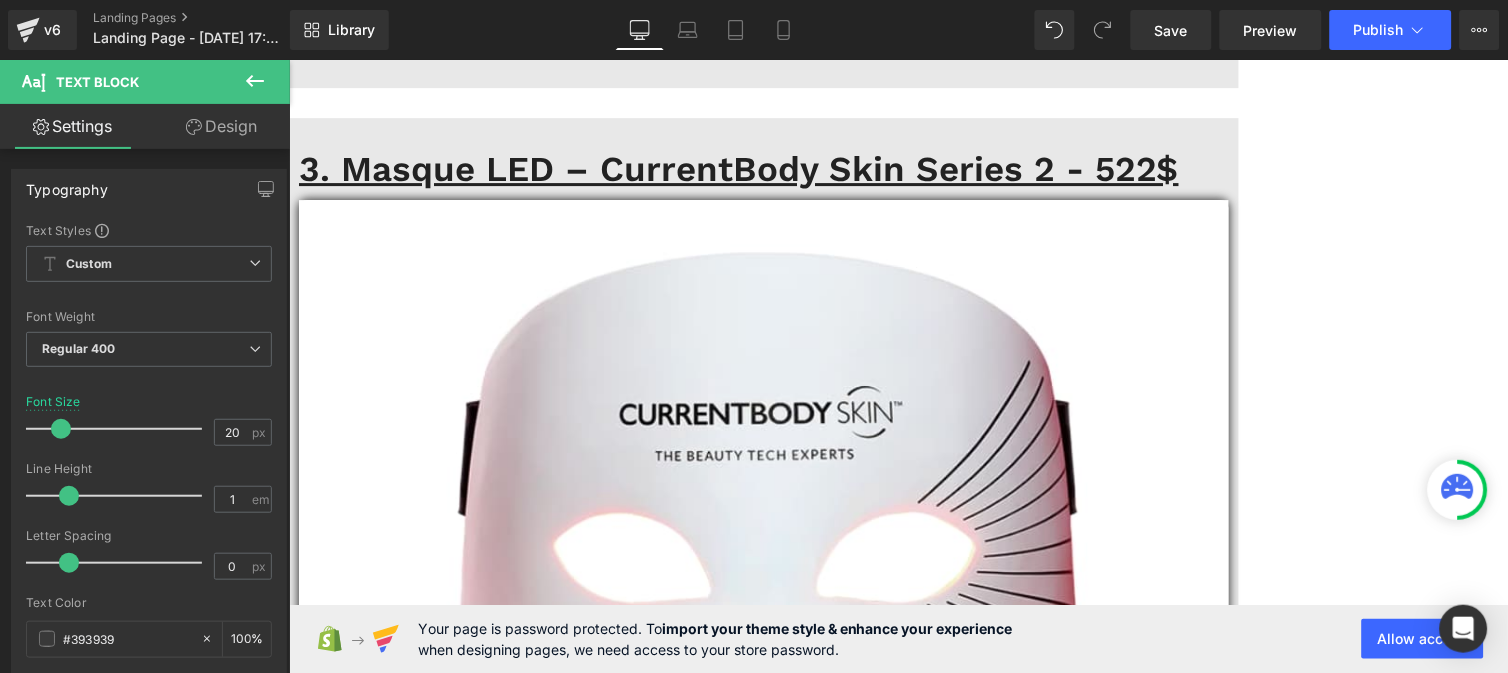 click on "Grain de peau affiné , pores resserrés, et teint plus lumineux sans maquillage." at bounding box center [665, 2556] 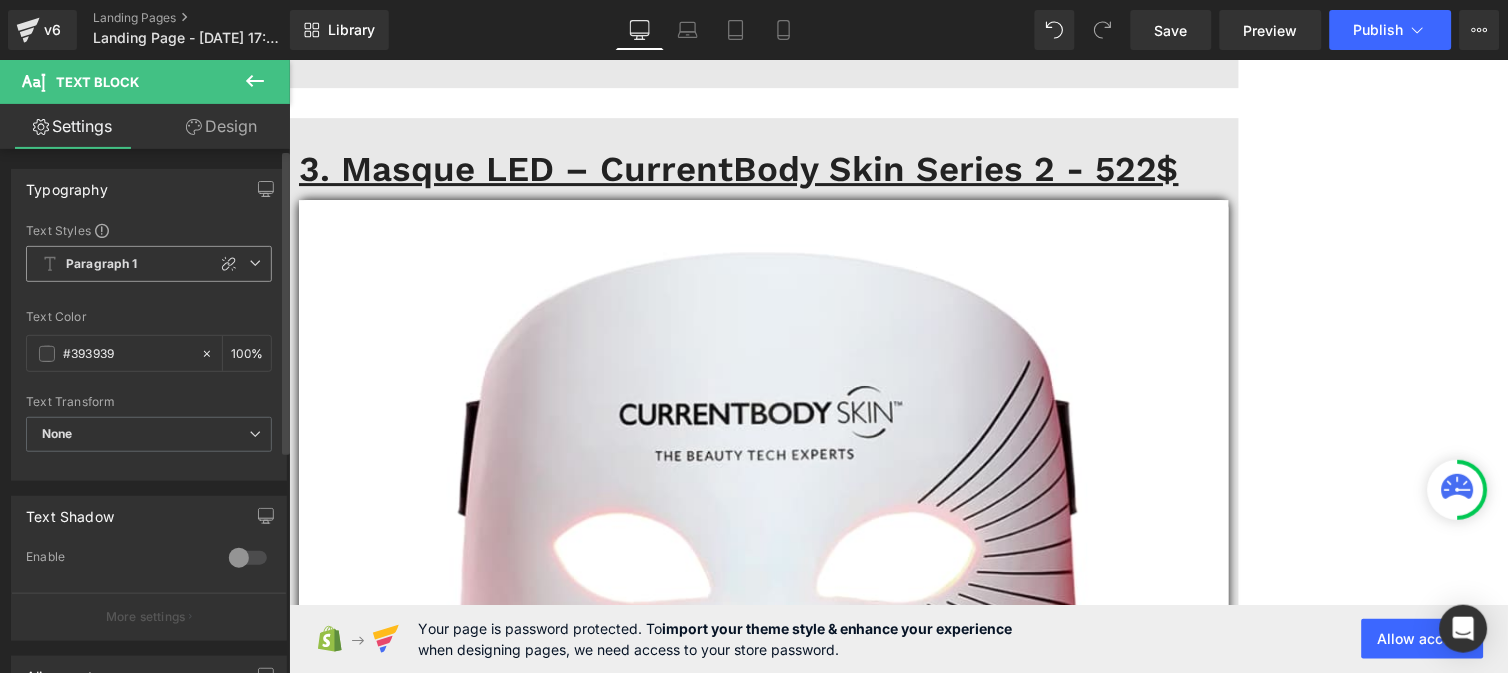click on "Paragraph 1" at bounding box center (102, 264) 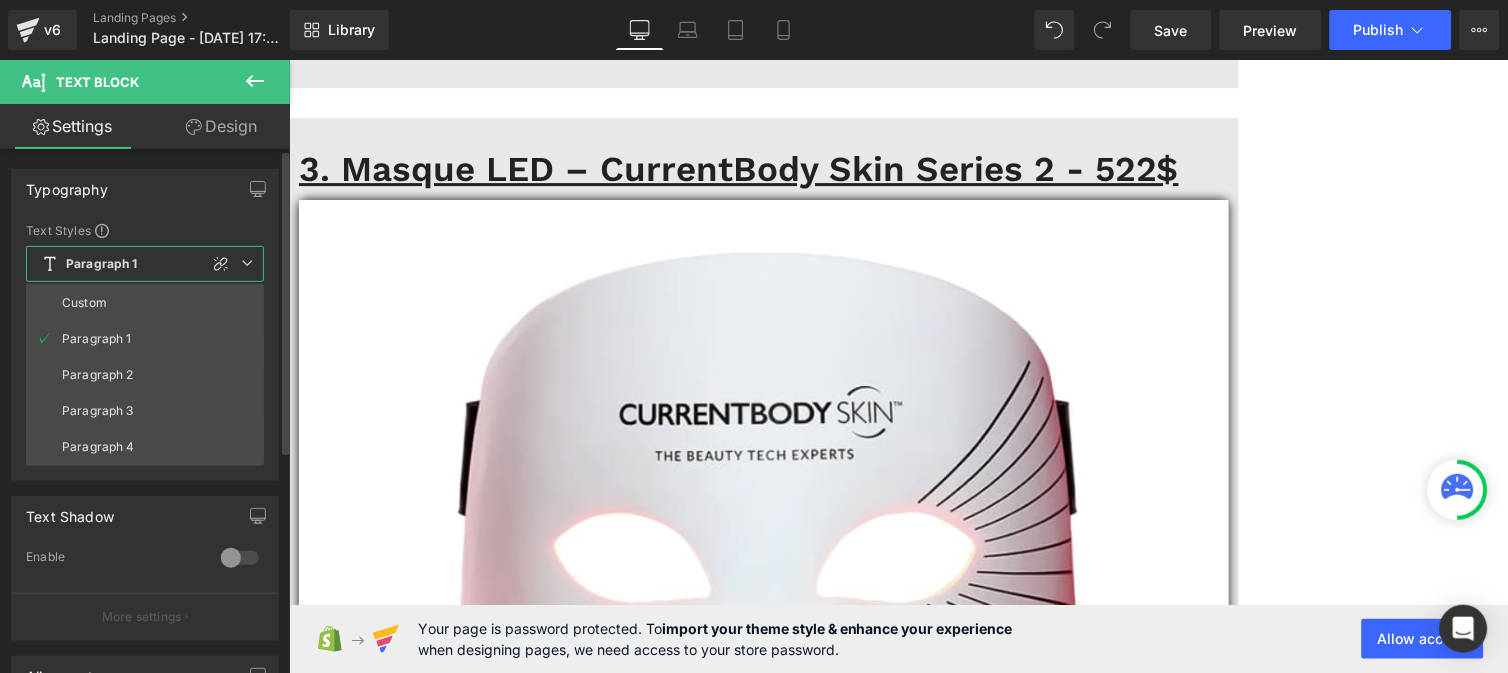 click on "Custom" at bounding box center [84, 303] 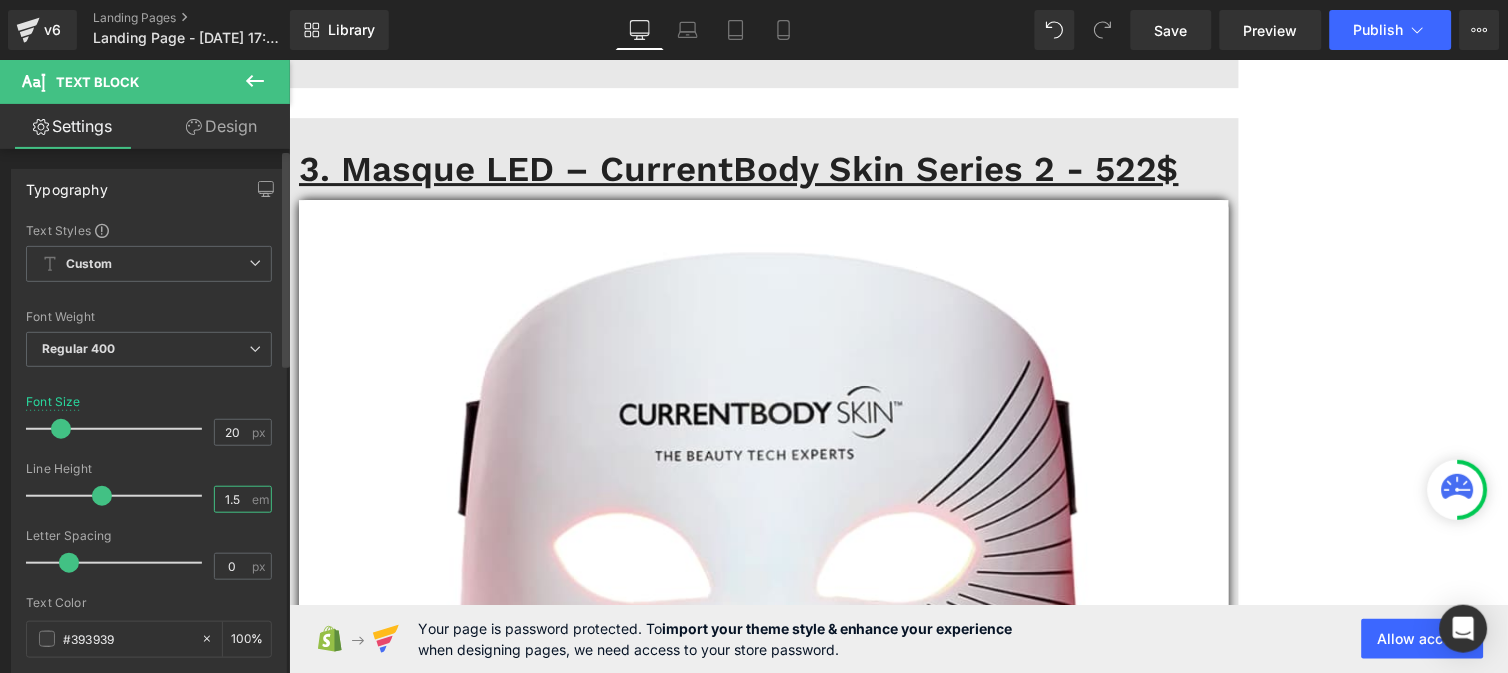 click on "1.5" at bounding box center [232, 499] 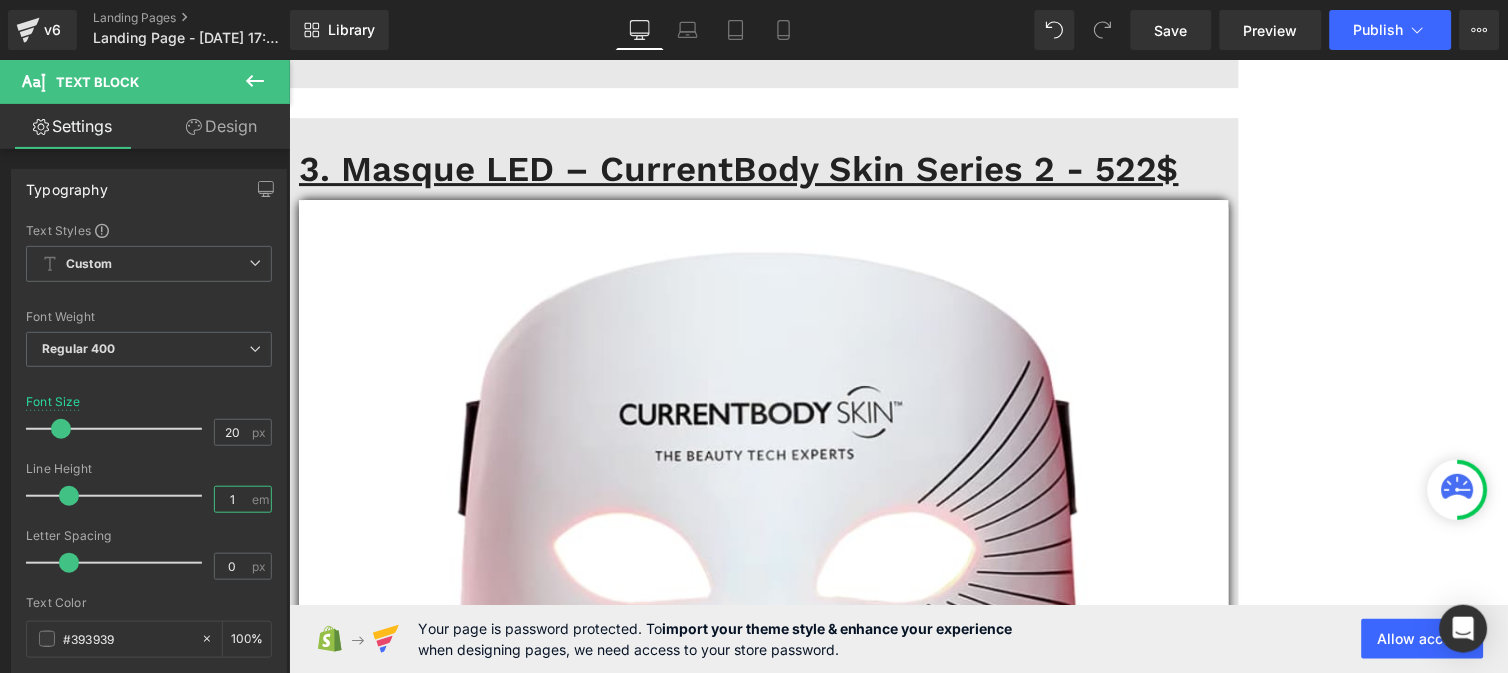 type on "1" 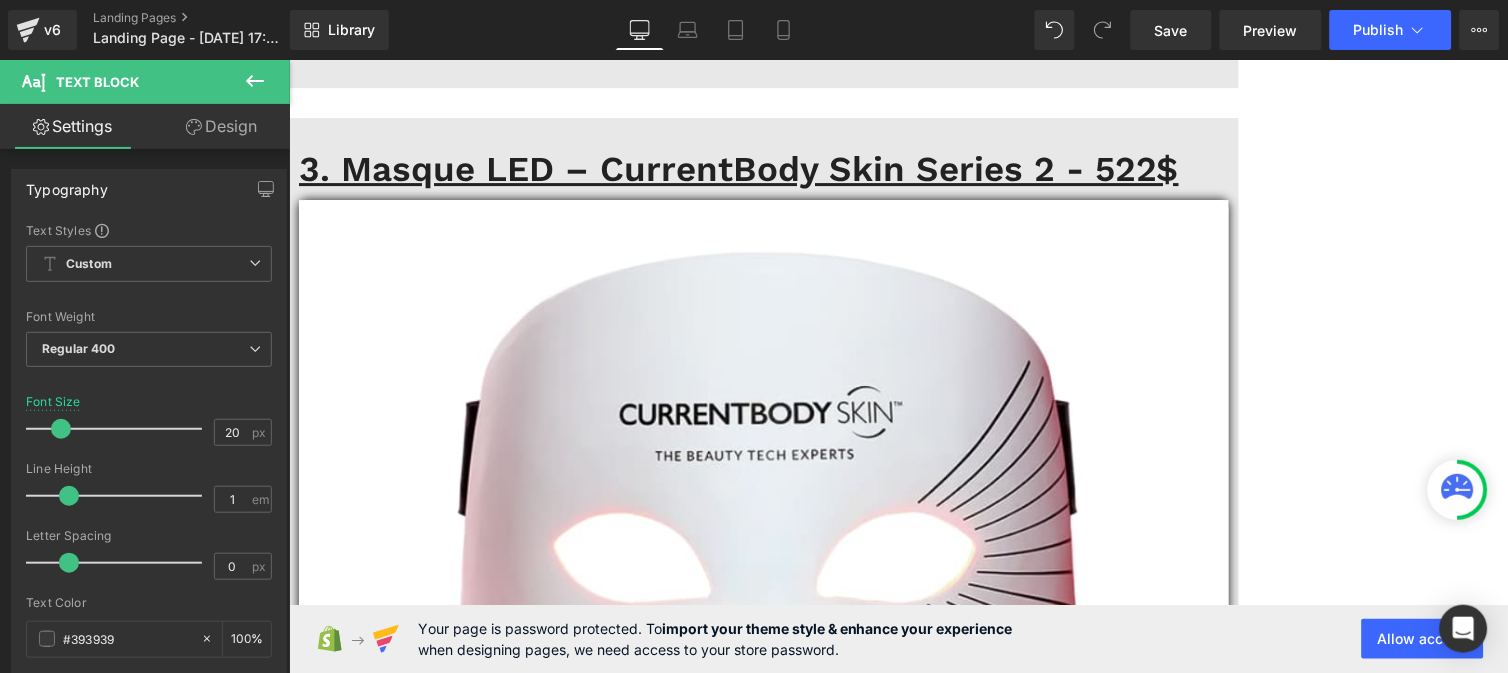 click on "Masque souple et agréable à porter,  même pendant une activité tranquille" at bounding box center [609, 2677] 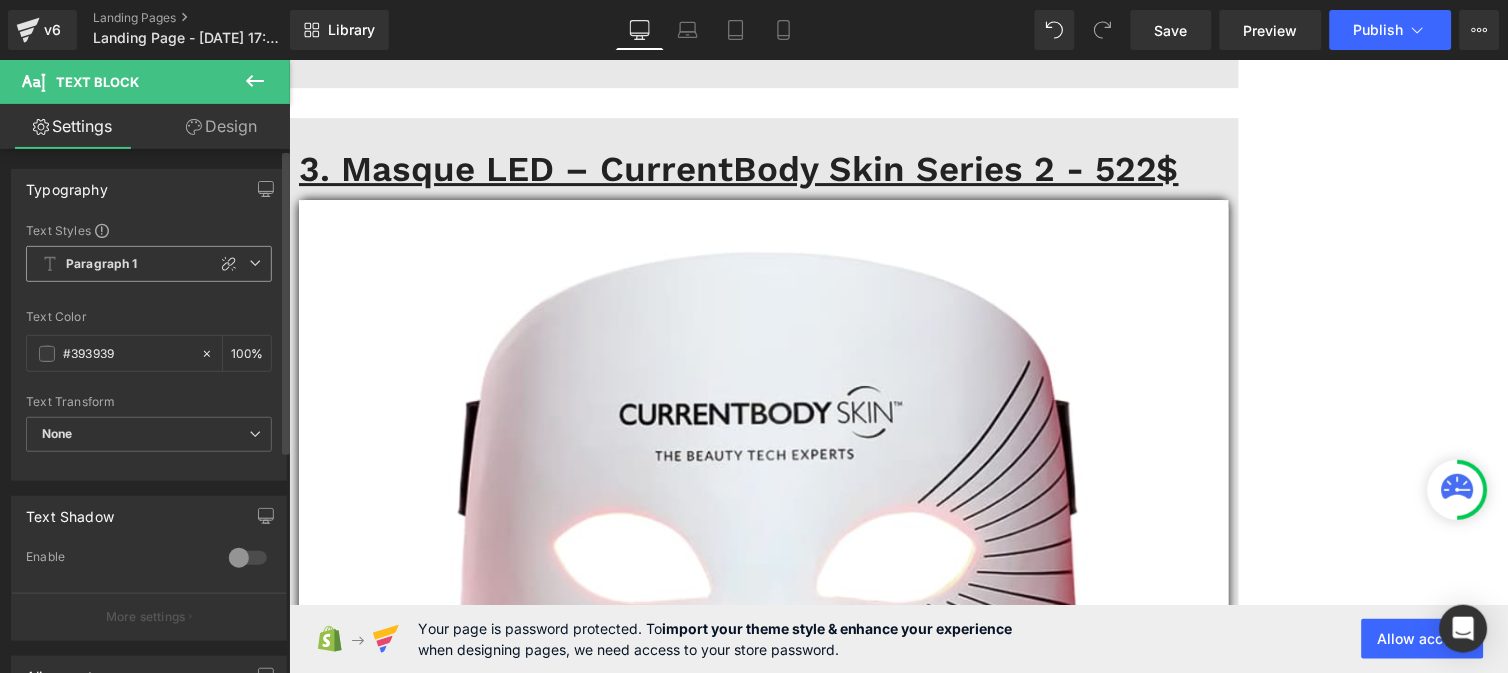 click on "Paragraph 1" at bounding box center [149, 264] 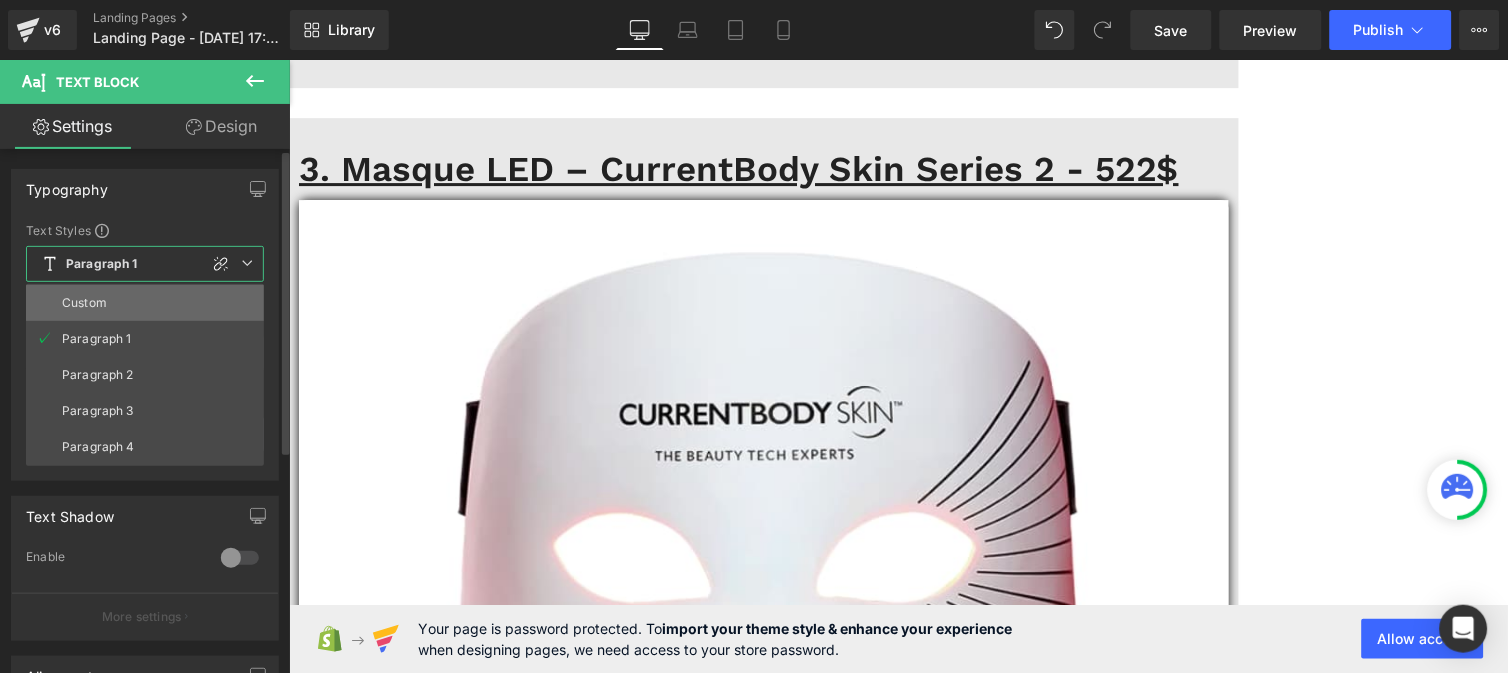 click on "Custom" at bounding box center [145, 303] 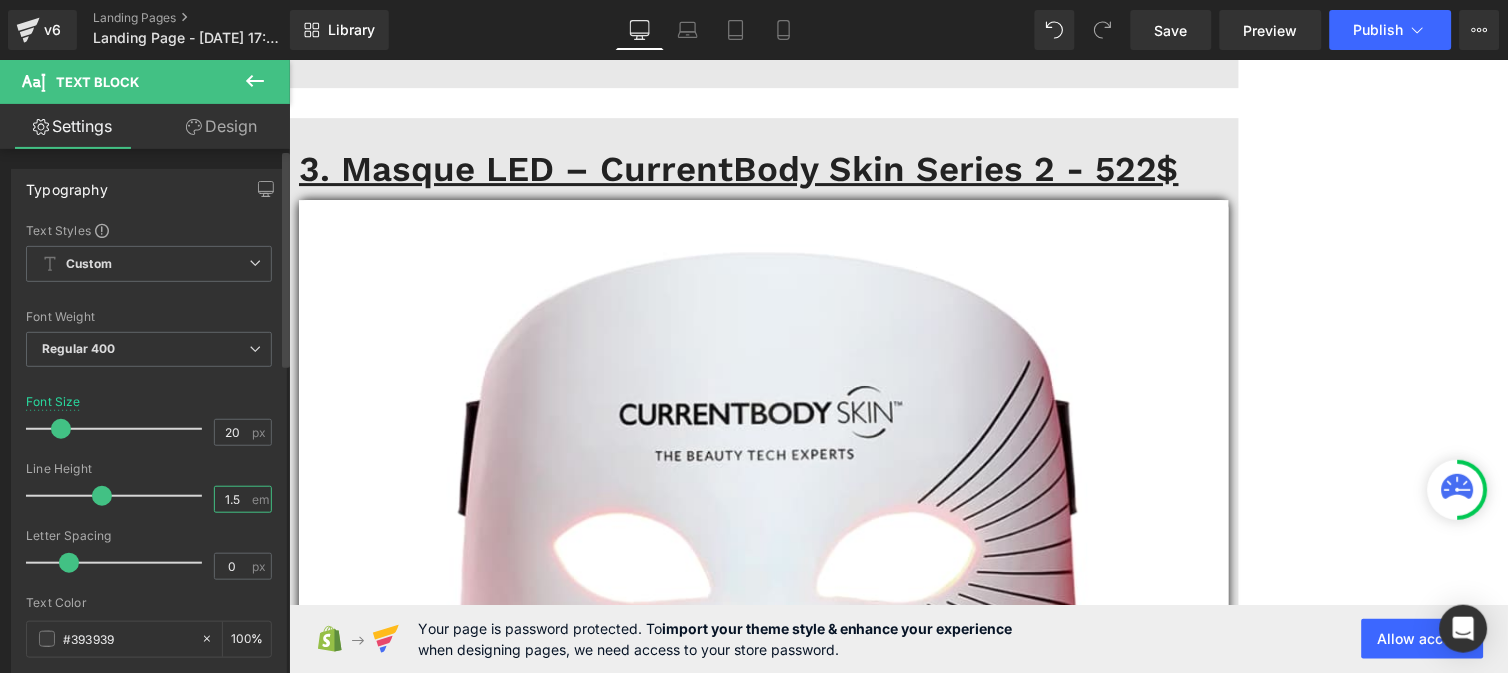 click on "1.5" at bounding box center [232, 499] 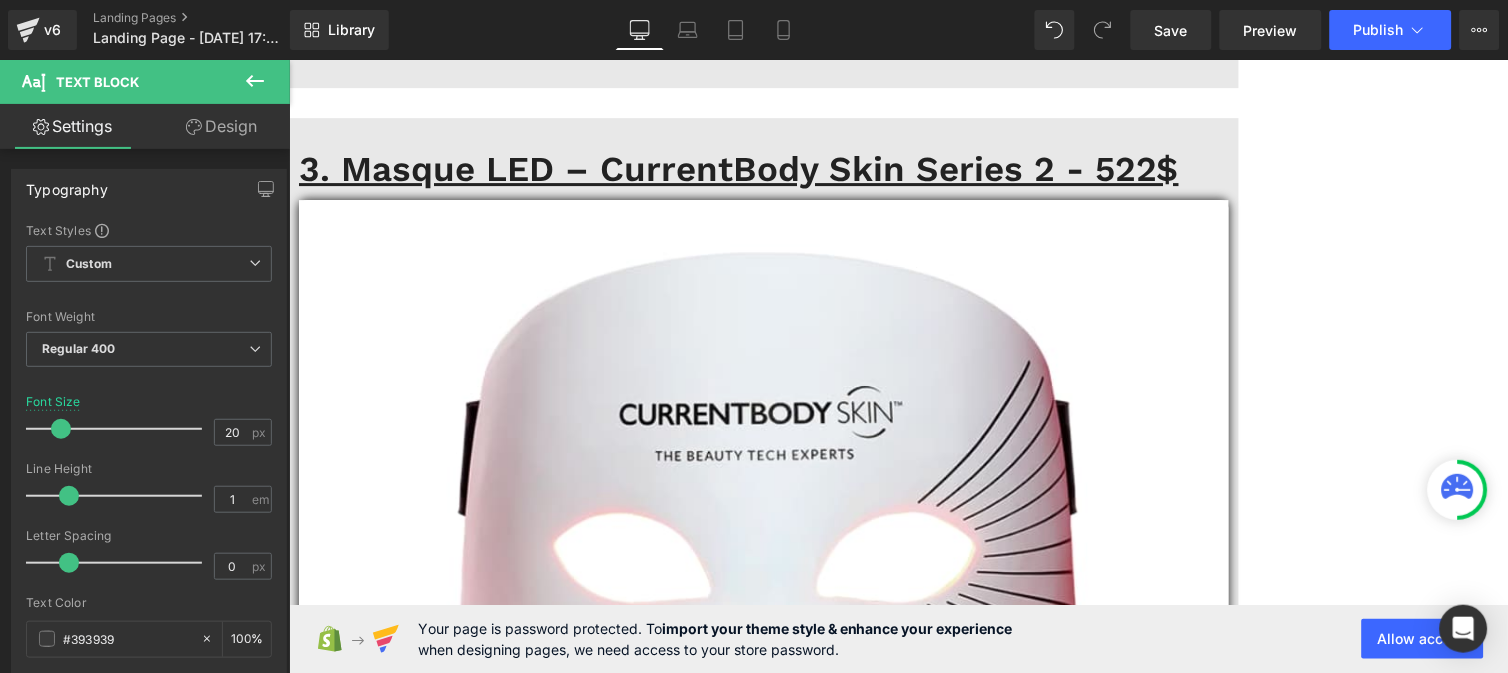 click on "Bonne couvrance  du visage et du menton, sans zones oubliées" at bounding box center (635, 2712) 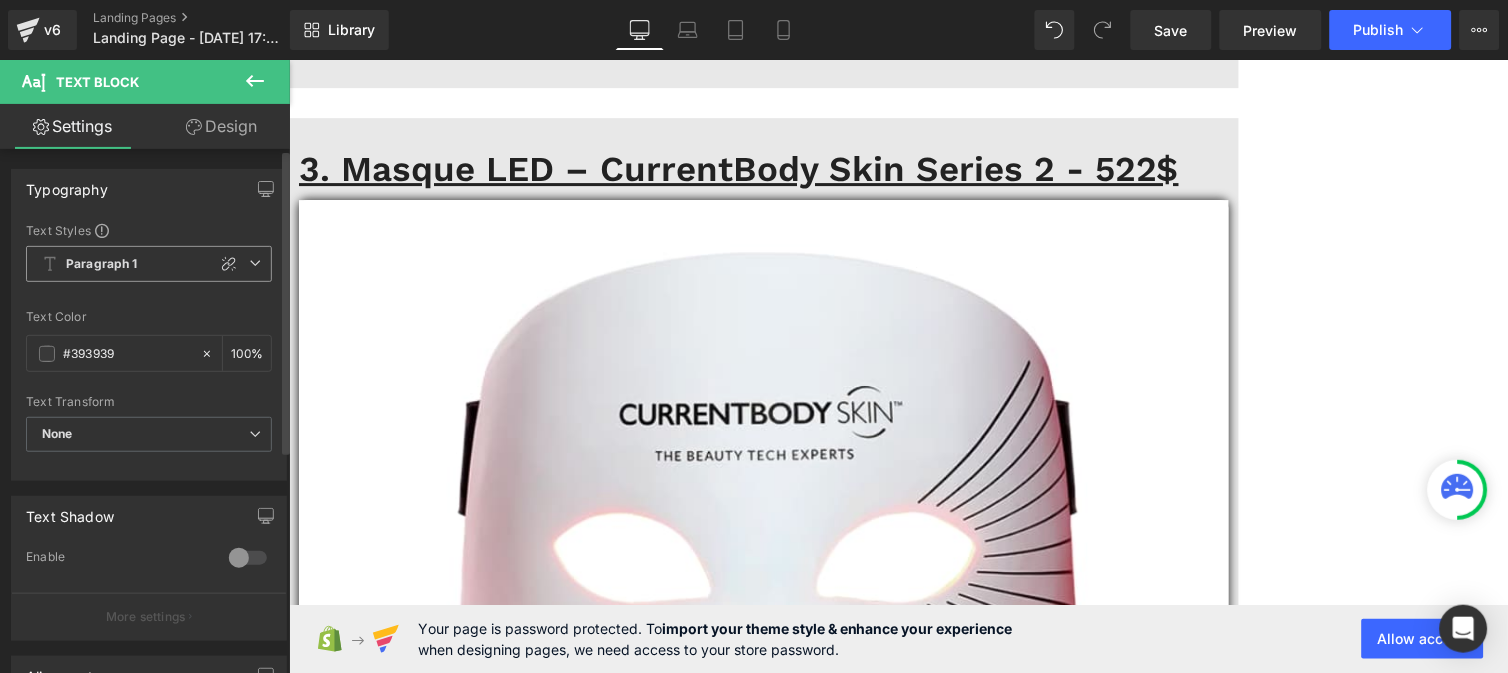 click on "Paragraph 1" at bounding box center [149, 264] 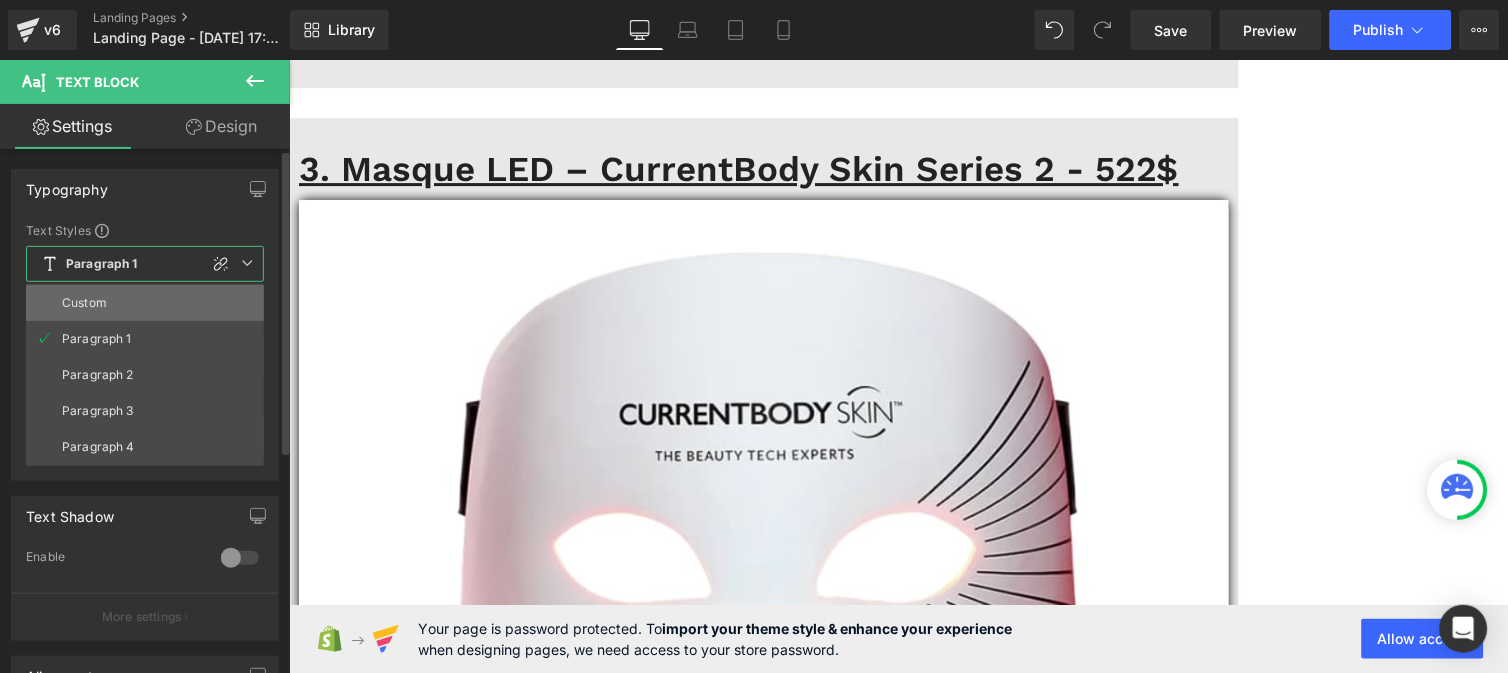 click on "Custom" at bounding box center [145, 303] 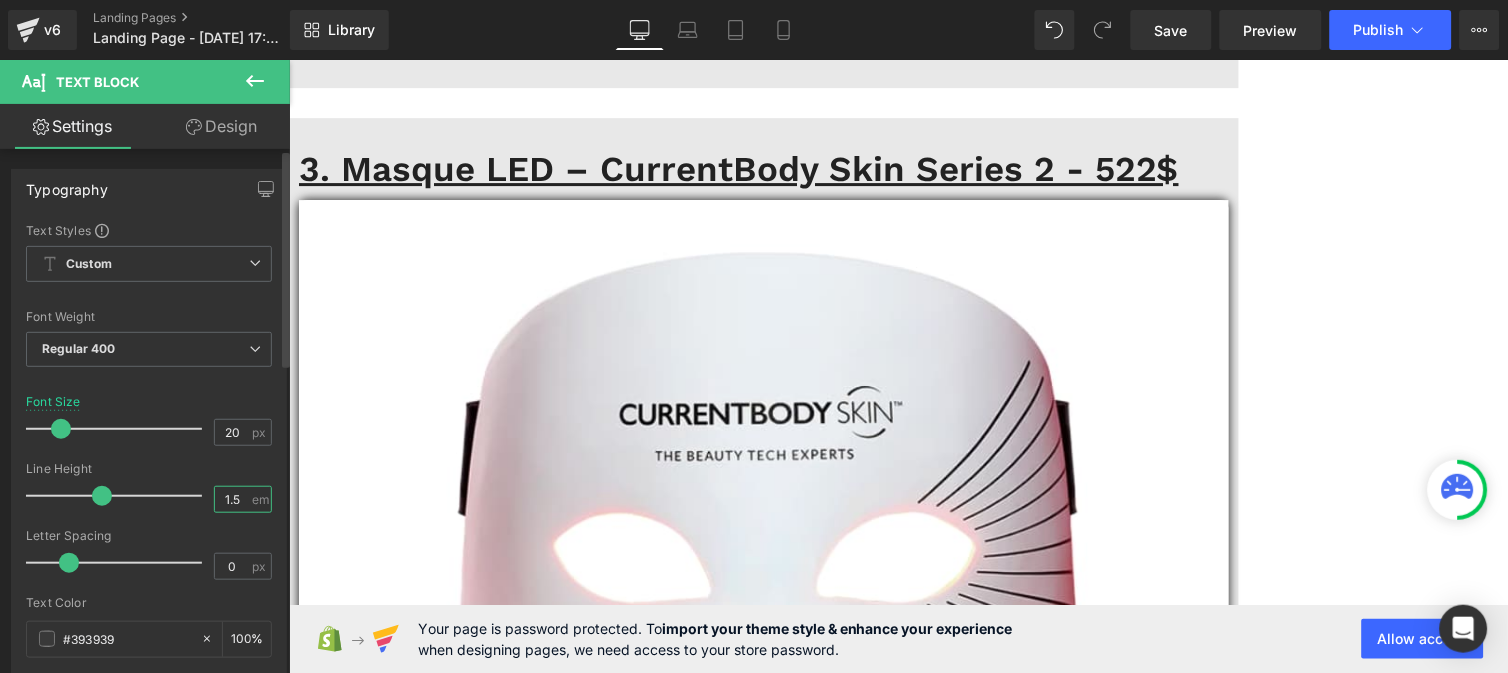click on "1.5" at bounding box center [232, 499] 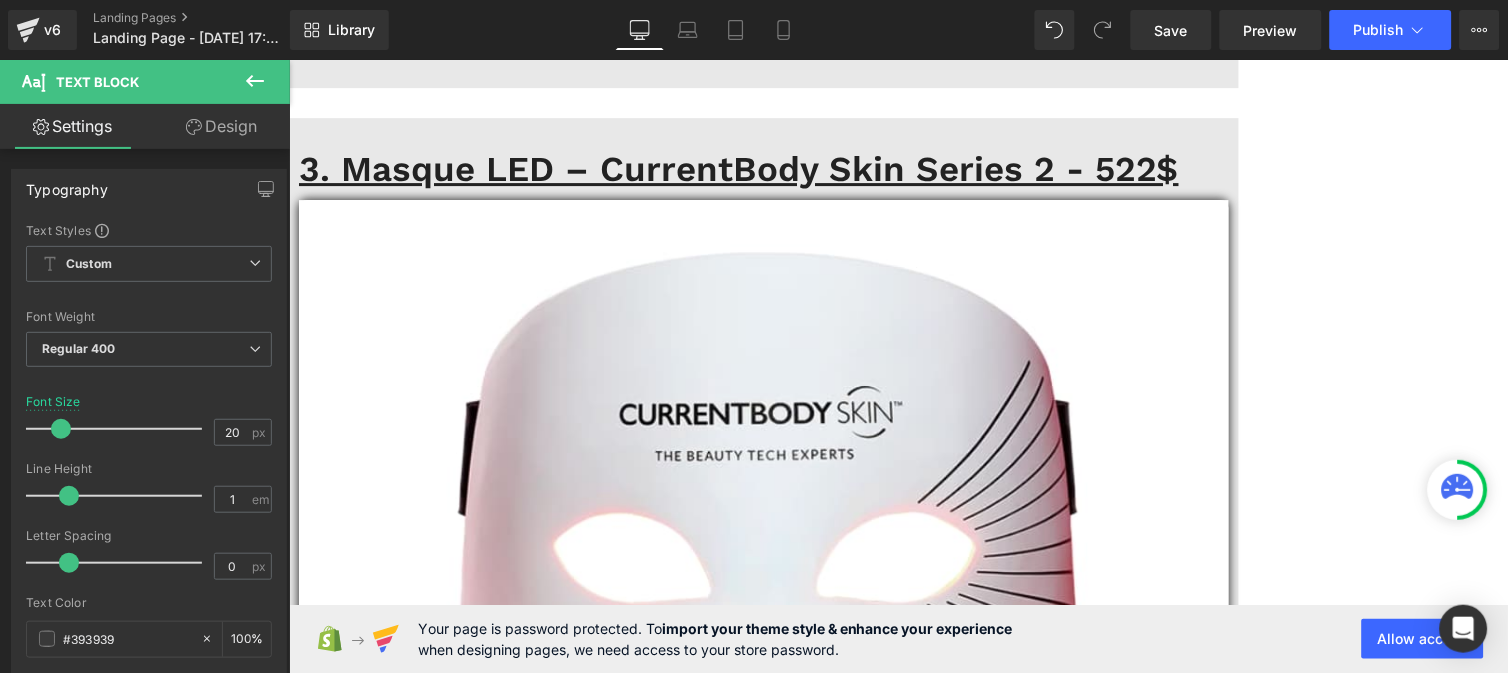 click on "Résultats visibles après quelques semaines , si on reste régulière" at bounding box center (635, 2747) 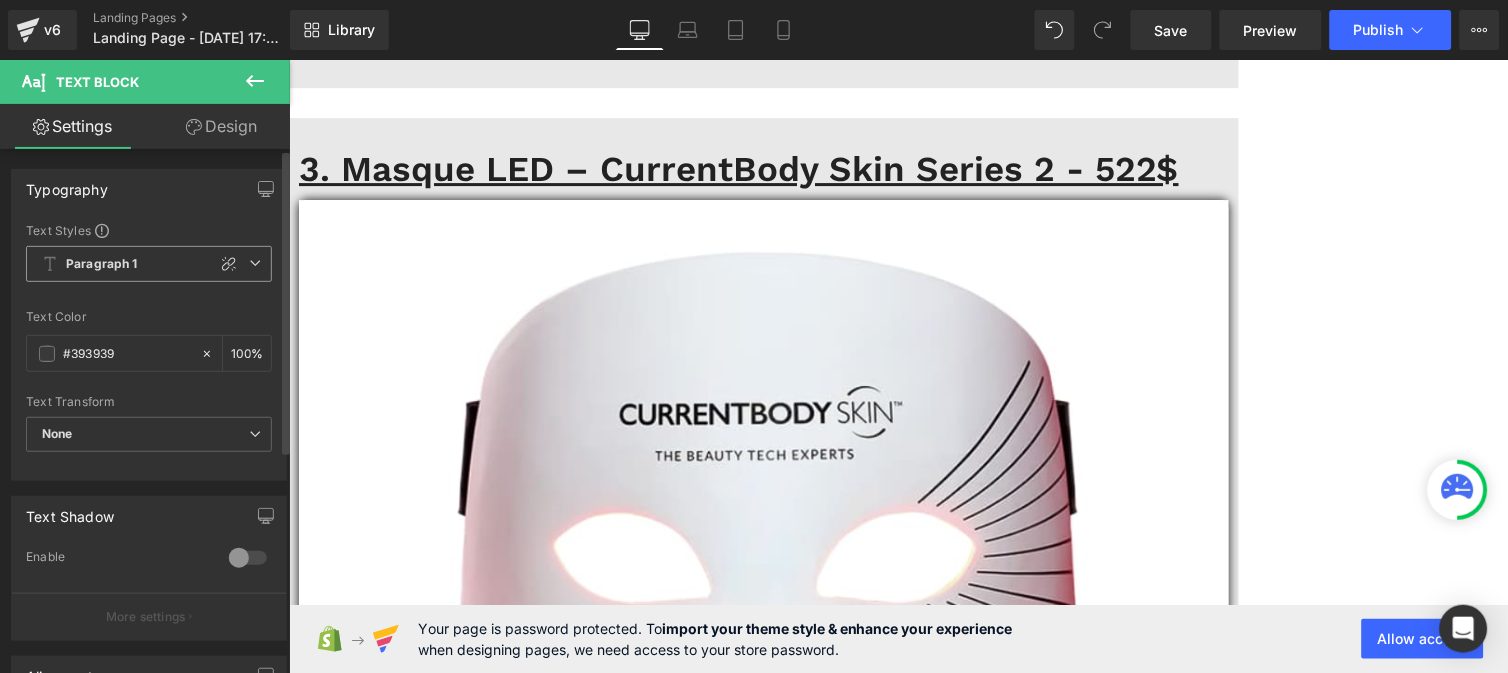click on "Paragraph 1" at bounding box center [102, 264] 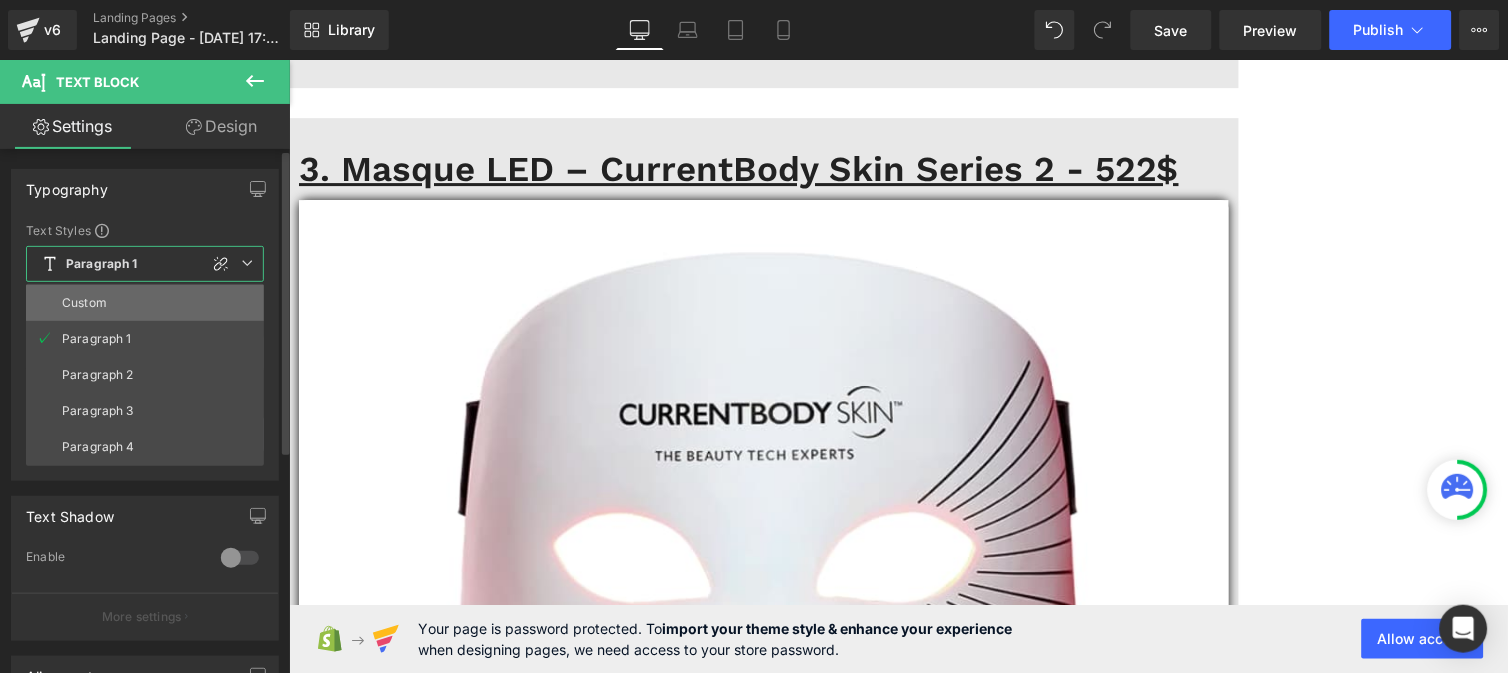 click on "Custom" at bounding box center (145, 303) 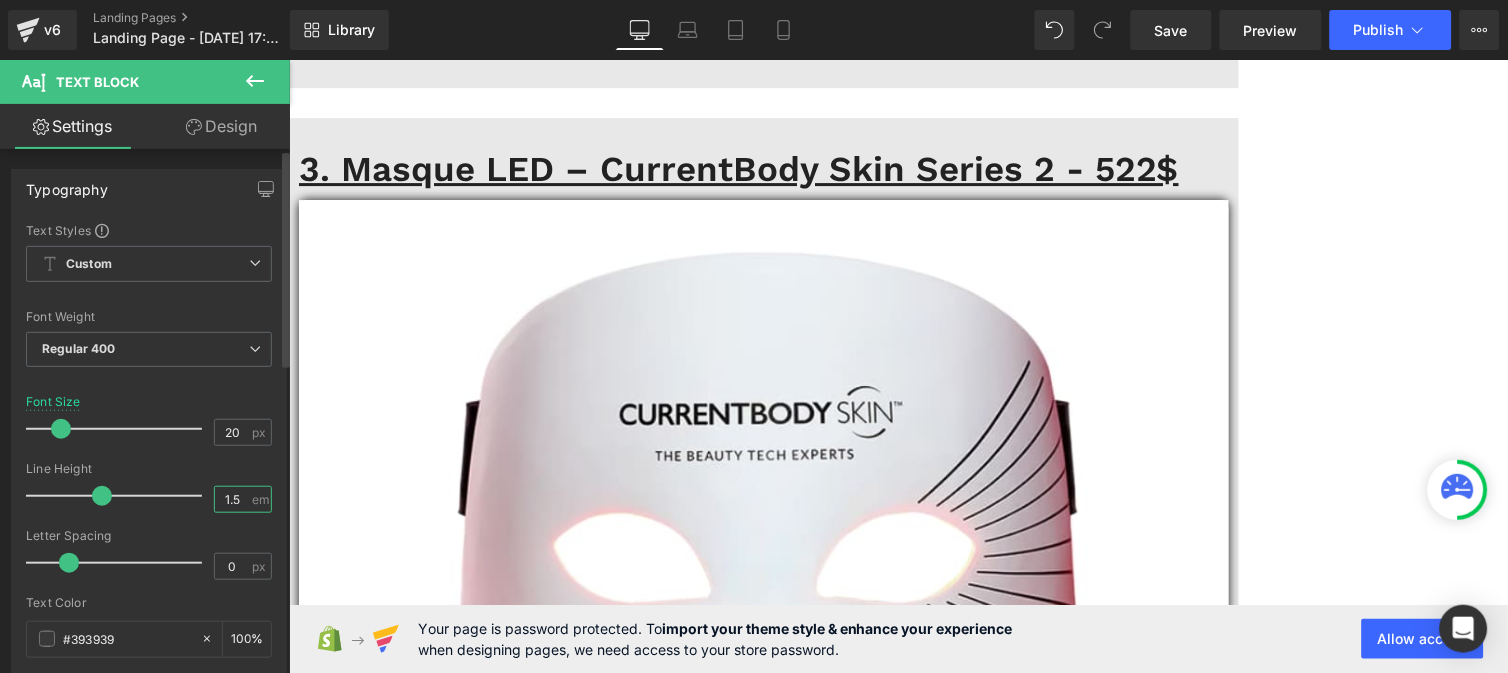 click on "1.5" at bounding box center [232, 499] 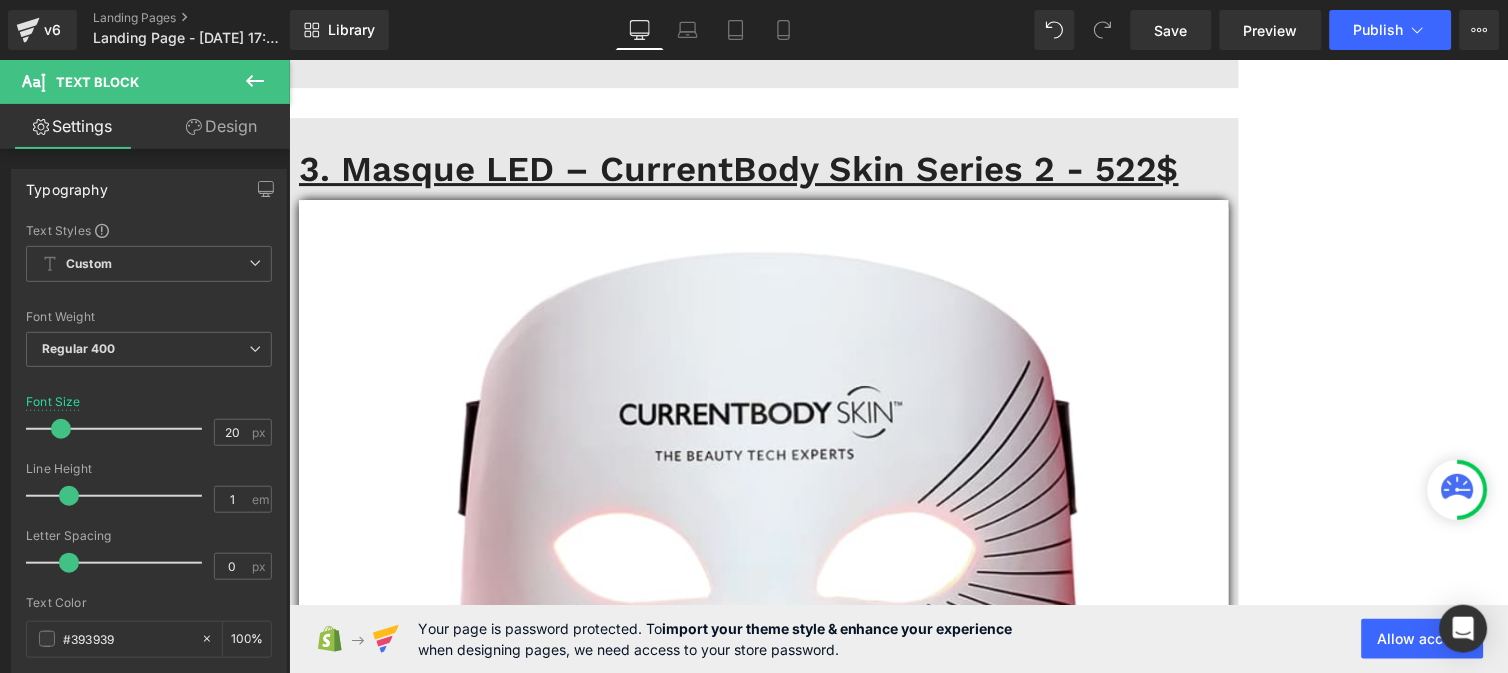 click on "Utilisable avec ou sans sérum" at bounding box center (438, 2781) 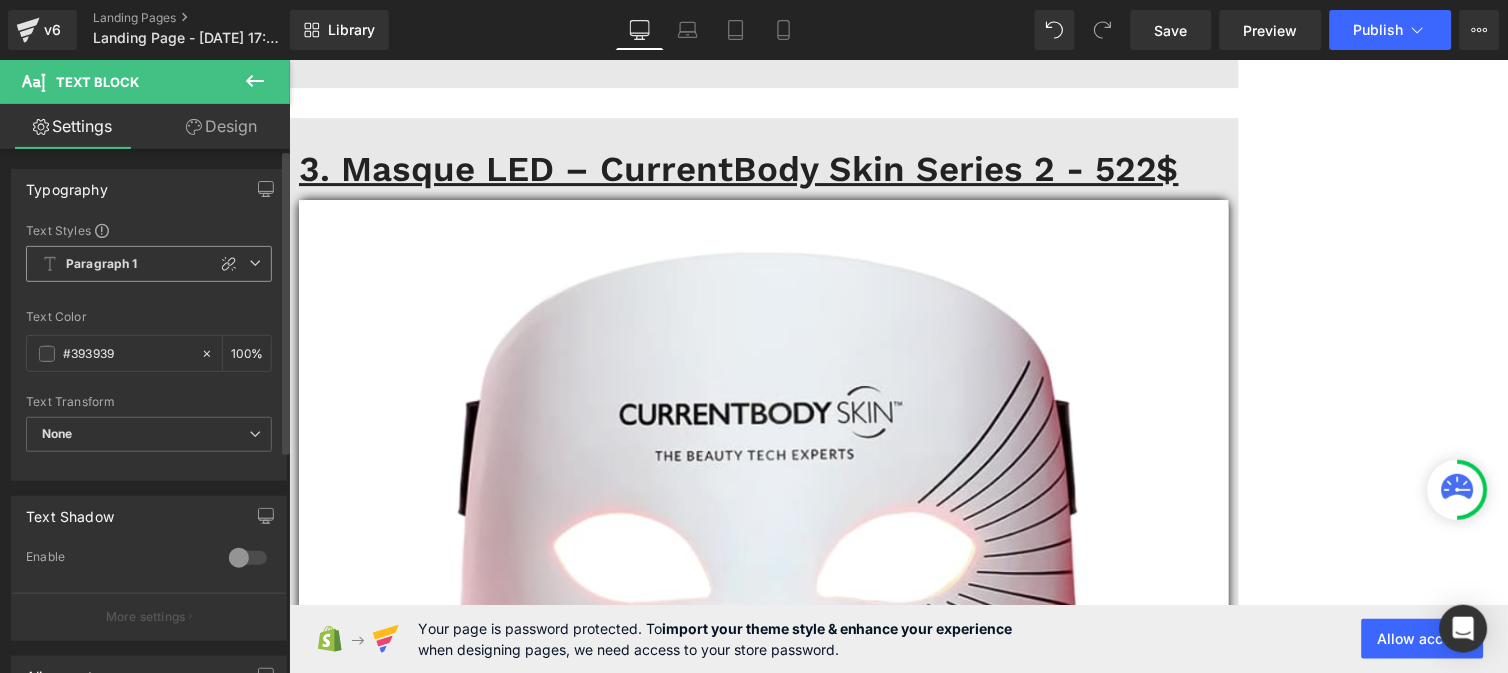 click on "Paragraph 1" at bounding box center (149, 264) 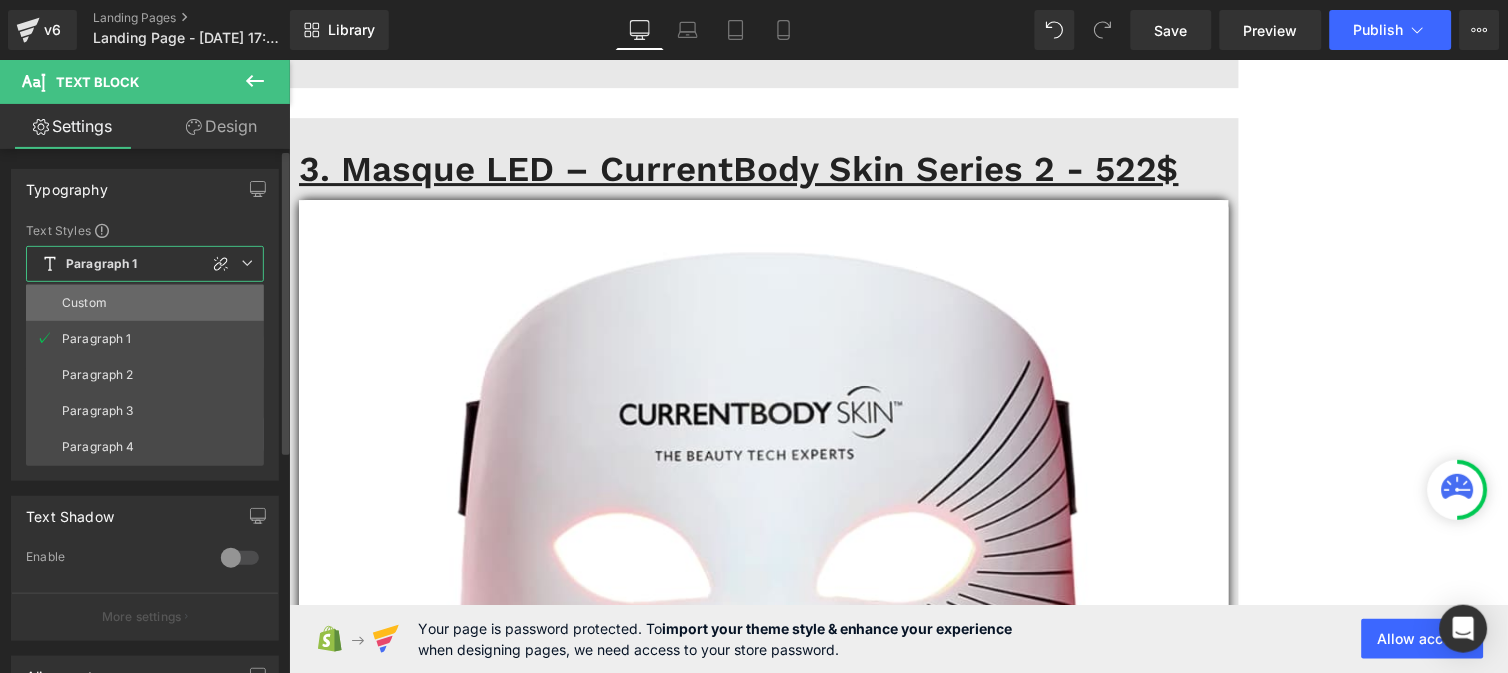 click on "Custom" at bounding box center [145, 303] 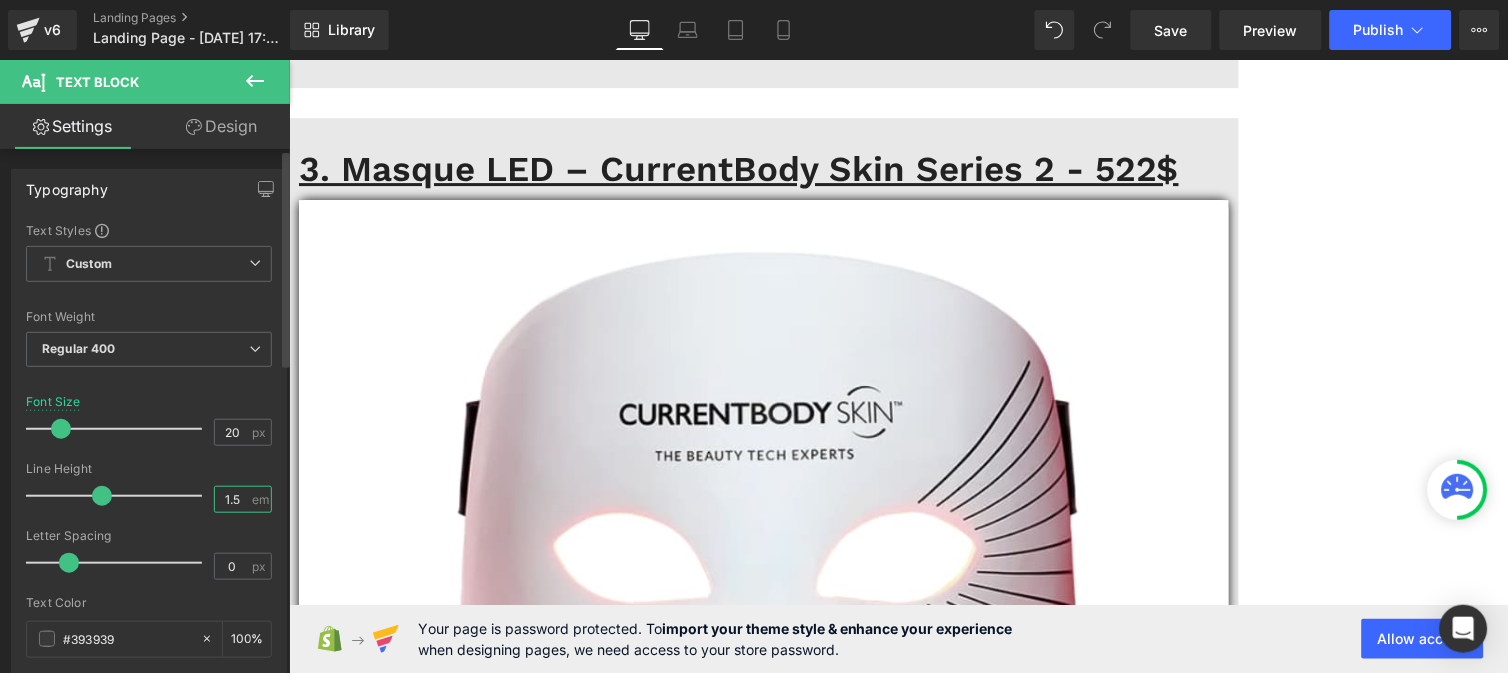 click on "1.5" at bounding box center [232, 499] 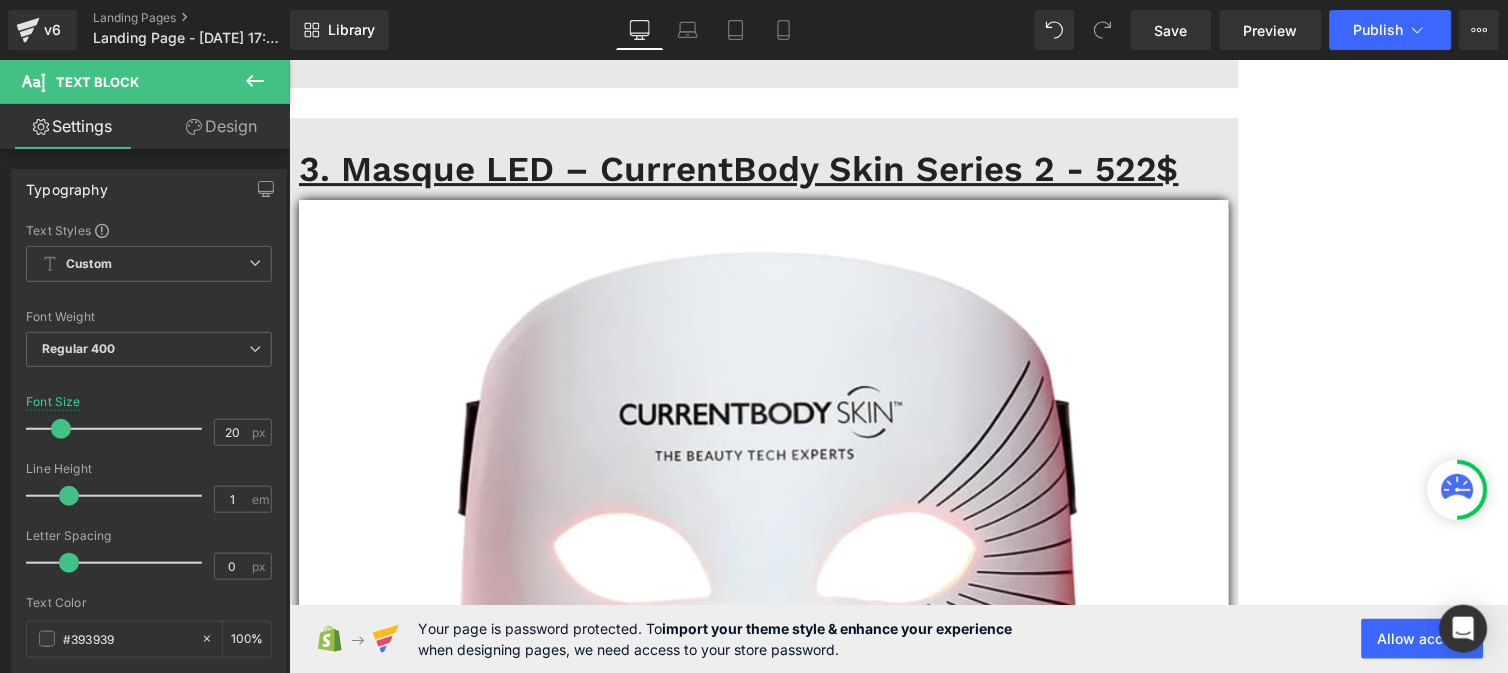 click on "Moins de rougeurs et d’imperfections  : la peau semble plus calme, plus équilibrée." at bounding box center [665, 2591] 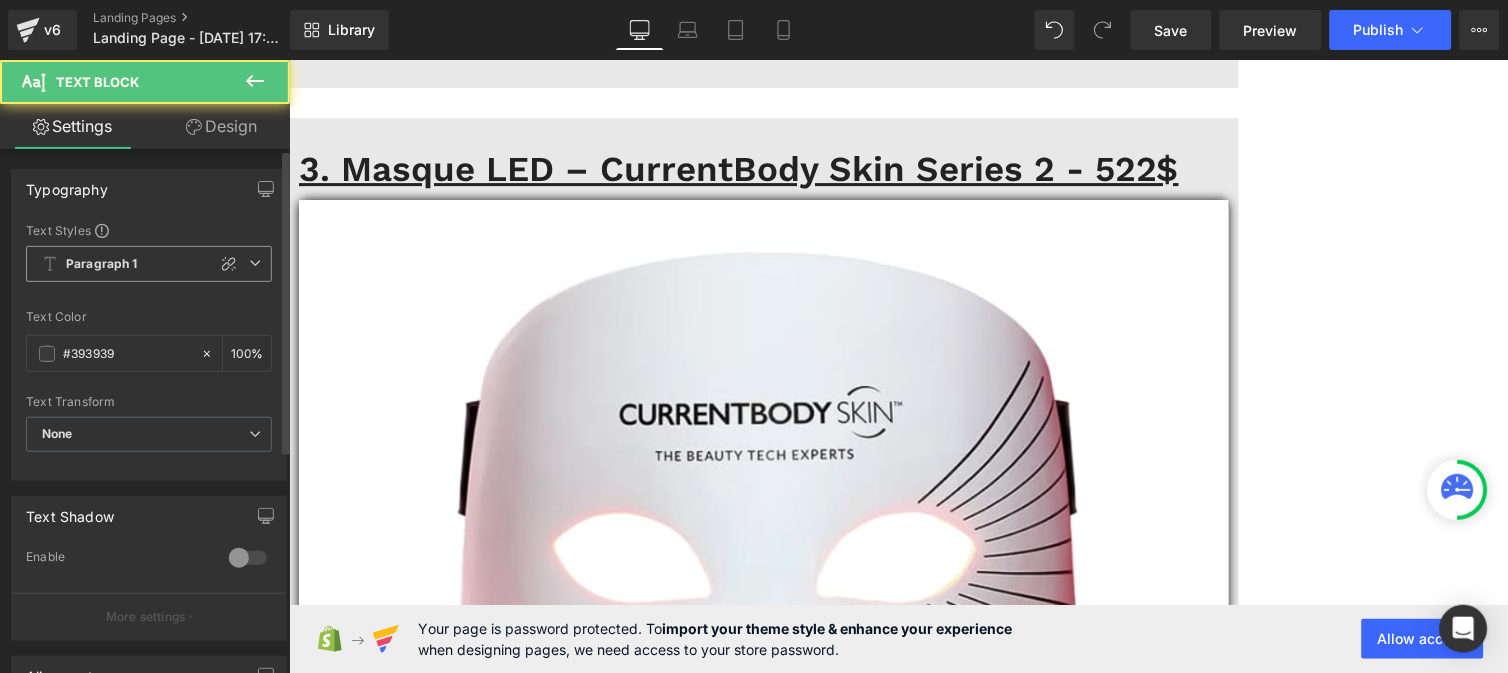 click on "Paragraph 1" at bounding box center [102, 264] 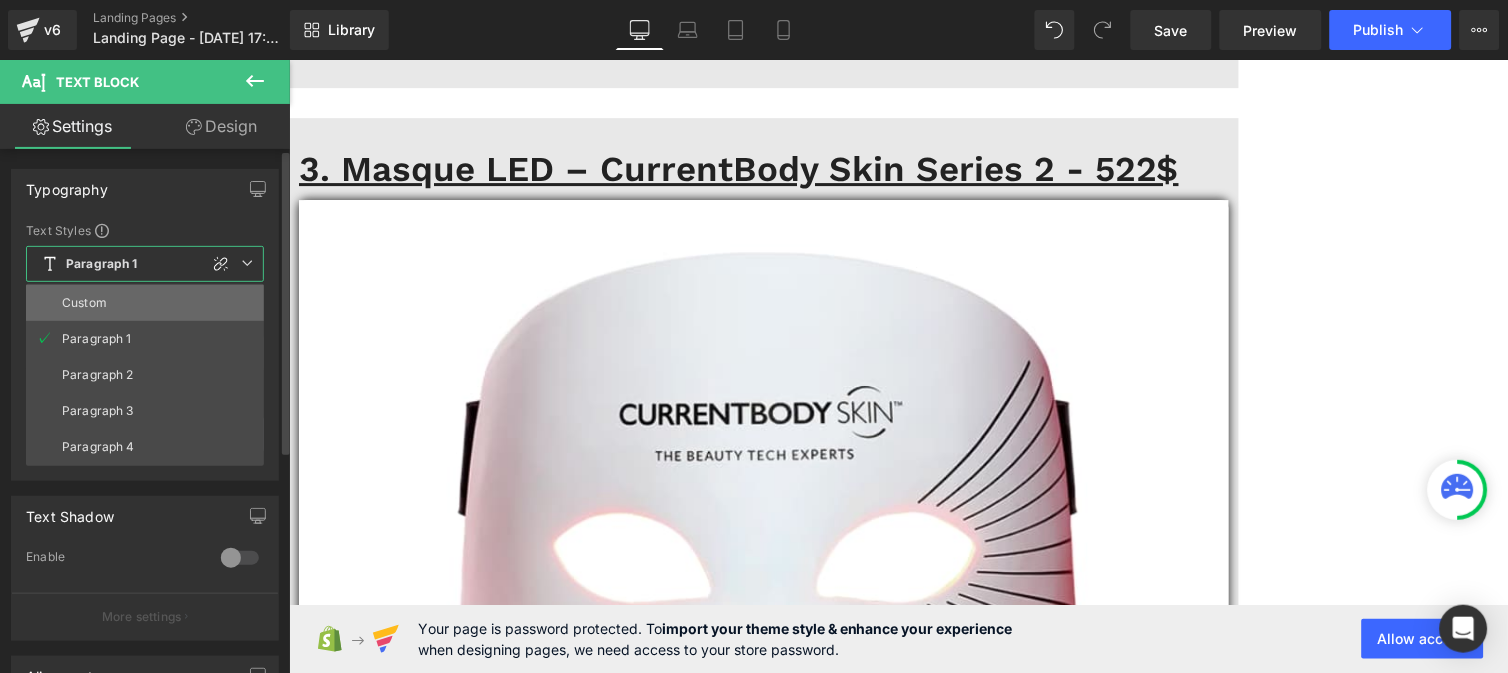 click on "Custom" at bounding box center [145, 303] 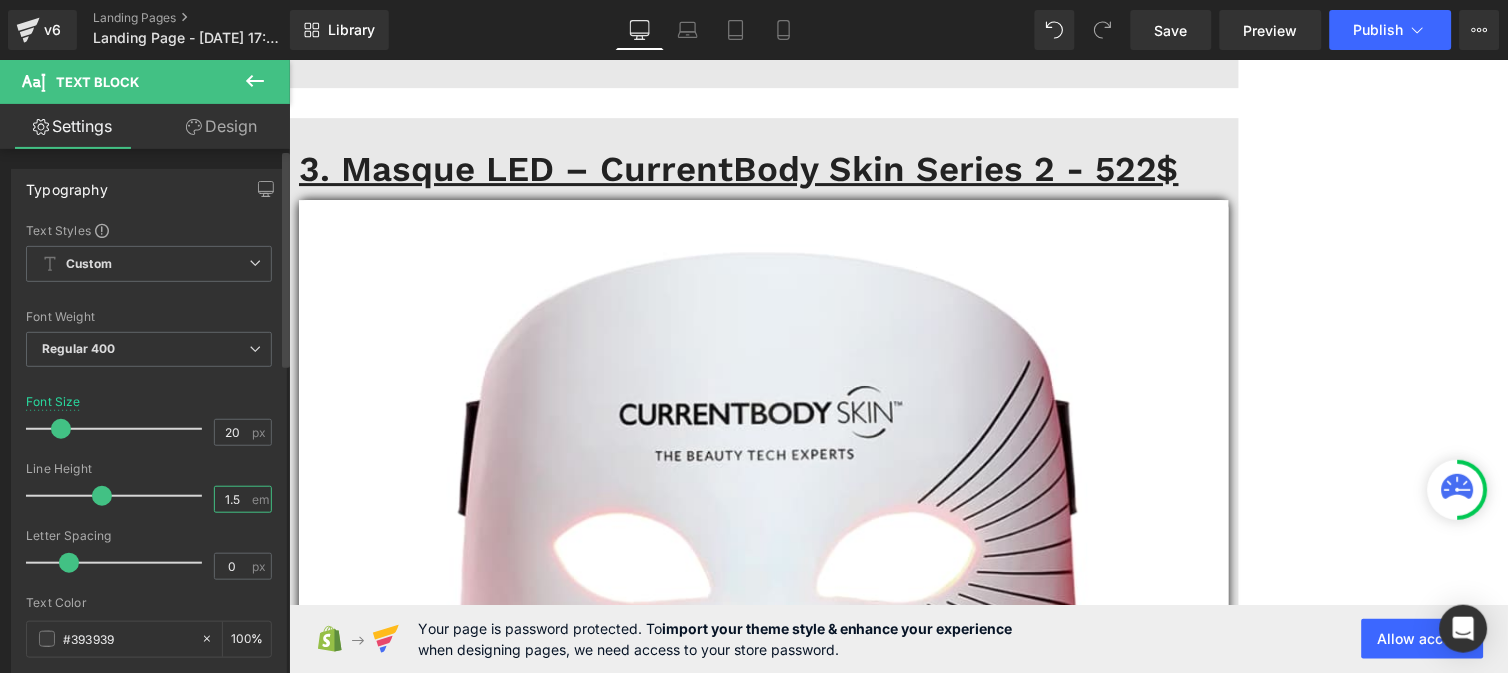 click on "1.5" at bounding box center (232, 499) 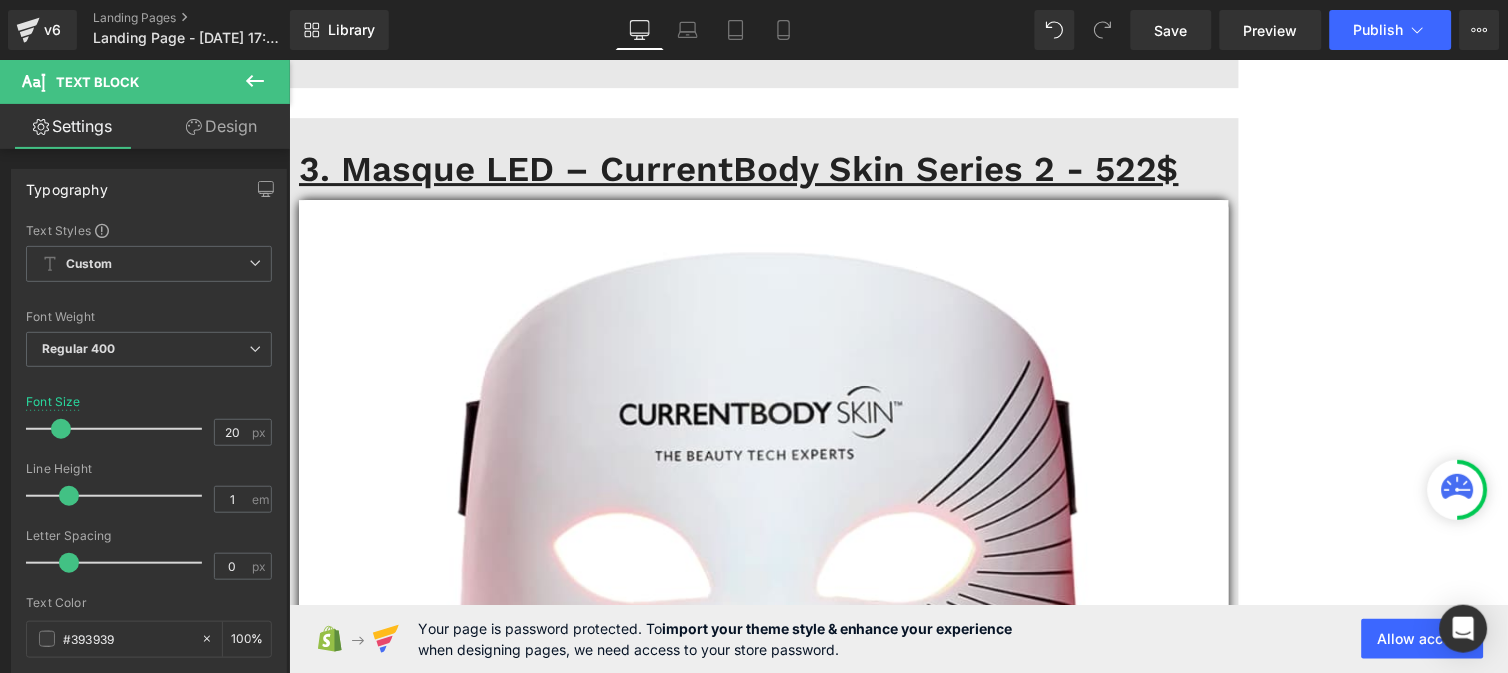 click on "T echnologie LED puissante et complète  avec 3 types de lumière pour agir en profondeur" at bounding box center (668, 2631) 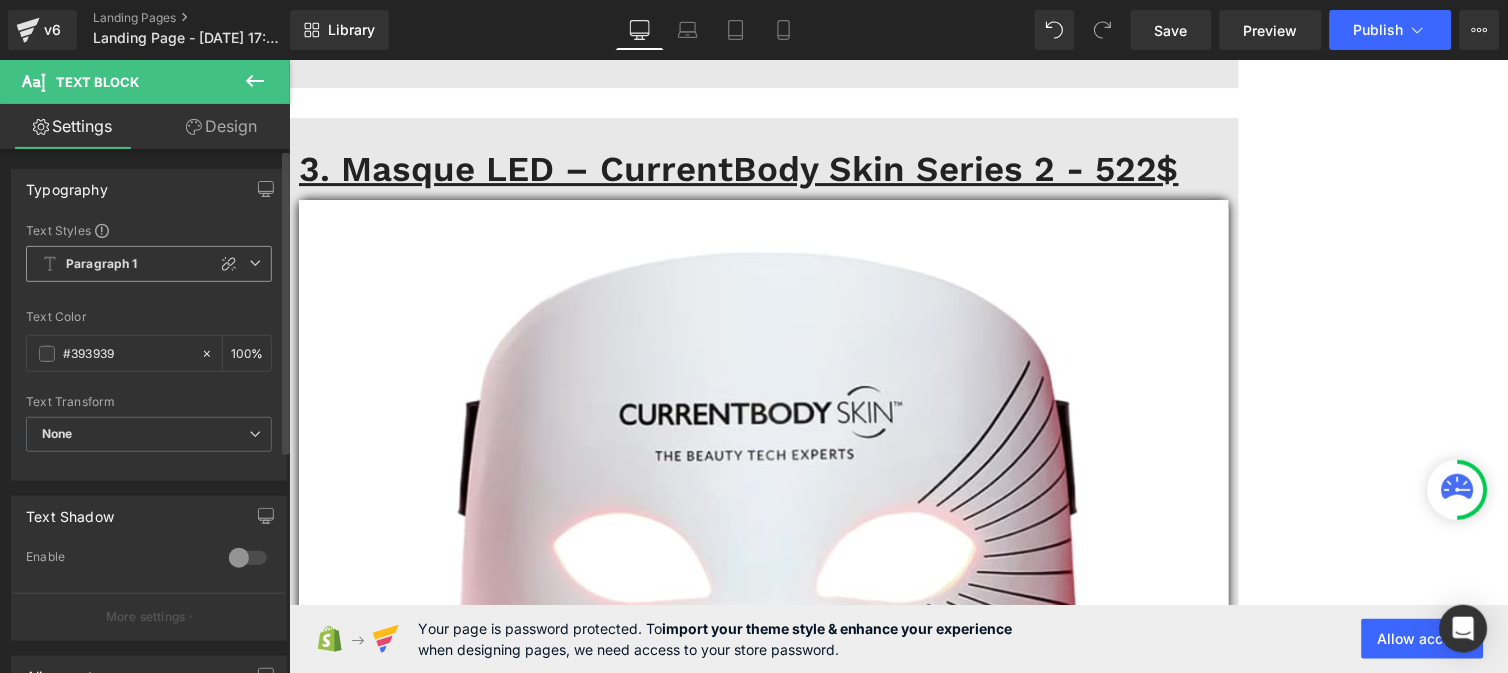click on "Paragraph 1" at bounding box center (149, 264) 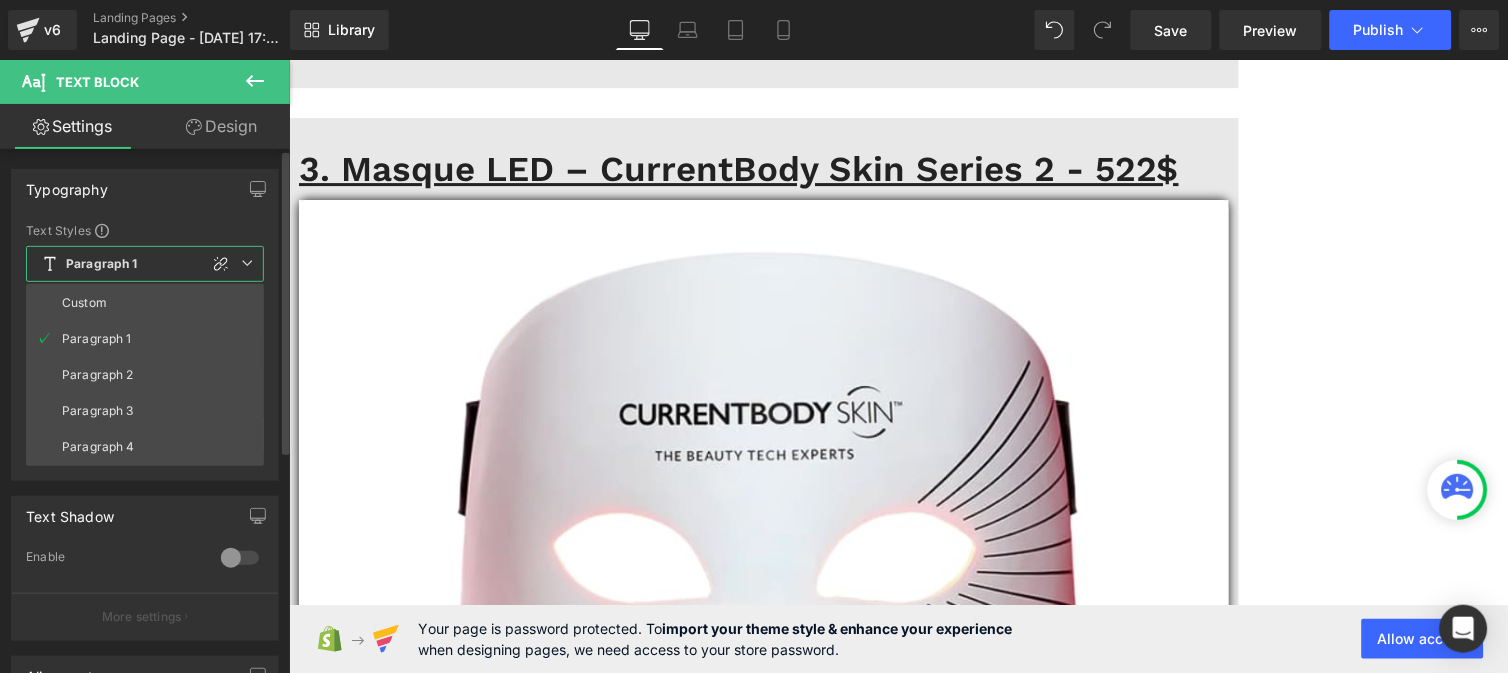 click on "Custom" at bounding box center (145, 303) 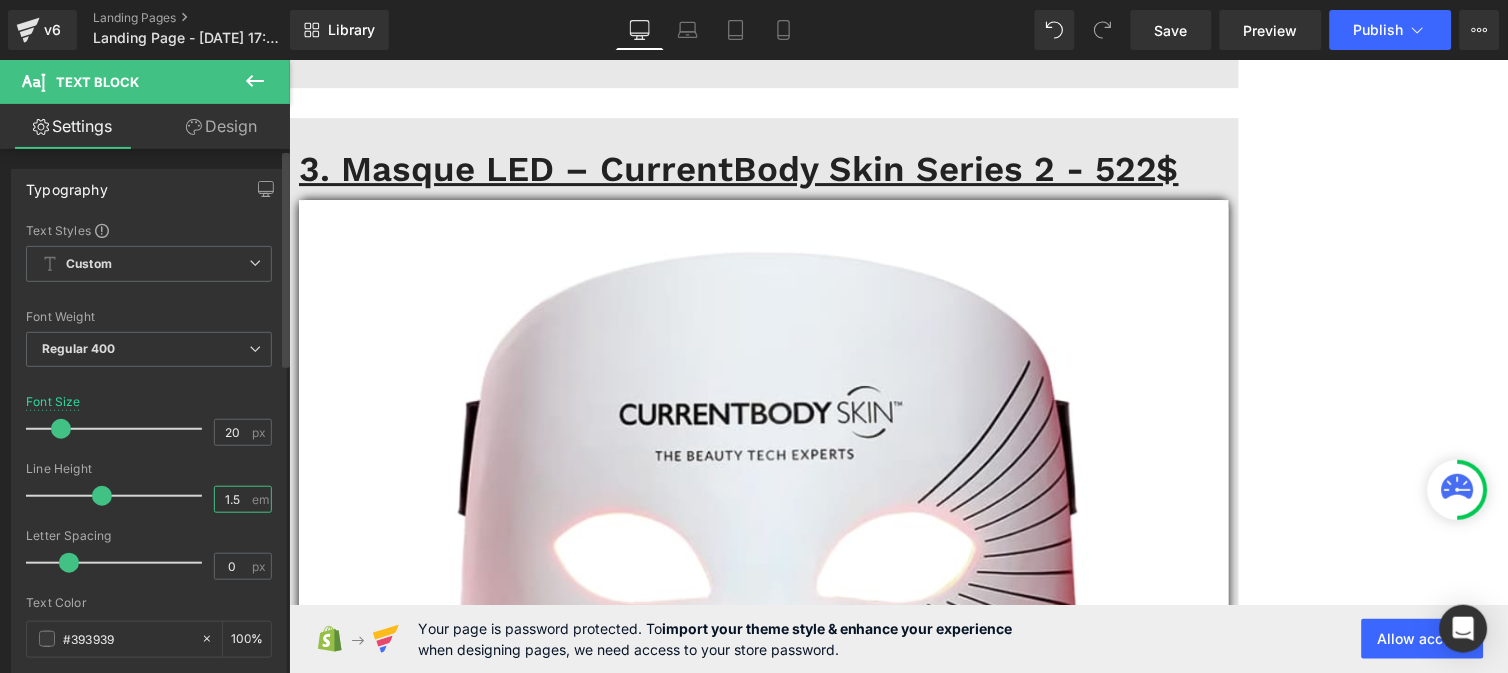click on "1.5" at bounding box center [232, 499] 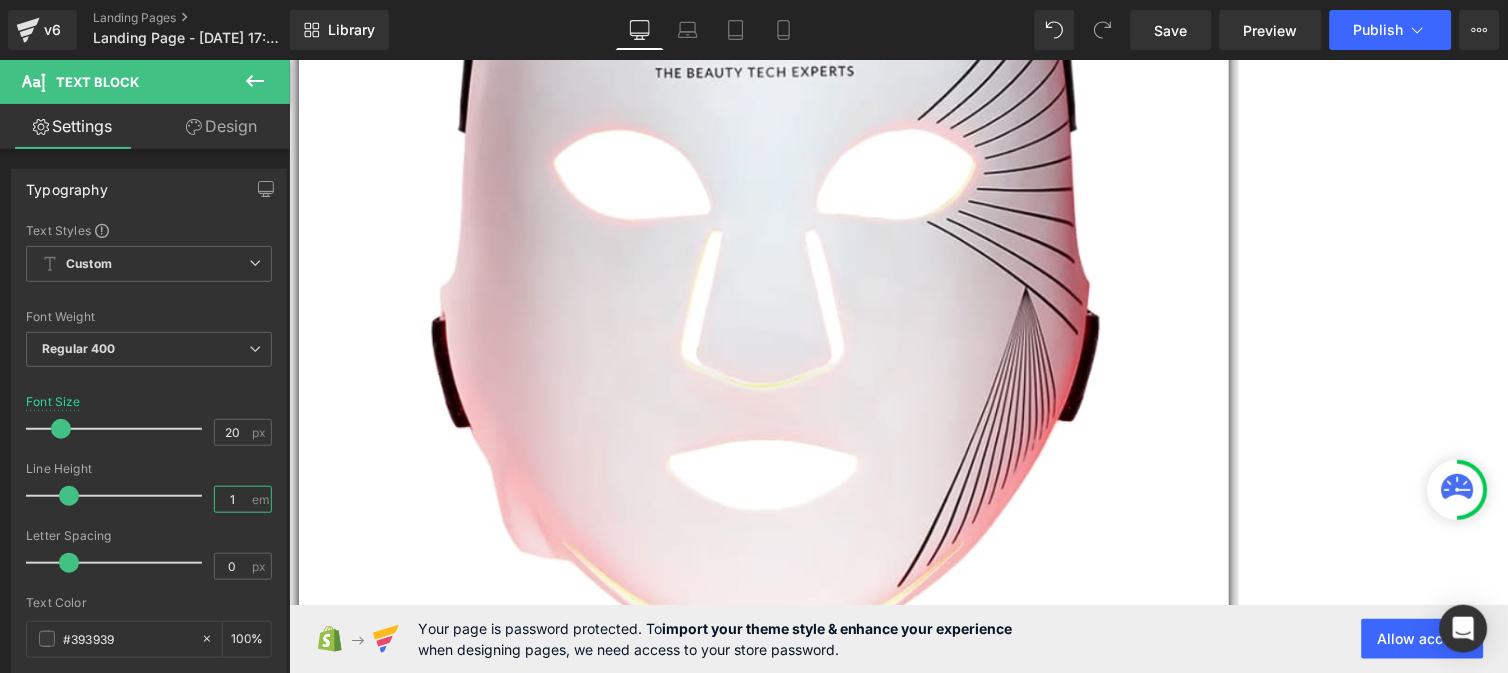 scroll, scrollTop: 10286, scrollLeft: 0, axis: vertical 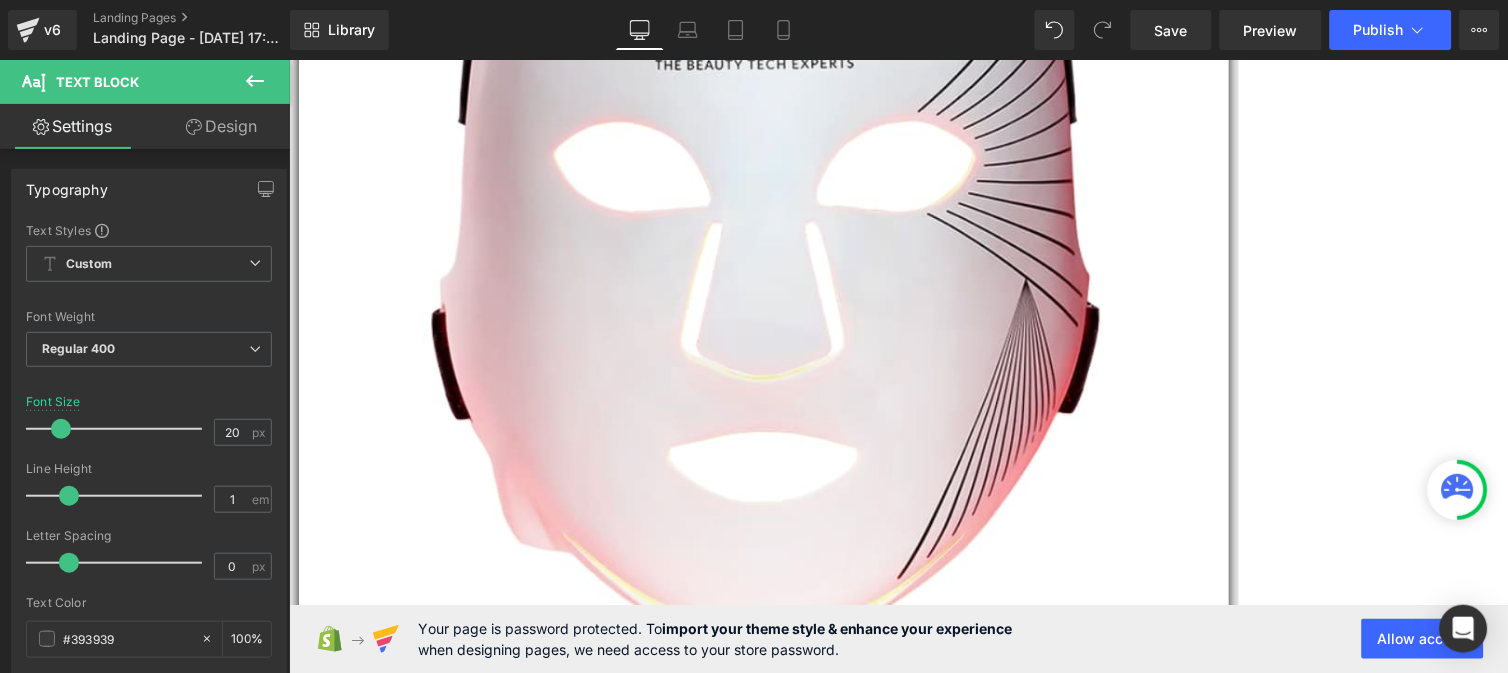 click on "Une politique de retour un peu plus souple" at bounding box center [489, 2512] 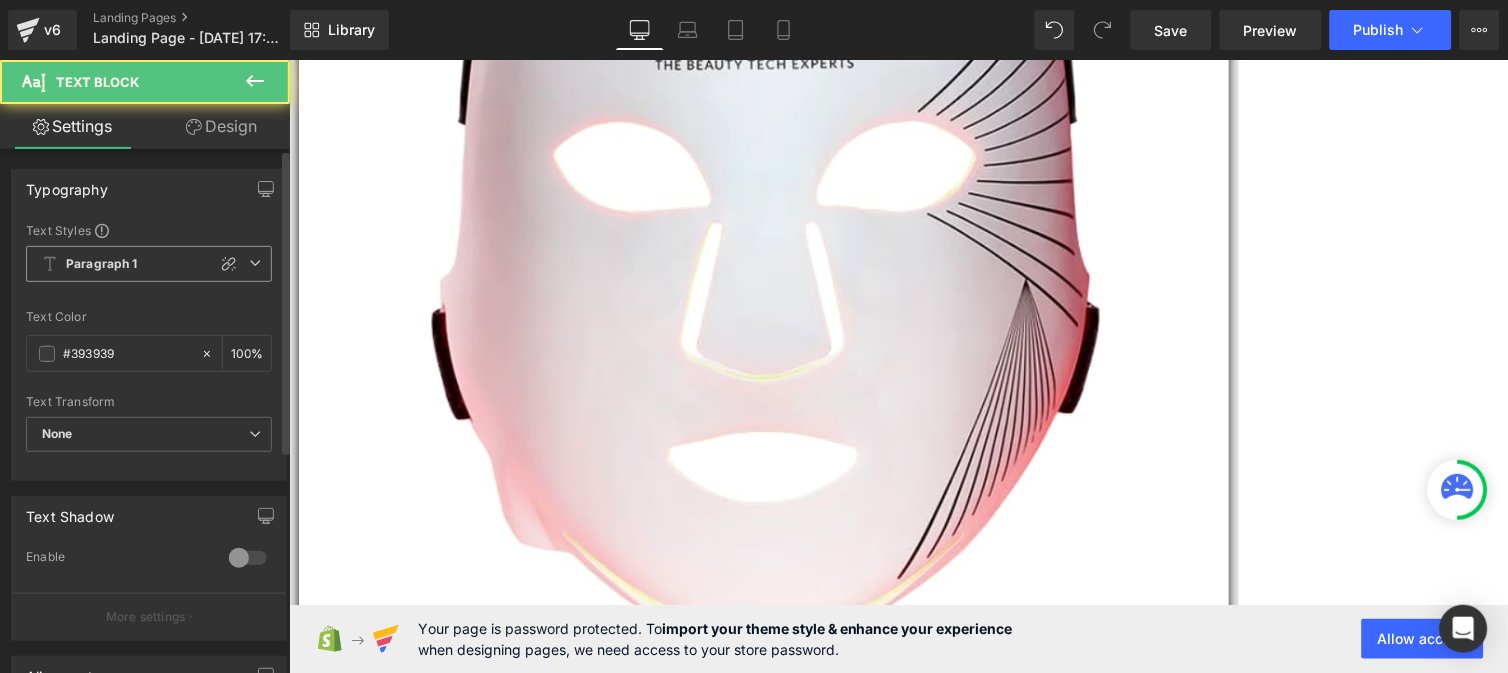click on "Paragraph 1" at bounding box center [149, 264] 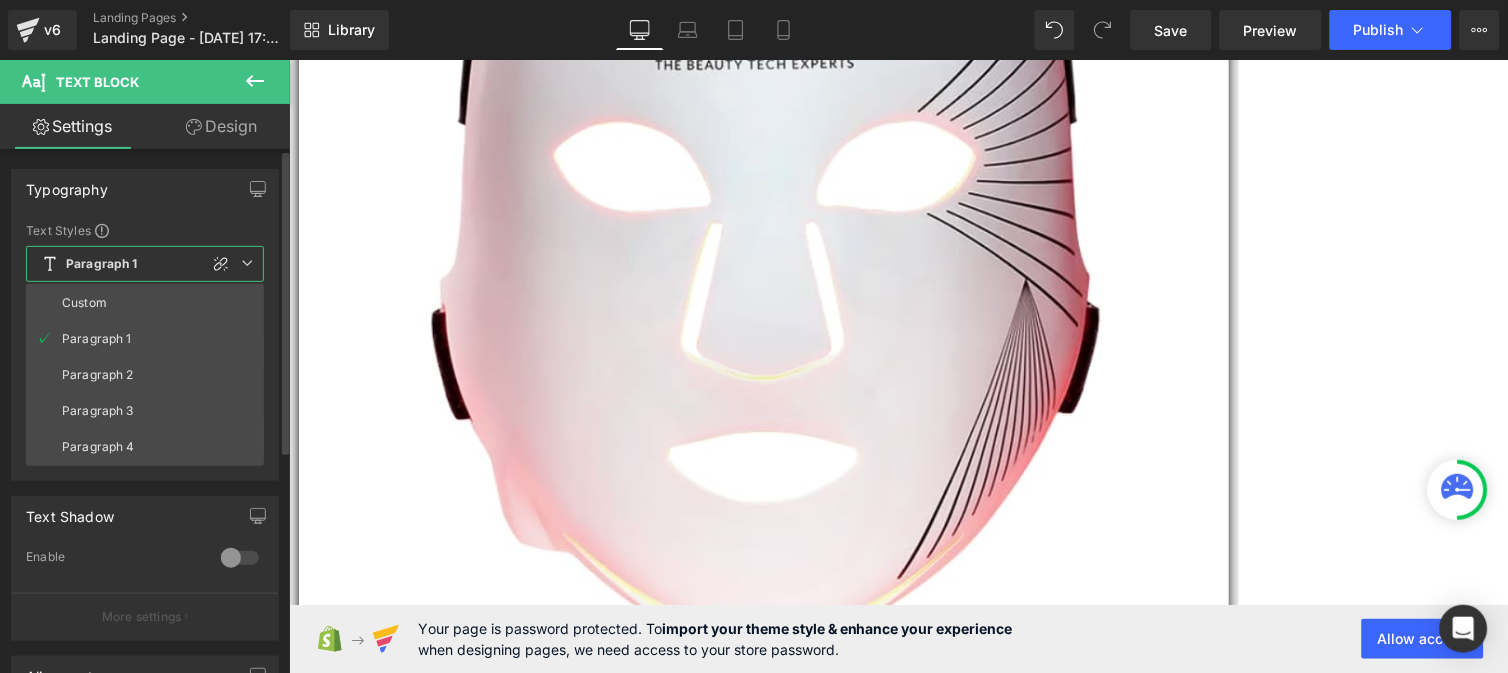 click on "Custom" at bounding box center (145, 303) 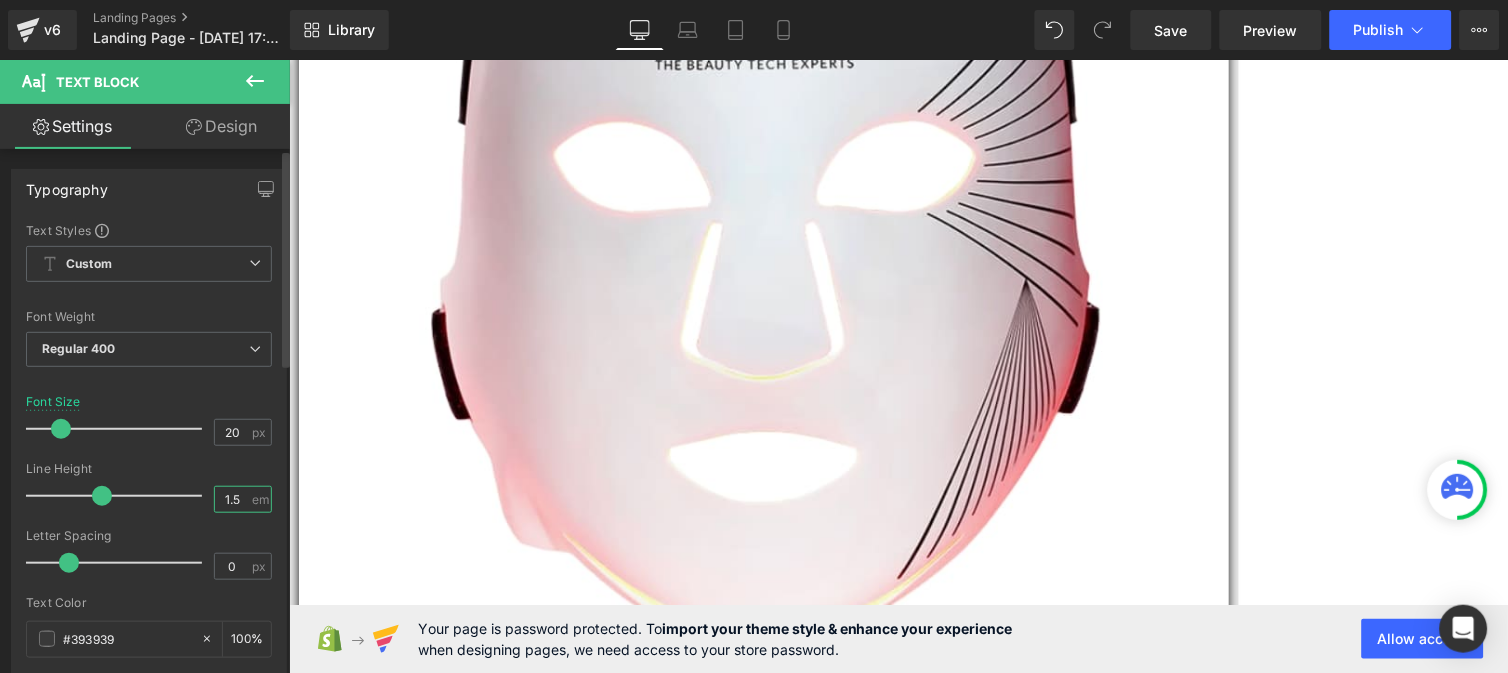 click on "1.5" at bounding box center [232, 499] 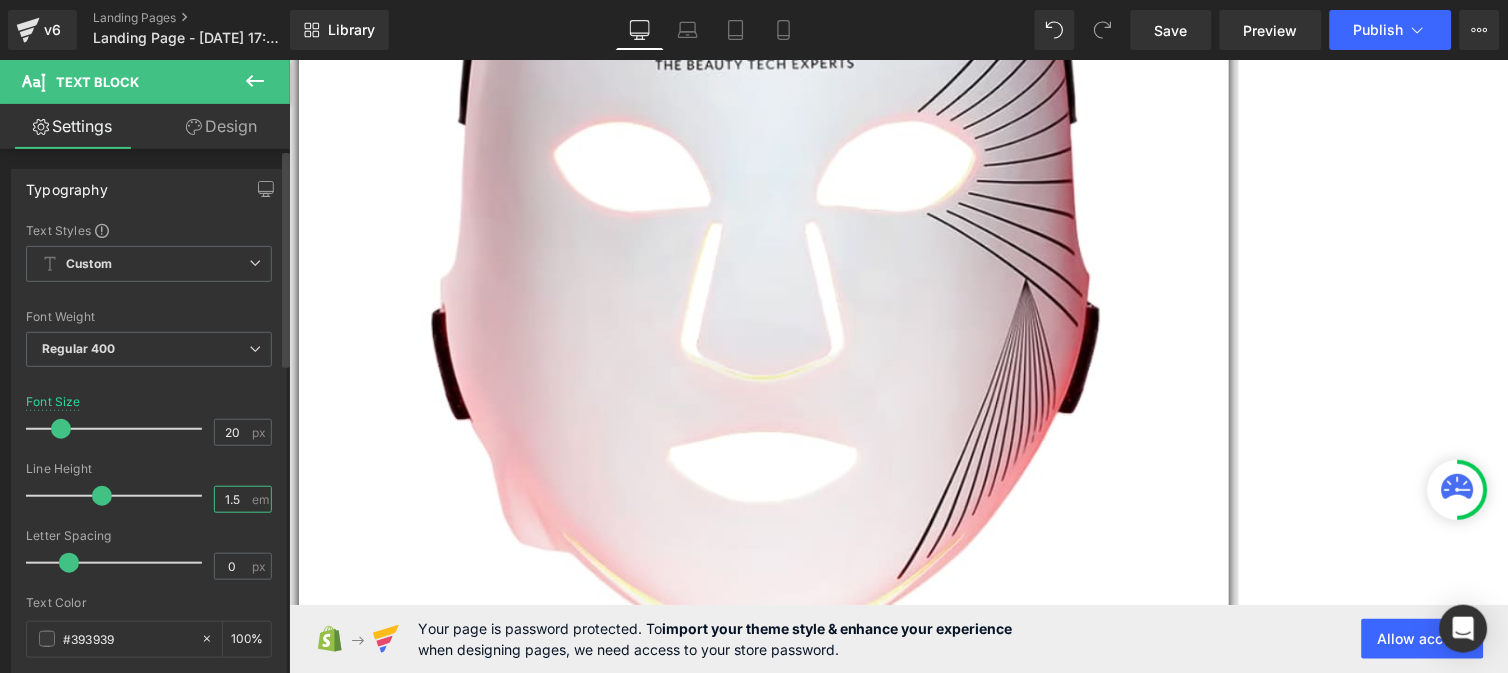 type on "1" 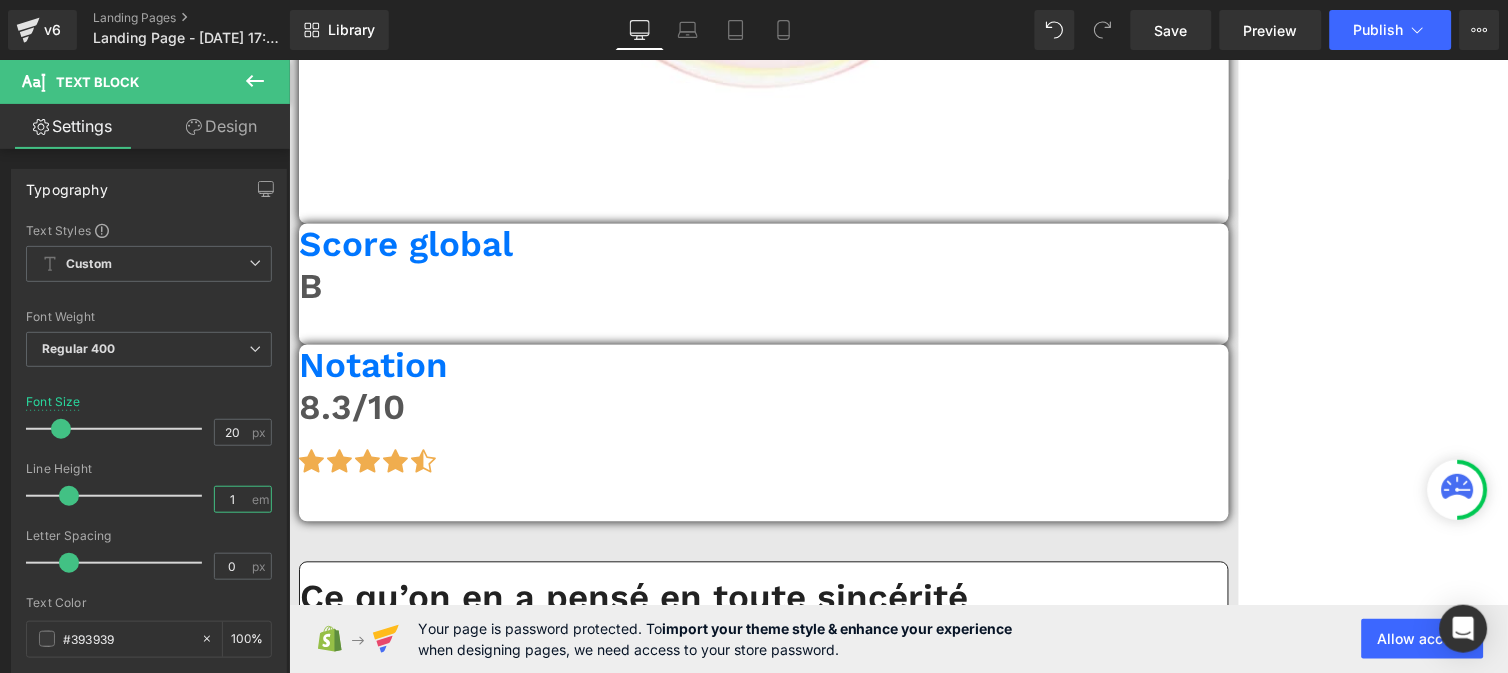 scroll, scrollTop: 10844, scrollLeft: 0, axis: vertical 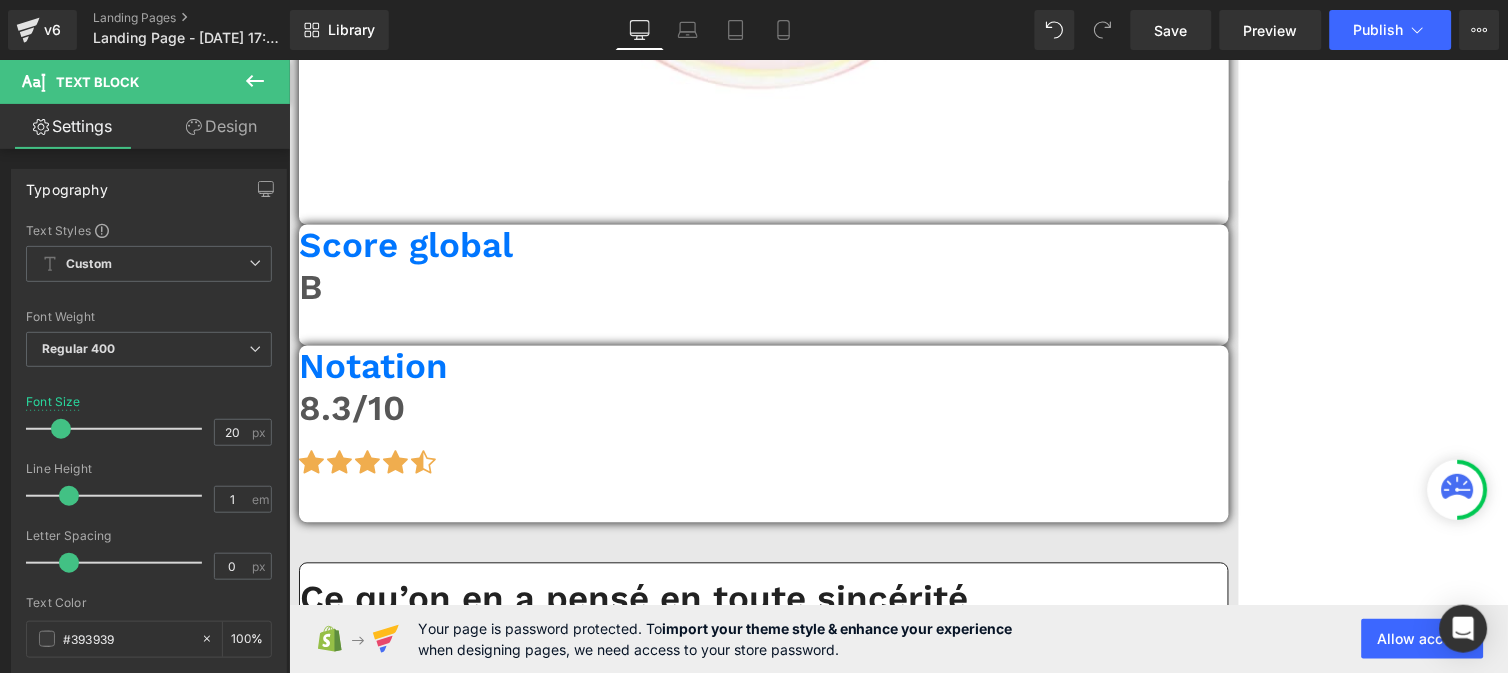 click on "“Petit bémol : j’aurais aimé pouvoir le renvoyer un peu plus tard pour être sûre. 30 jours, c’est juste.” —" at bounding box center (702, 2547) 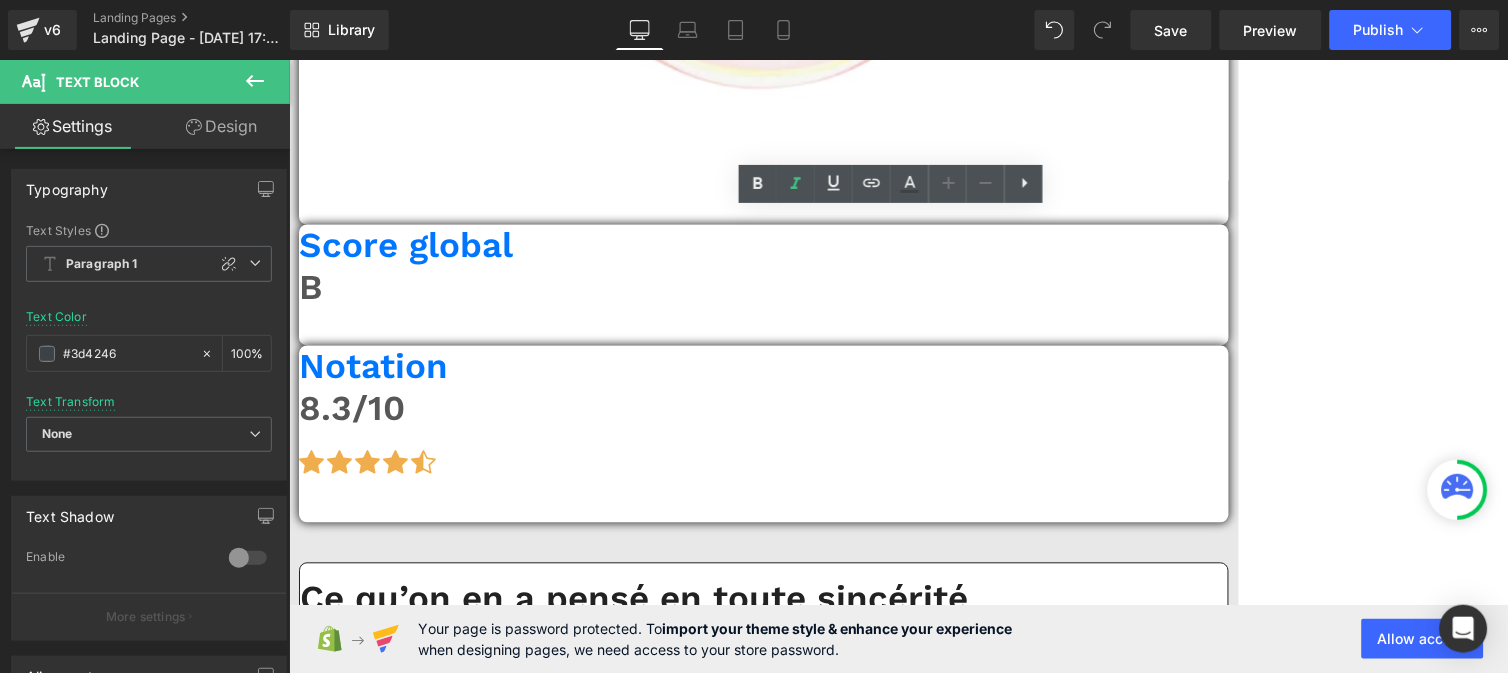 drag, startPoint x: 618, startPoint y: 472, endPoint x: 450, endPoint y: 249, distance: 279.20065 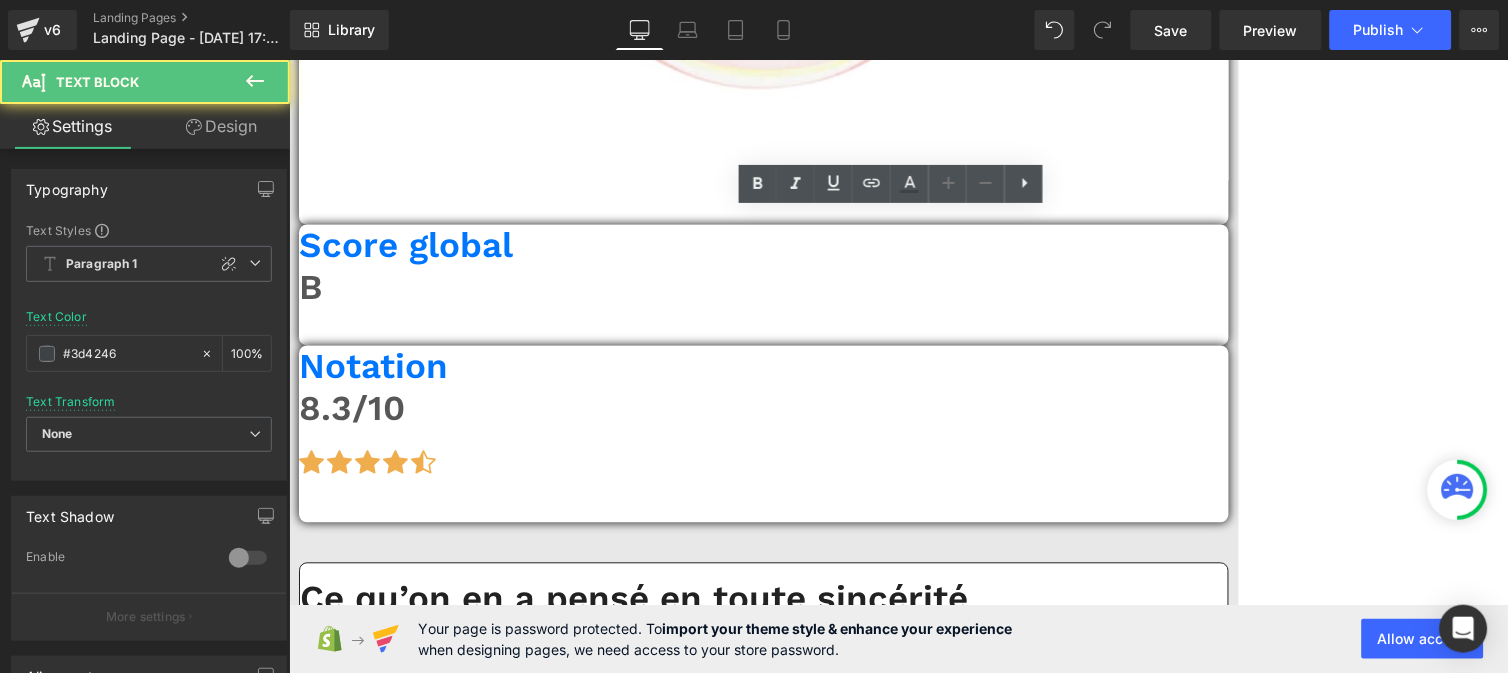 drag, startPoint x: 455, startPoint y: 255, endPoint x: 668, endPoint y: 487, distance: 314.9492 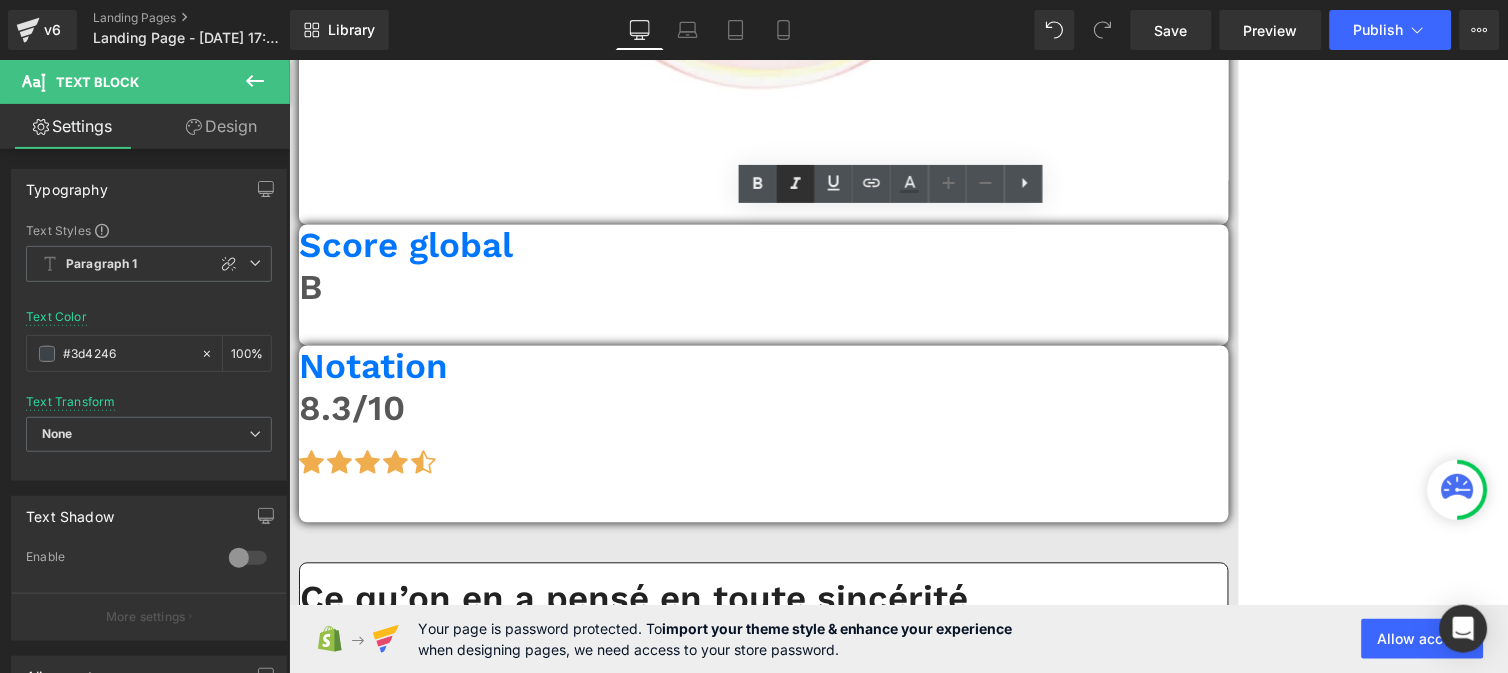 click 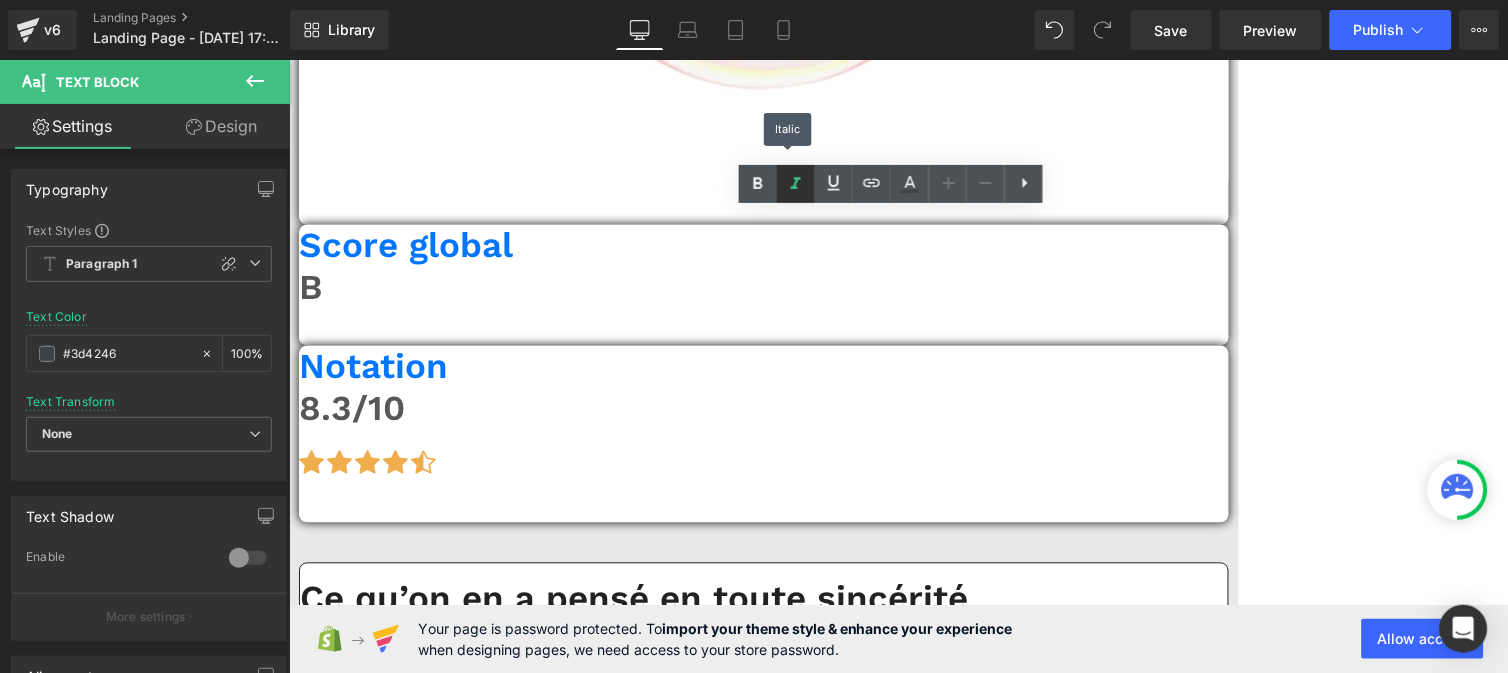 click 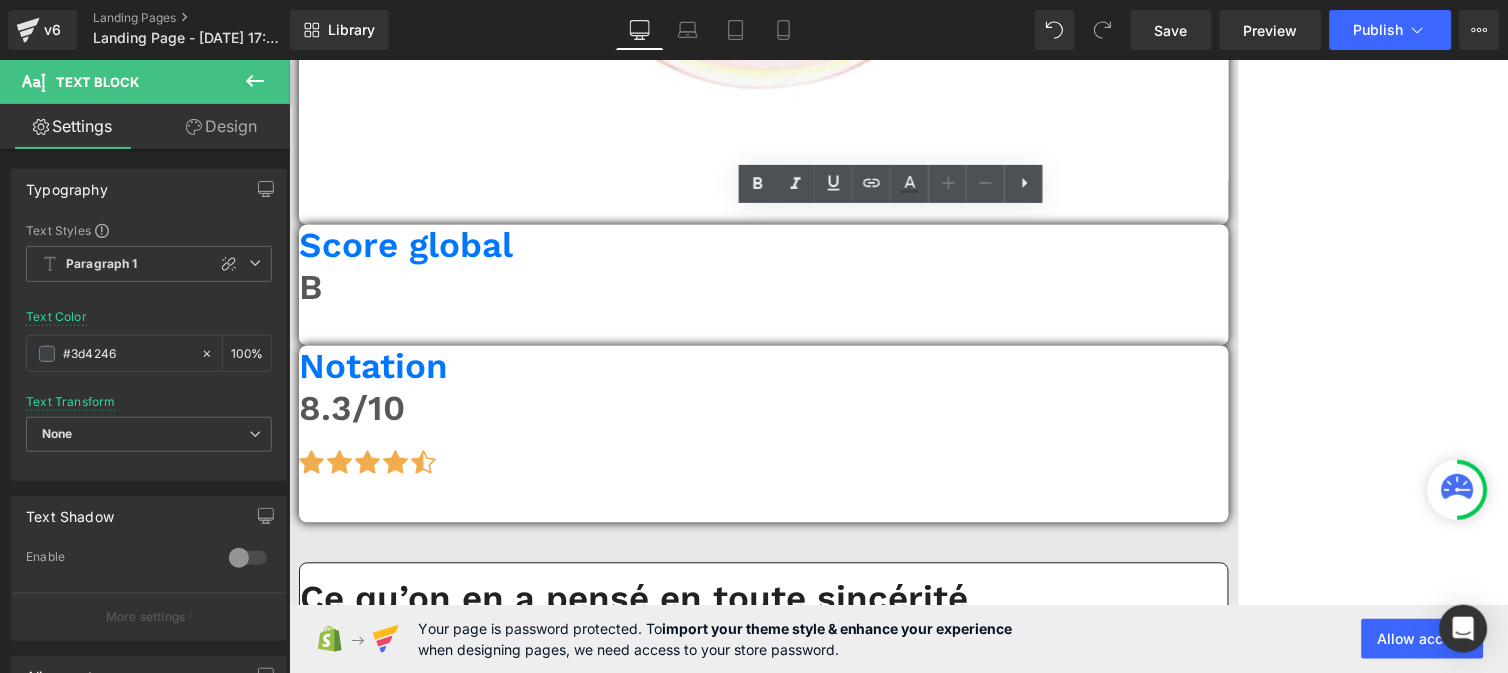 click on "“Petit bémol : j’aurais aimé pouvoir le renvoyer un peu plus tard pour être sûre. 30 jours, c’est juste.” —  [PERSON_NAME], 47 ans" at bounding box center (763, 2572) 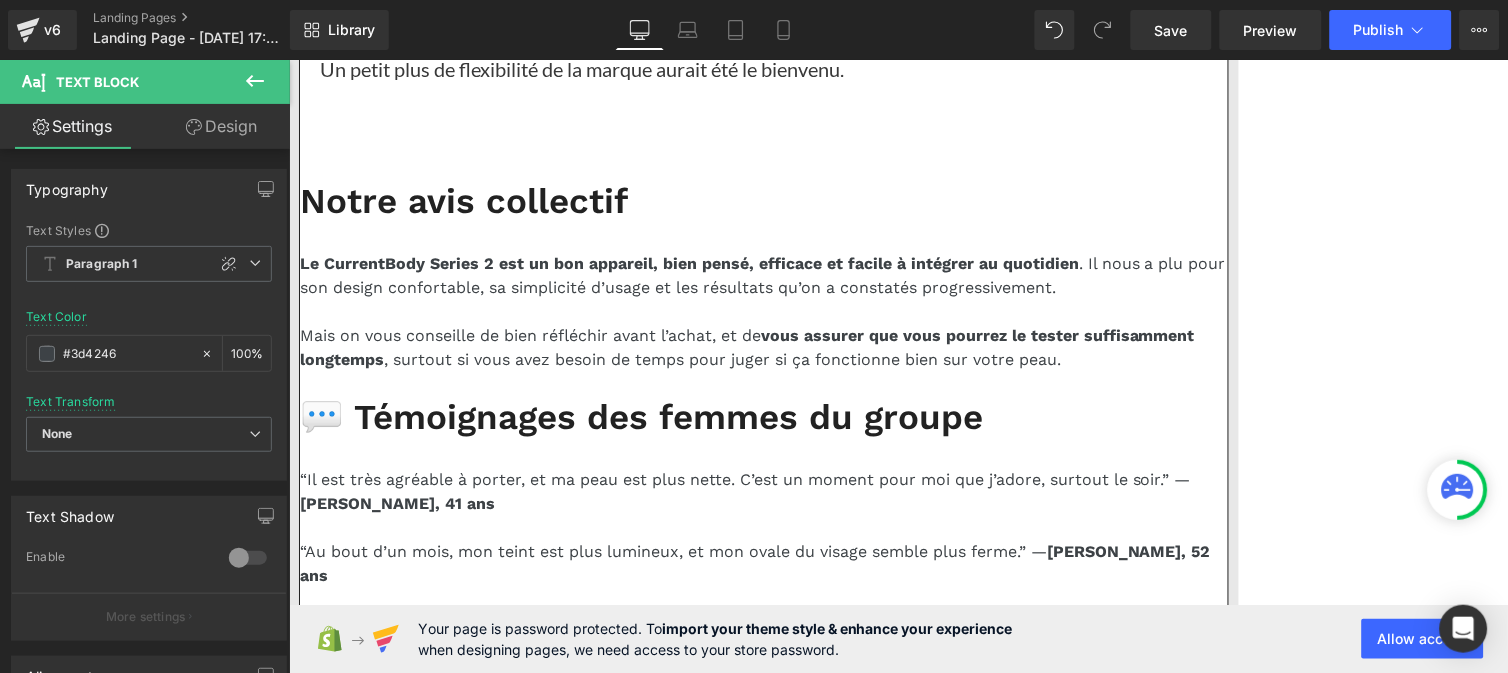 scroll, scrollTop: 12752, scrollLeft: 0, axis: vertical 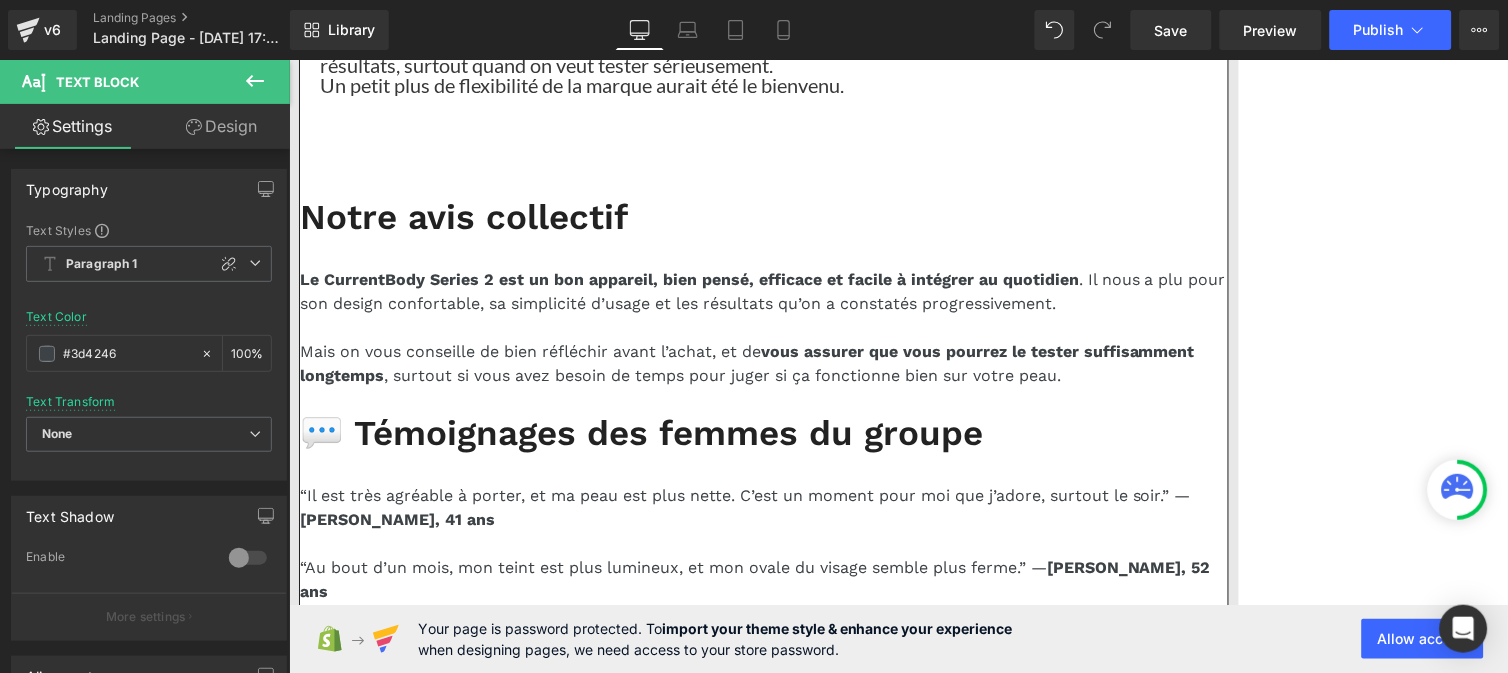 click on "Rides et ridules visiblement atténuées" at bounding box center (472, 3166) 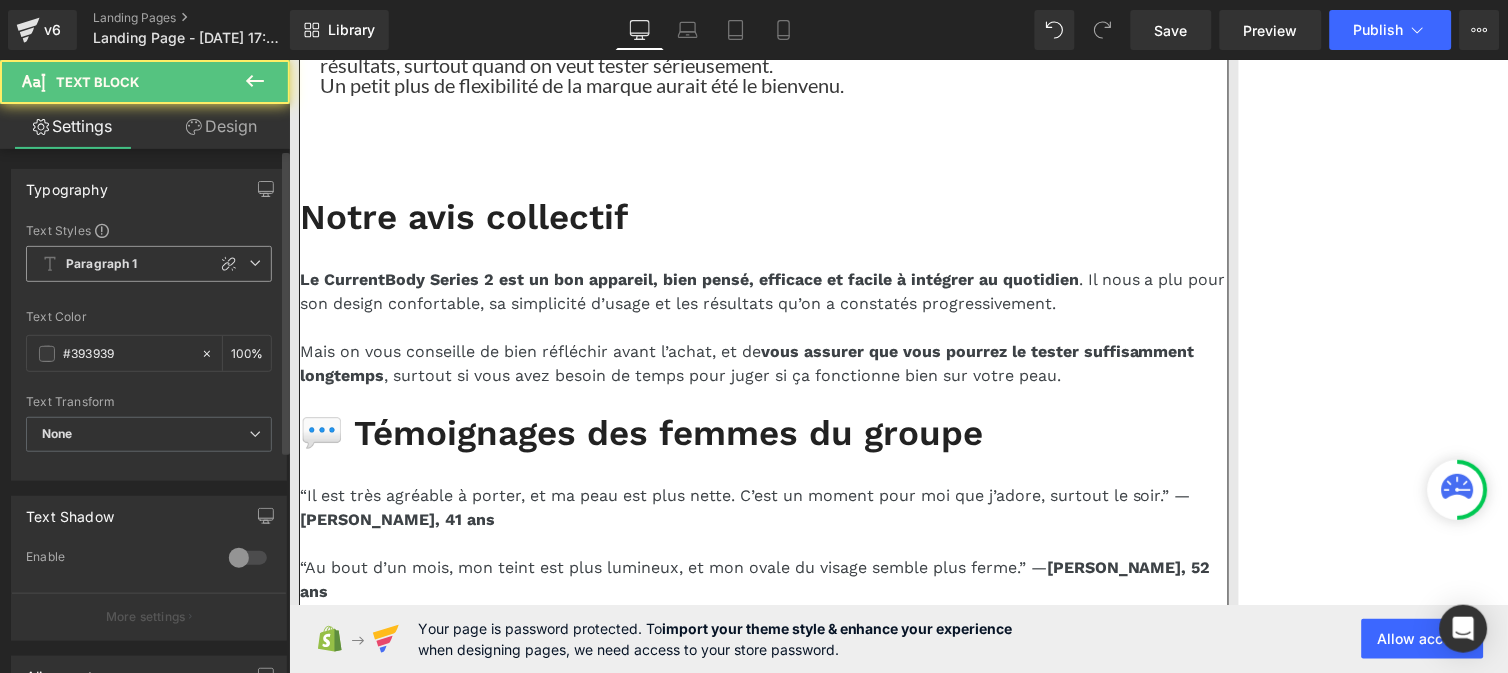 click on "Paragraph 1" at bounding box center (102, 264) 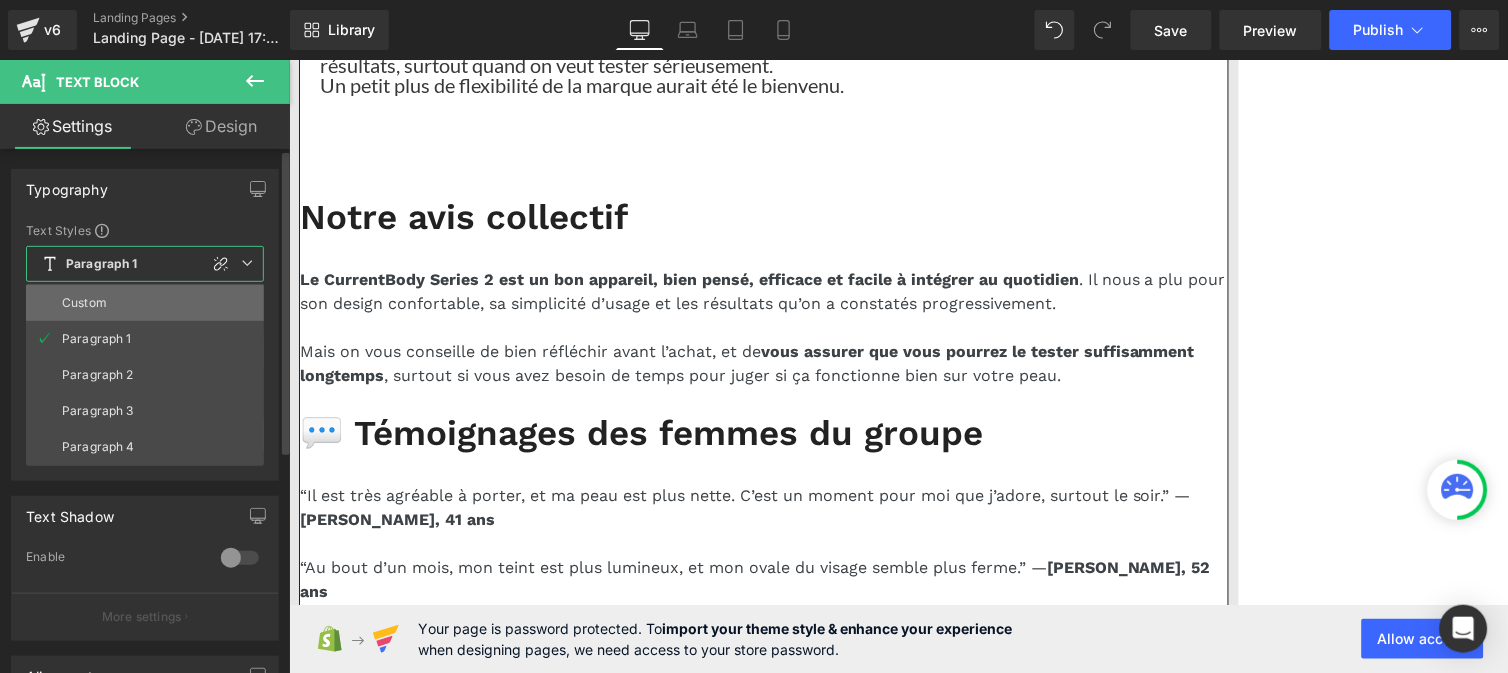 drag, startPoint x: 108, startPoint y: 298, endPoint x: 244, endPoint y: 262, distance: 140.68404 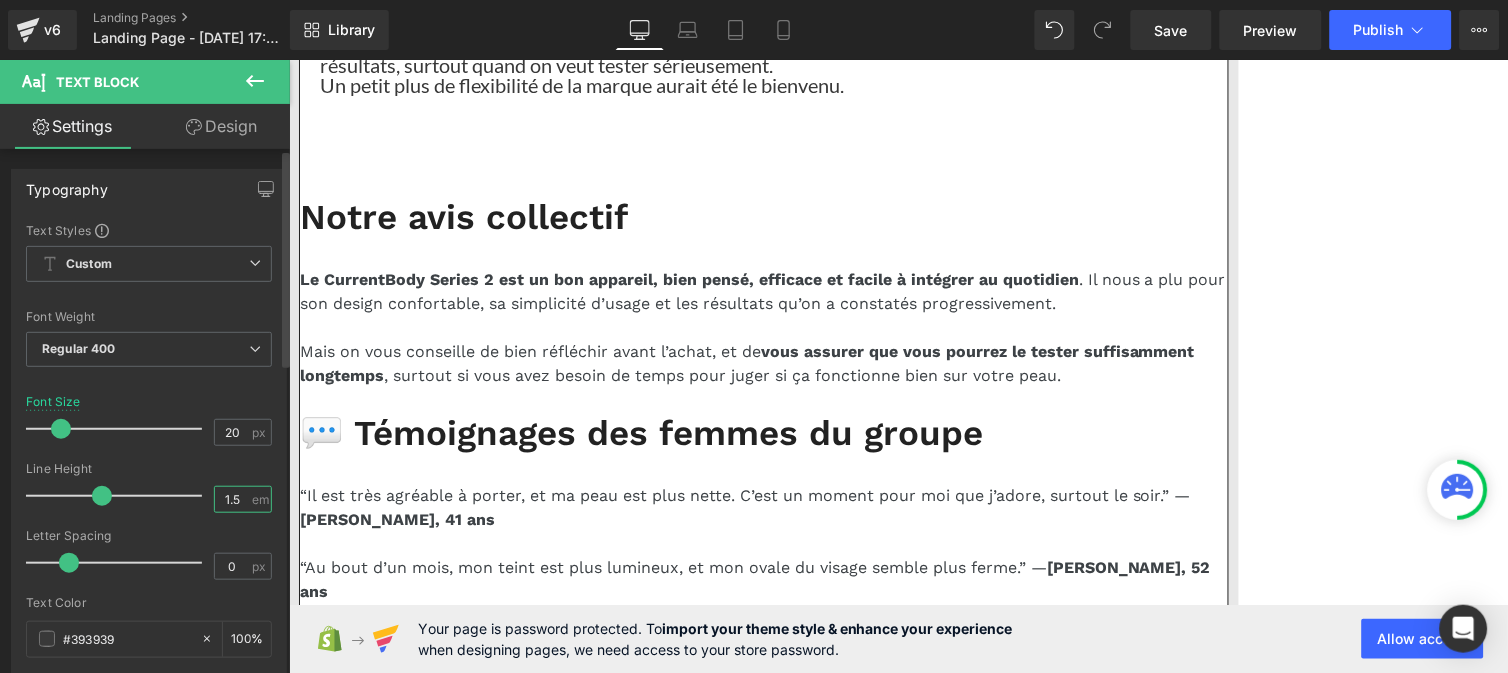 click on "1.5" at bounding box center (232, 499) 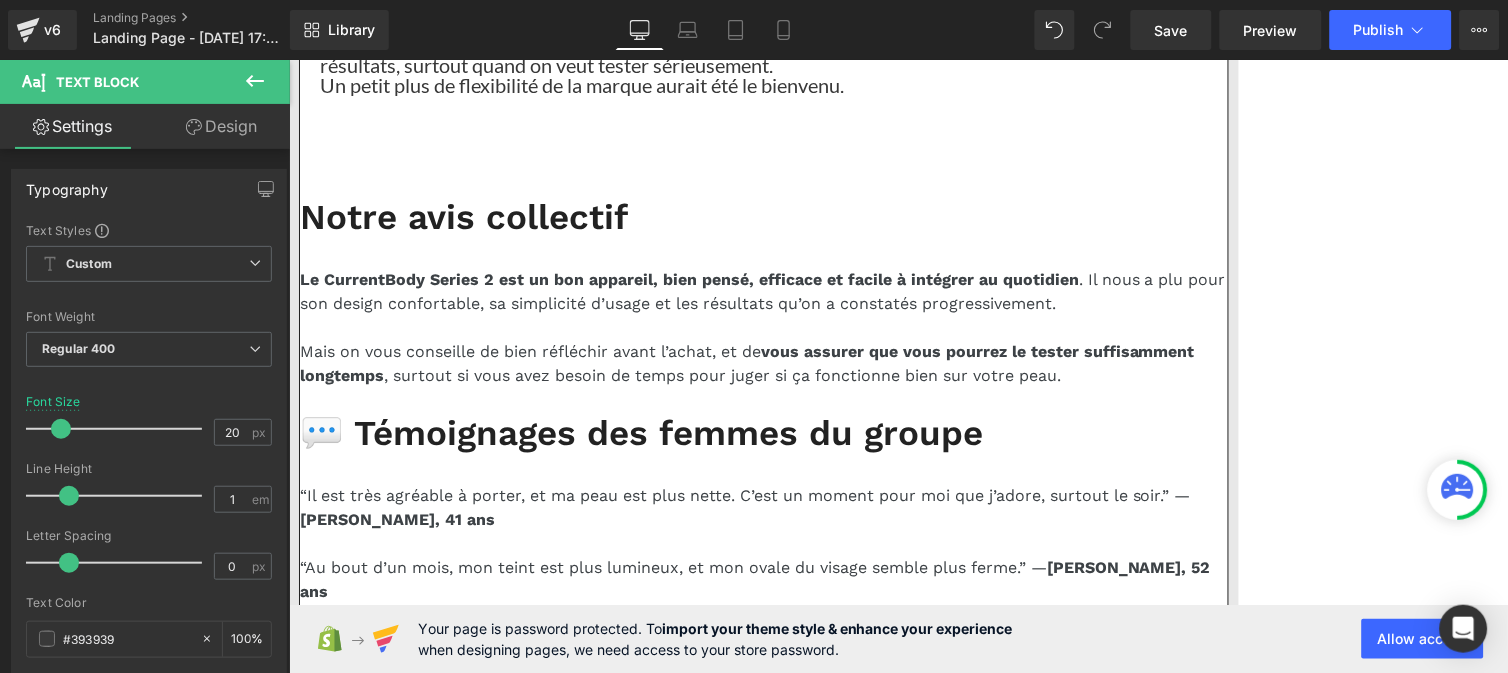 click on "Peau plus ferme et rebondie , avec un ovale du visage mieux défini." at bounding box center (643, 3207) 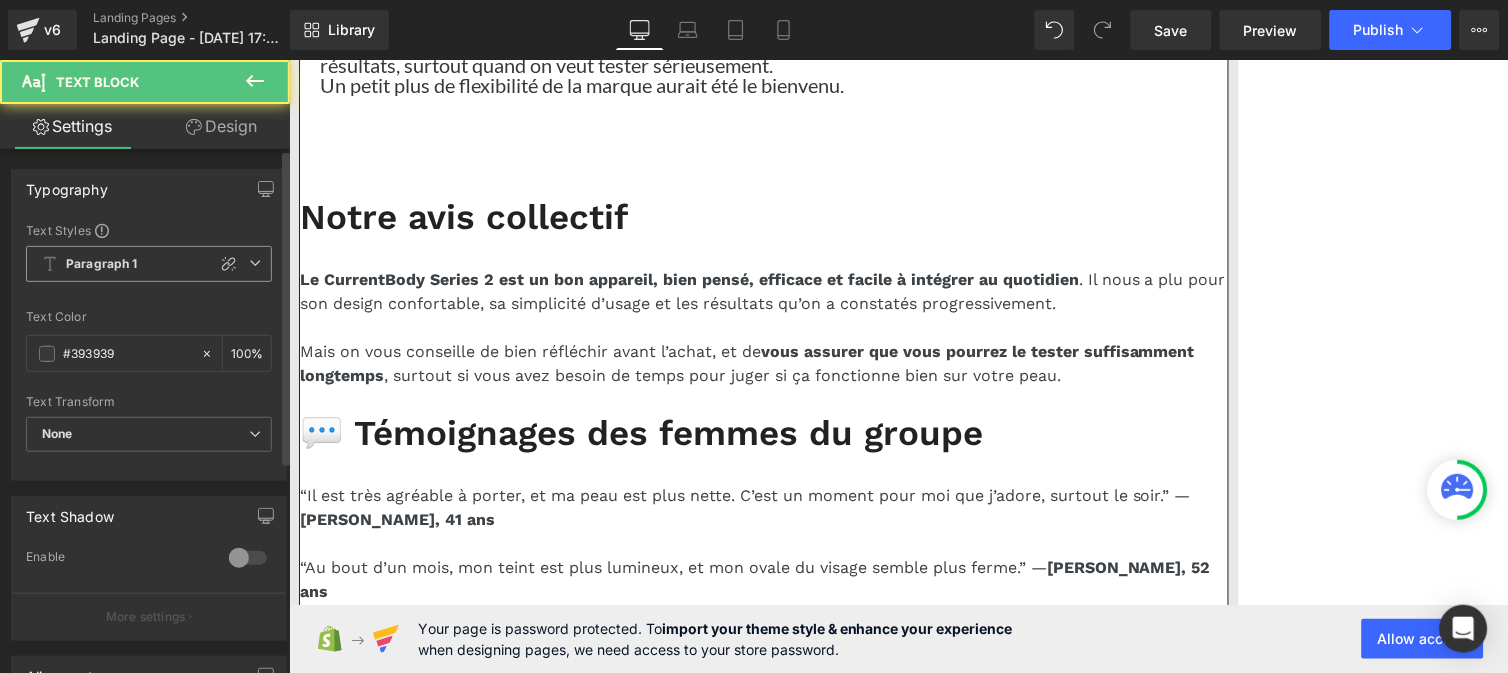 click on "Paragraph 1" at bounding box center [102, 264] 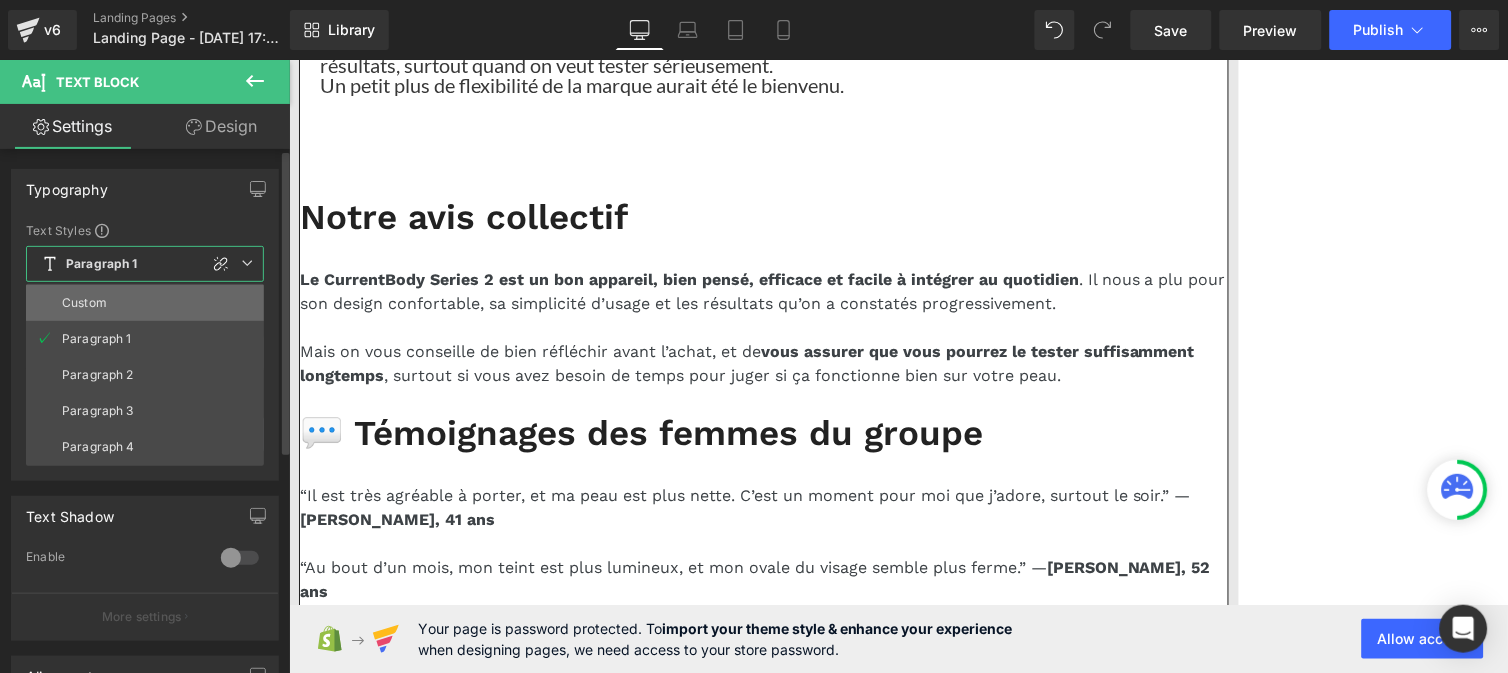 click on "Custom" at bounding box center [145, 303] 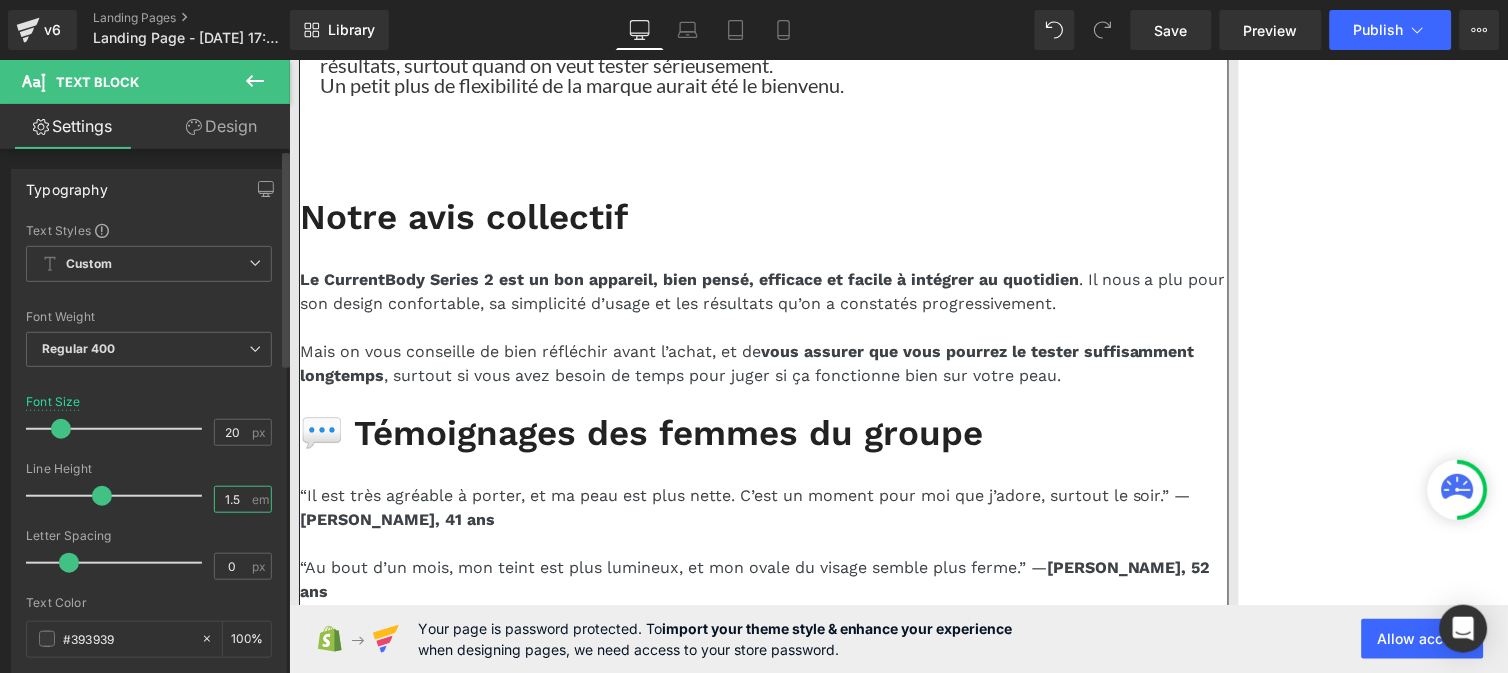 click on "1.5" at bounding box center [232, 499] 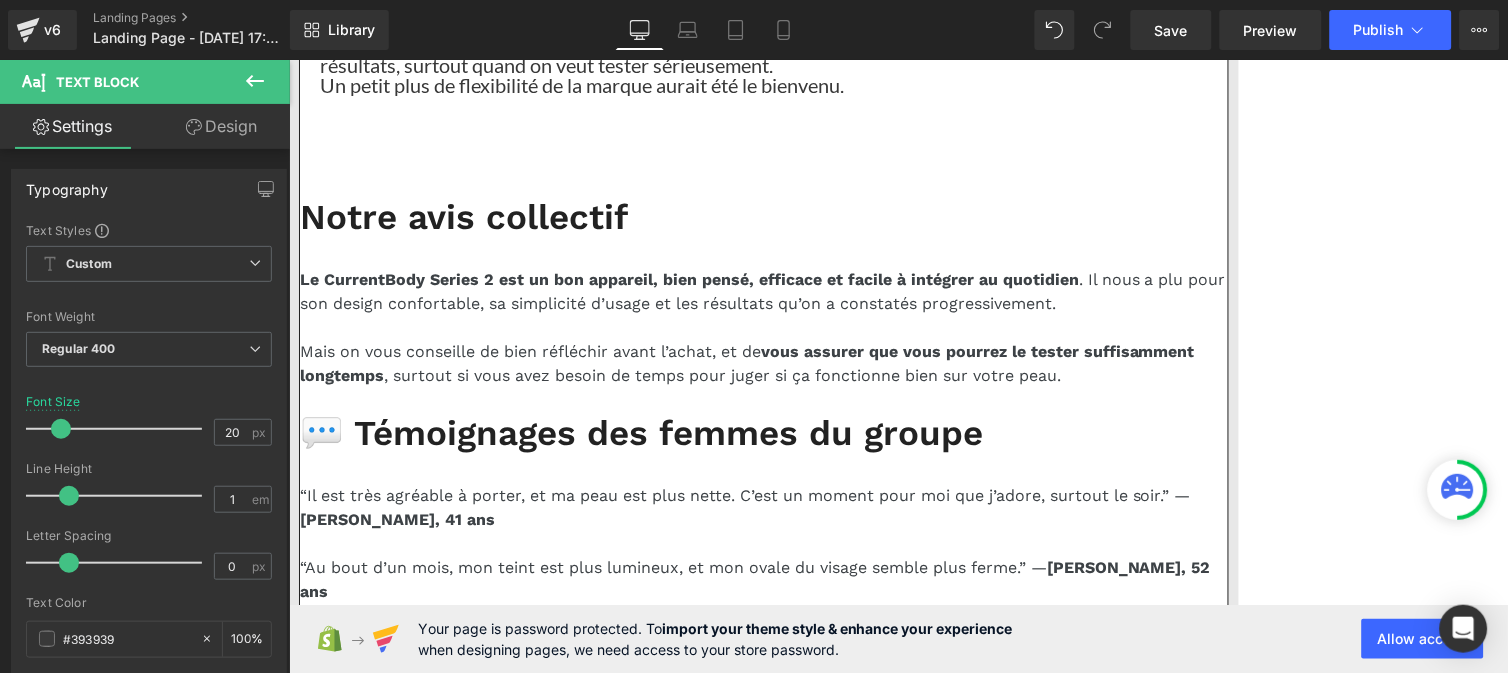 click on "Grain de peau affiné , pores resserrés, et teint plus lumineux sans maquillage." at bounding box center (643, 3252) 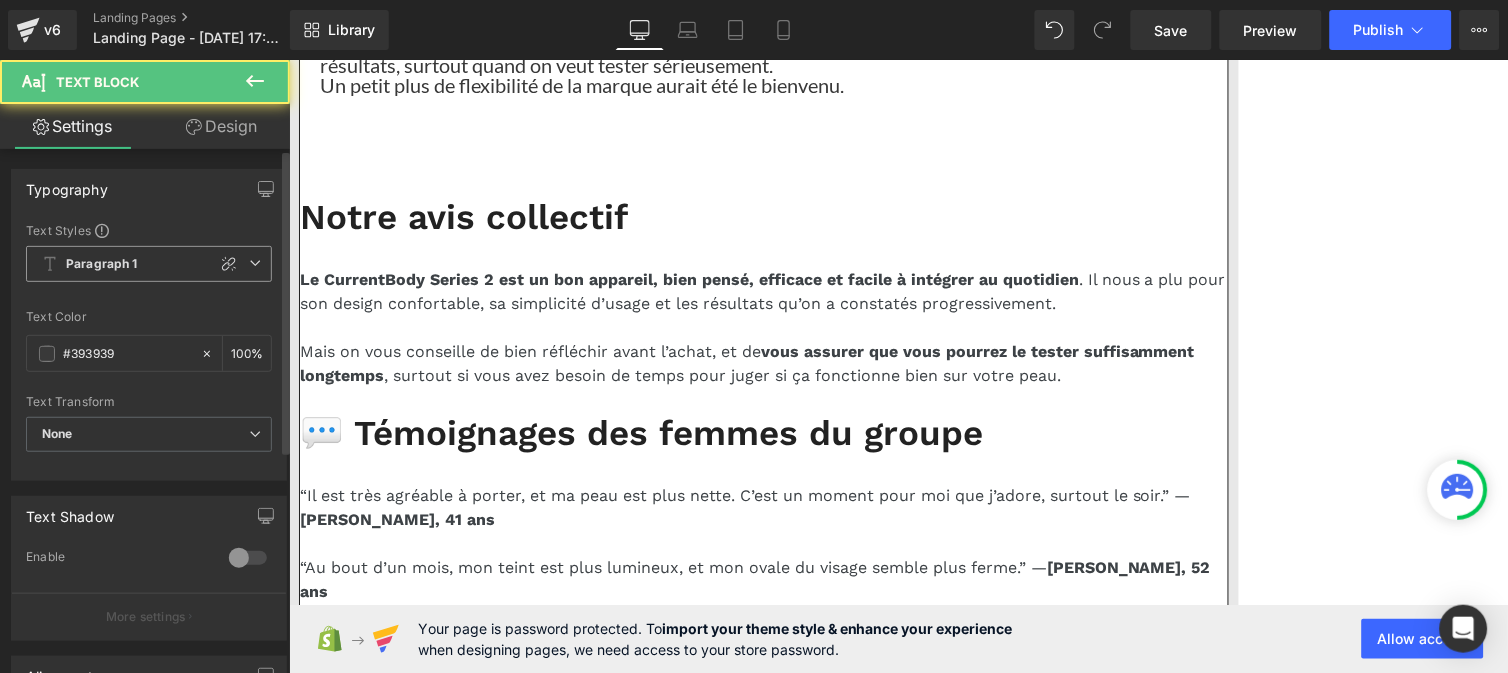 click on "Paragraph 1" at bounding box center (102, 264) 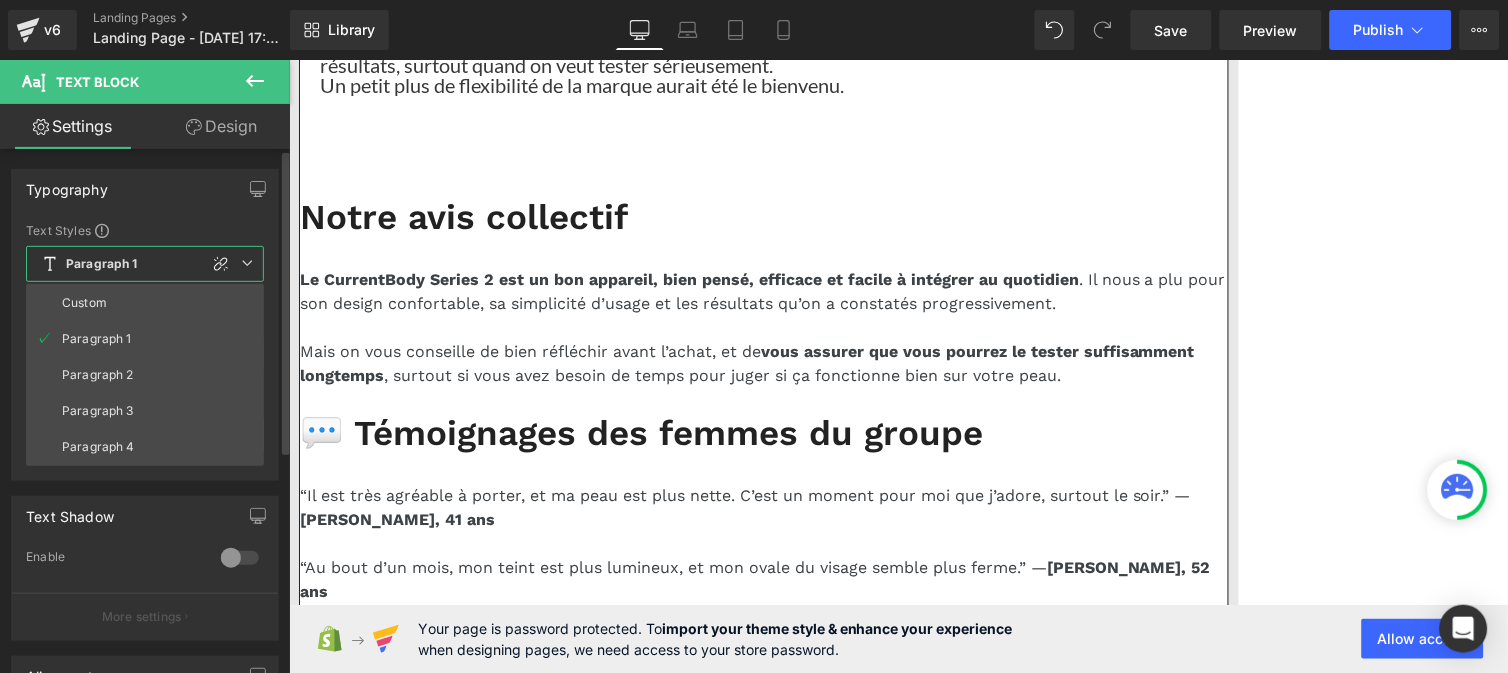 click on "Custom" at bounding box center (145, 303) 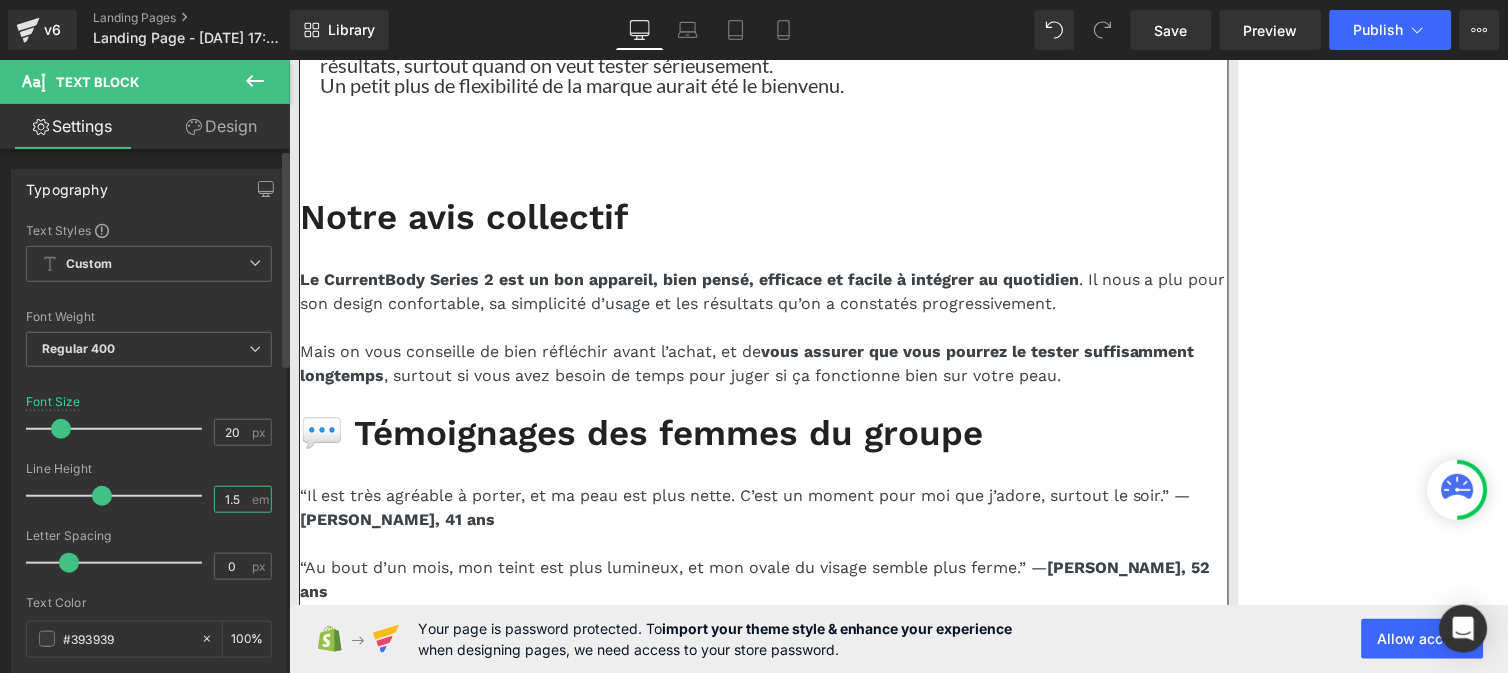 click on "1.5" at bounding box center (232, 499) 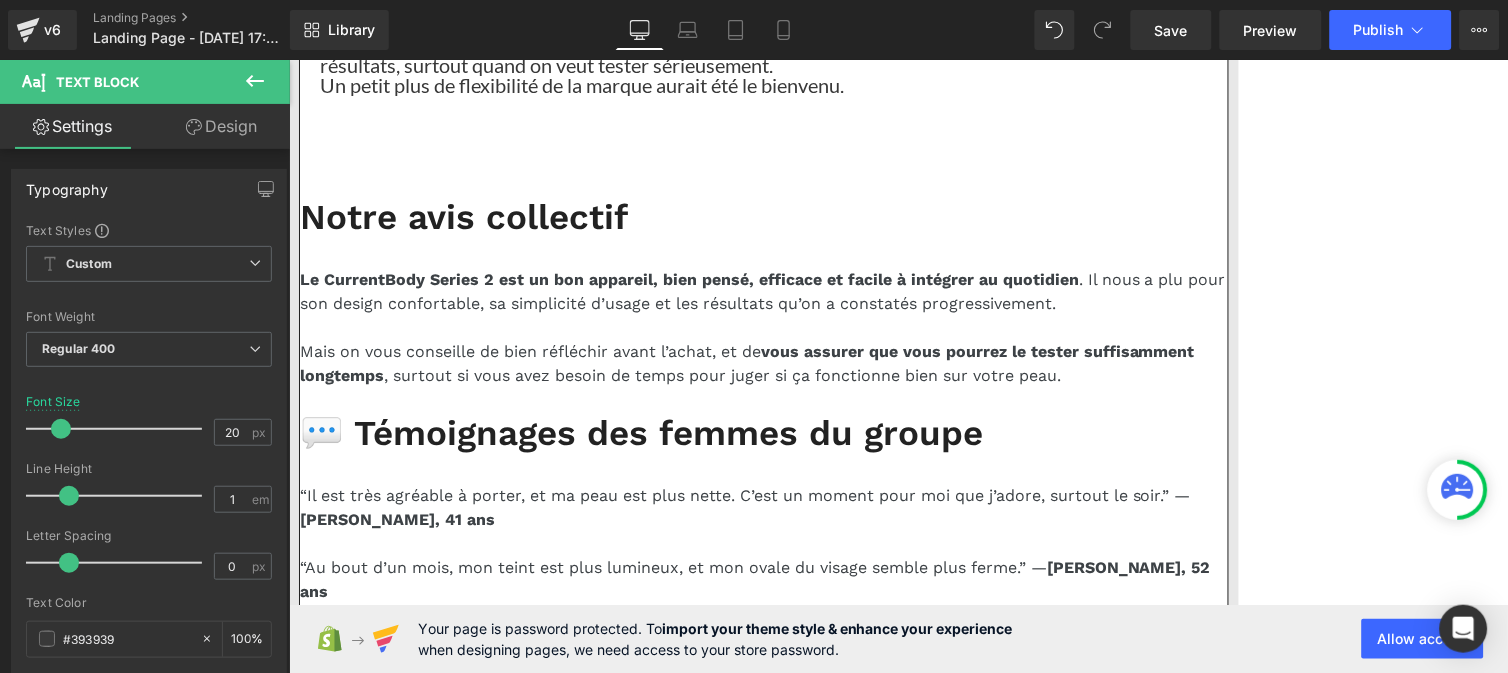 click on "Moins de rougeurs et d’imperfections  : la peau semble plus calme, plus équilibrée." at bounding box center (646, 3287) 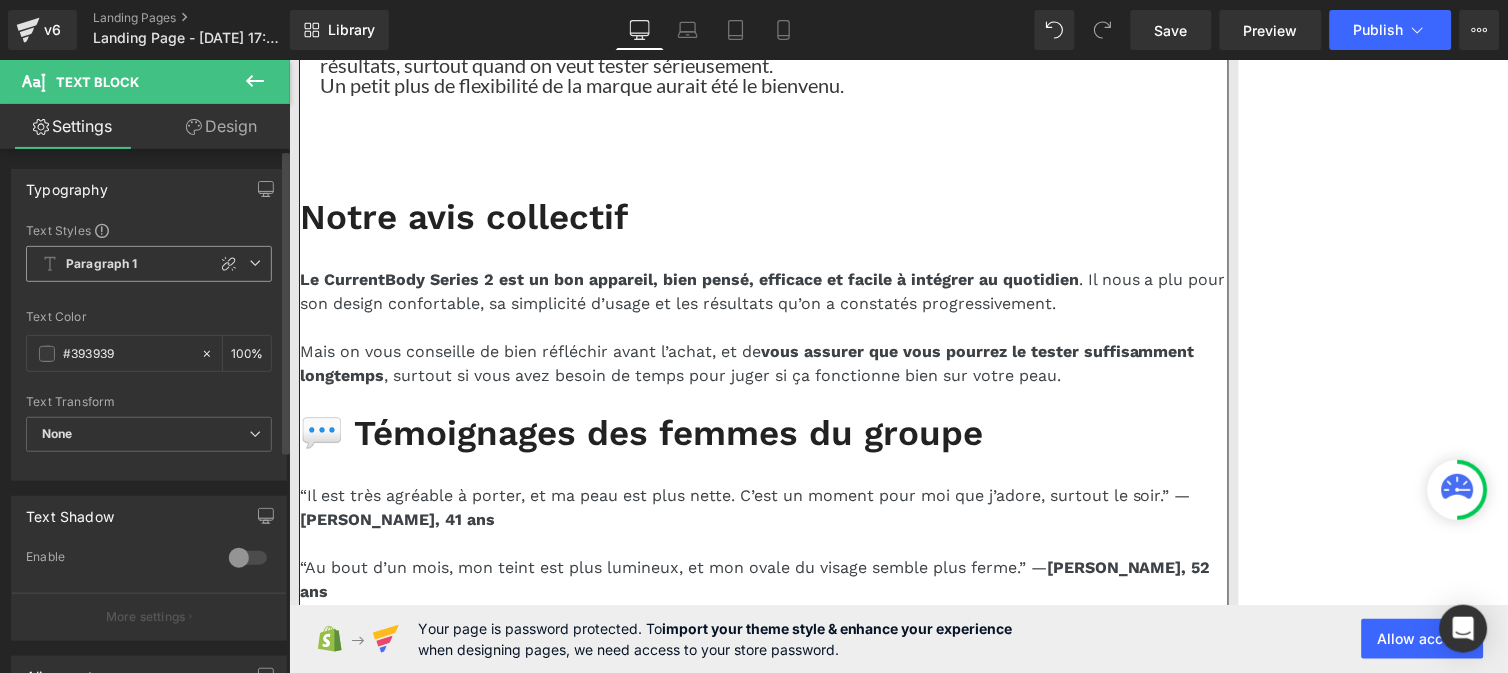 click on "Paragraph 1" at bounding box center (149, 264) 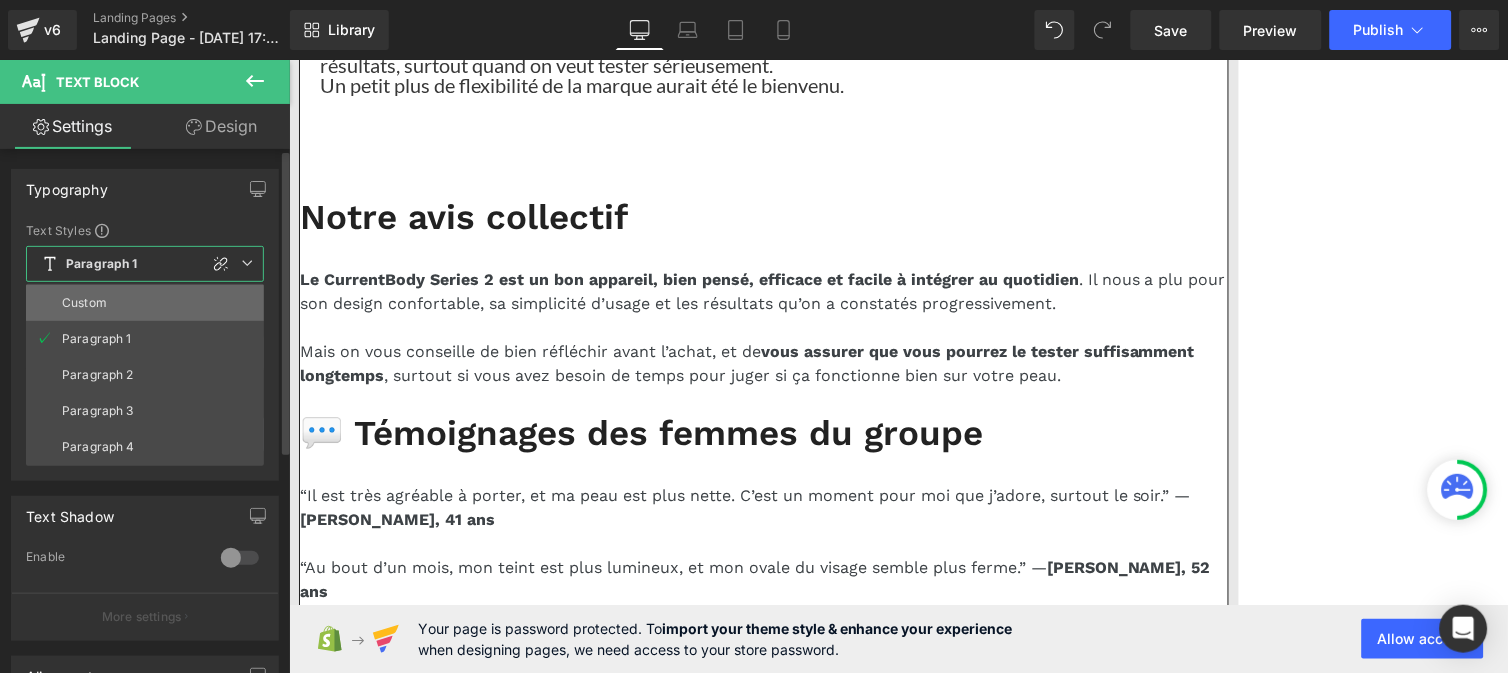 click on "Custom" at bounding box center (84, 303) 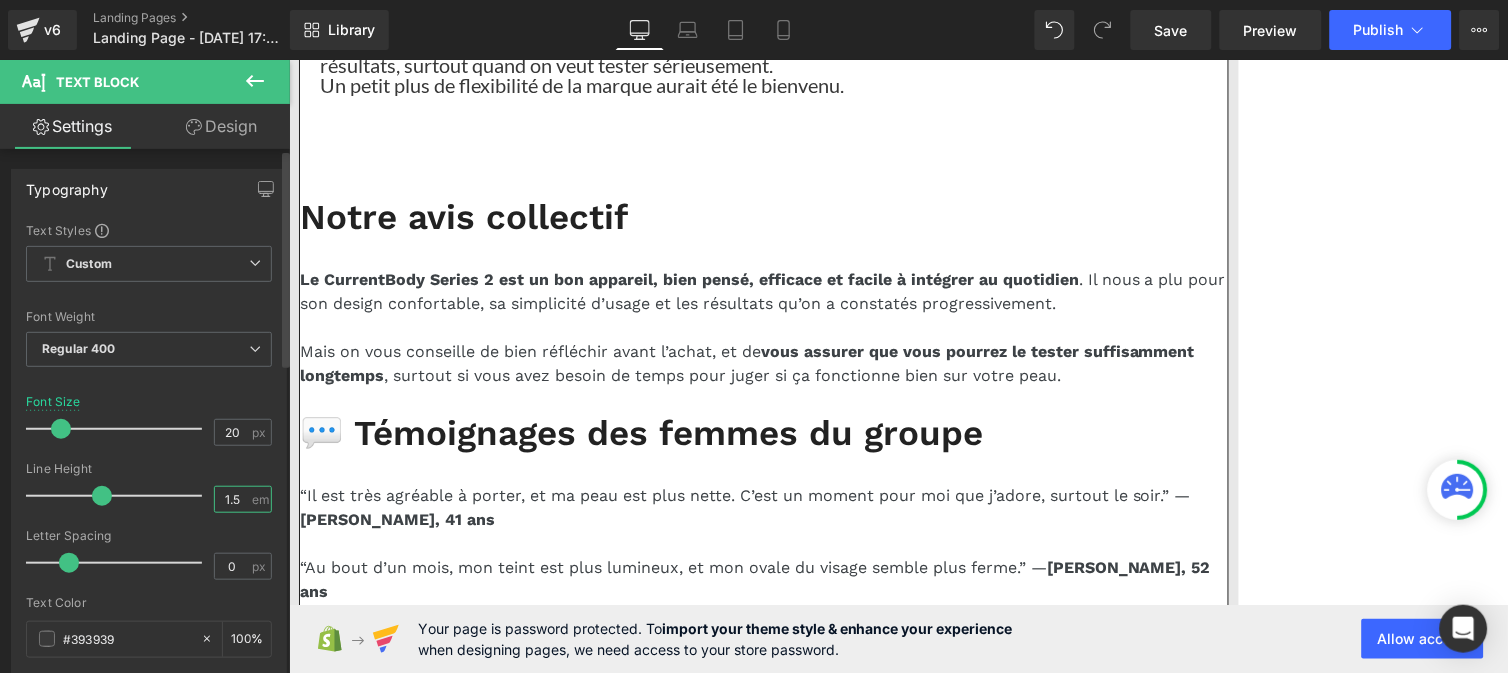 click on "1.5" at bounding box center (232, 499) 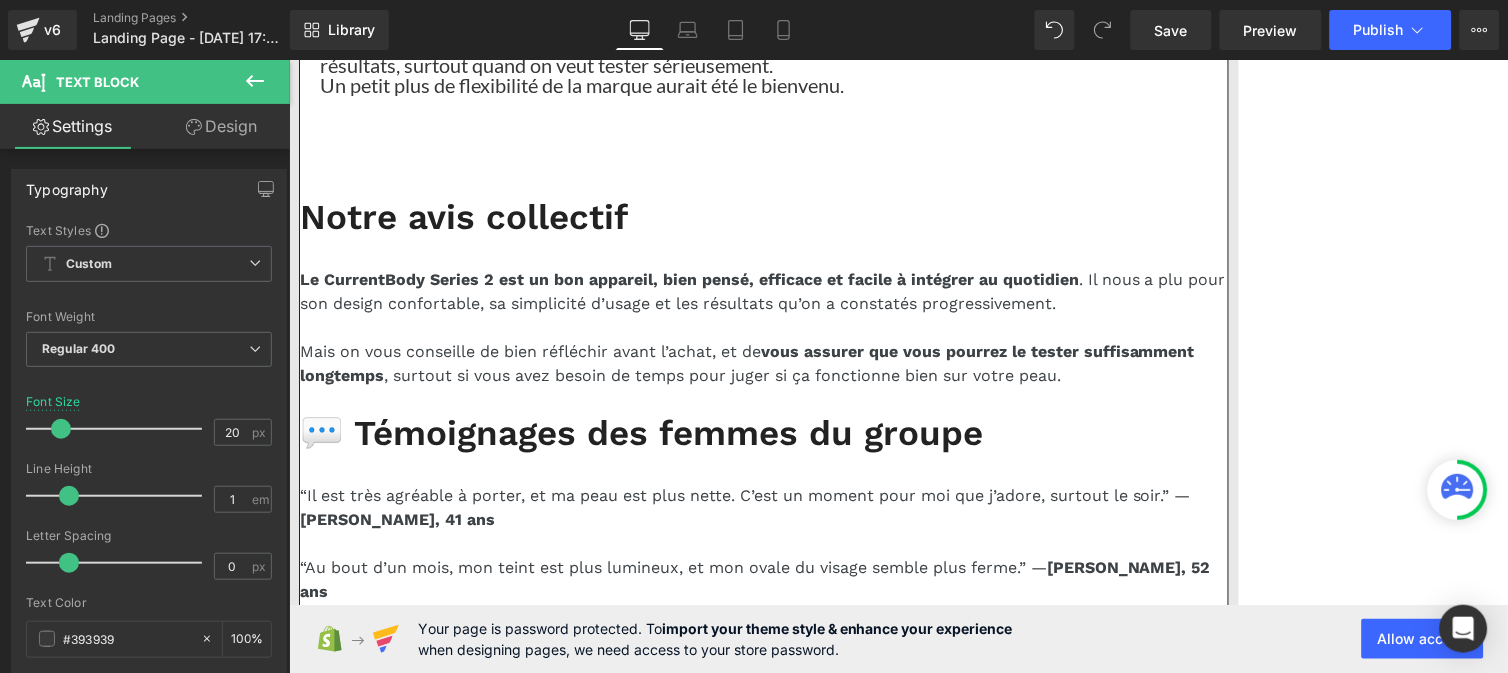 click on "Très bonne couverture  : visage, cou et décolleté en un seul geste" at bounding box center [668, 3327] 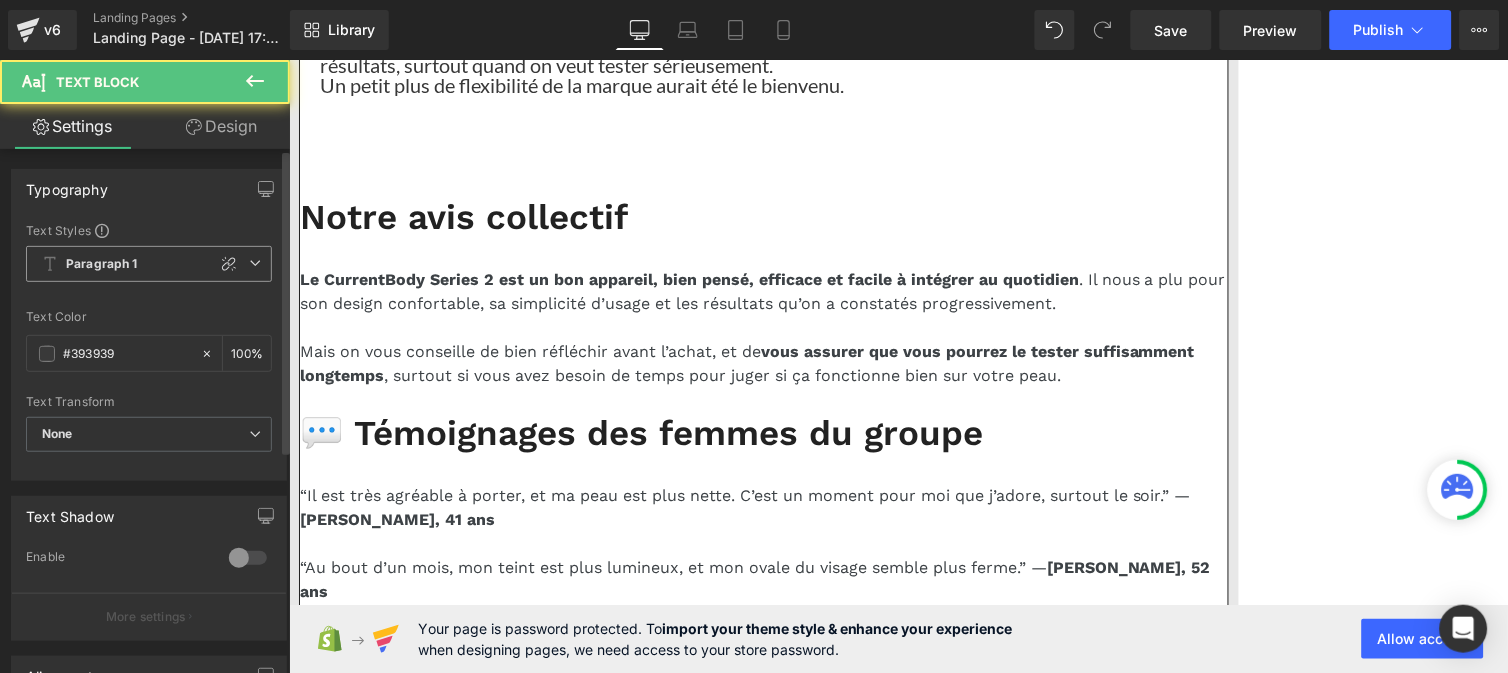 click on "Paragraph 1" at bounding box center [102, 264] 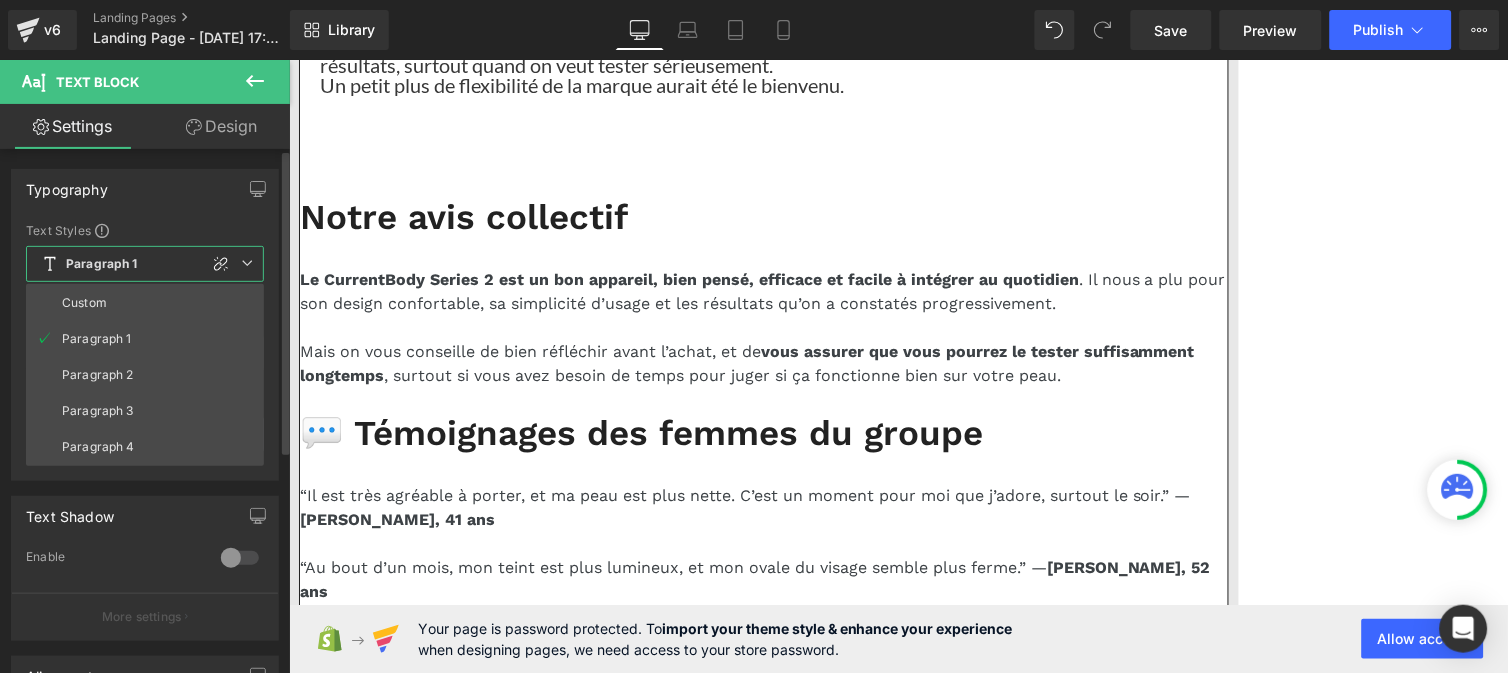 click on "Custom" at bounding box center (145, 303) 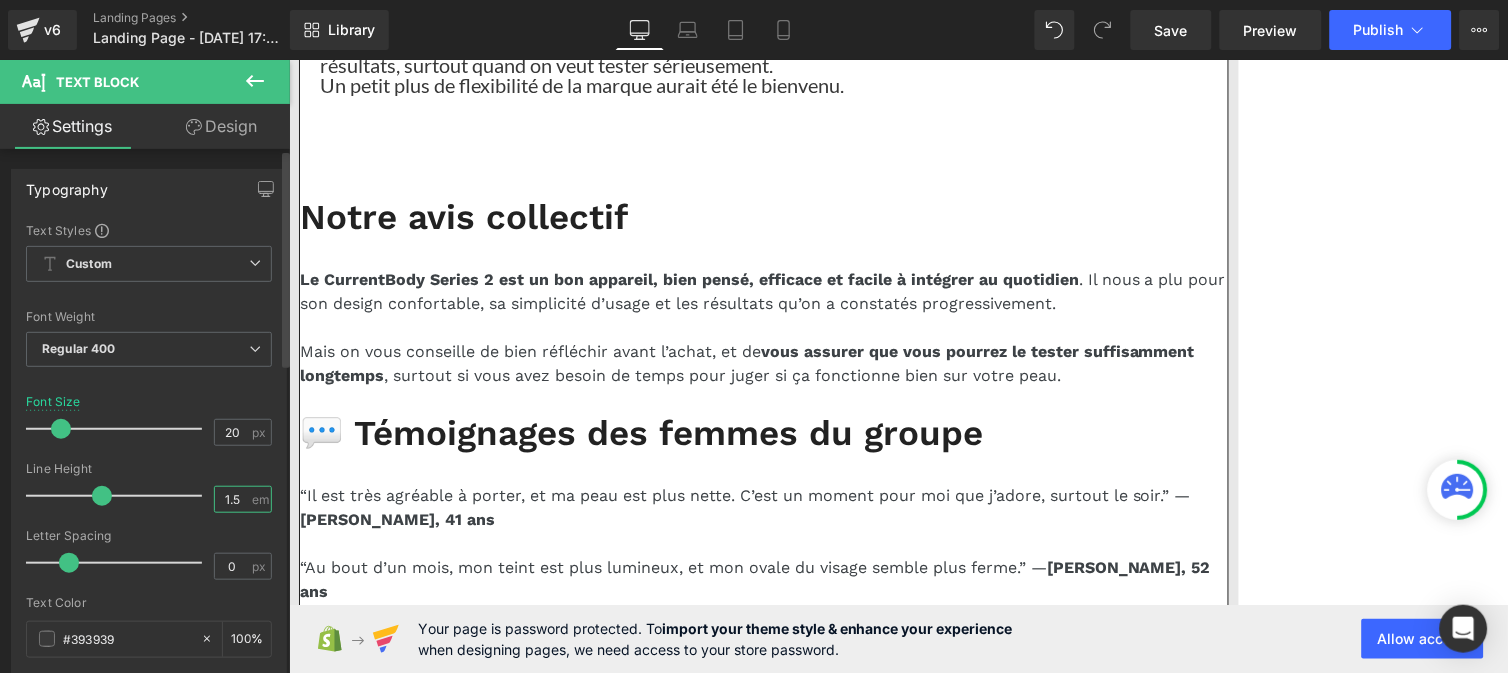 click on "1.5" at bounding box center [232, 499] 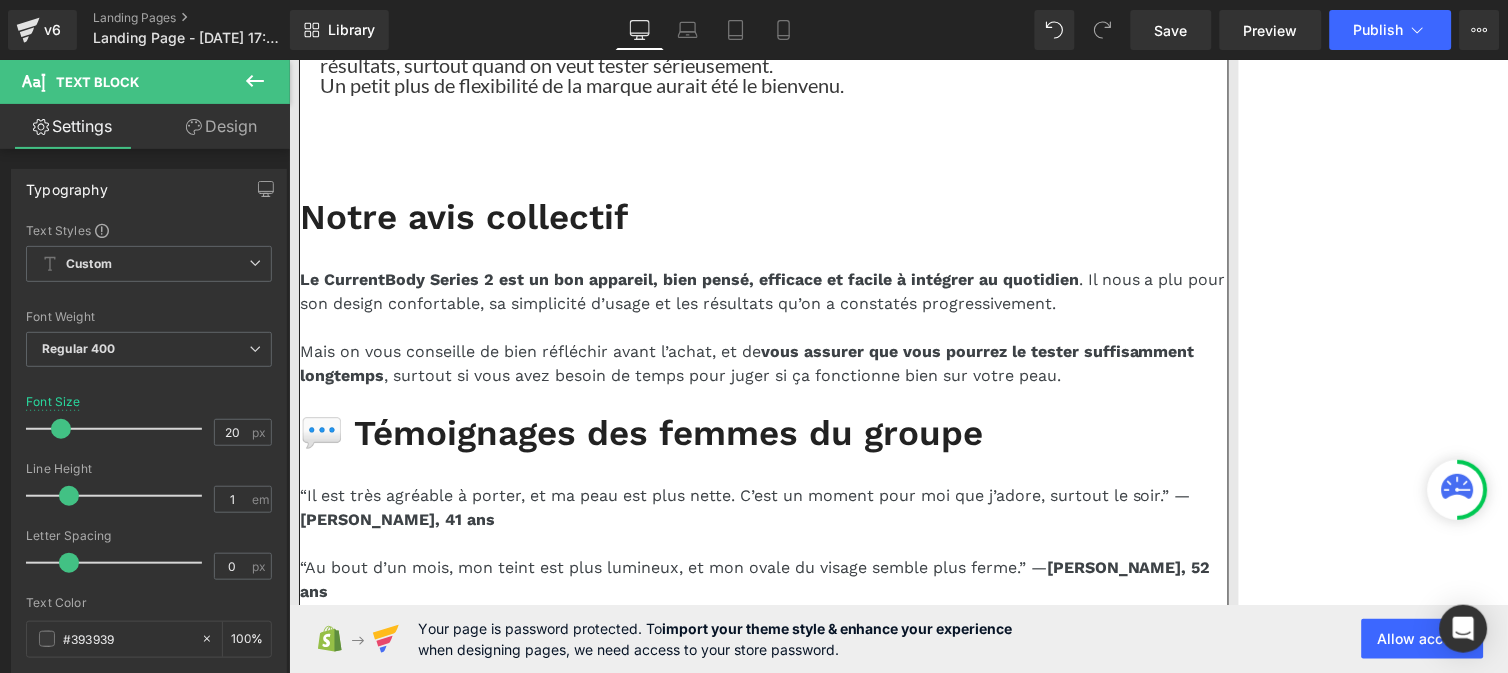 click on "Design ultra-fin et confortable , même pour les sessions longues" at bounding box center [615, 3380] 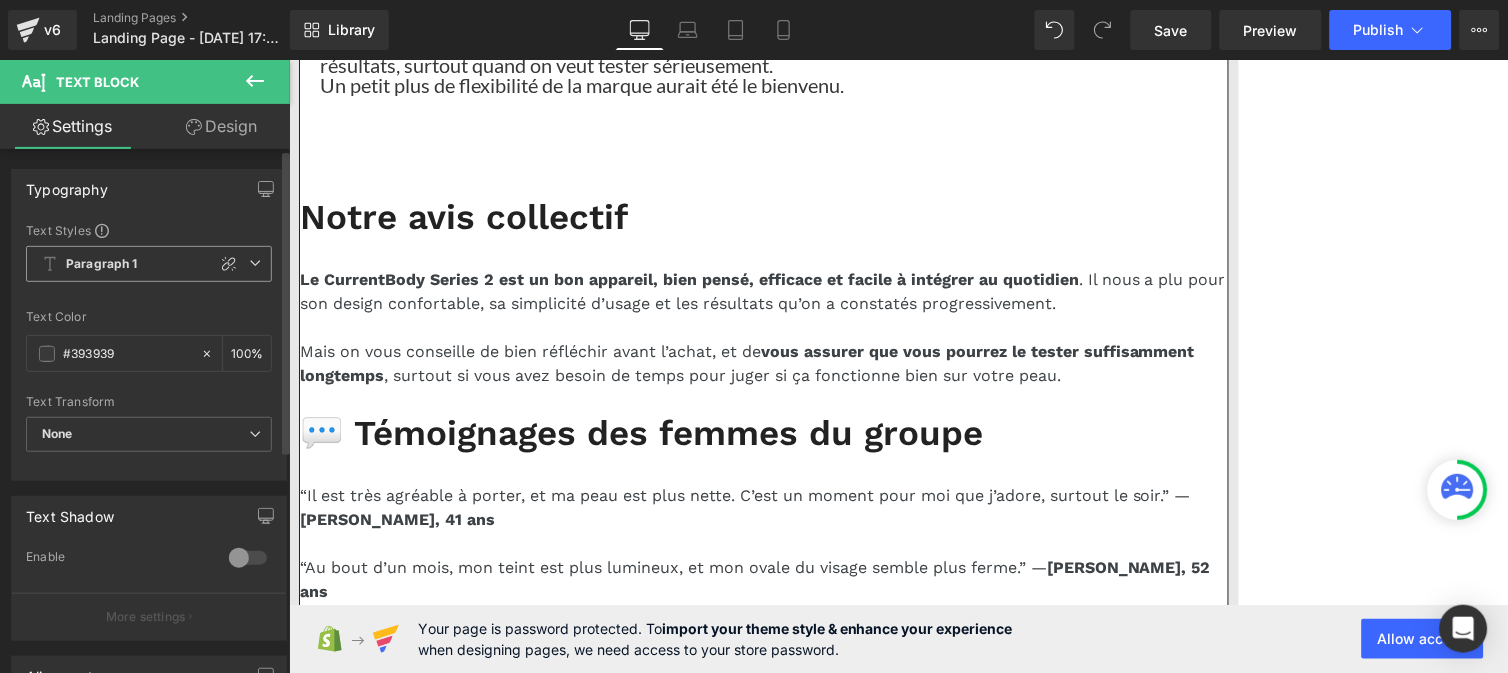 click on "Paragraph 1" at bounding box center (102, 264) 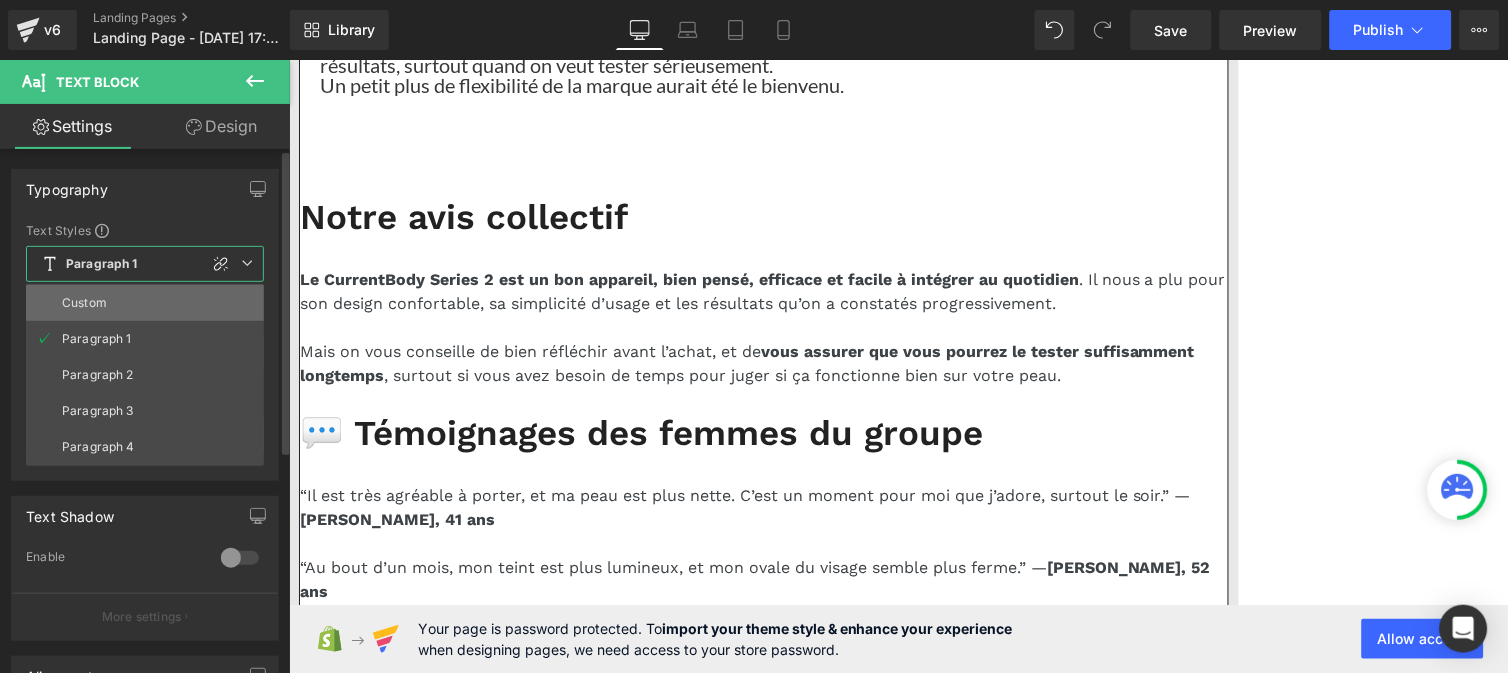 click on "Custom" at bounding box center (84, 303) 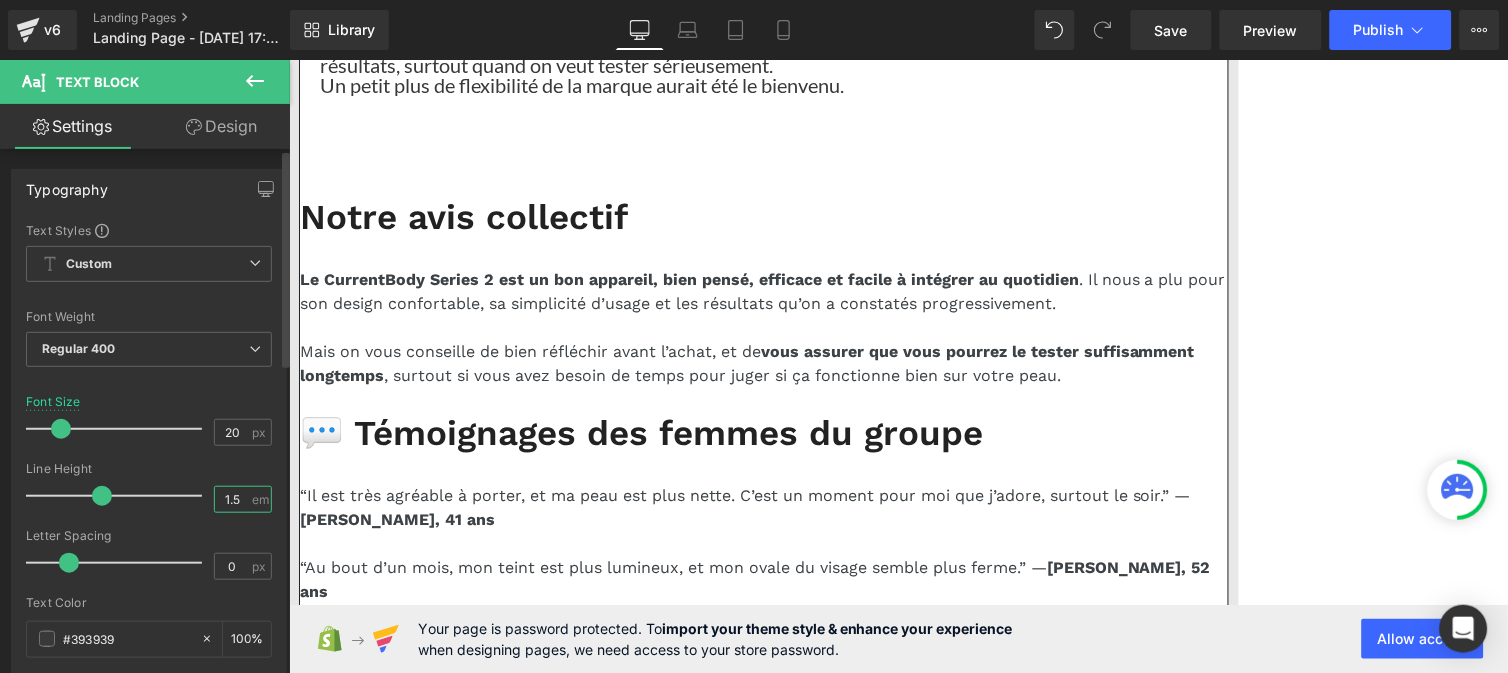 click on "1.5" at bounding box center [232, 499] 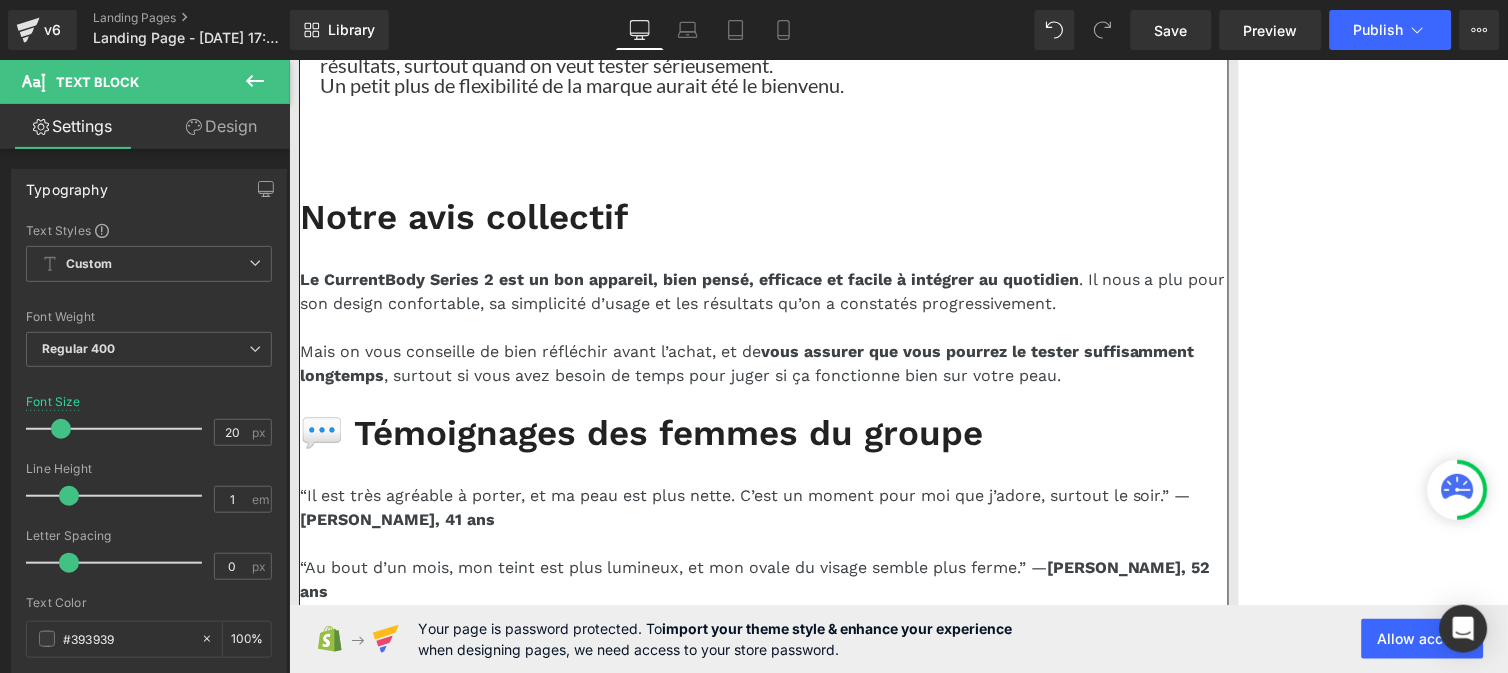 click on "Technologie polyvalente  : 4 types de lumière pour des soins sur-mesure" at bounding box center (615, 3415) 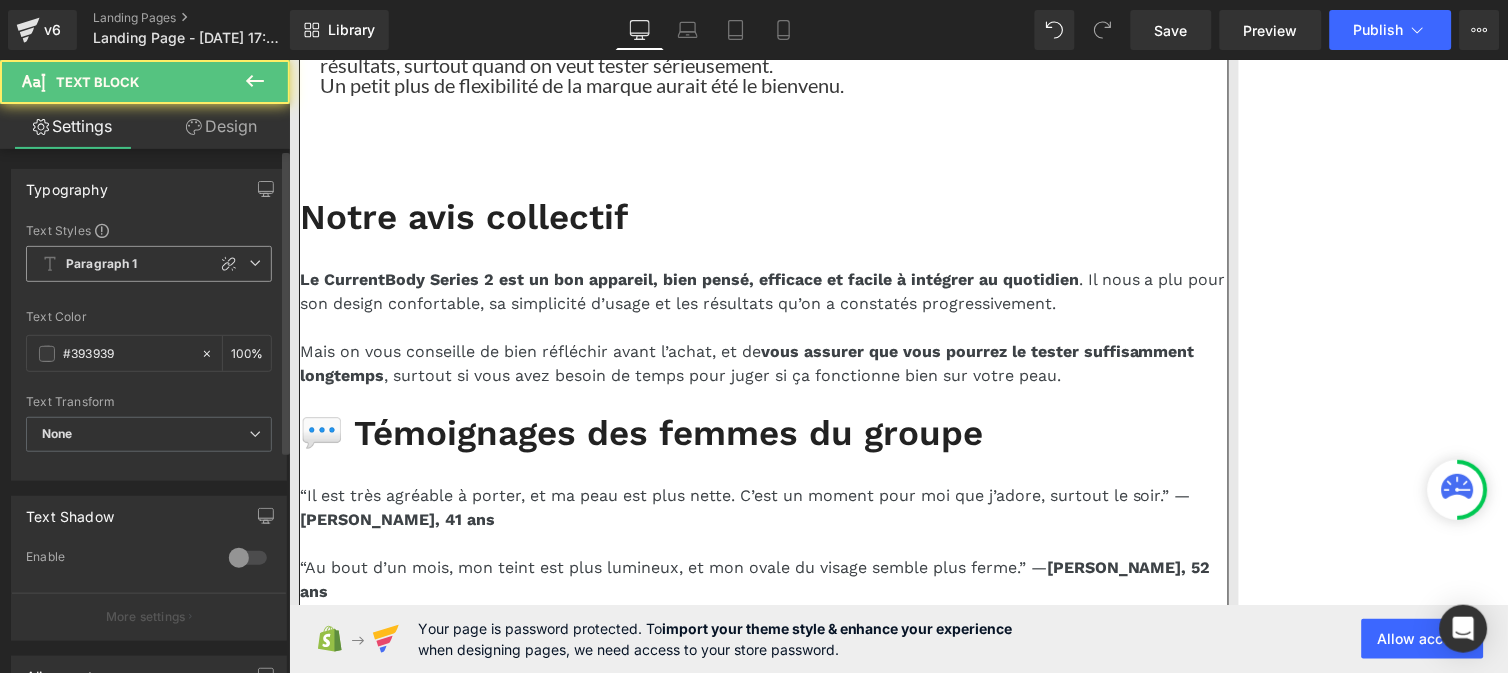 click on "Paragraph 1" at bounding box center (149, 264) 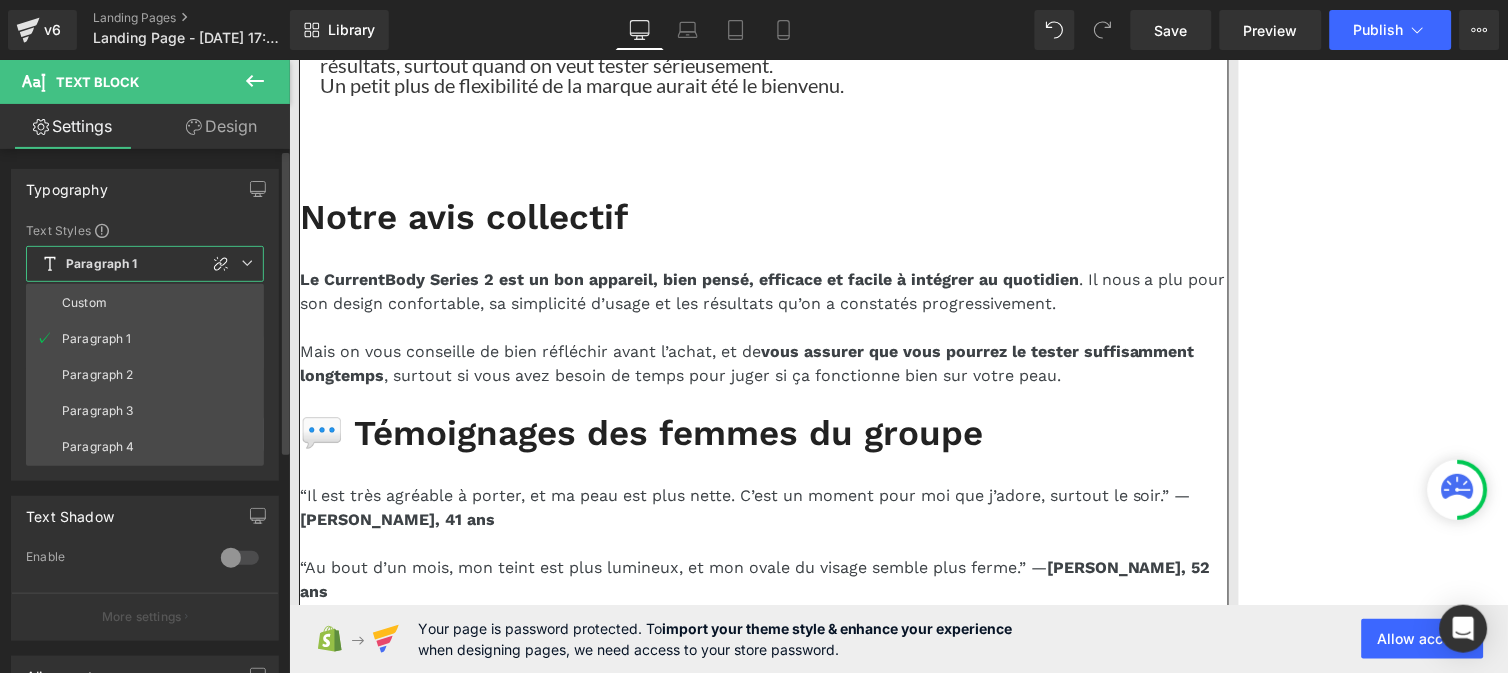 click on "Custom" at bounding box center [145, 303] 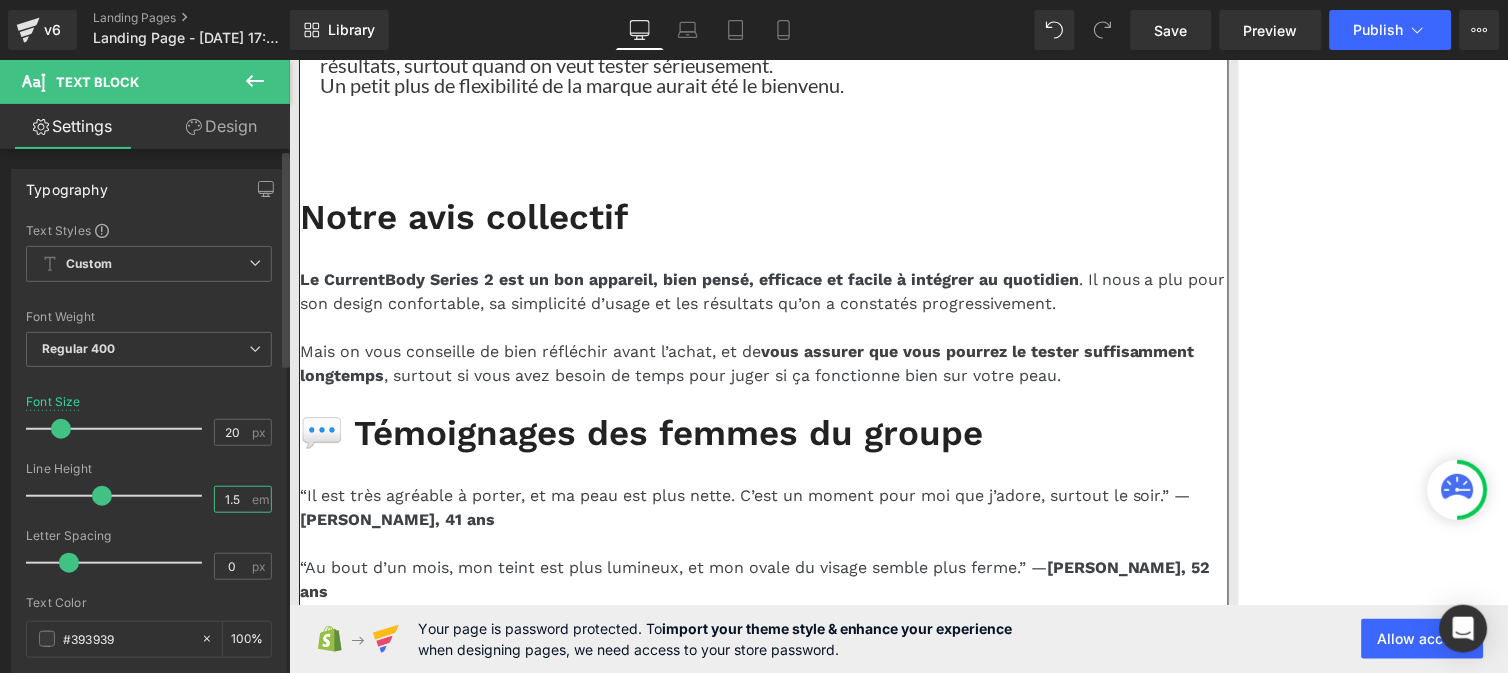 click on "1.5" at bounding box center (232, 499) 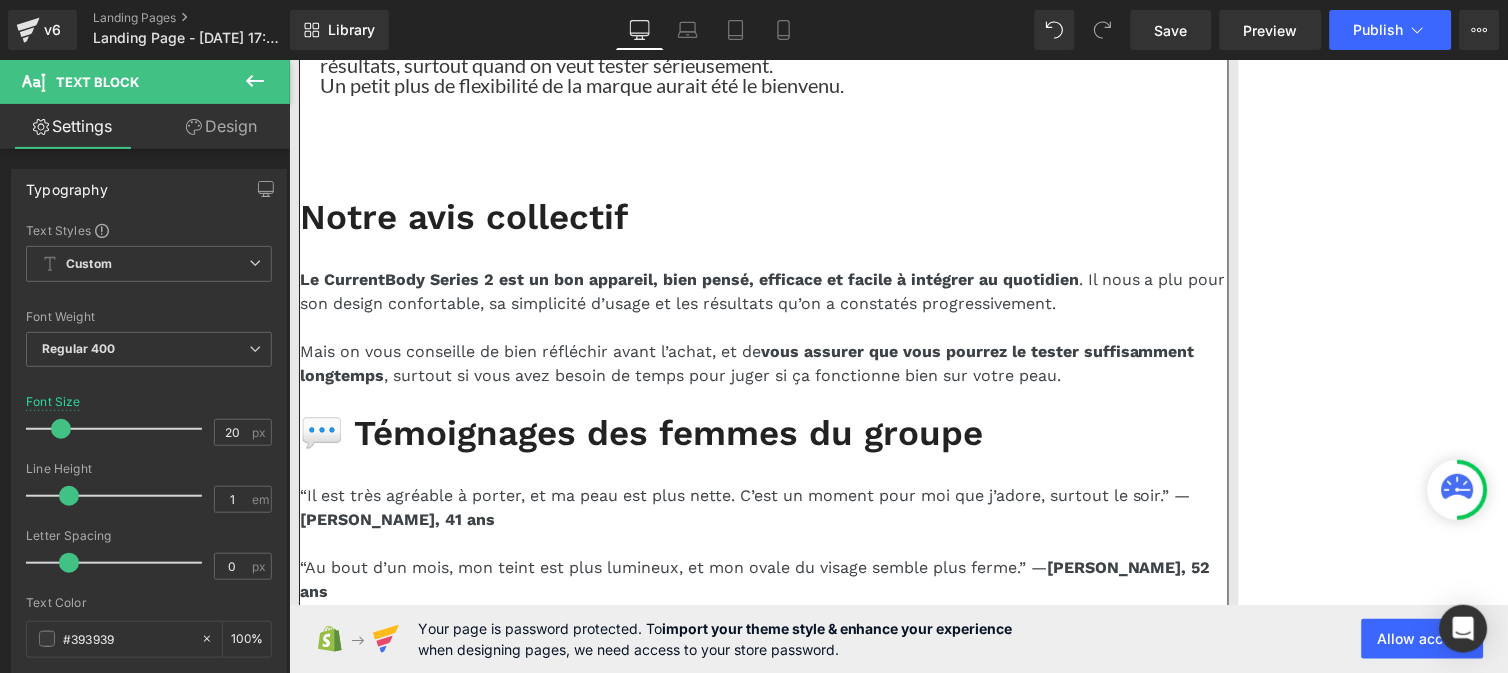click on "Résultats visibles dès 2 à 3 semaines , surtout sur l’éclat et la fermeté" at bounding box center [625, 3450] 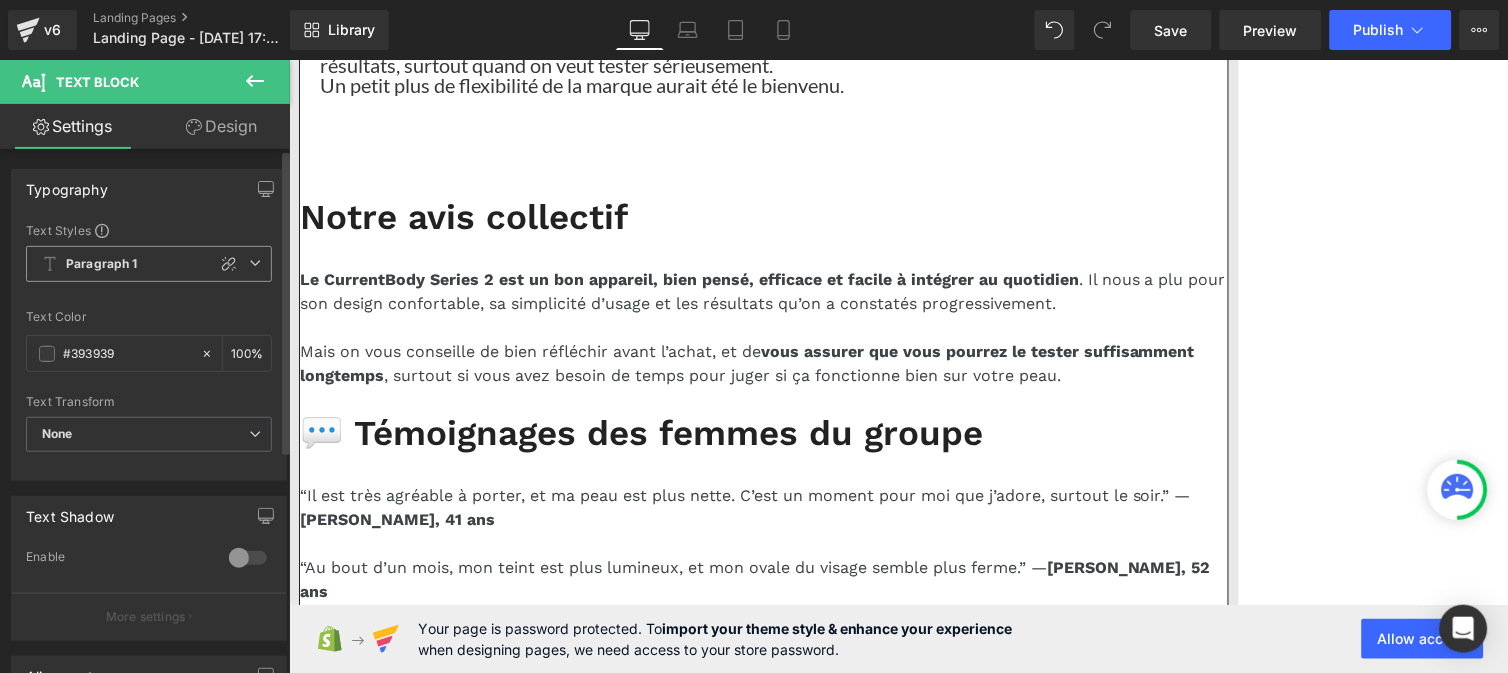 click on "Paragraph 1" at bounding box center (102, 264) 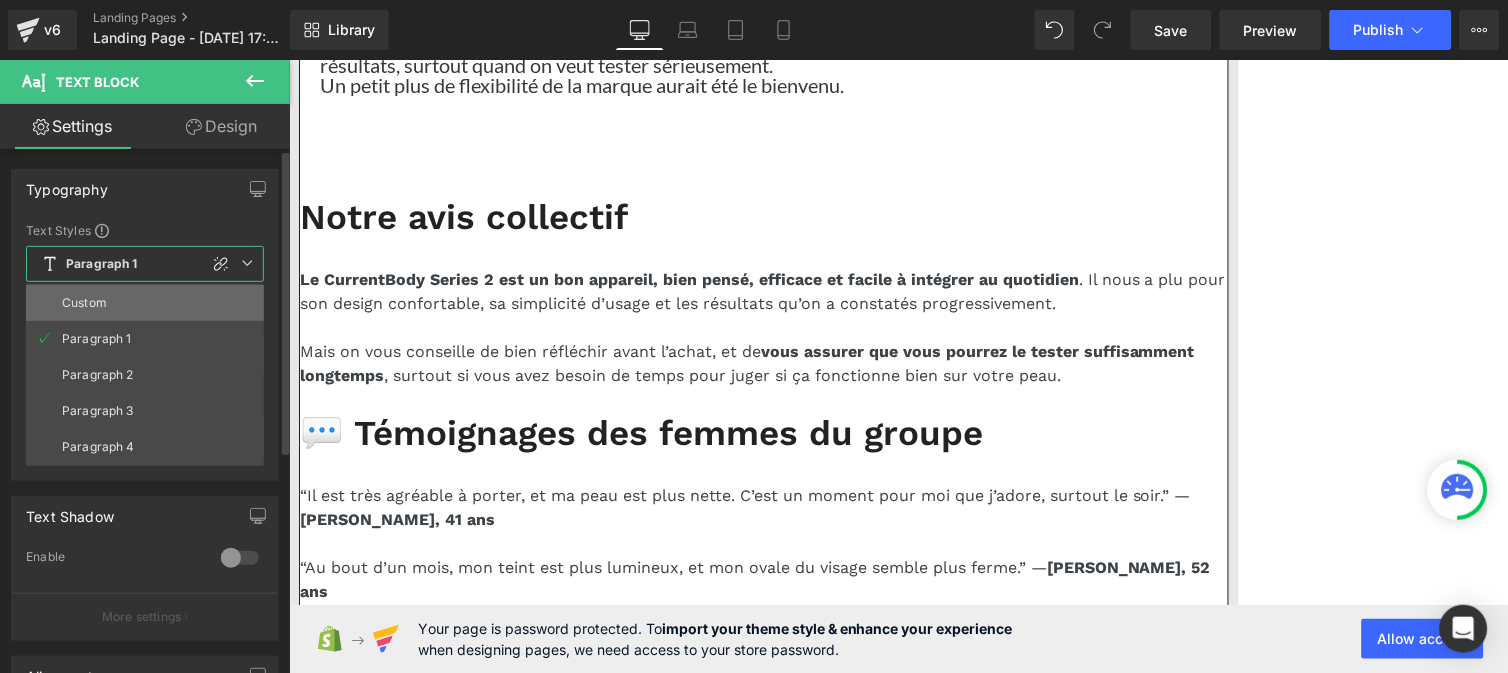 click on "Custom" at bounding box center (145, 303) 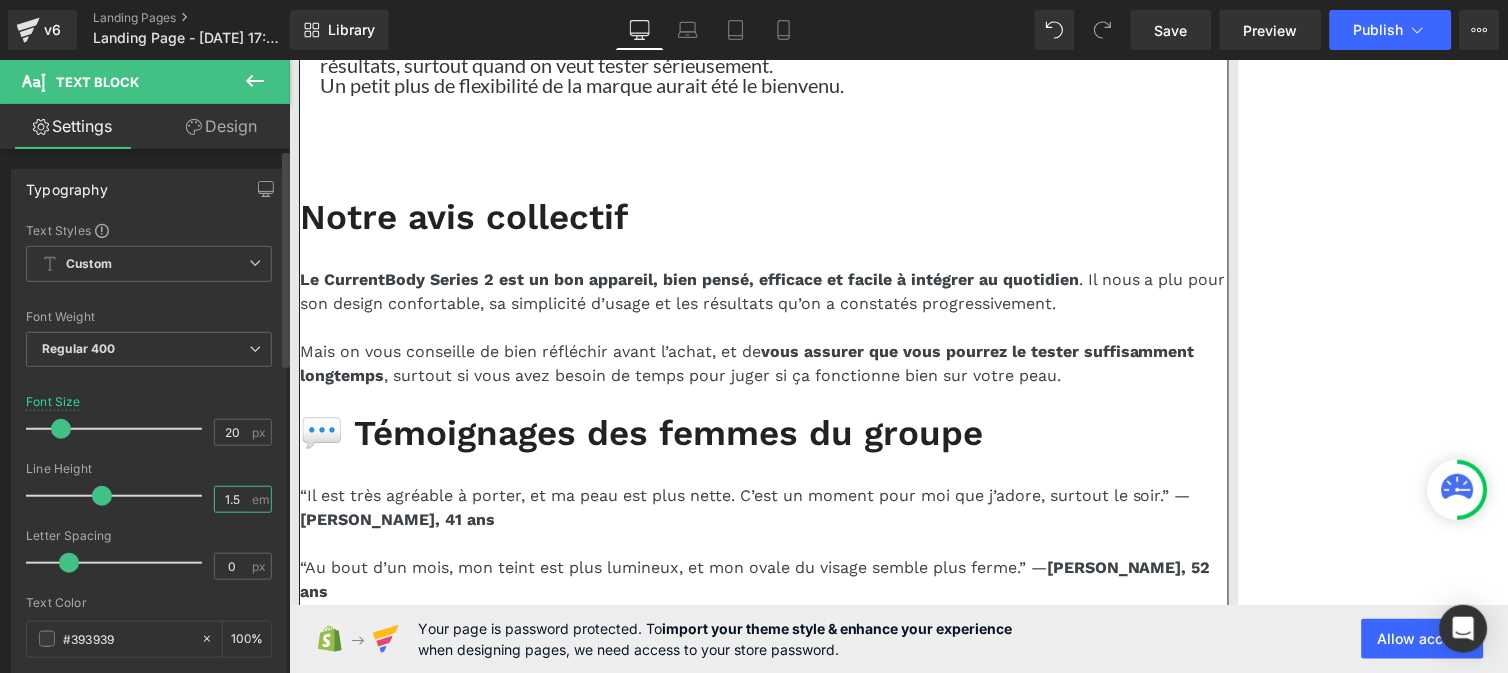 click on "1.5" at bounding box center [232, 499] 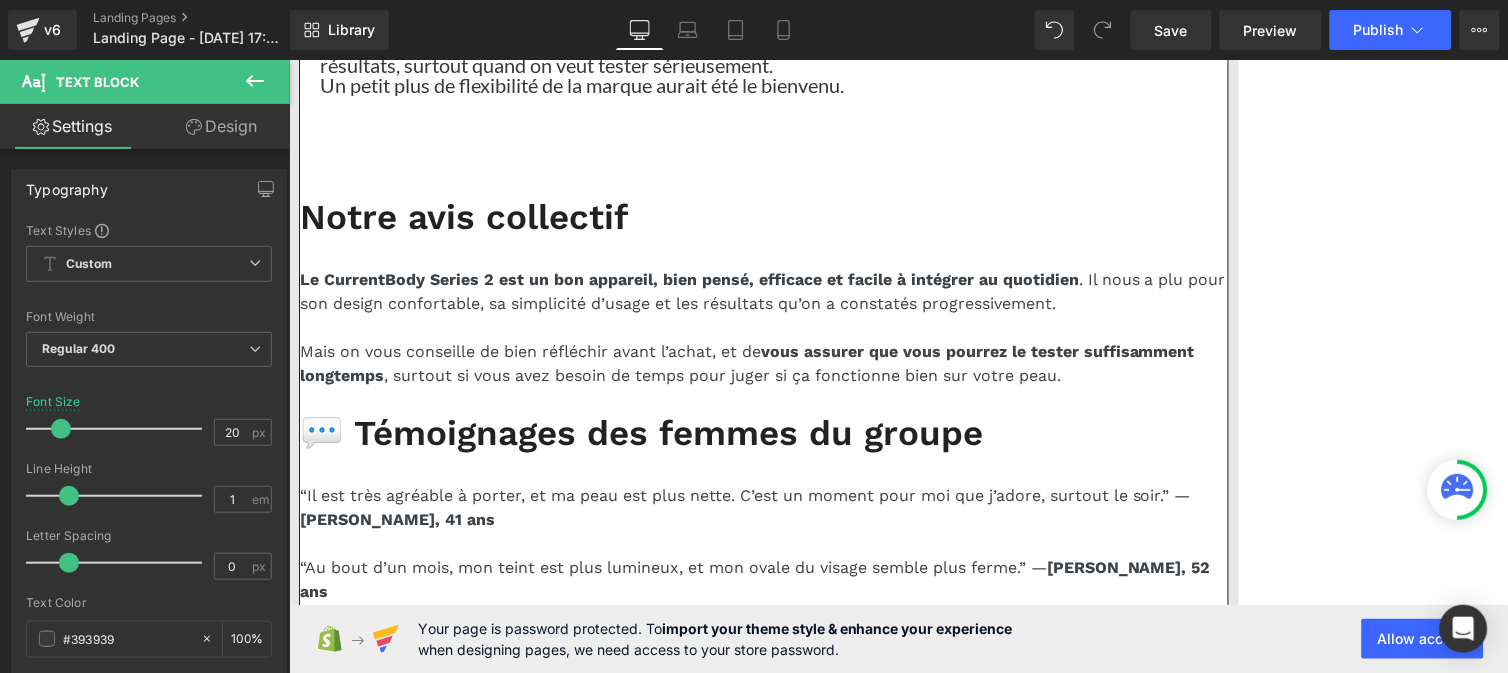click on "Adapté aux peaux sensibles" at bounding box center (429, 3494) 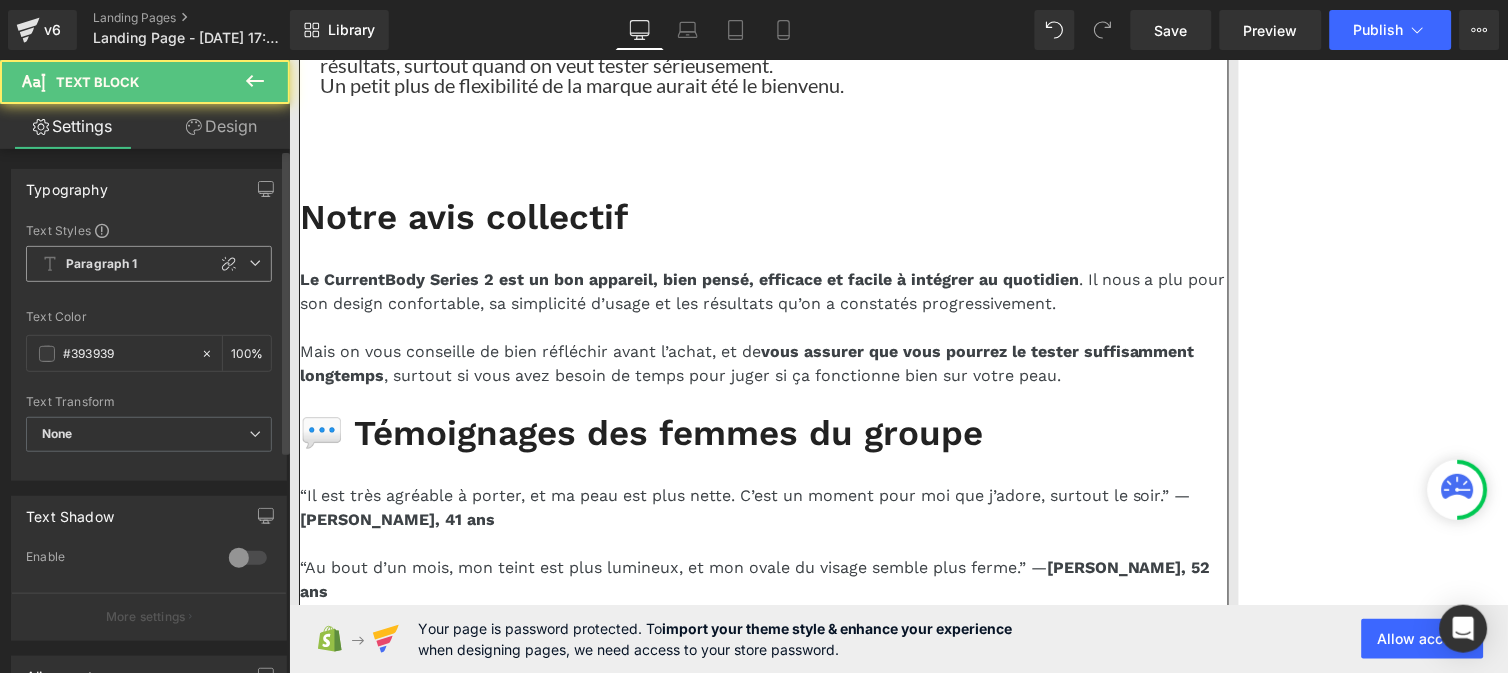 click on "Paragraph 1" at bounding box center [149, 264] 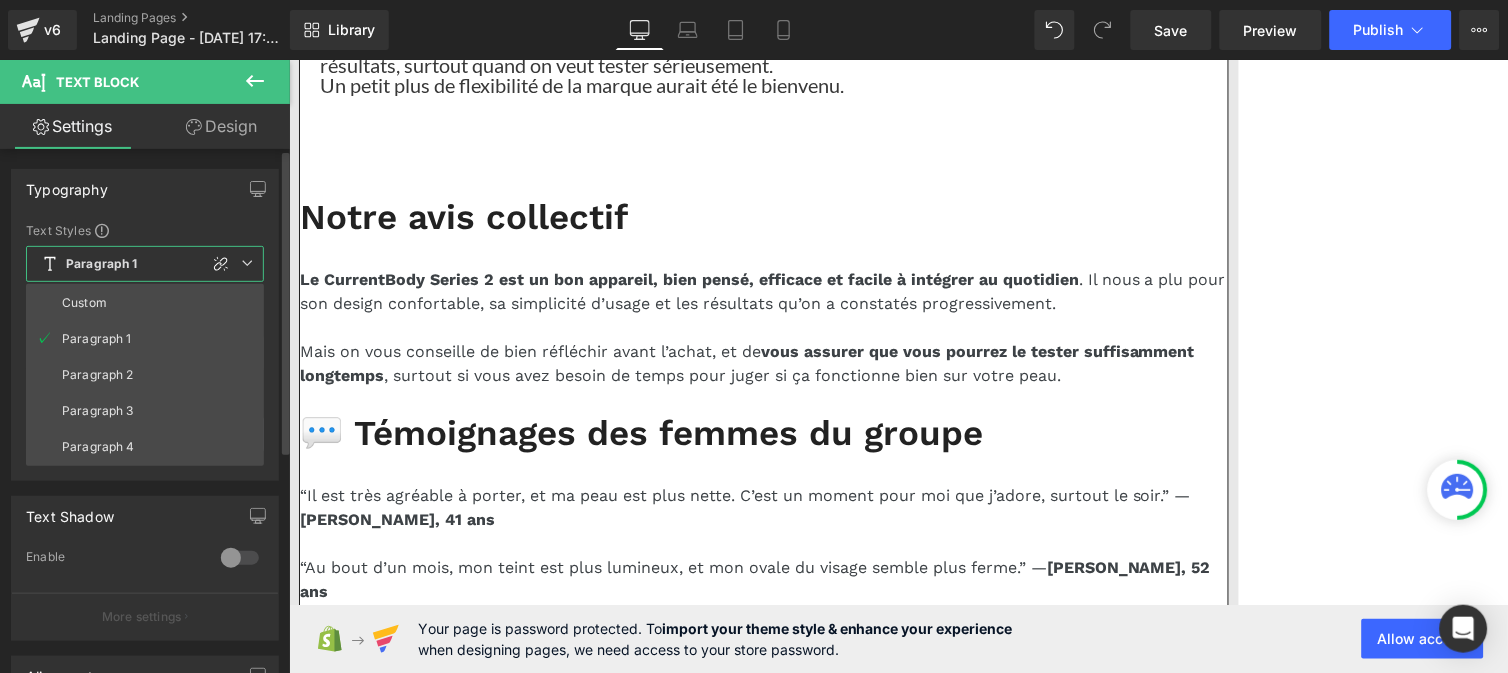 click on "Custom" at bounding box center (145, 303) 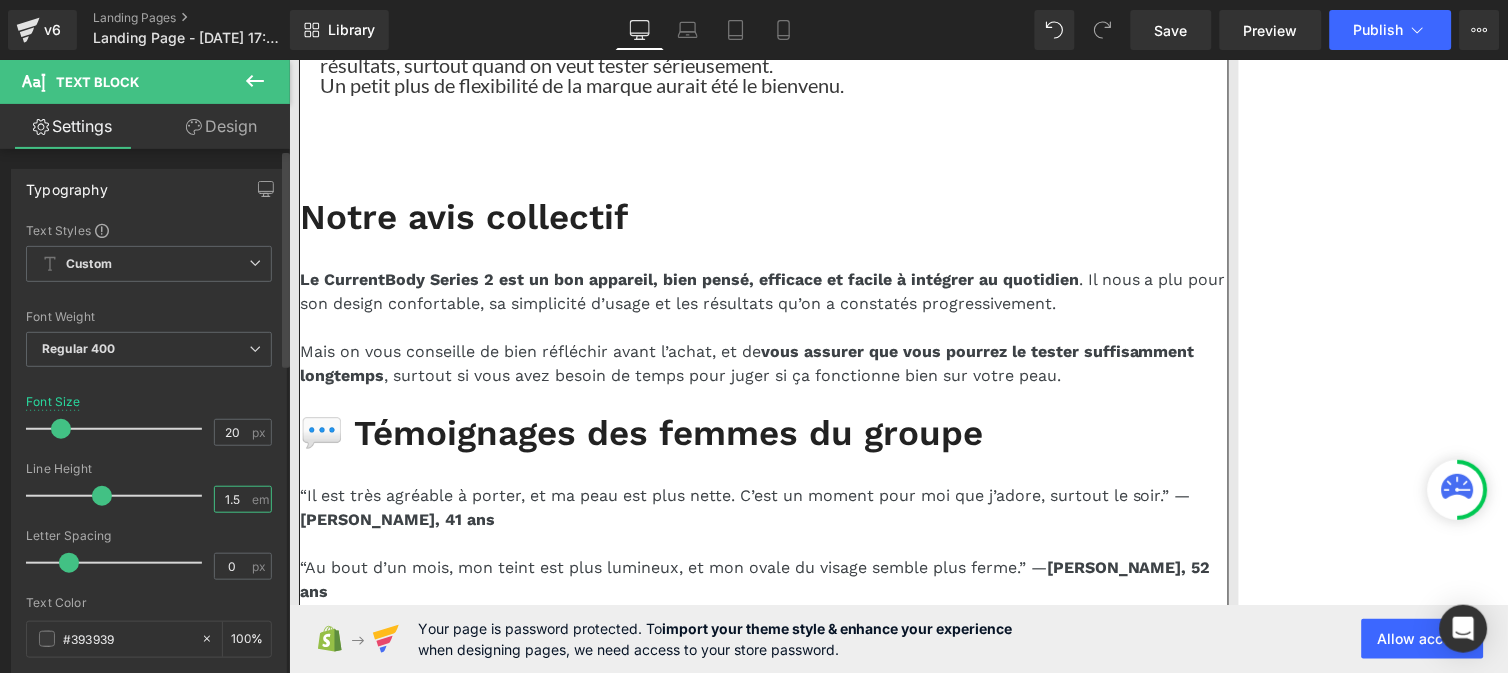 click on "1.5" at bounding box center [232, 499] 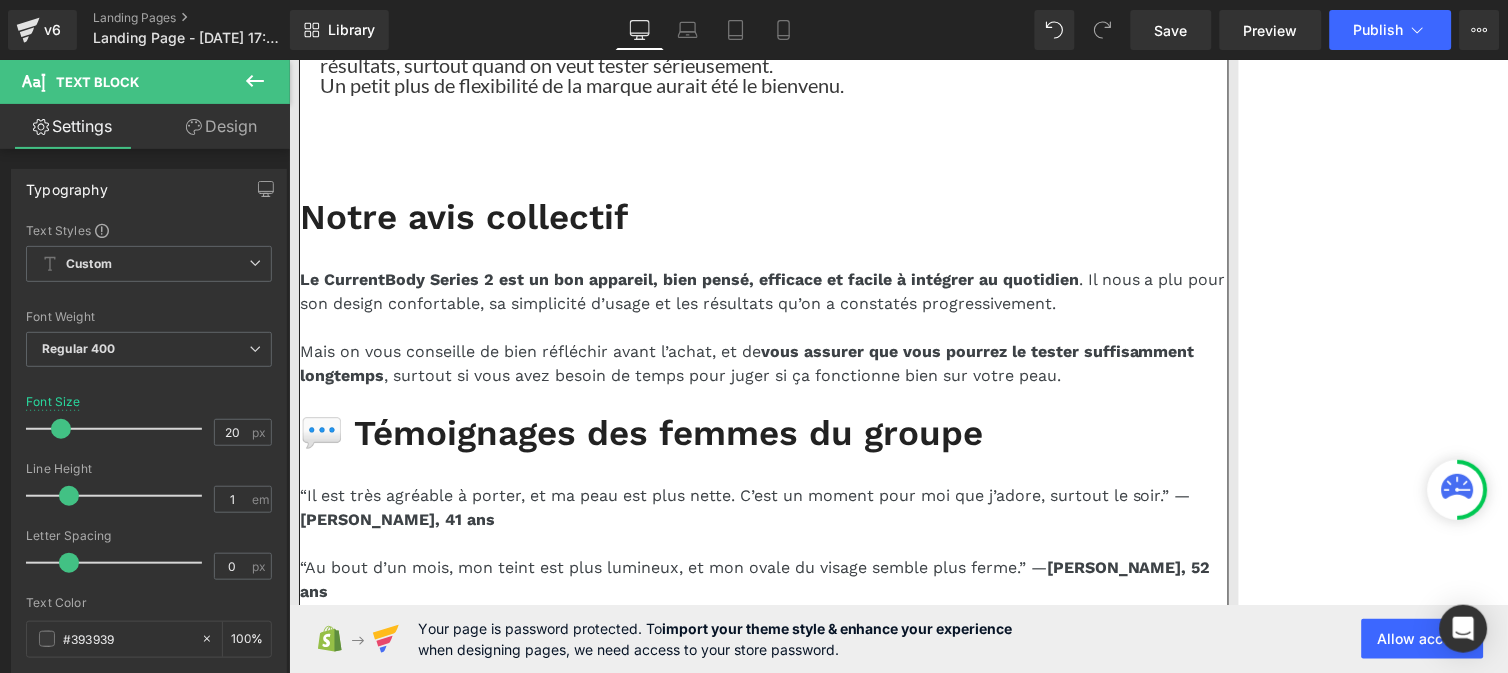 click on "Rapport qualité/prix intéressant" at bounding box center (447, 3534) 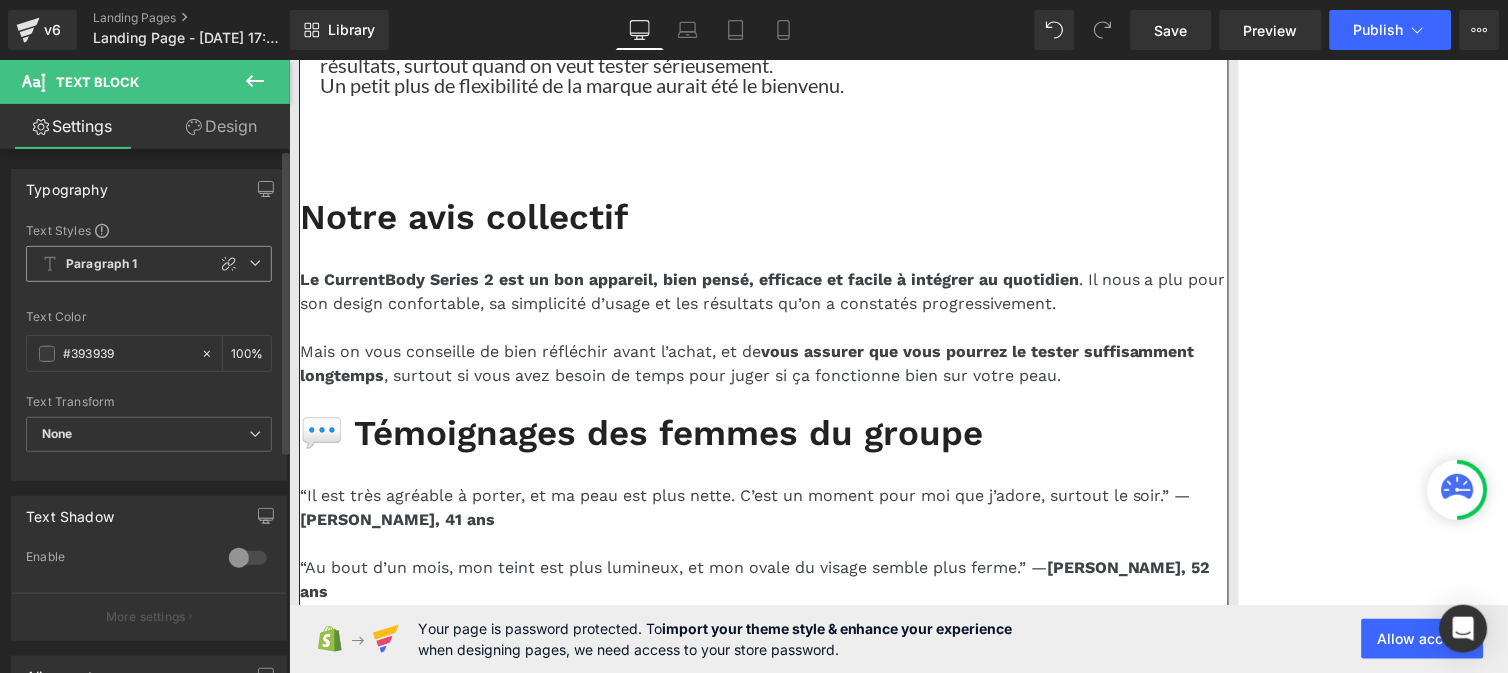 click on "Paragraph 1" at bounding box center [102, 264] 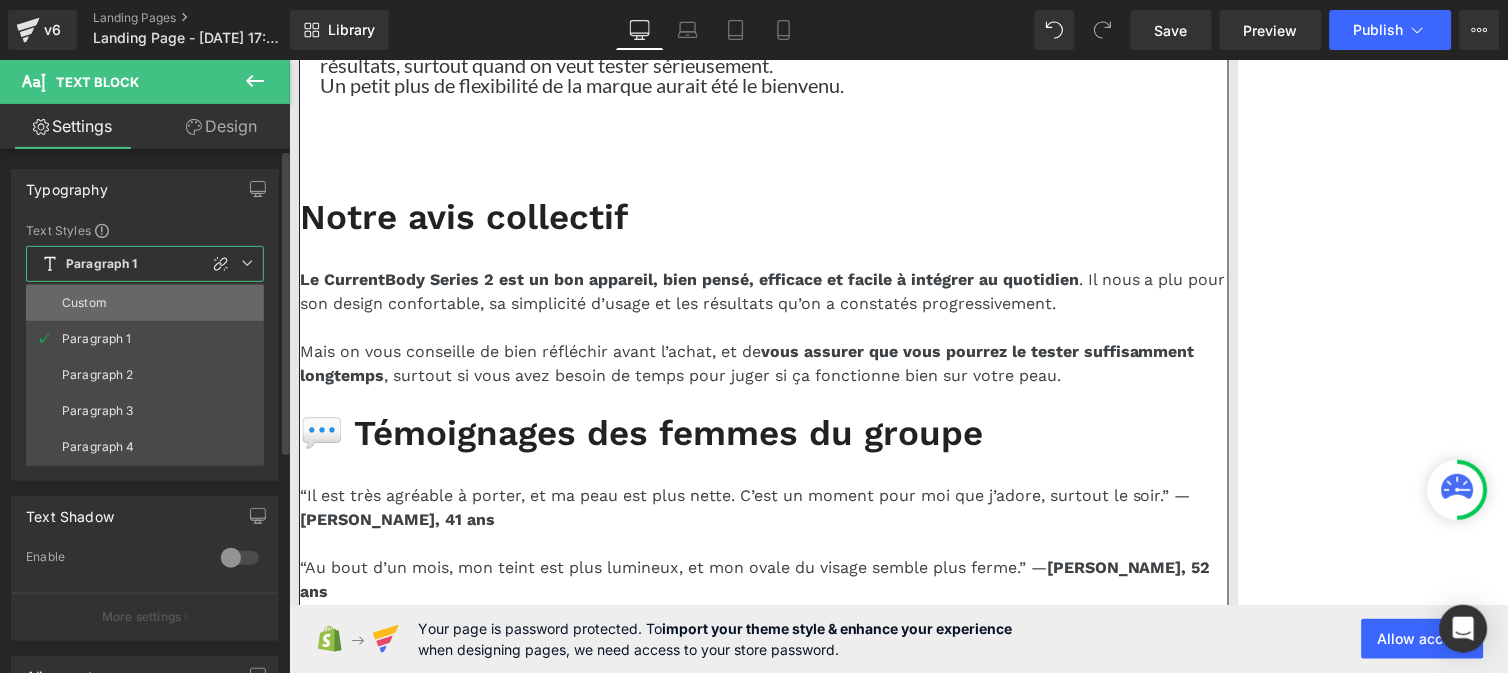 click on "Custom" at bounding box center [145, 303] 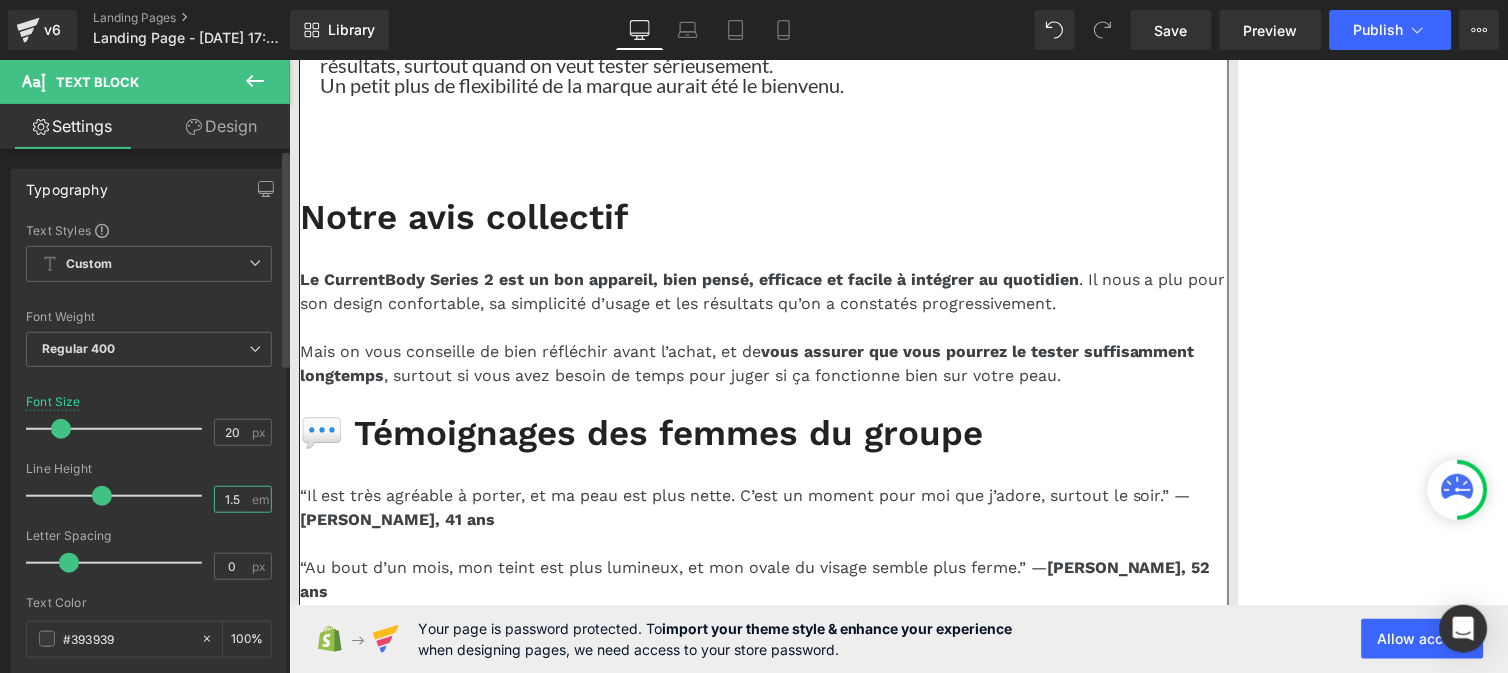 click on "1.5" at bounding box center [232, 499] 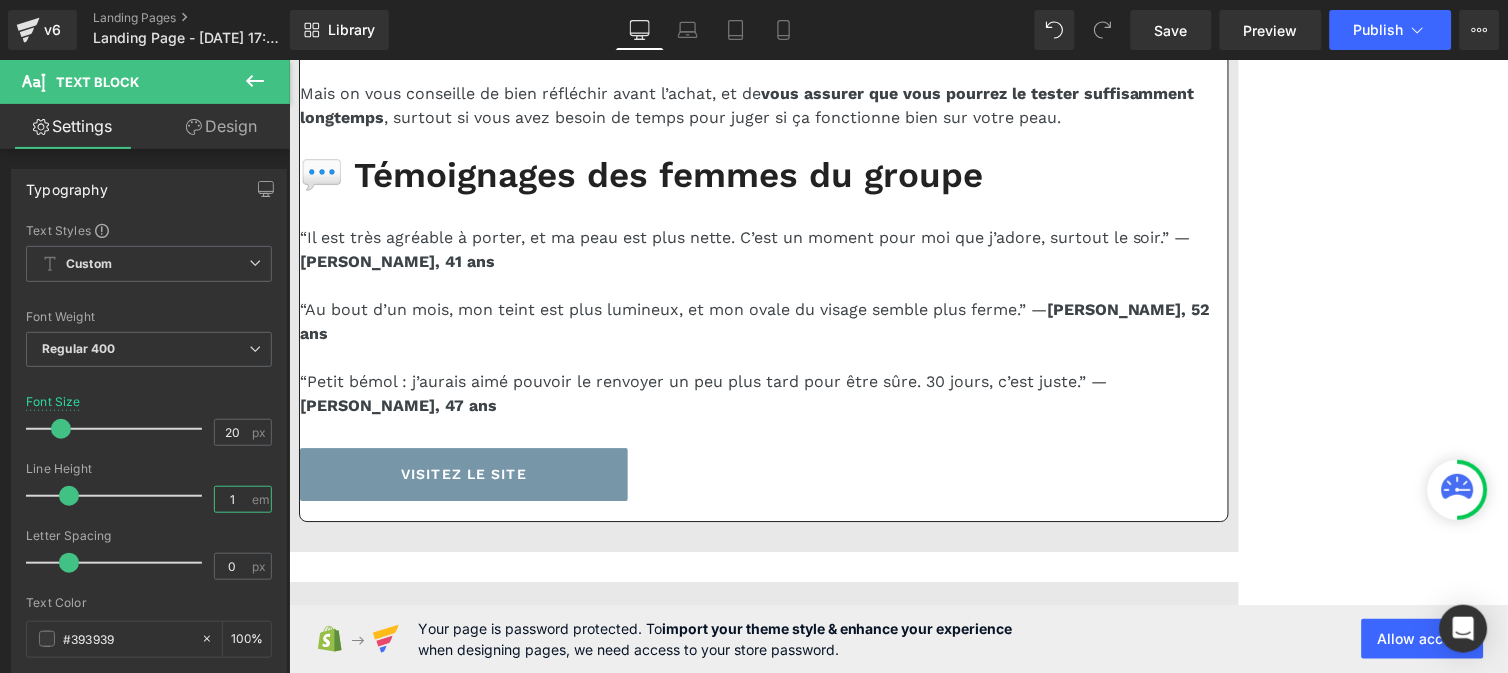 scroll, scrollTop: 13017, scrollLeft: 0, axis: vertical 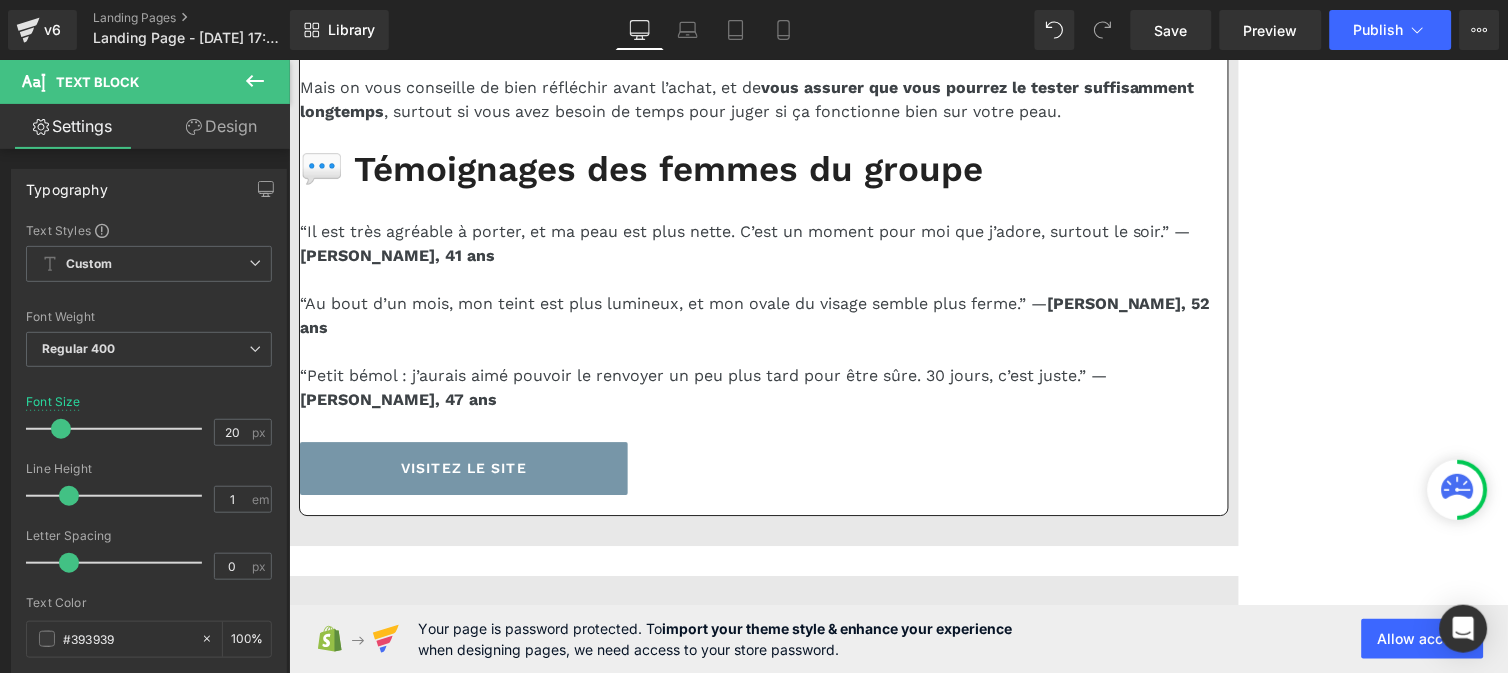 click on "La charge peut être capricieuse sur certains modèles . Deux d’entre nous ont dû faire des manipulations pour que le masque se recharge correctement. Rien de dramatique, mais ça peut être frustrant." at bounding box center [773, 3402] 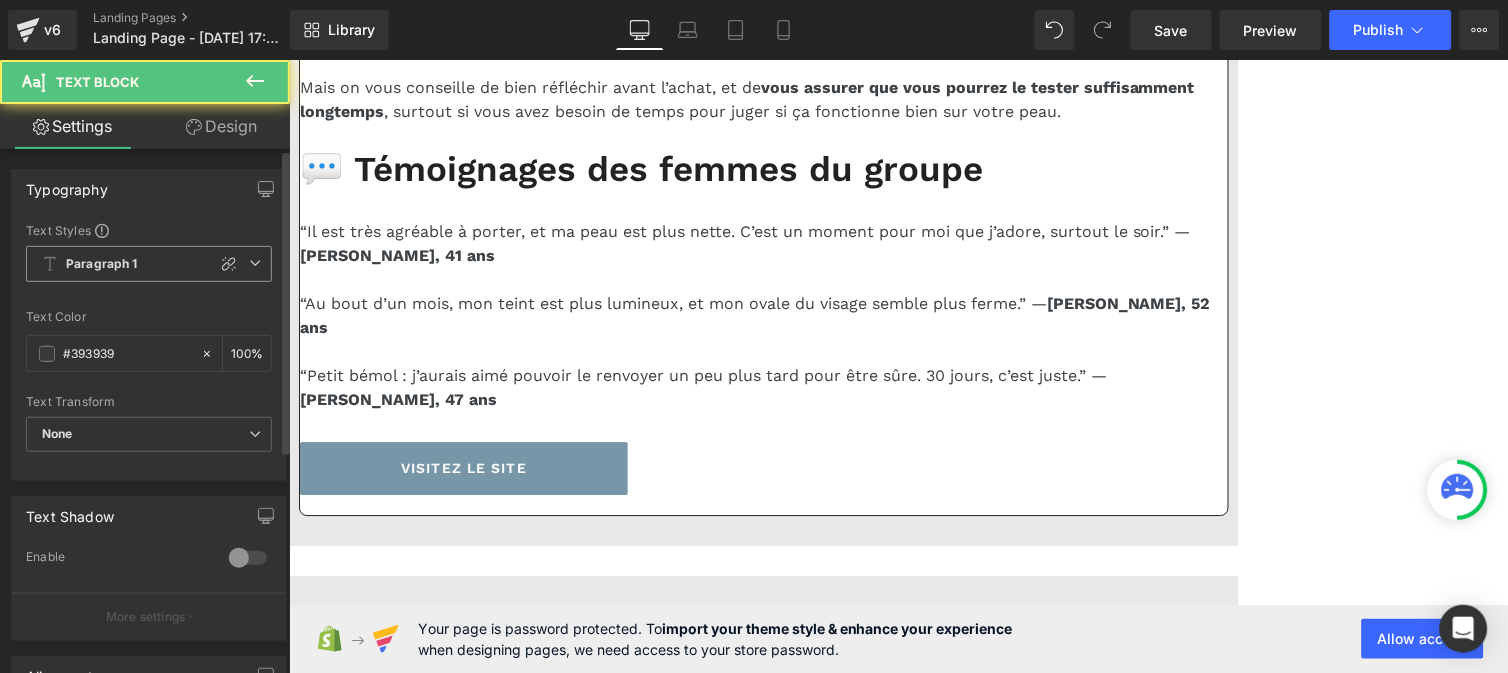 click on "Paragraph 1" at bounding box center [102, 264] 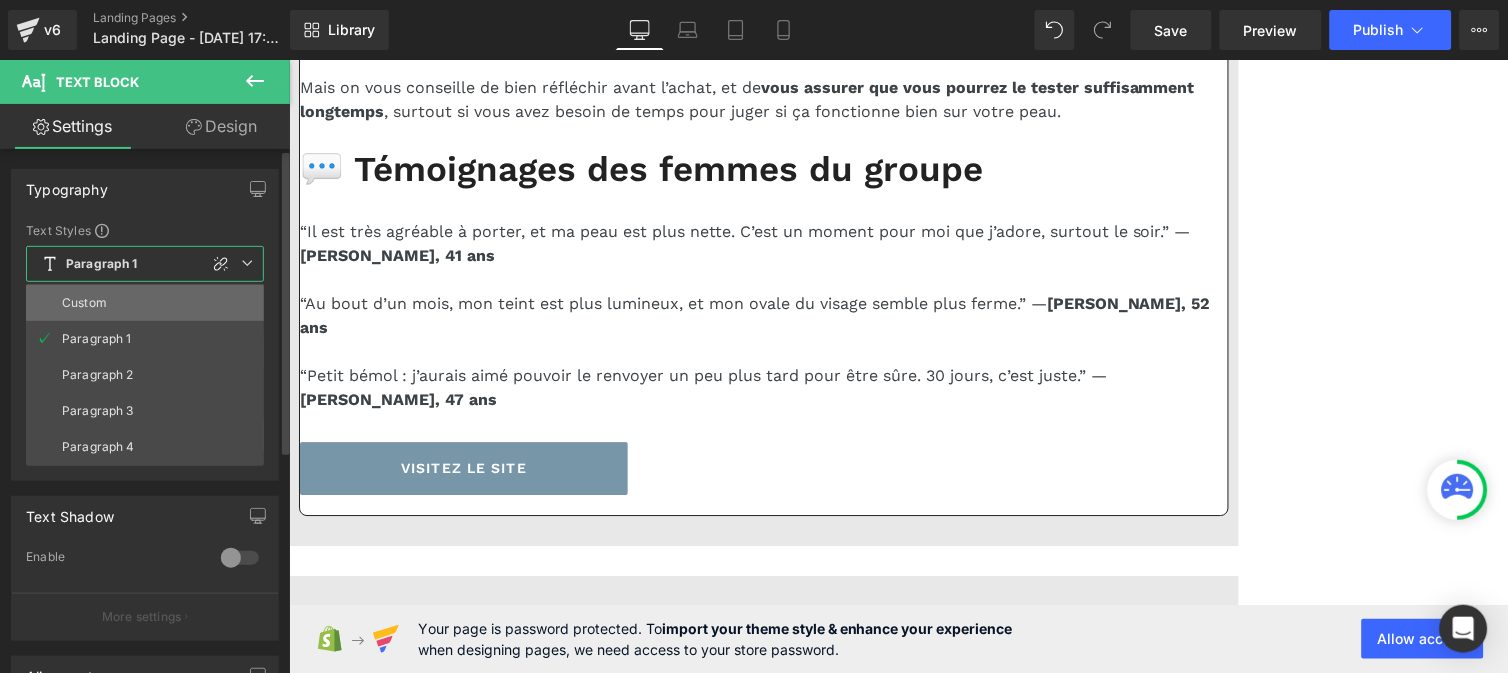 click on "Custom" at bounding box center (145, 303) 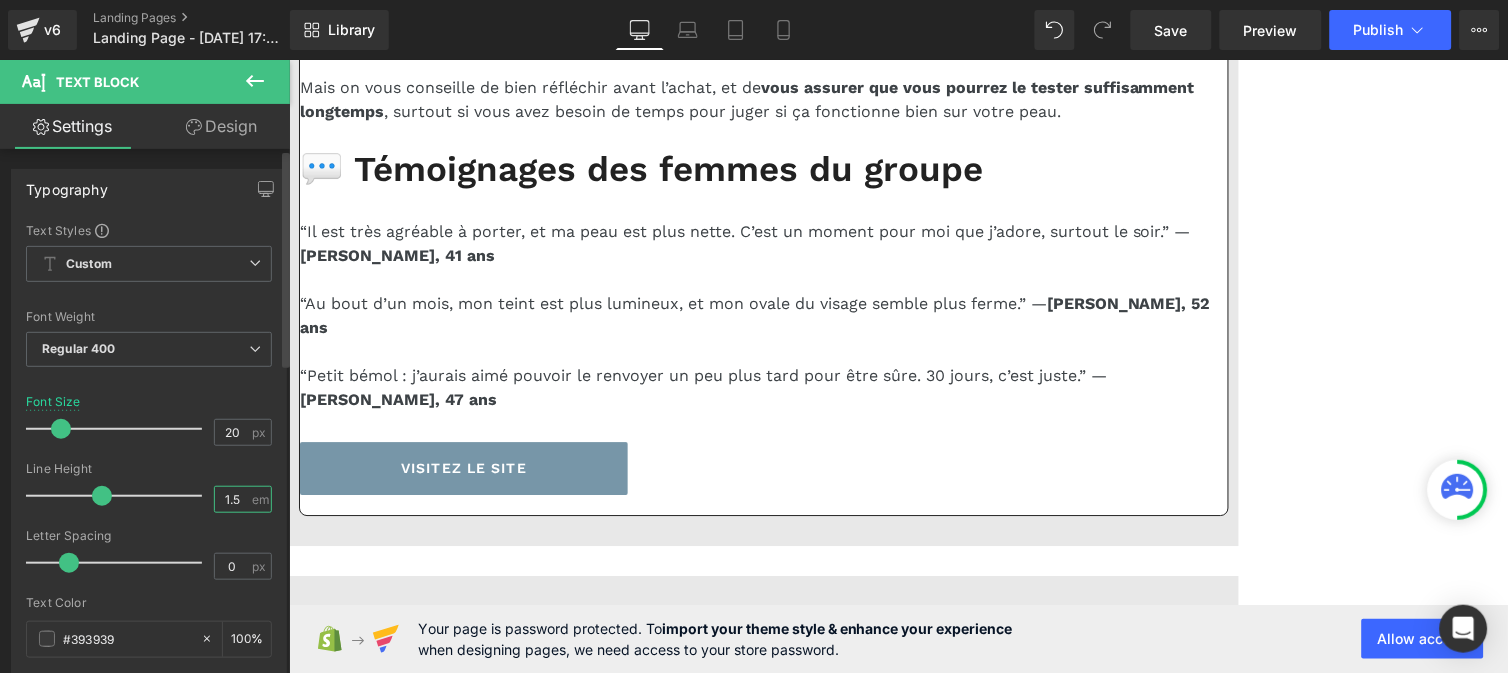 click on "1.5" at bounding box center [232, 499] 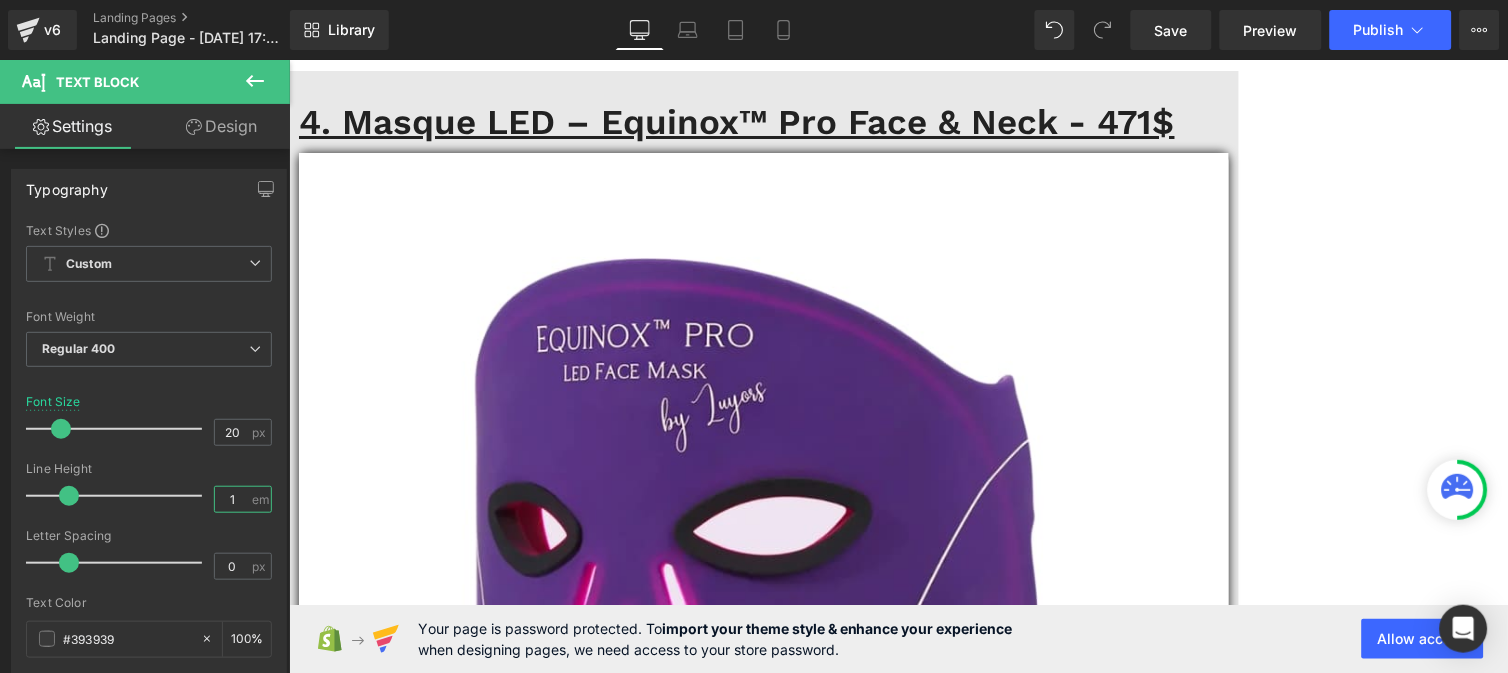 scroll, scrollTop: 13580, scrollLeft: 0, axis: vertical 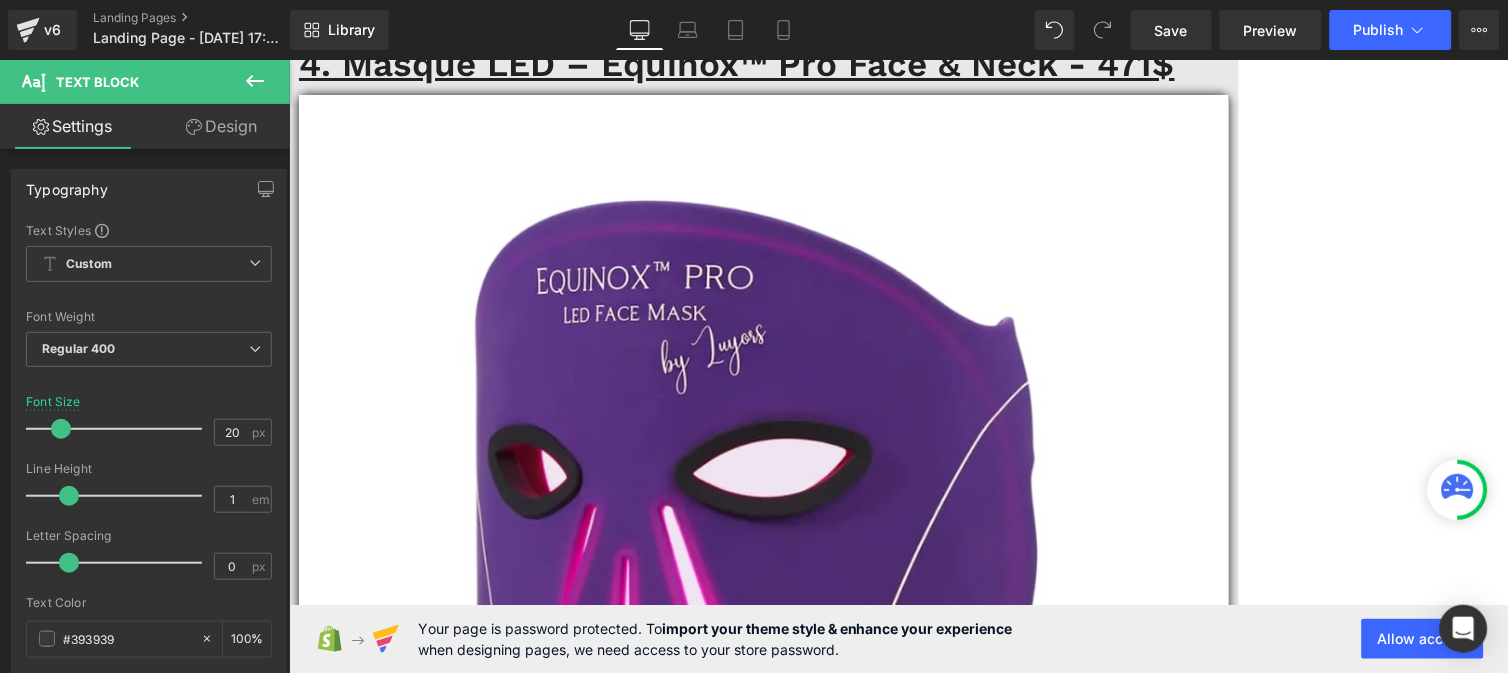 click on "“J’adore pouvoir cibler plusieurs zones en une seule séance. Ma peau est plus nette, et mes rougeurs ont diminué.” —  [PERSON_NAME], 43 ans" at bounding box center [763, 3376] 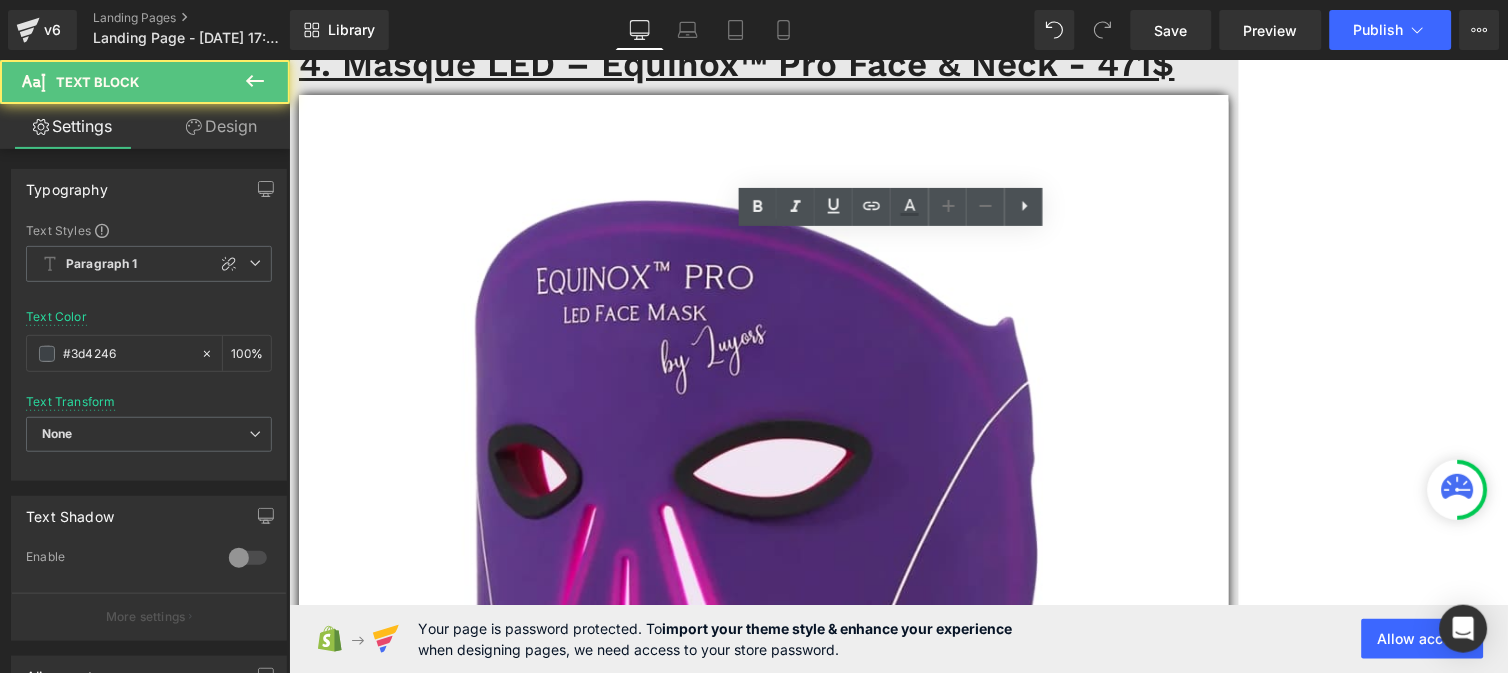 drag, startPoint x: 810, startPoint y: 501, endPoint x: 455, endPoint y: 275, distance: 420.8337 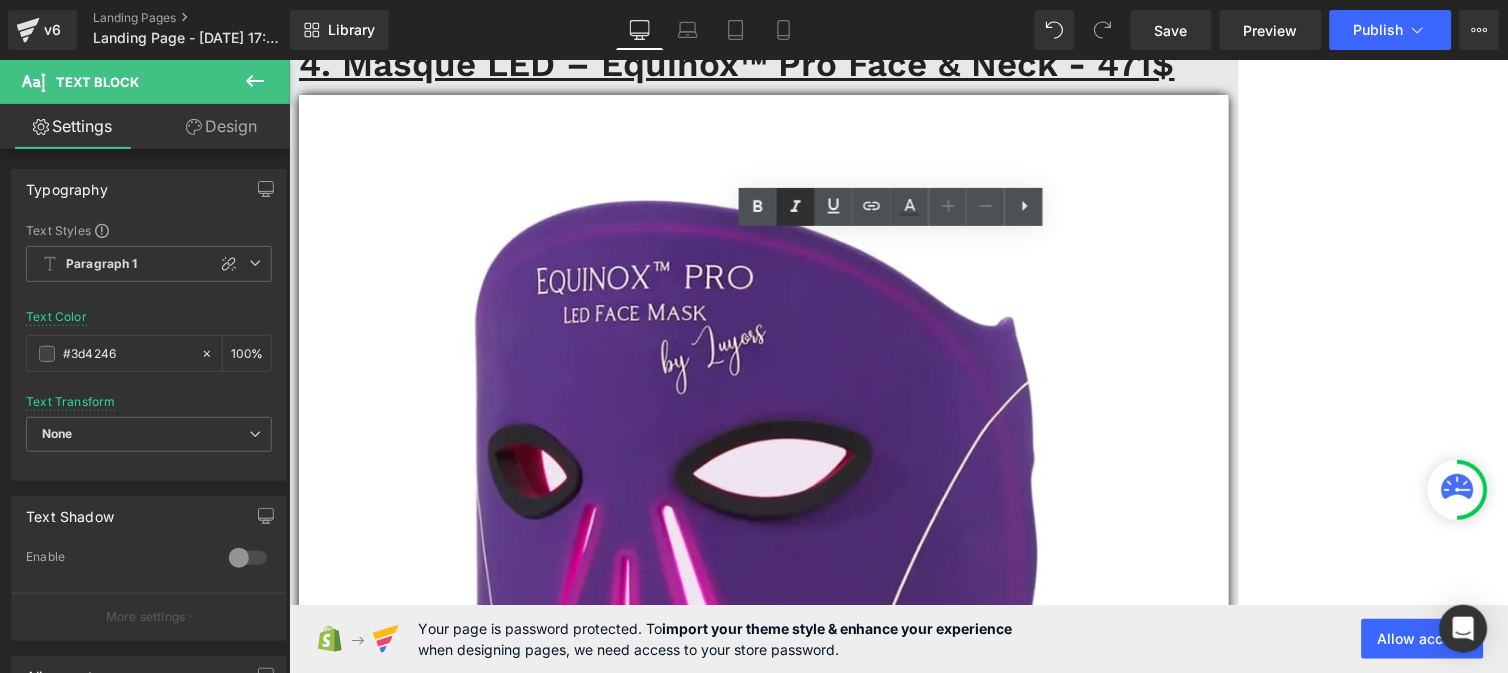 click 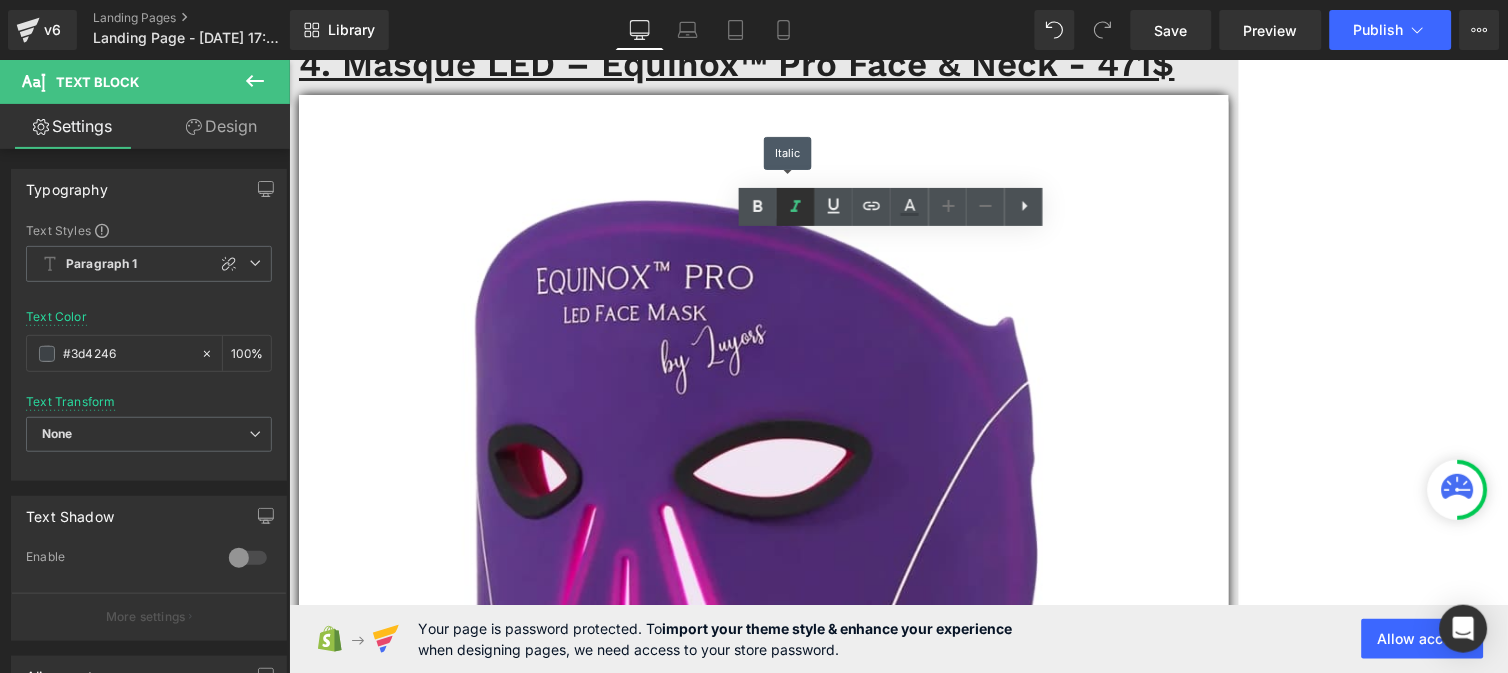 click 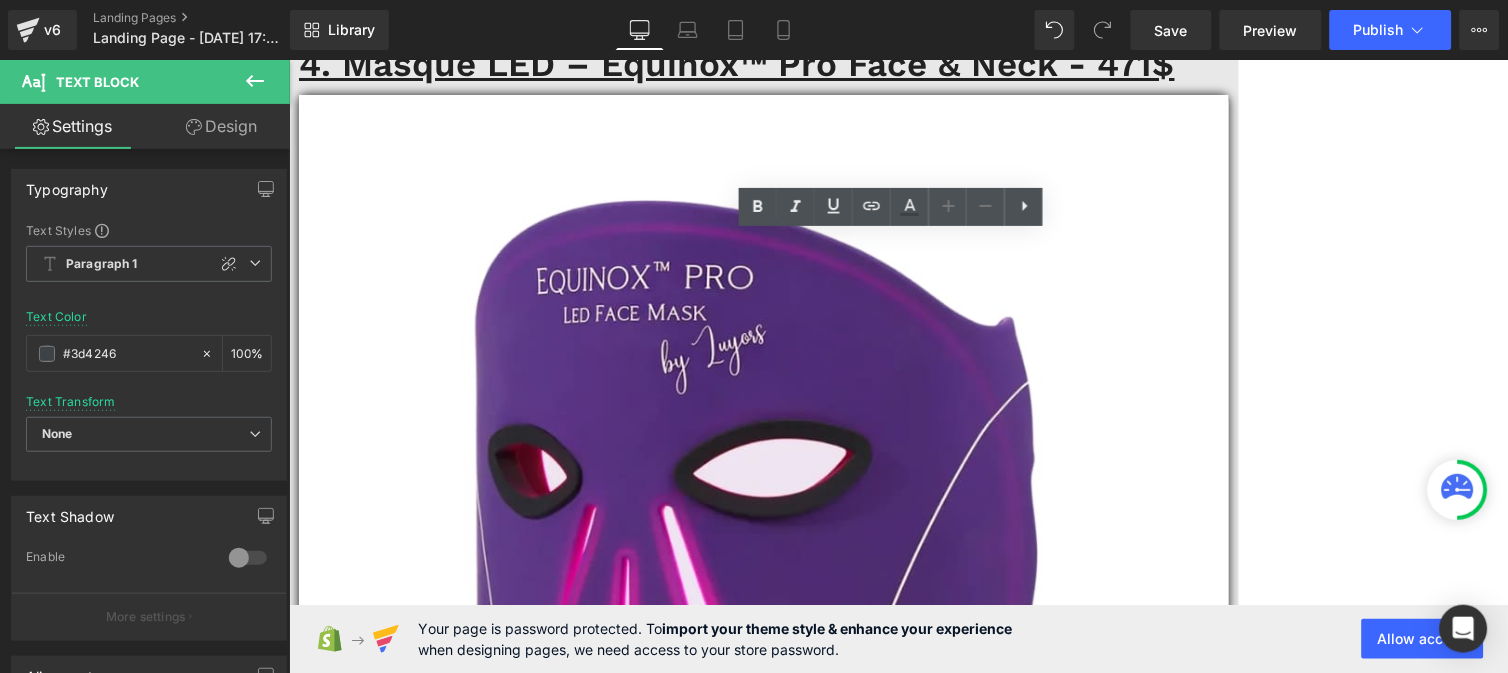 click on "“J’adore pouvoir cibler plusieurs zones en une seule séance. Ma peau est plus nette, et mes rougeurs ont diminué.” —  [PERSON_NAME], 43 ans" at bounding box center (763, 3376) 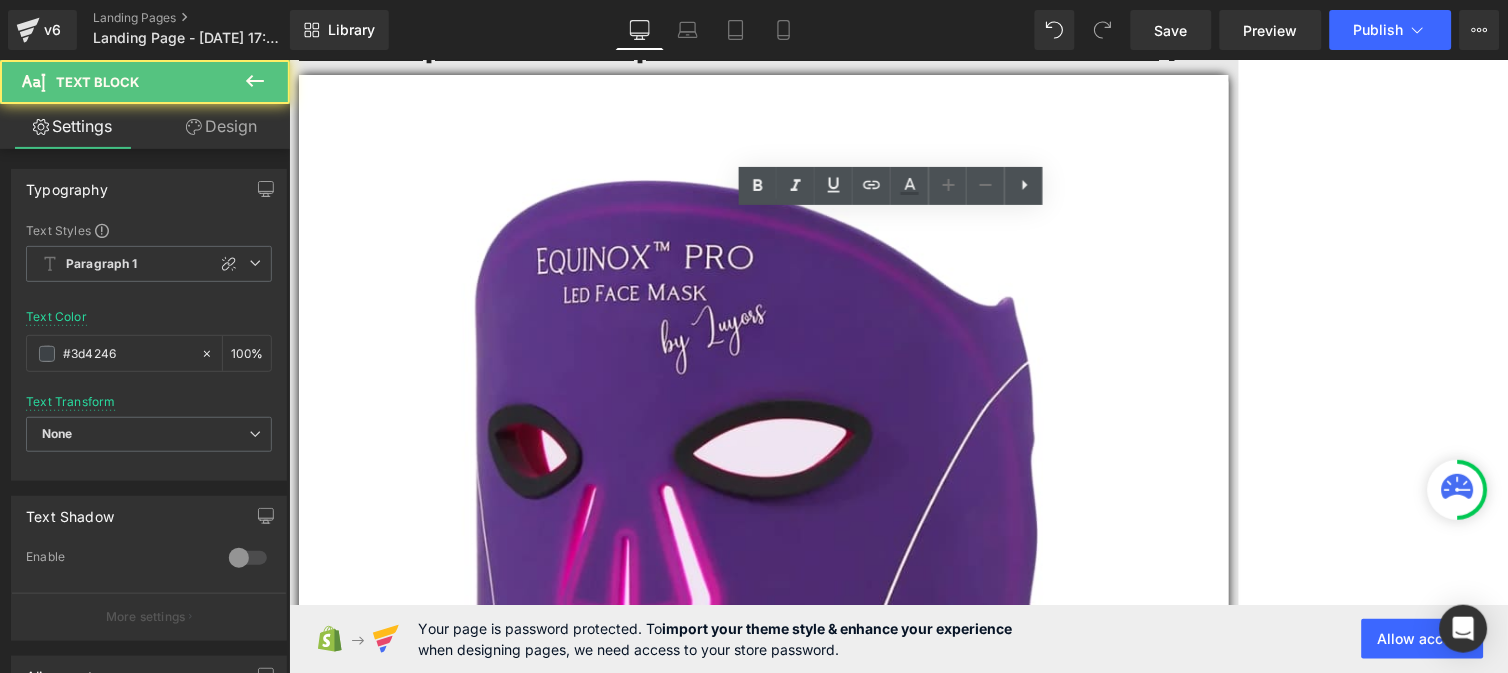 scroll, scrollTop: 13601, scrollLeft: 0, axis: vertical 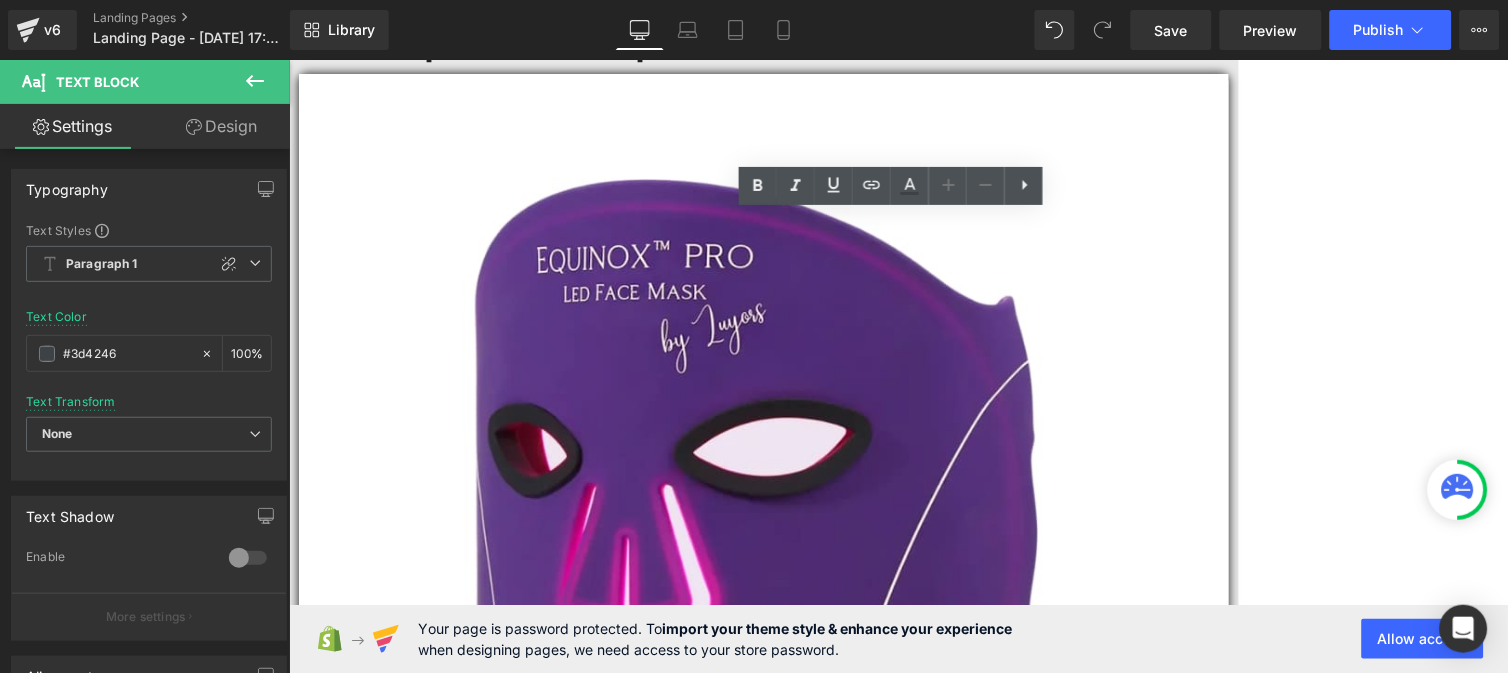 click on "“J’ai eu un petit souci au début avec le chargement, mais après un échange avec le SAV, tout est rentré dans l’ordre.” —  [PERSON_NAME], 49 ans" at bounding box center [763, 3427] 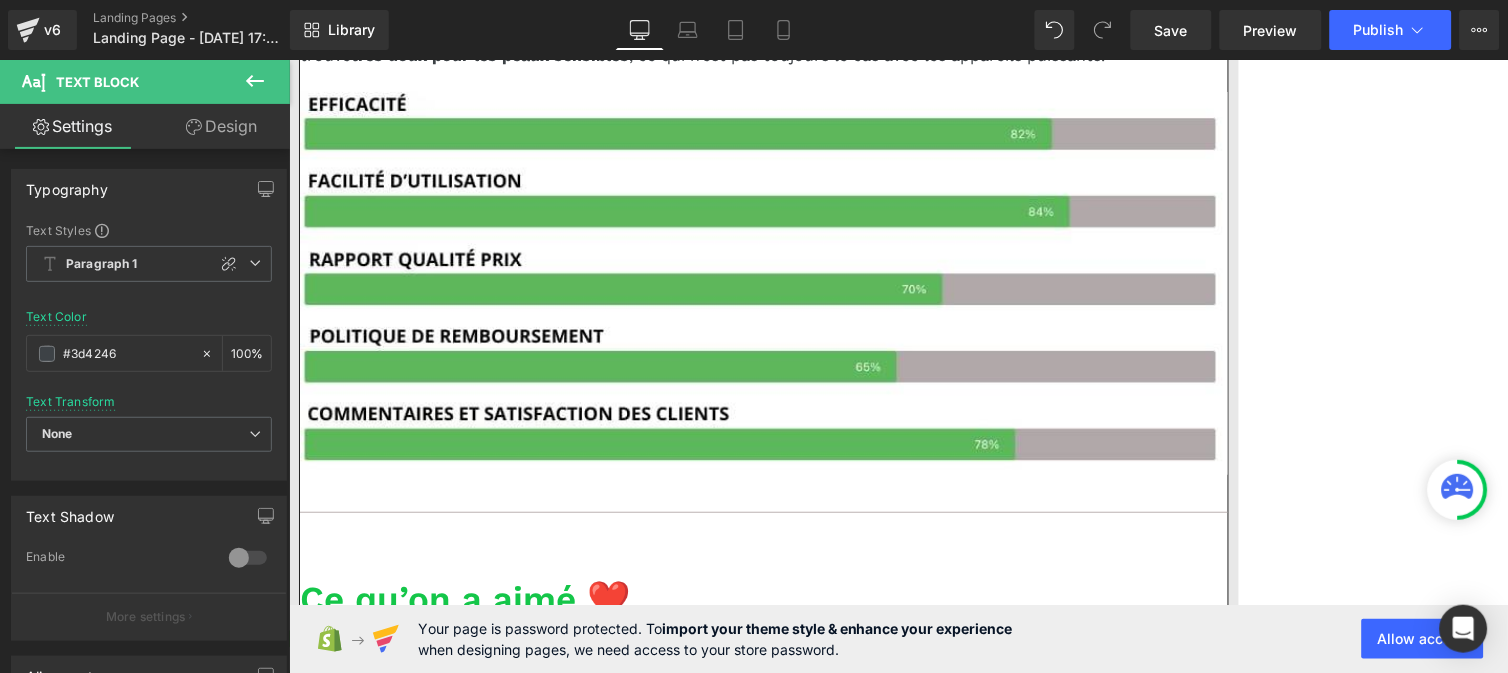 scroll, scrollTop: 15476, scrollLeft: 0, axis: vertical 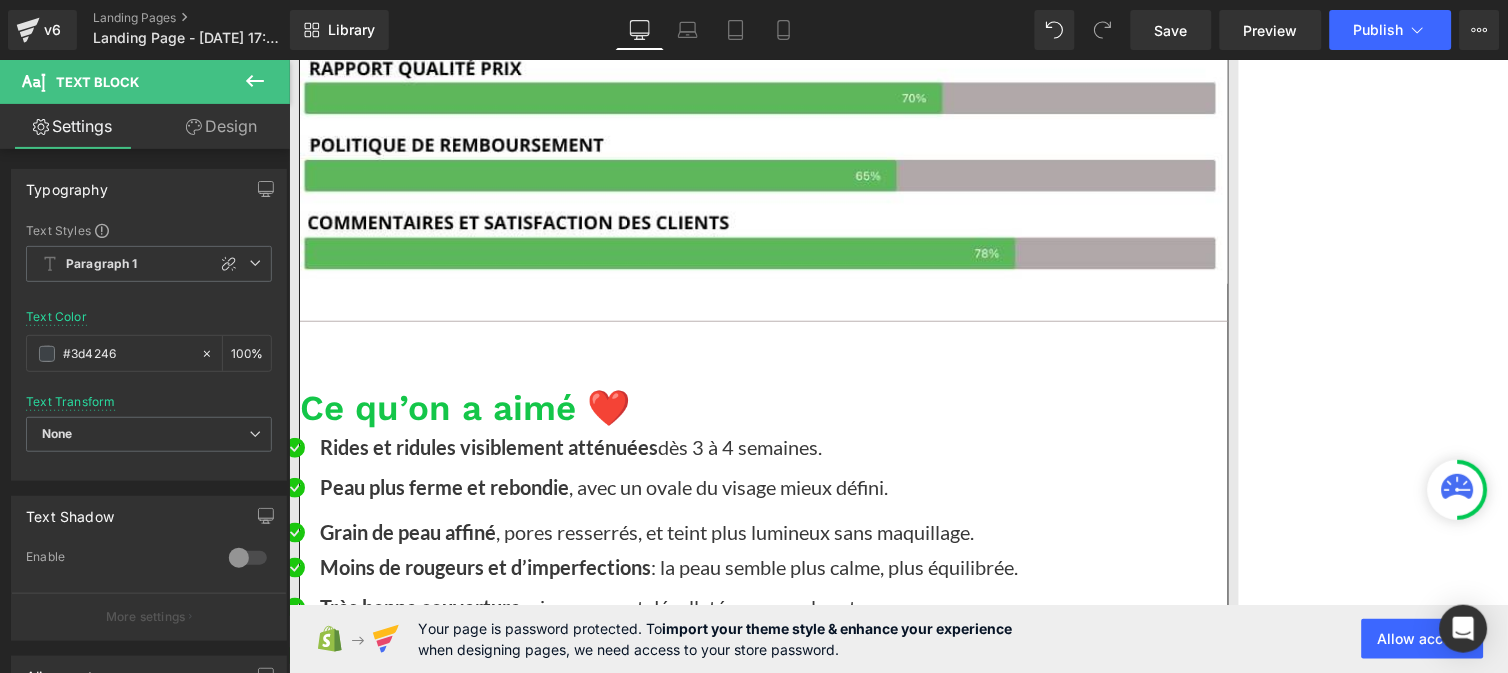 click on "Rides et ridules visiblement atténuées  dès 5 à 6 semaines." at bounding box center (643, 4099) 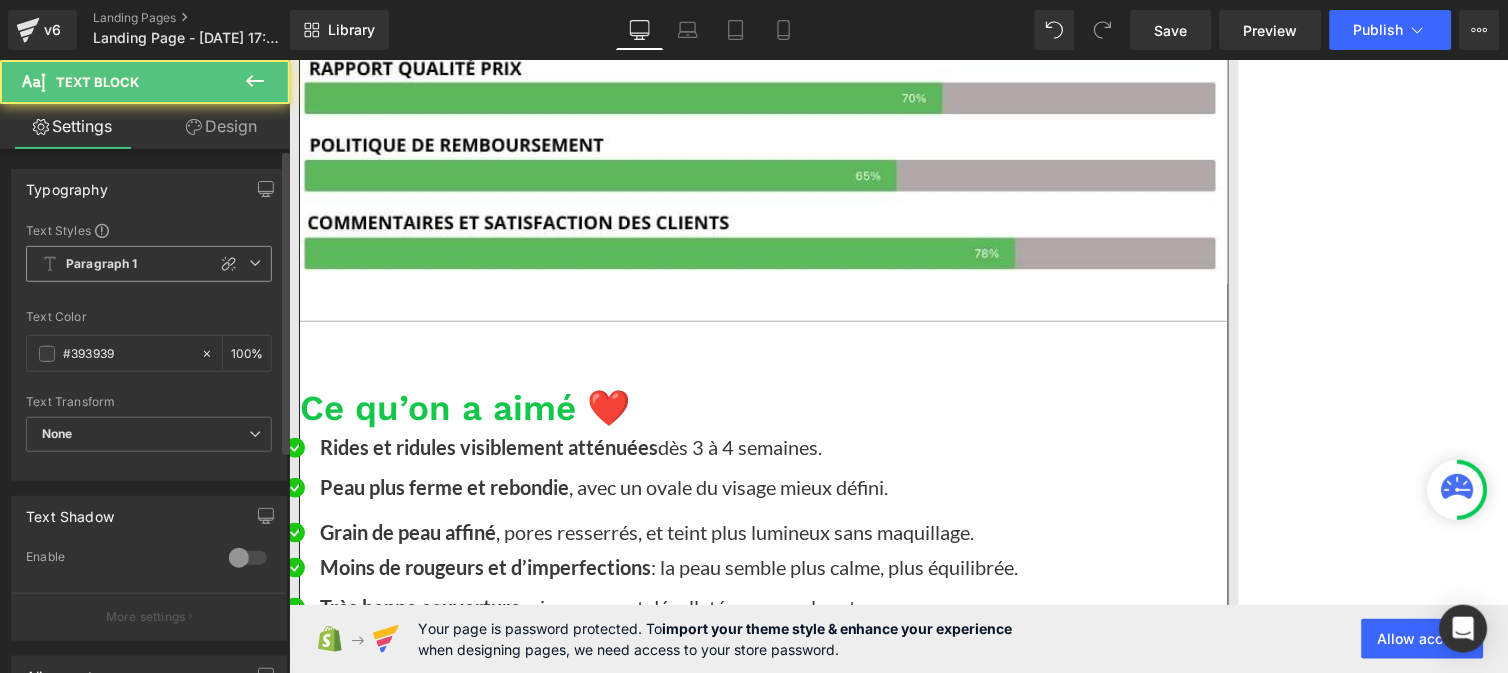 click on "Paragraph 1" at bounding box center (102, 264) 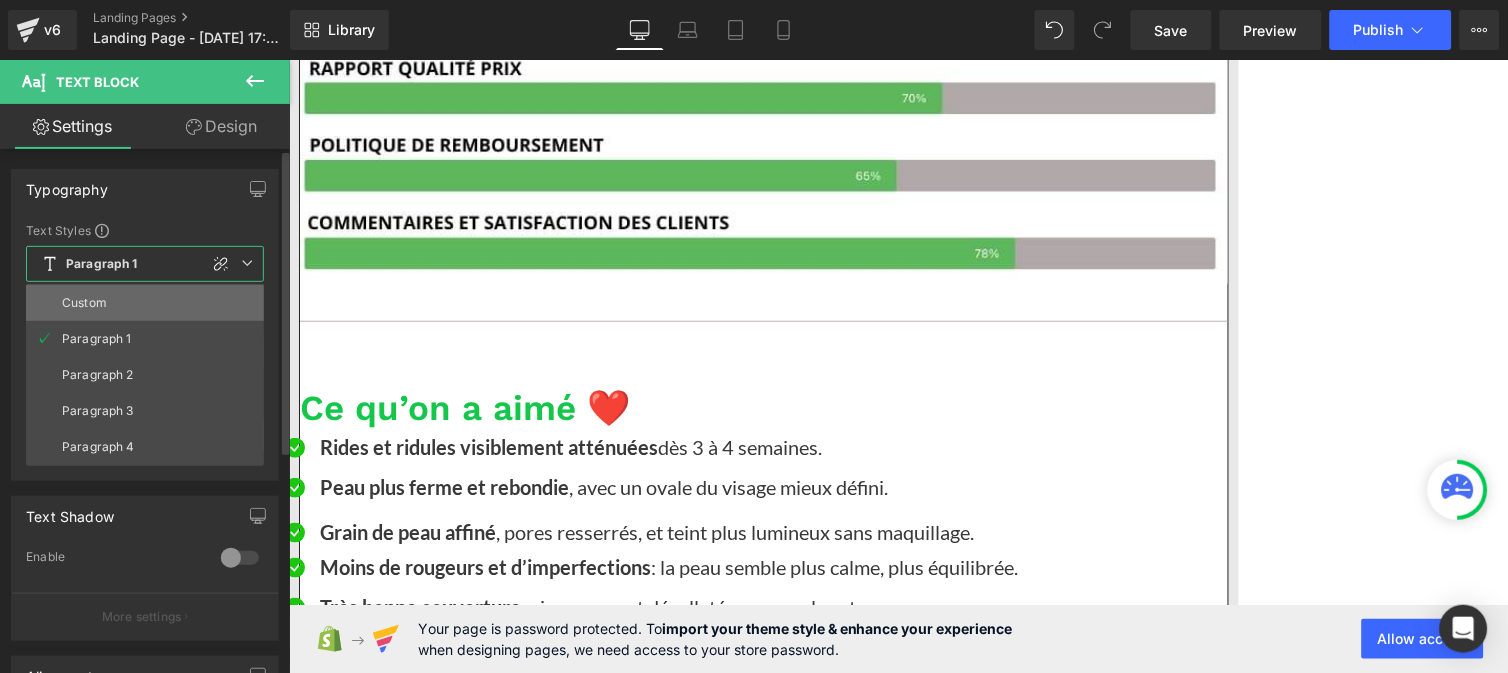 click on "Custom" at bounding box center (84, 303) 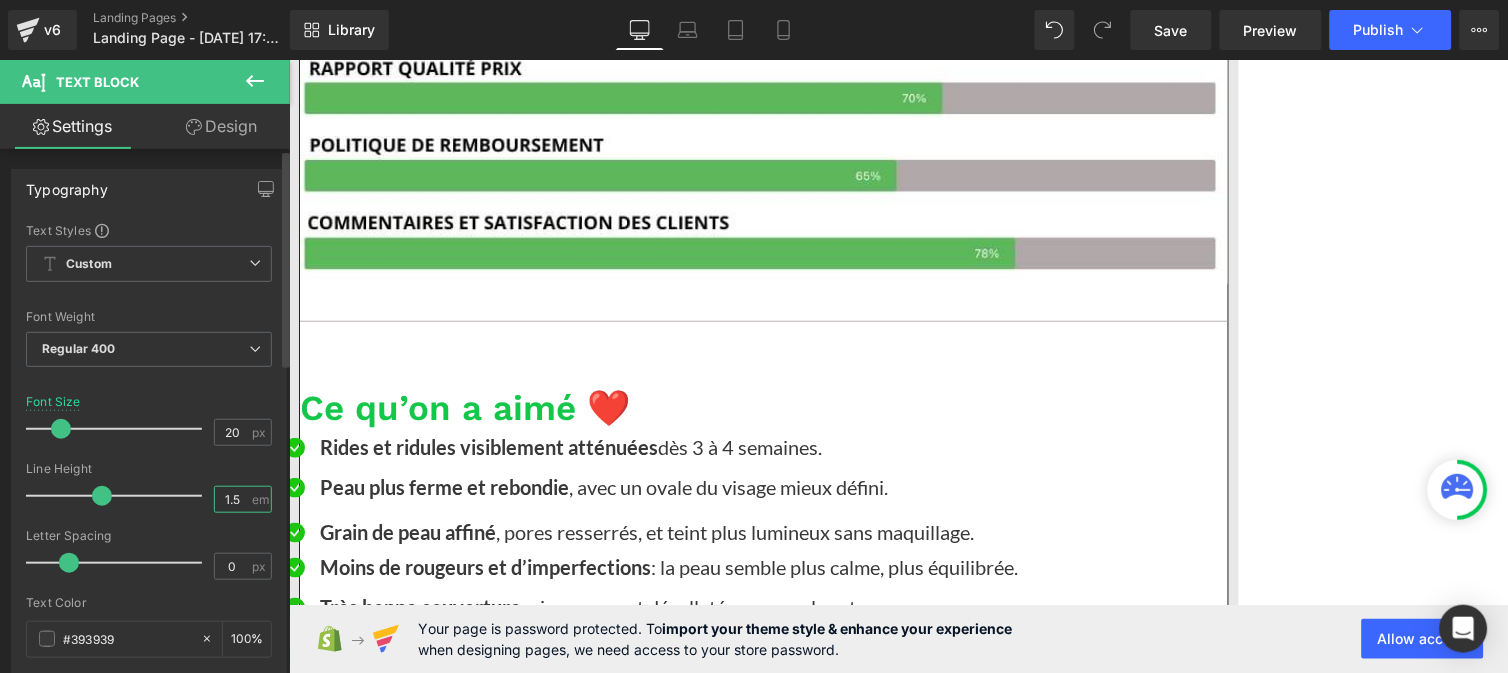 click on "1.5" at bounding box center (232, 499) 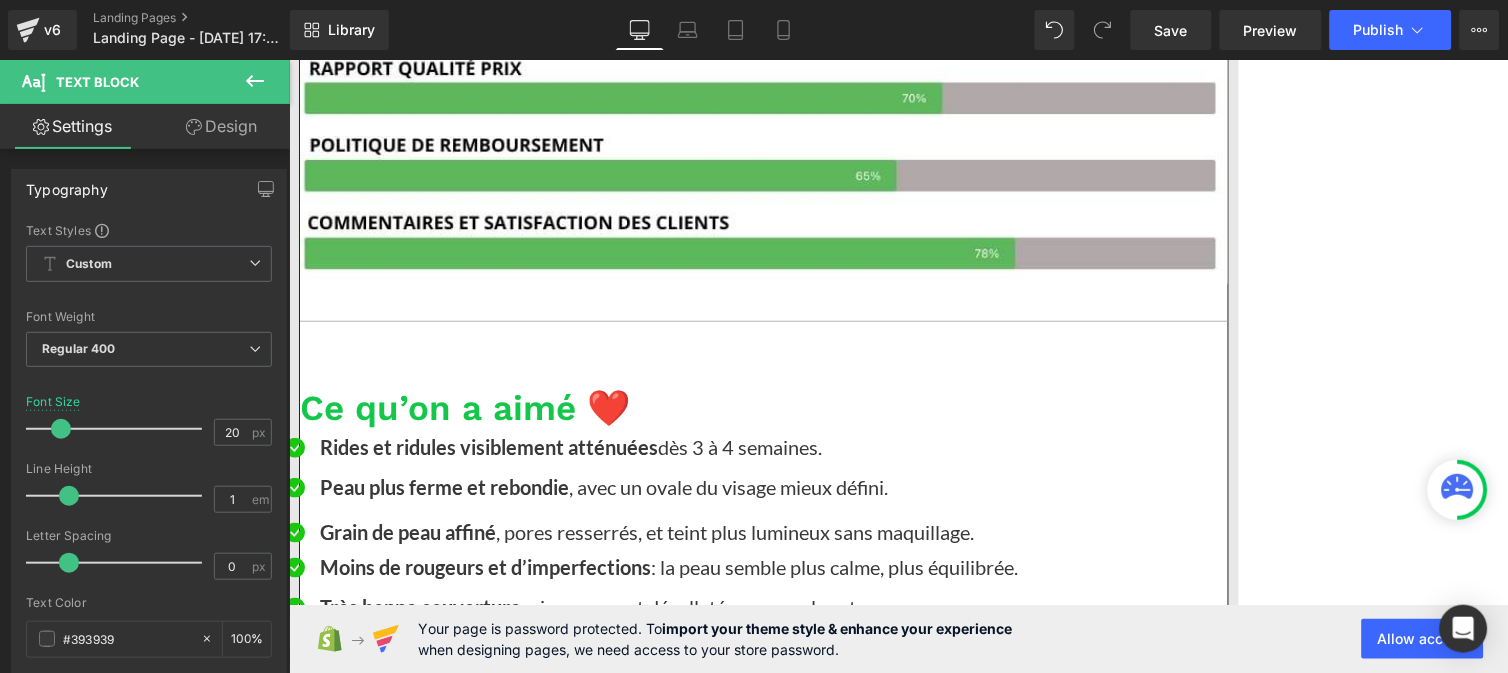 click on "Peau plus ferme et rebondie , avec un ovale du visage mieux défini." at bounding box center [643, 4134] 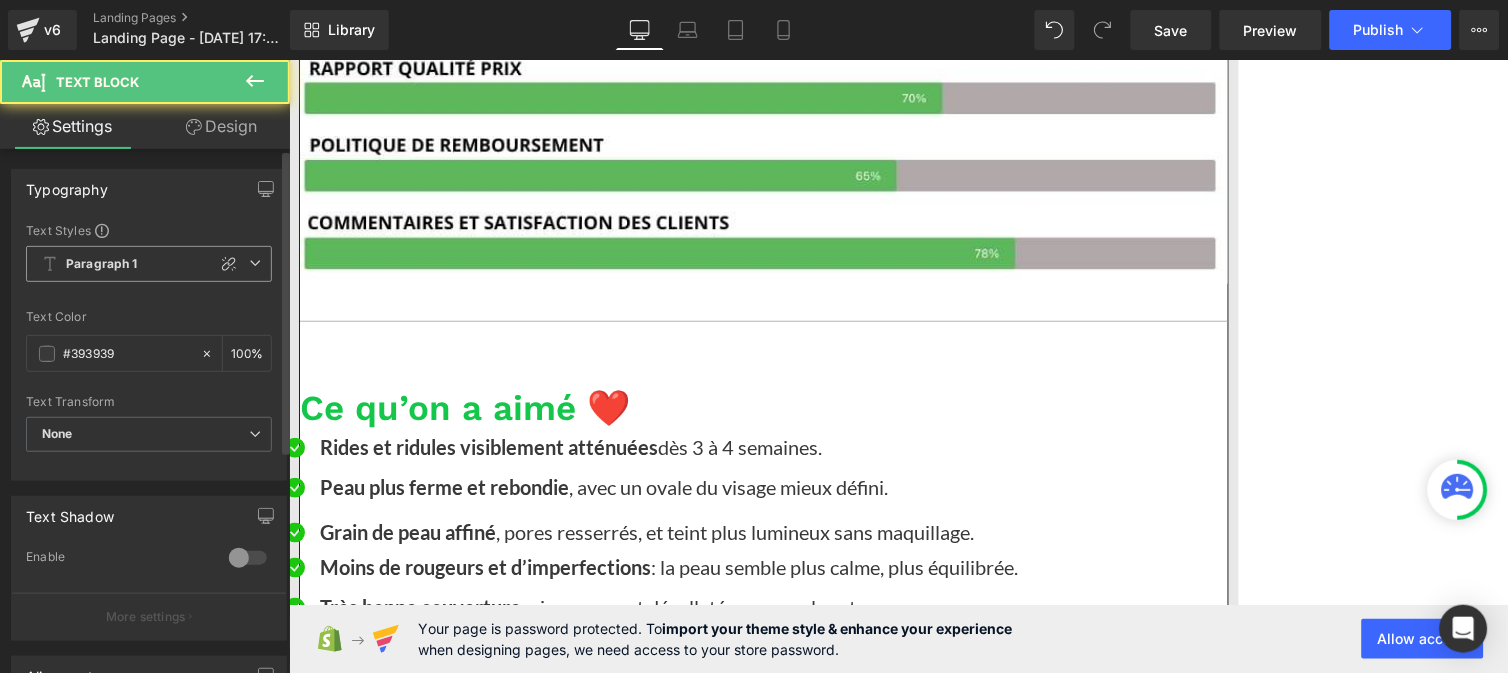 click on "Paragraph 1" at bounding box center [102, 264] 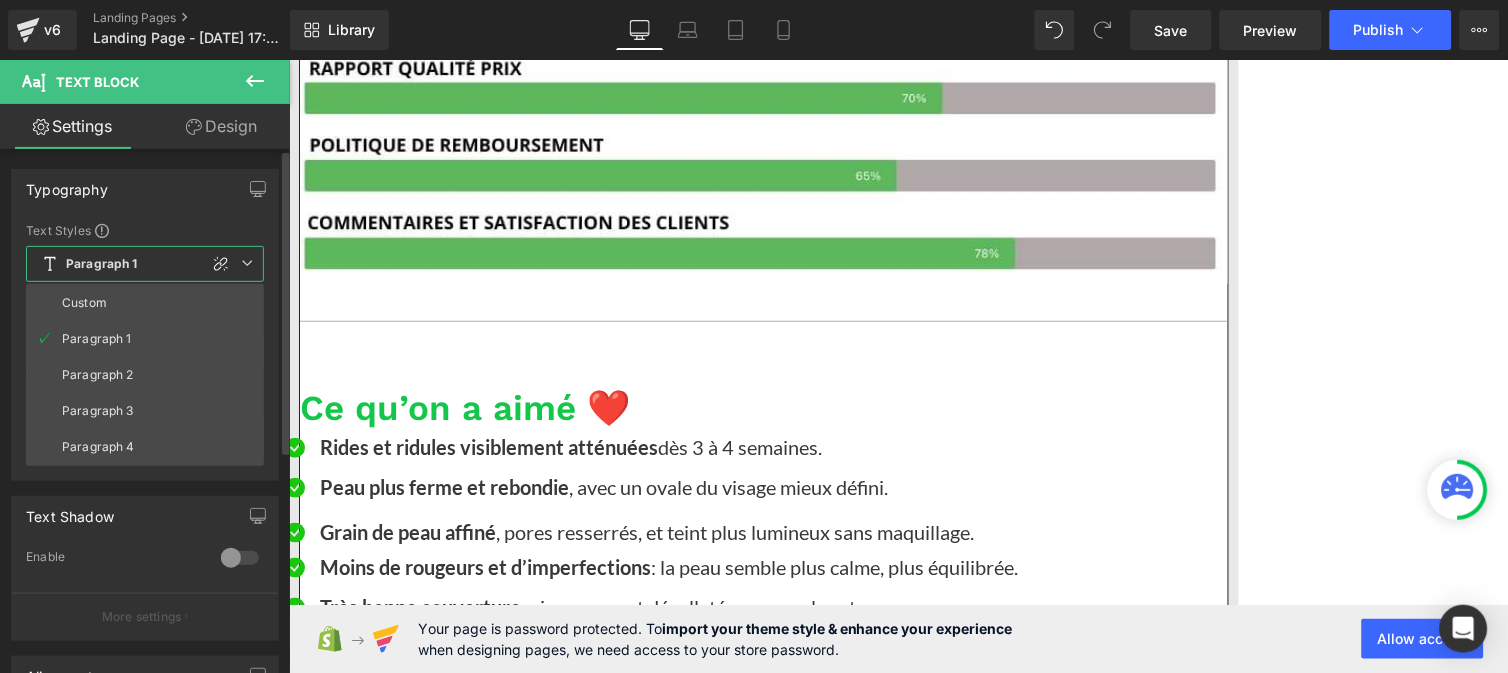 click on "Custom" at bounding box center (145, 303) 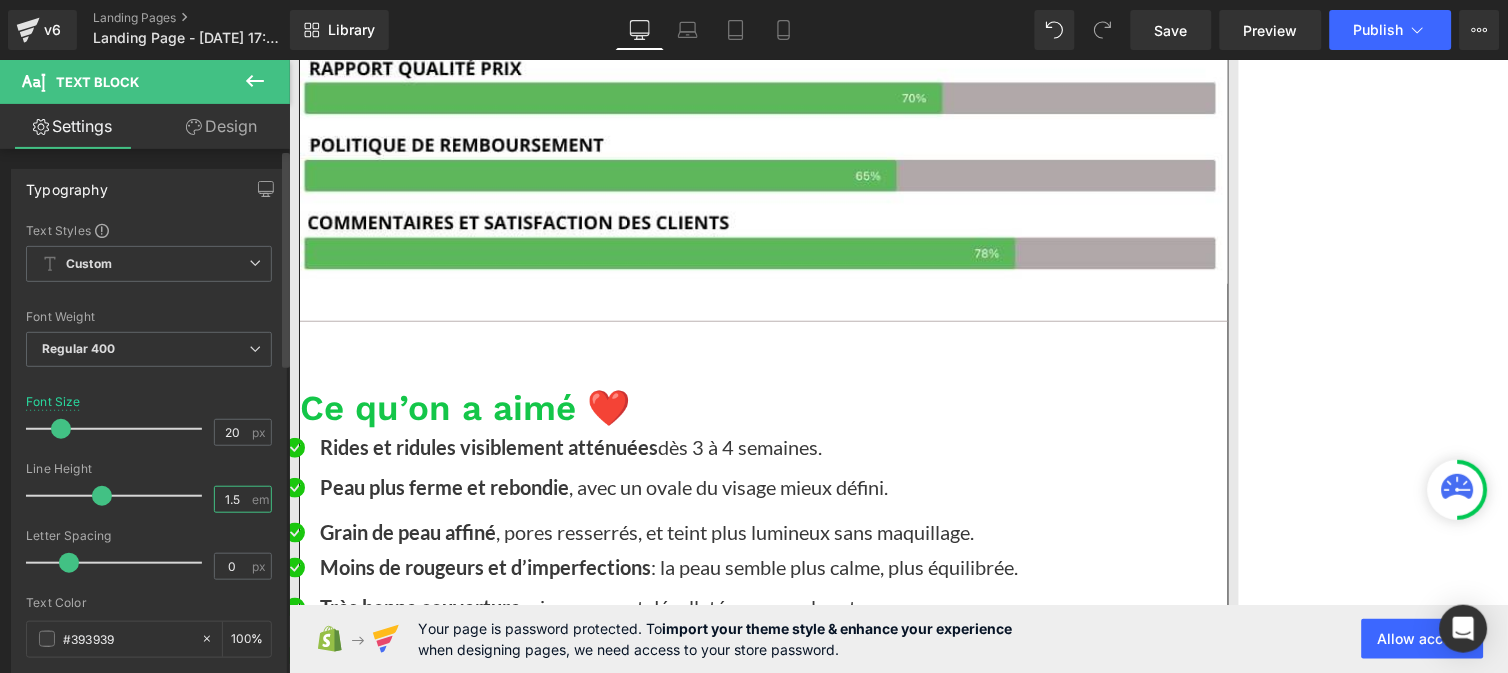 click on "1.5" at bounding box center (232, 499) 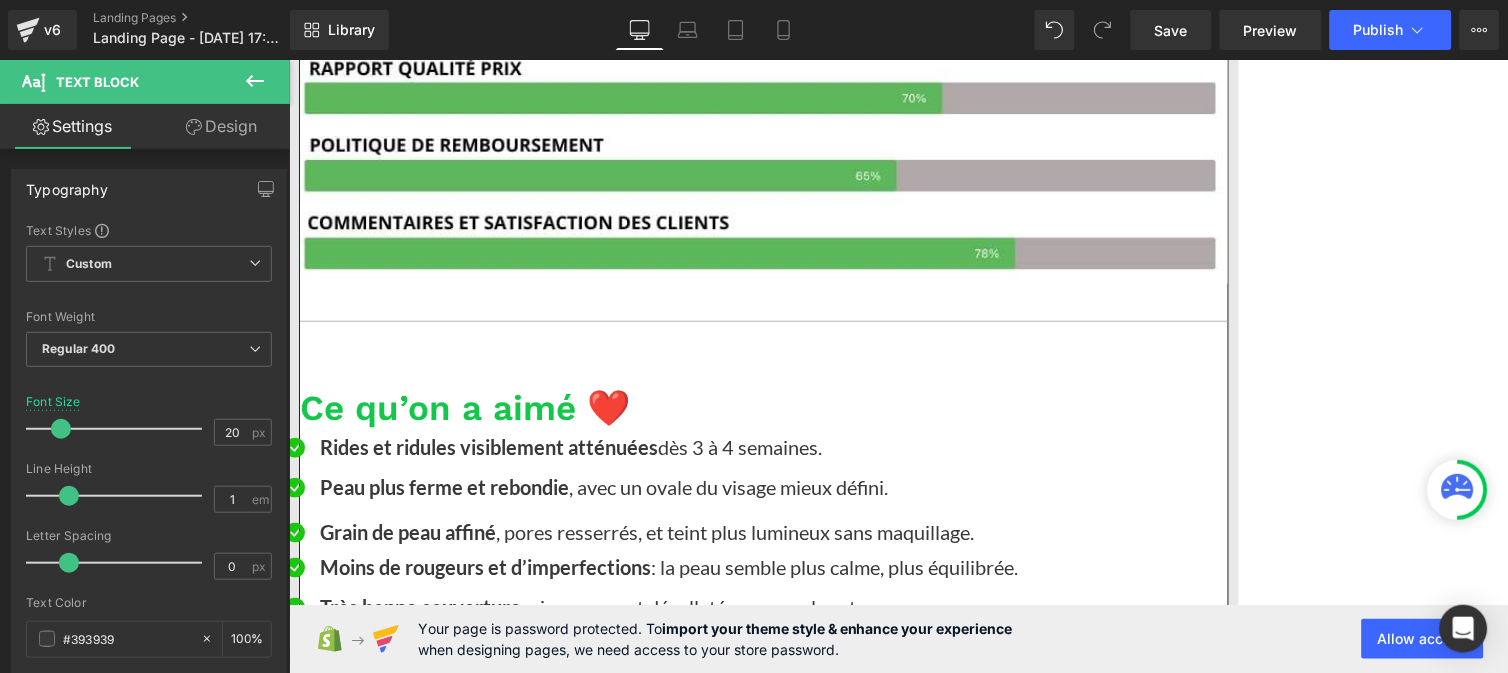 click on "Grain de peau affiné" at bounding box center (399, 4173) 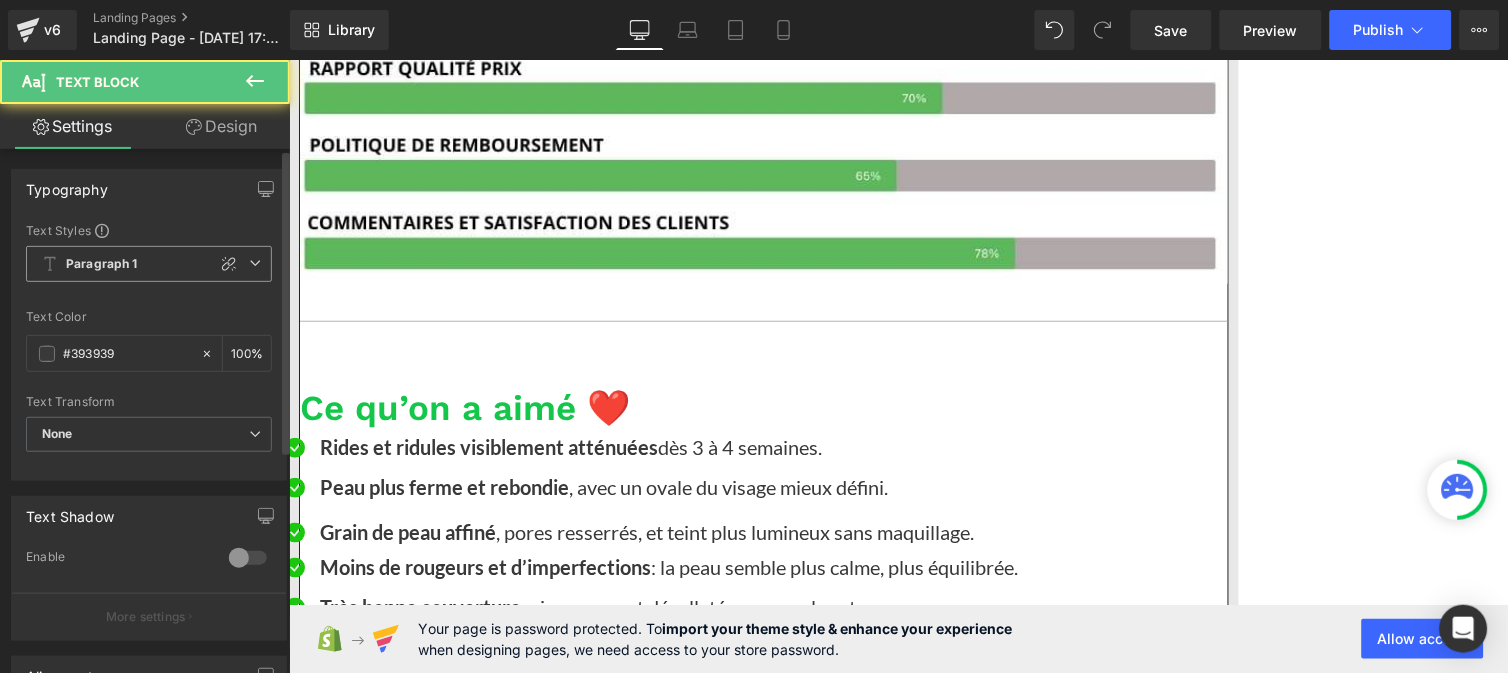 click on "Paragraph 1" at bounding box center (149, 264) 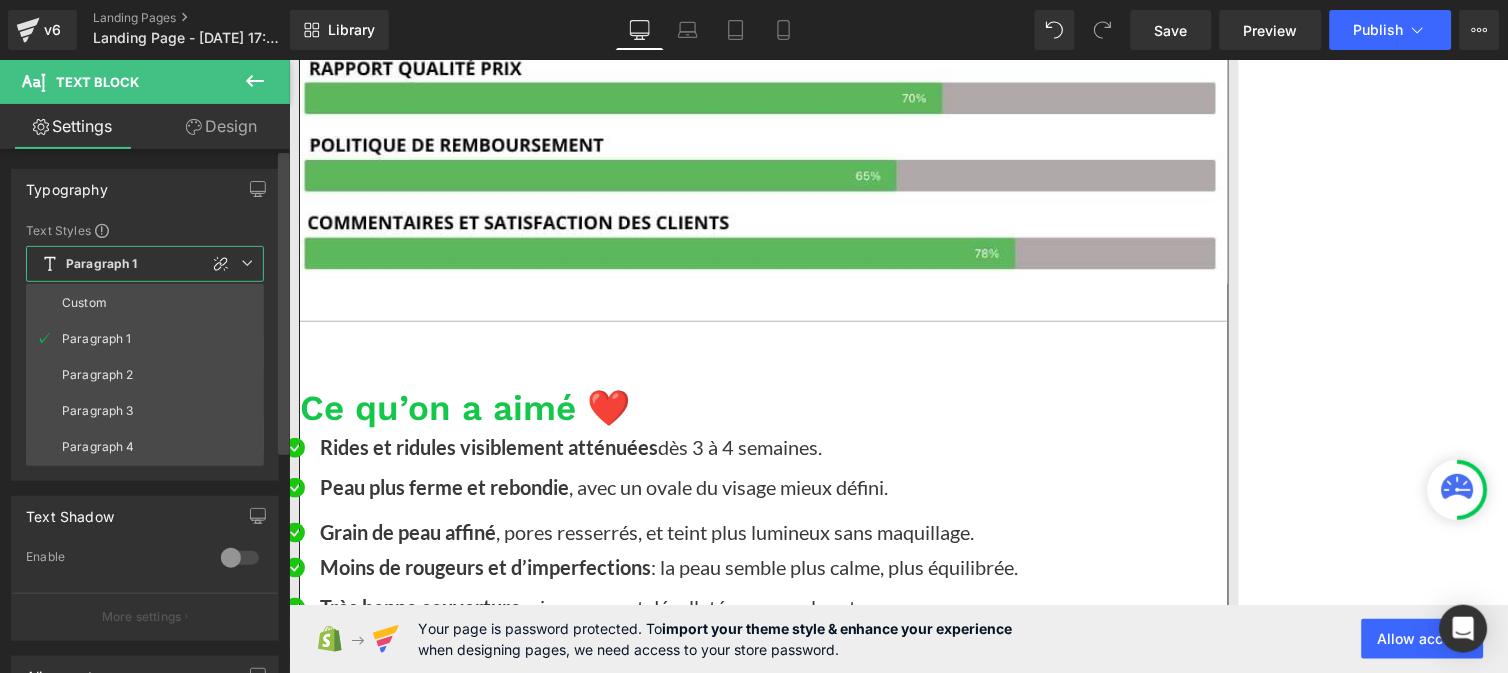 click on "Custom" at bounding box center [145, 303] 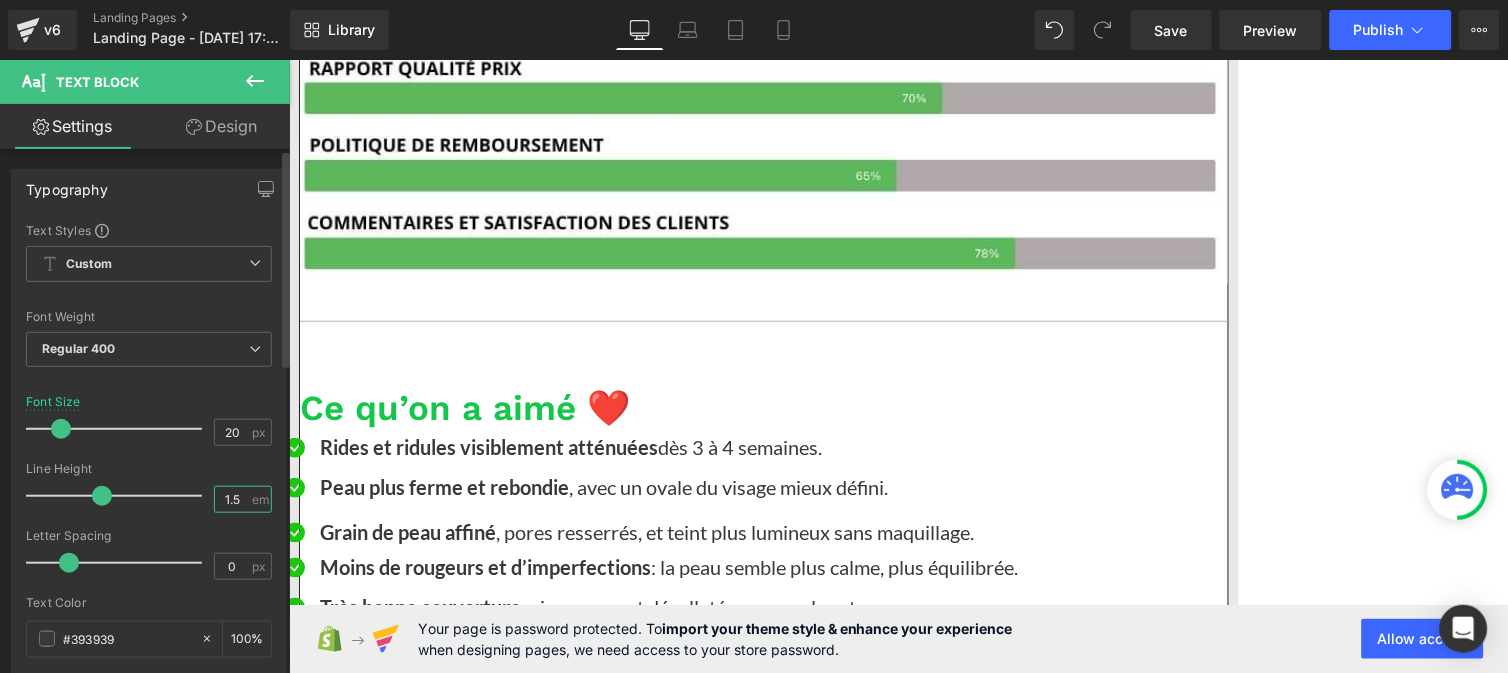 click on "1.5" at bounding box center [232, 499] 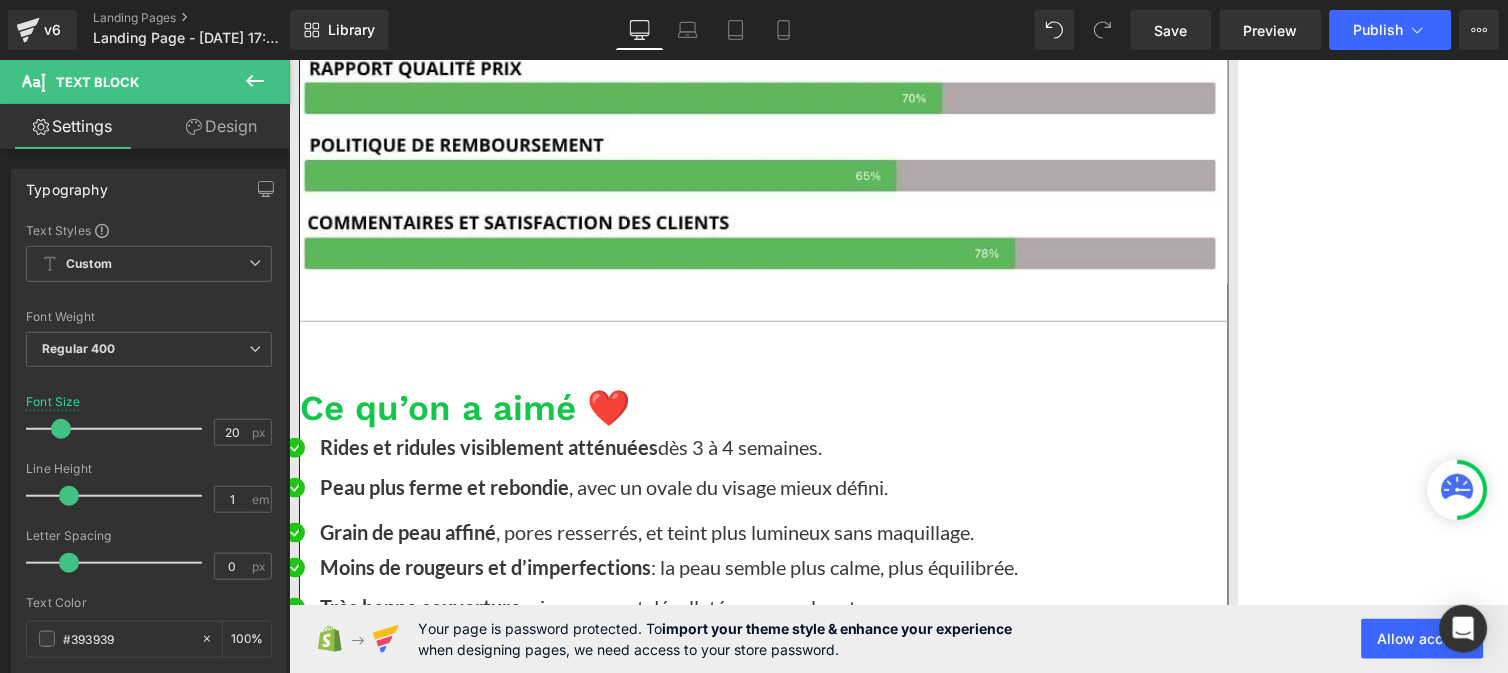 click on "Moins de rougeurs et d’imperfections  : la peau semble plus calme, plus équilibrée." at bounding box center (645, 4209) 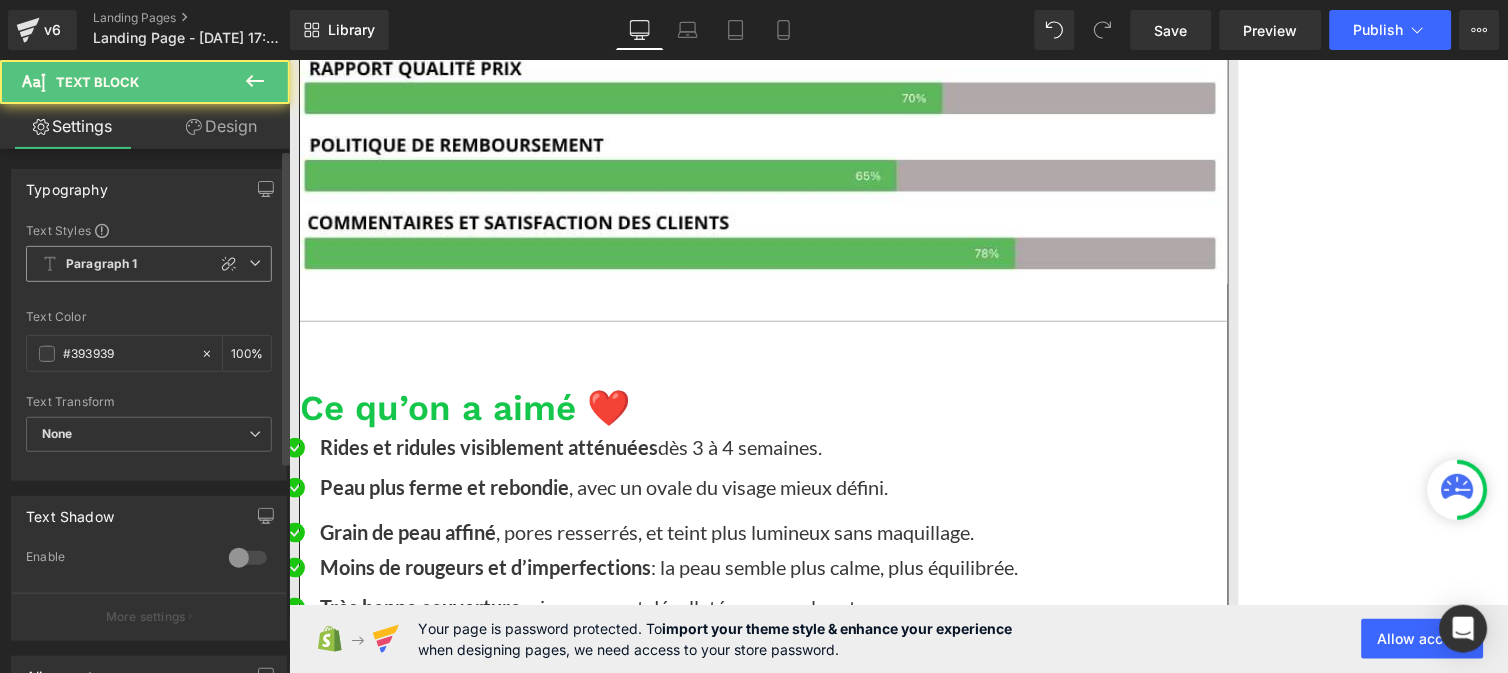 click on "Paragraph 1" at bounding box center [102, 264] 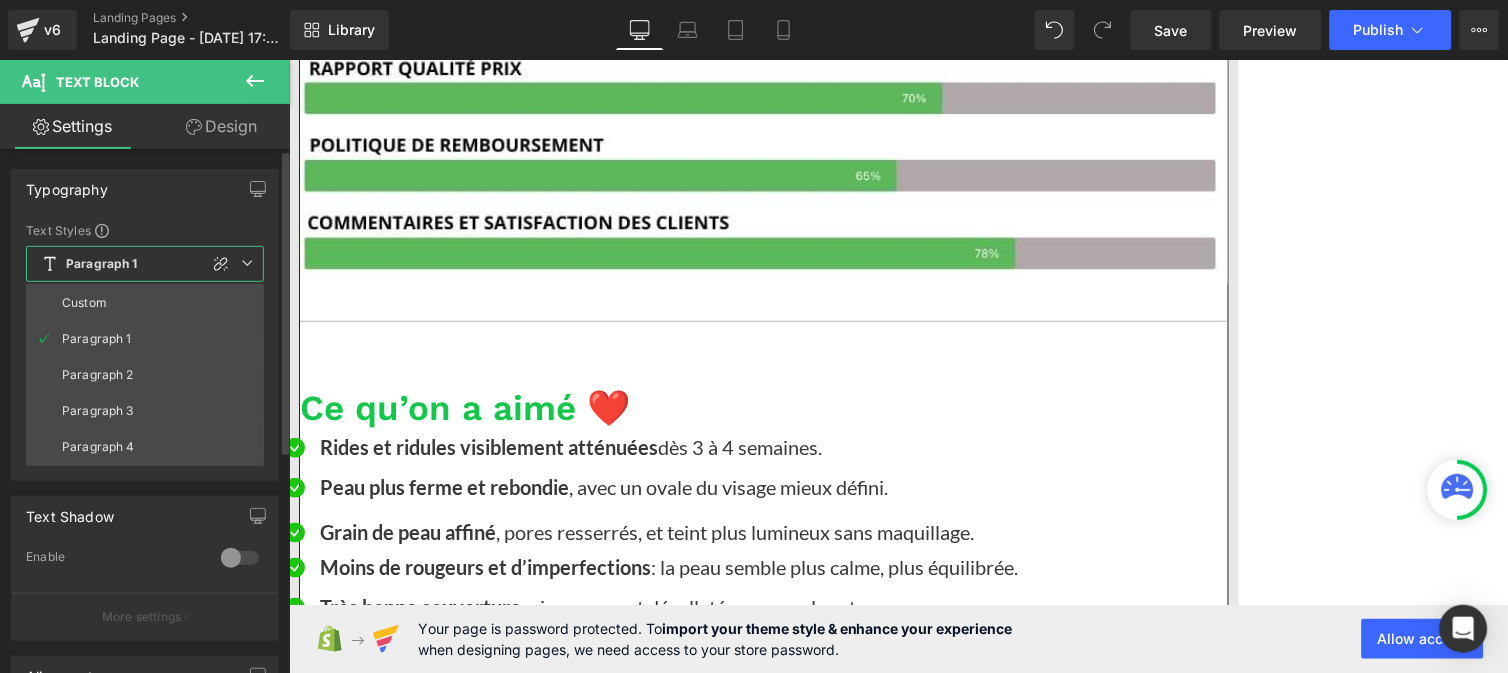 click on "Custom" at bounding box center [145, 303] 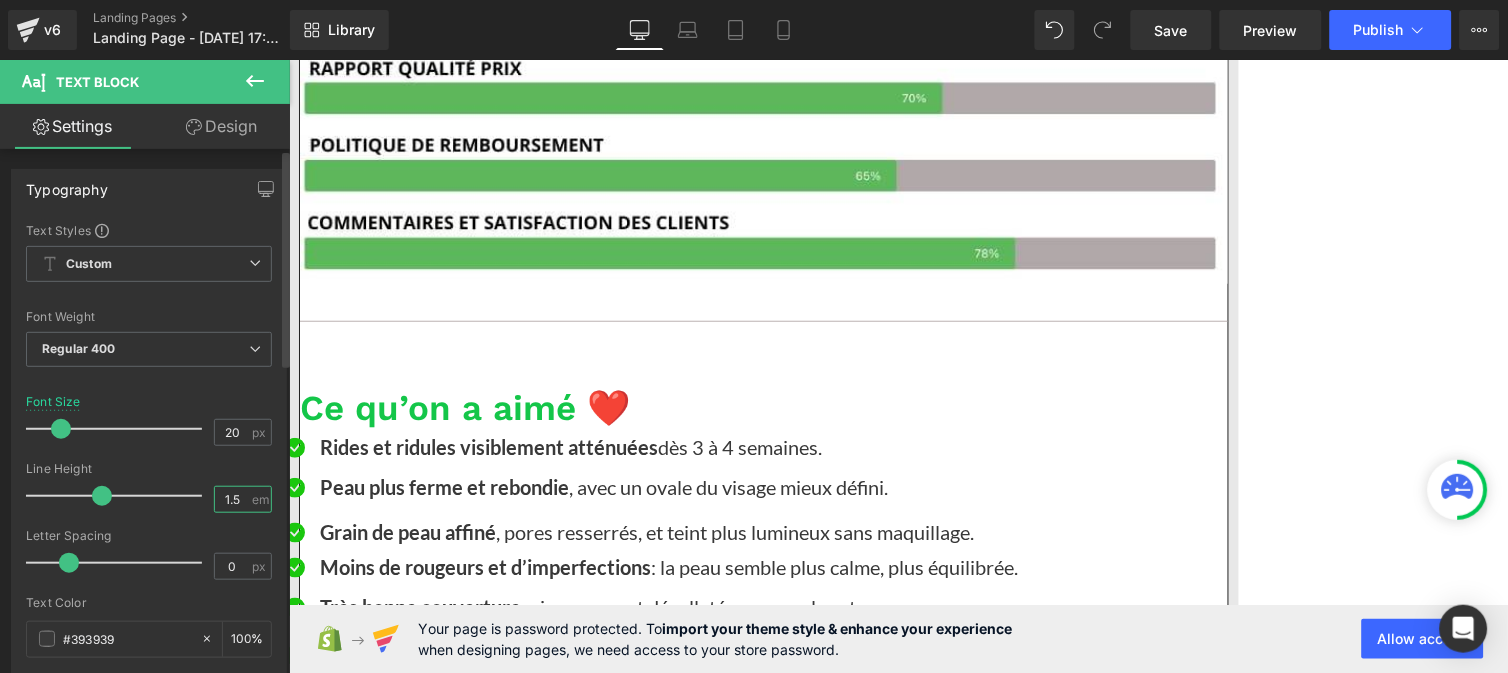click on "1.5" at bounding box center (232, 499) 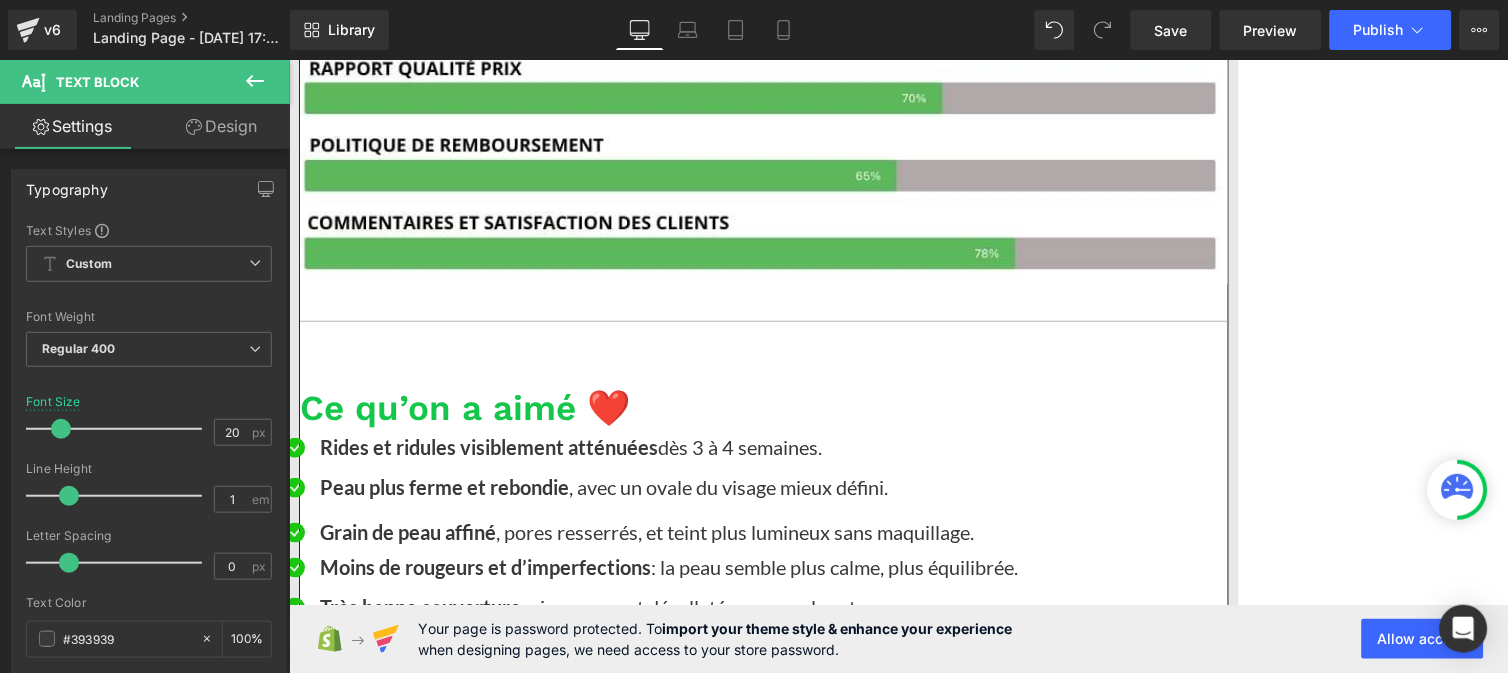 click on "Technologie clinique éprouvée , avec des LED de qualité médicale" at bounding box center [668, 4244] 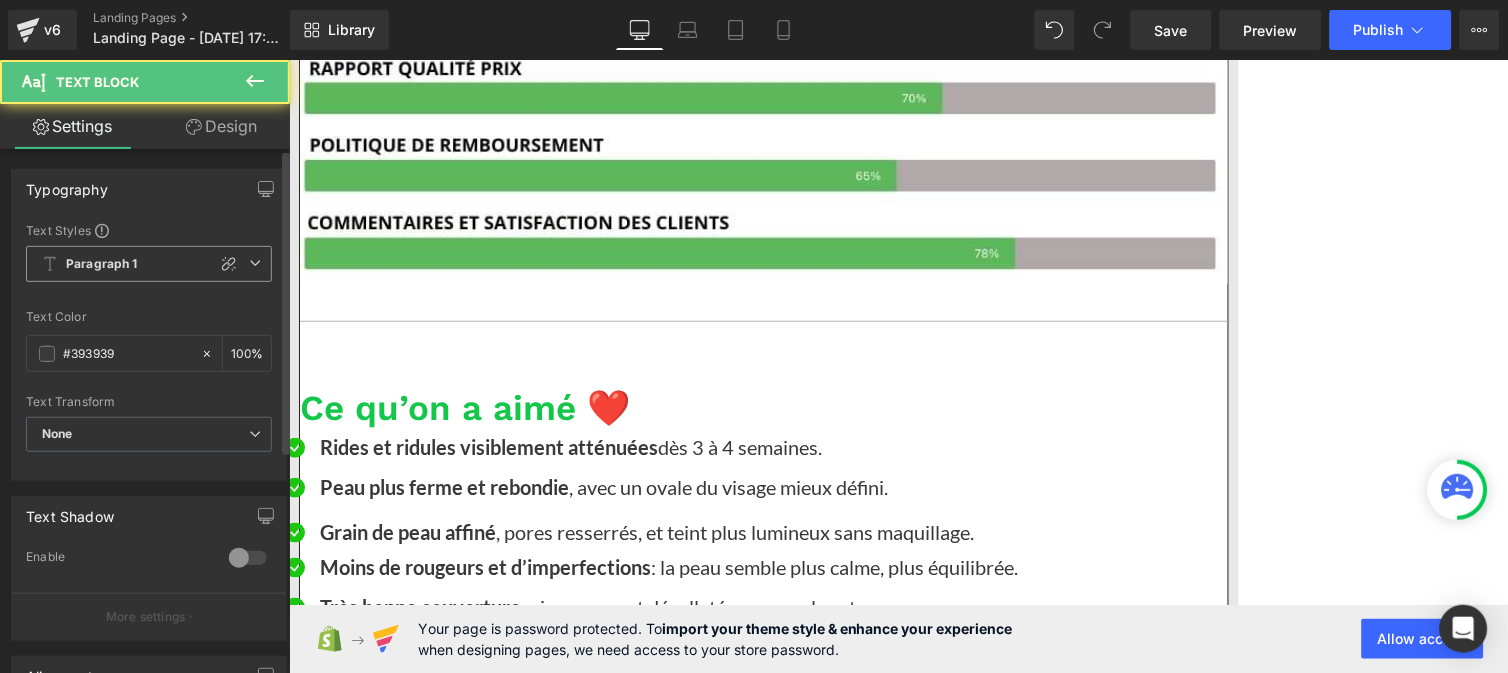 click on "Paragraph 1" at bounding box center (102, 264) 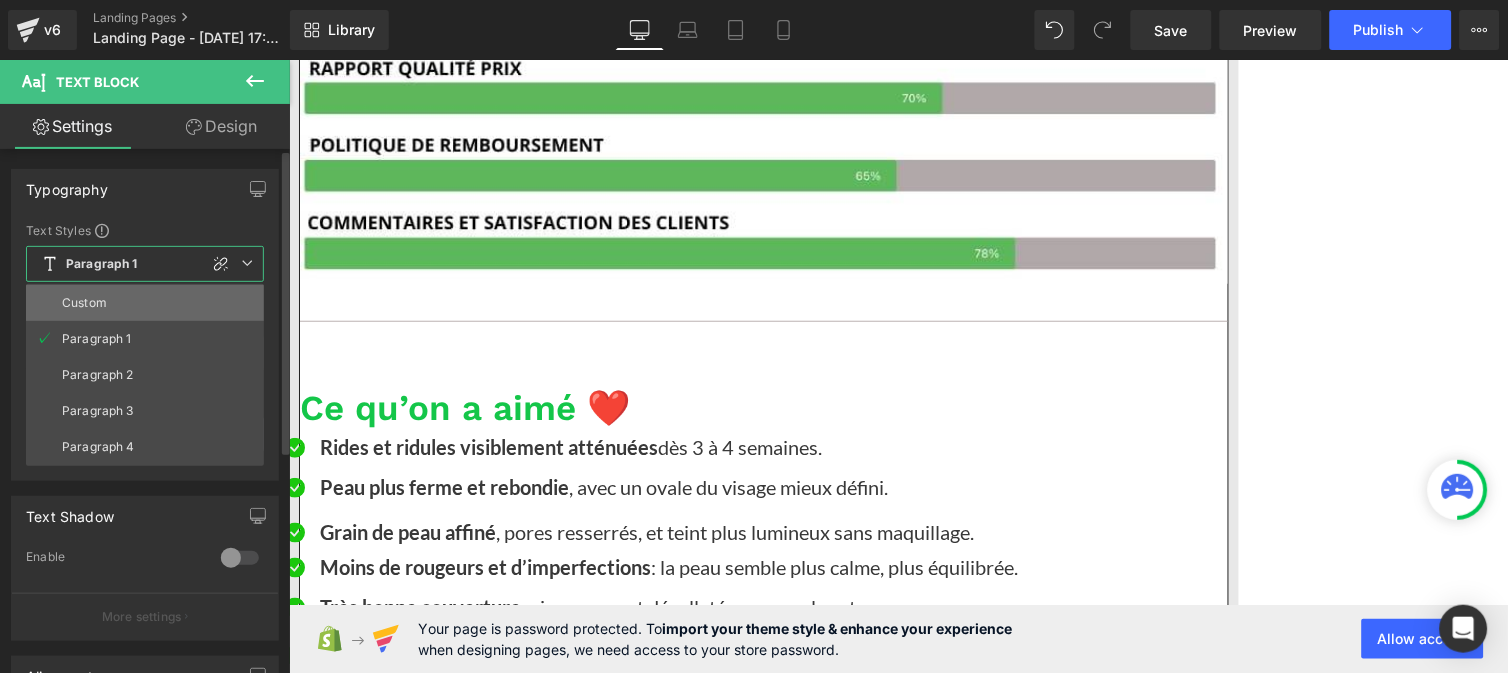 click on "Custom" at bounding box center (145, 303) 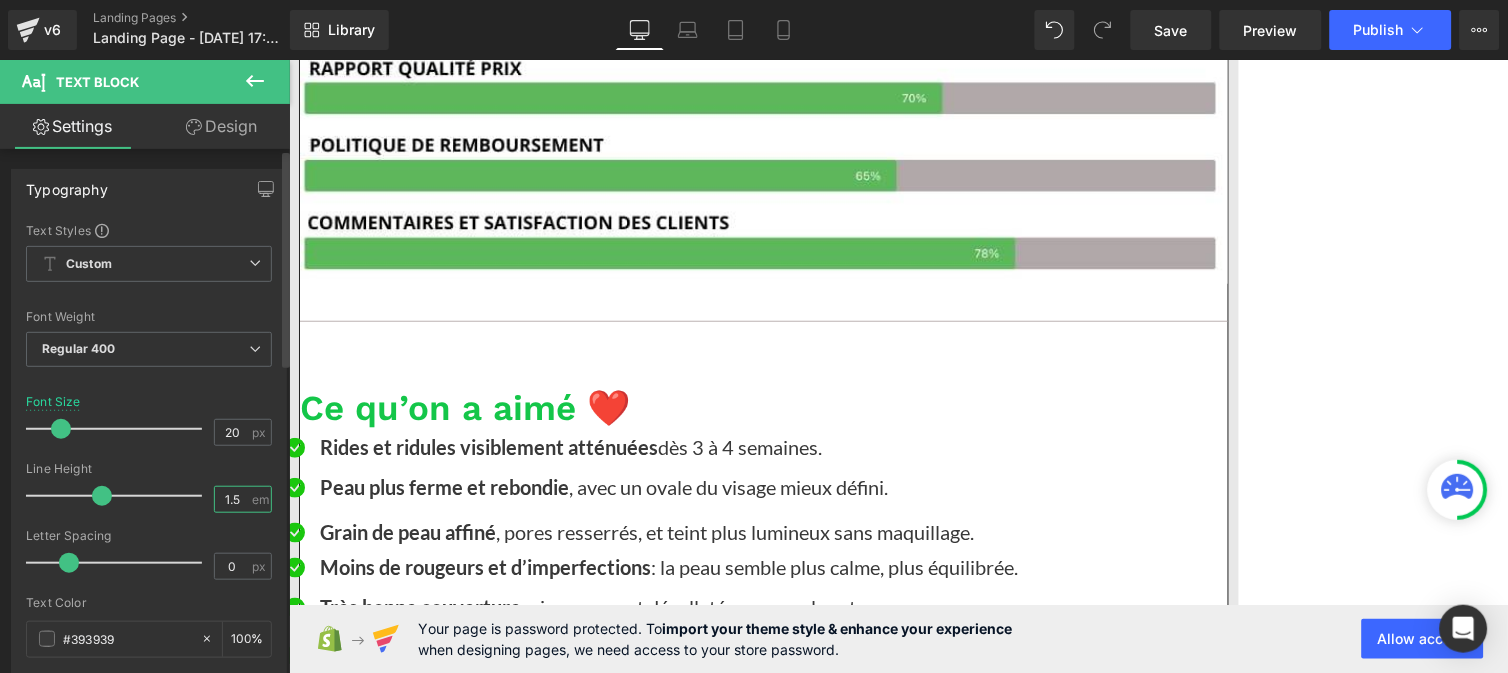 click on "1.5" at bounding box center [232, 499] 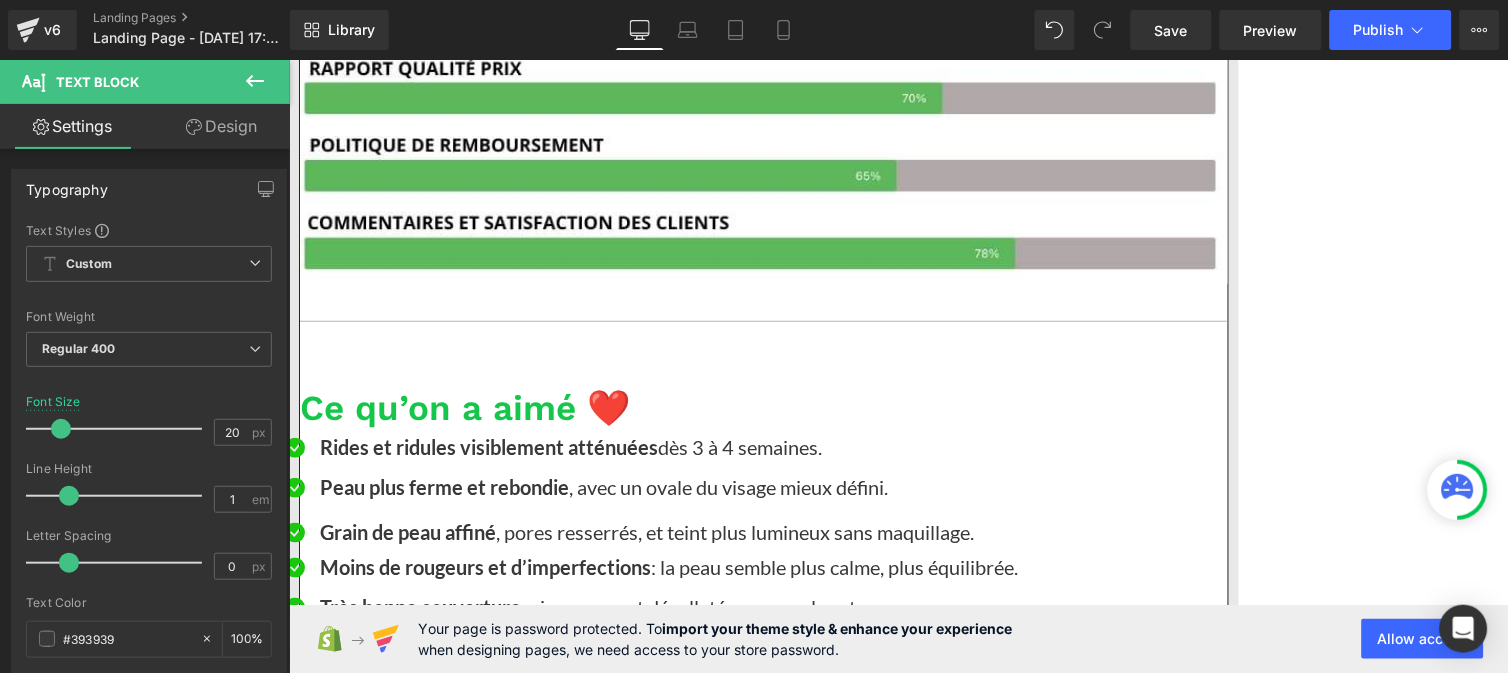 click on "Stimulation du collagène efficace  pour les peaux matures" at bounding box center [646, 4282] 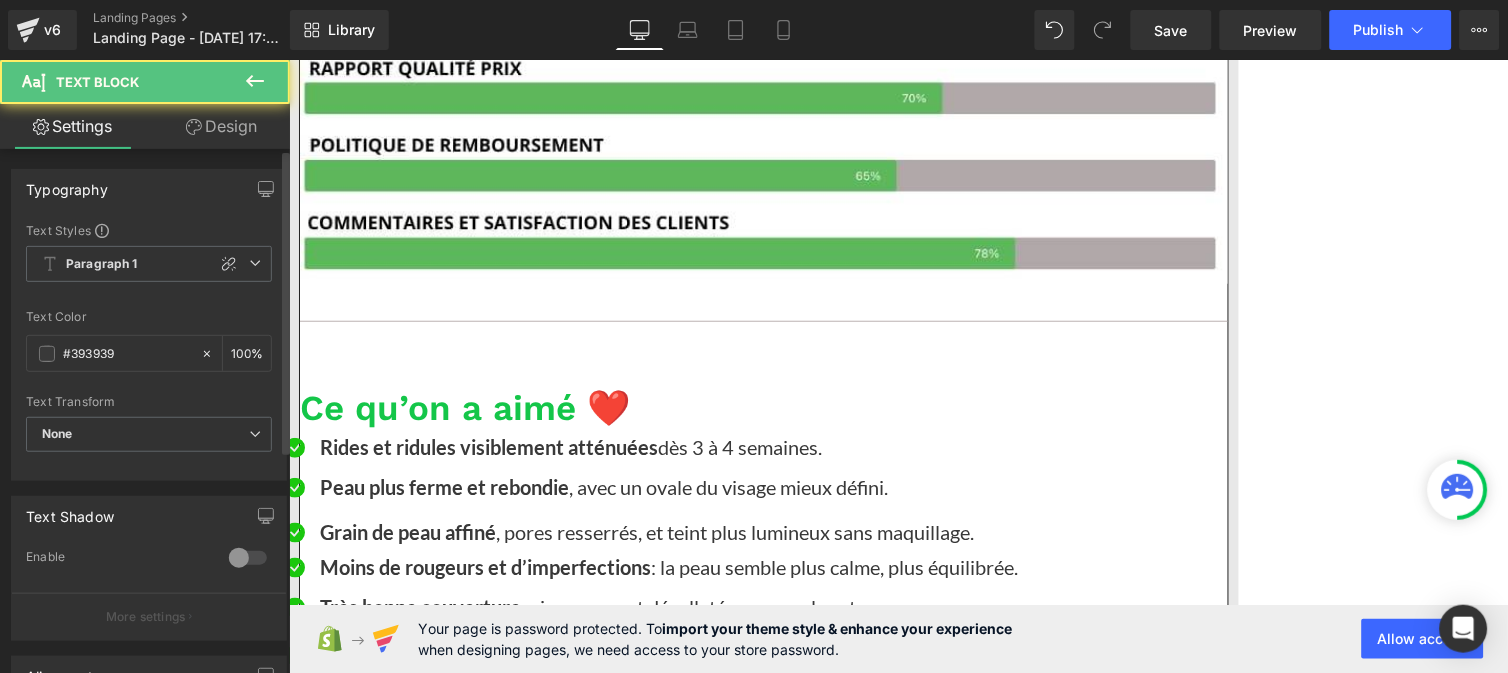 drag, startPoint x: 150, startPoint y: 247, endPoint x: 167, endPoint y: 243, distance: 17.464249 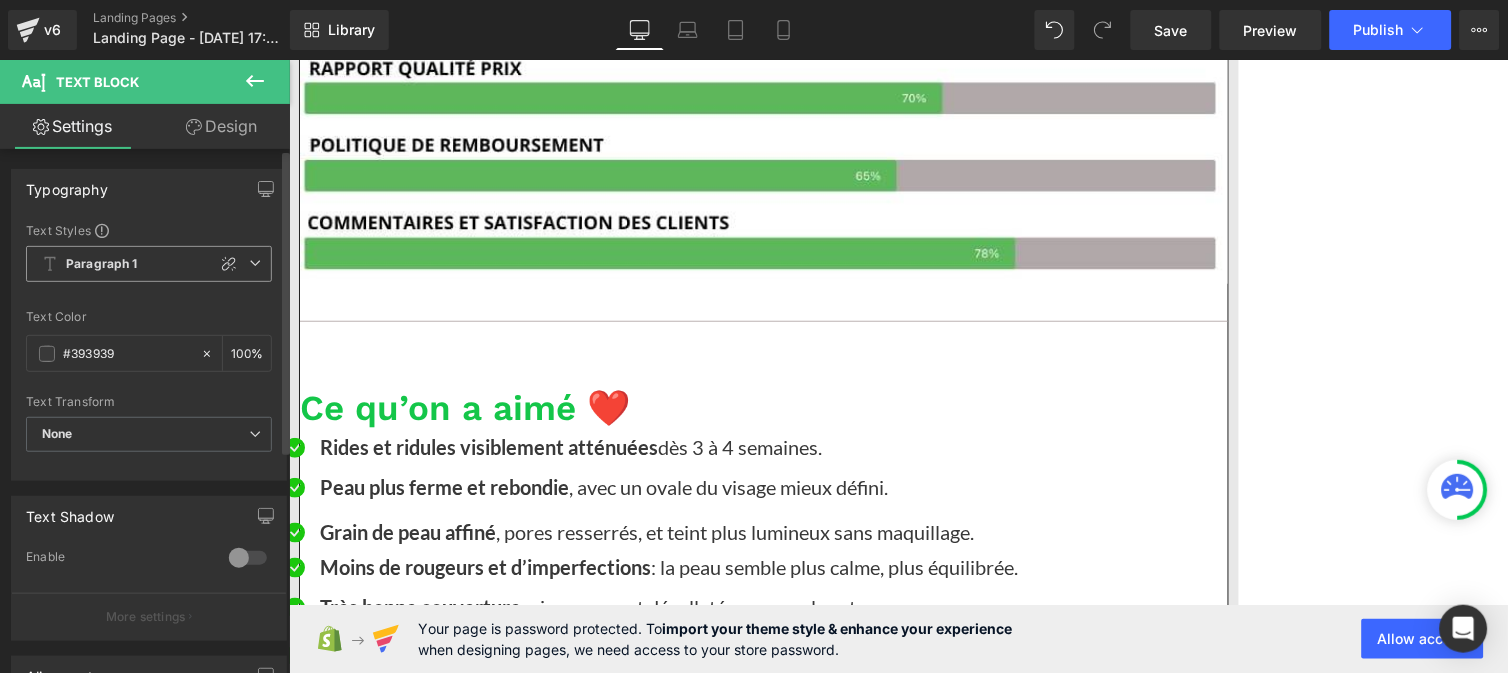click on "Paragraph 1" at bounding box center (102, 264) 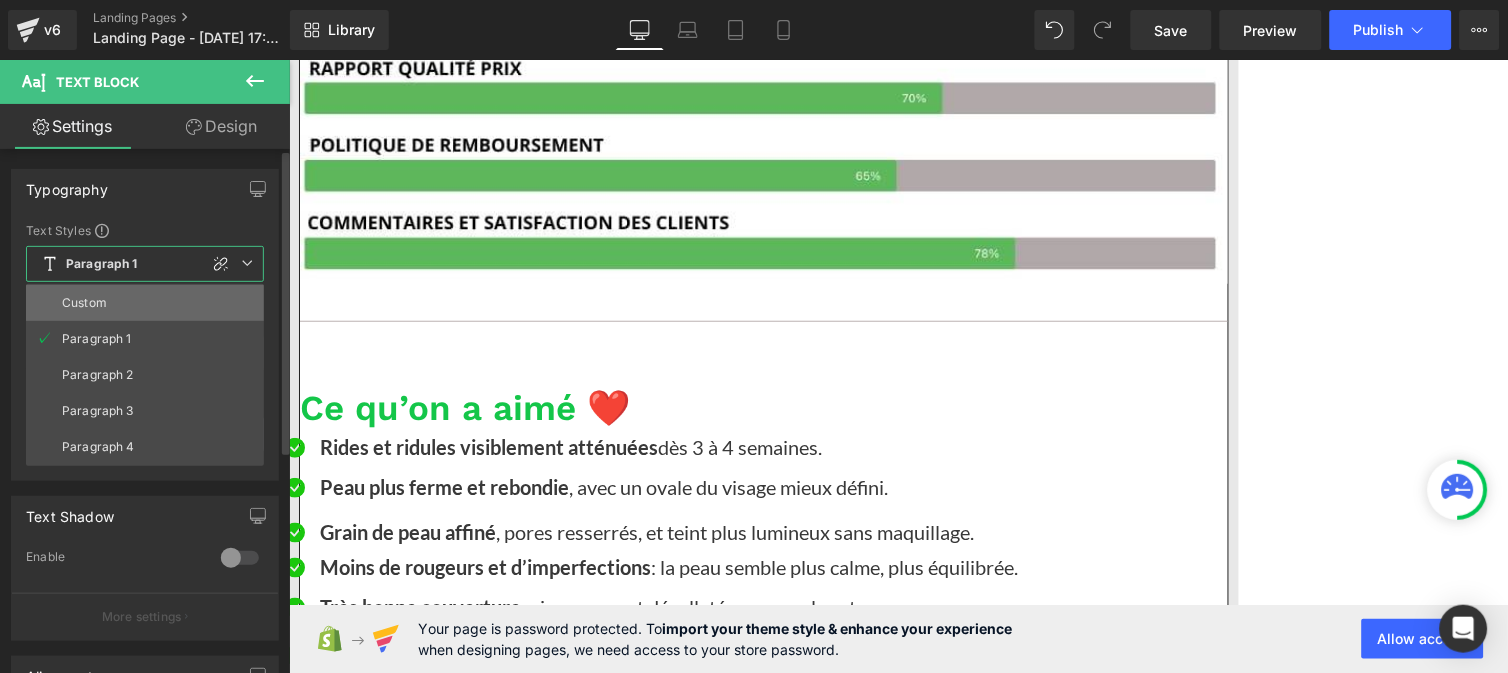 click on "Custom" at bounding box center (84, 303) 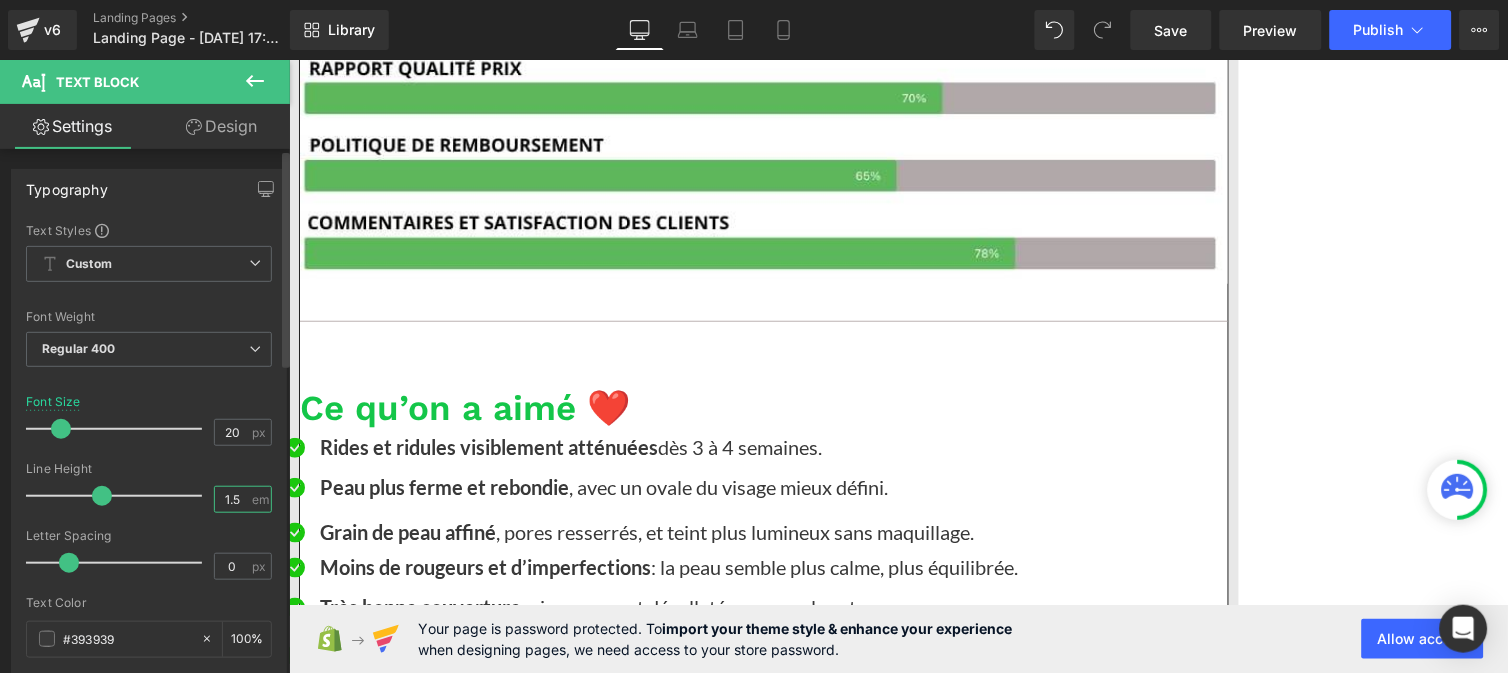 click on "1.5" at bounding box center [232, 499] 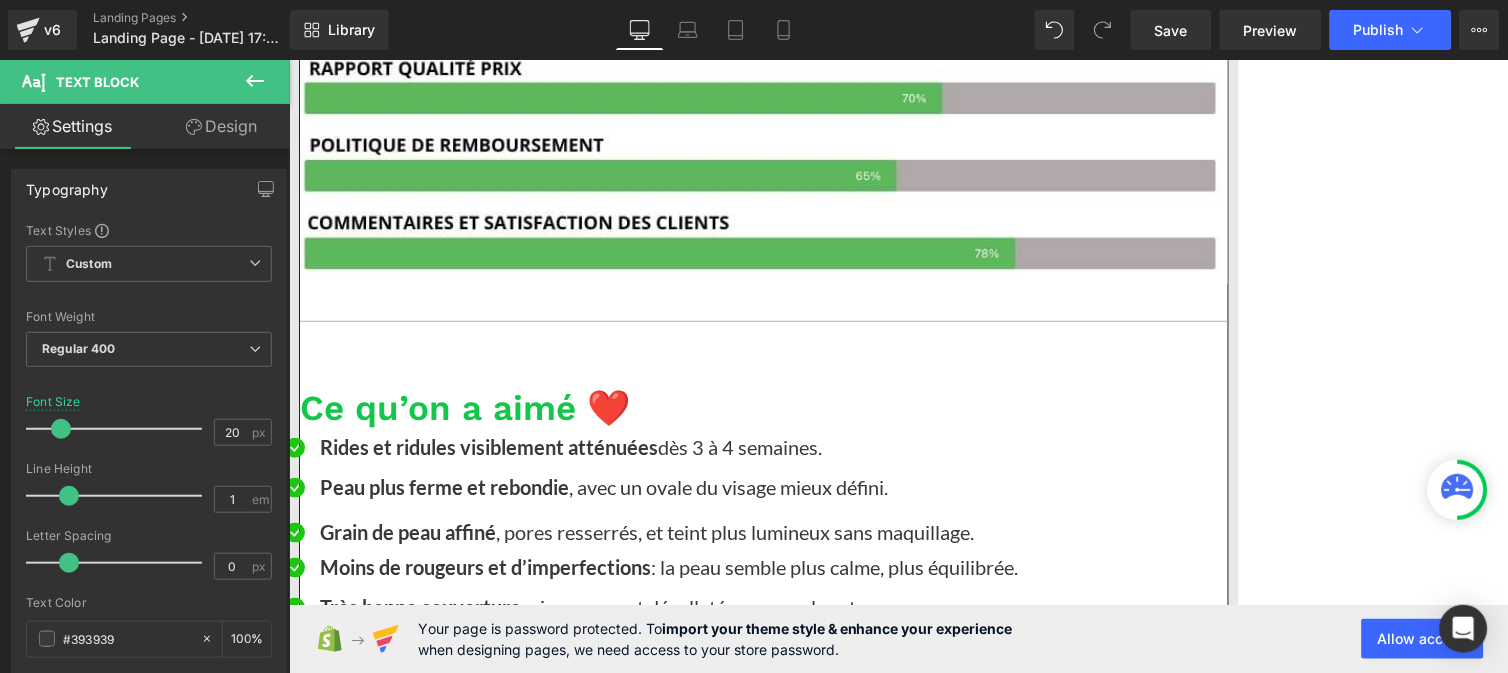 click on "Simplicité d’utilisation  : 10 minutes seulement, 3 à 5 fois par semaine" at bounding box center [646, 4317] 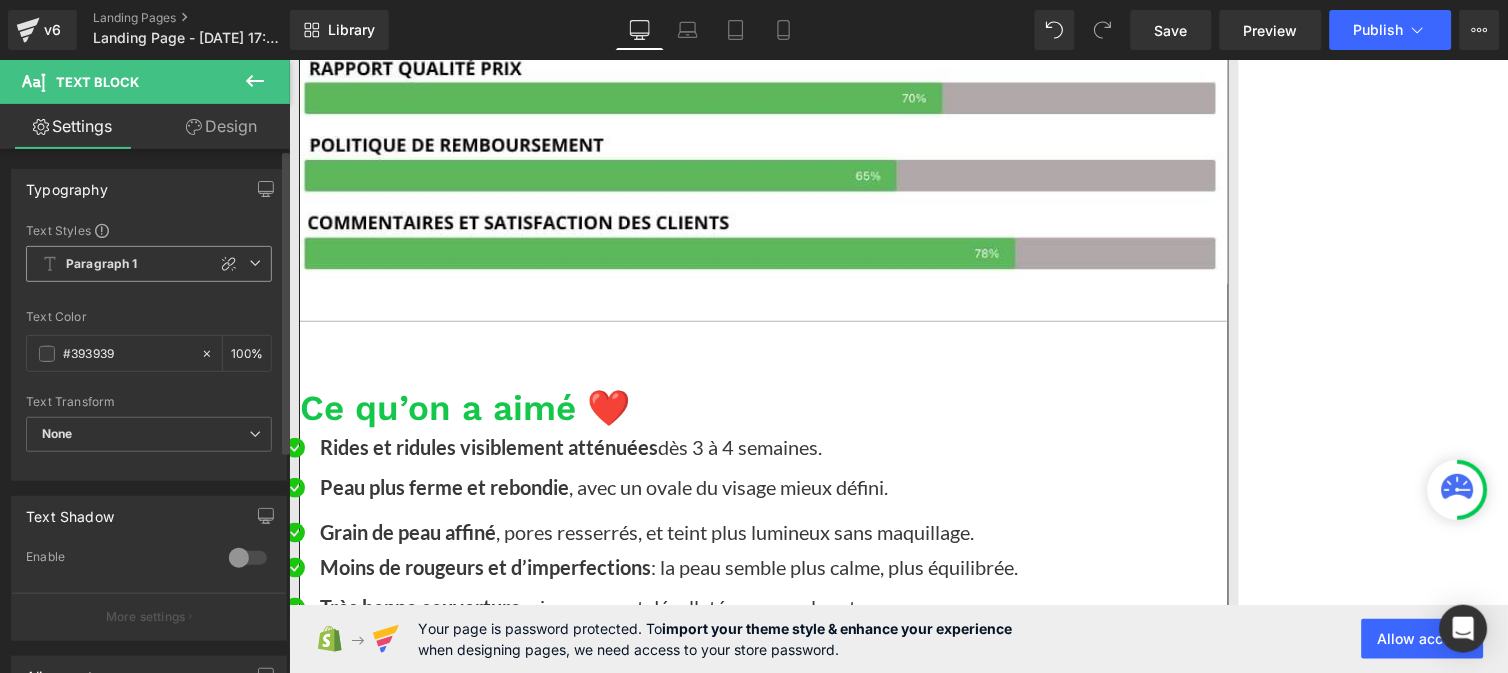 click on "Paragraph 1" at bounding box center (102, 264) 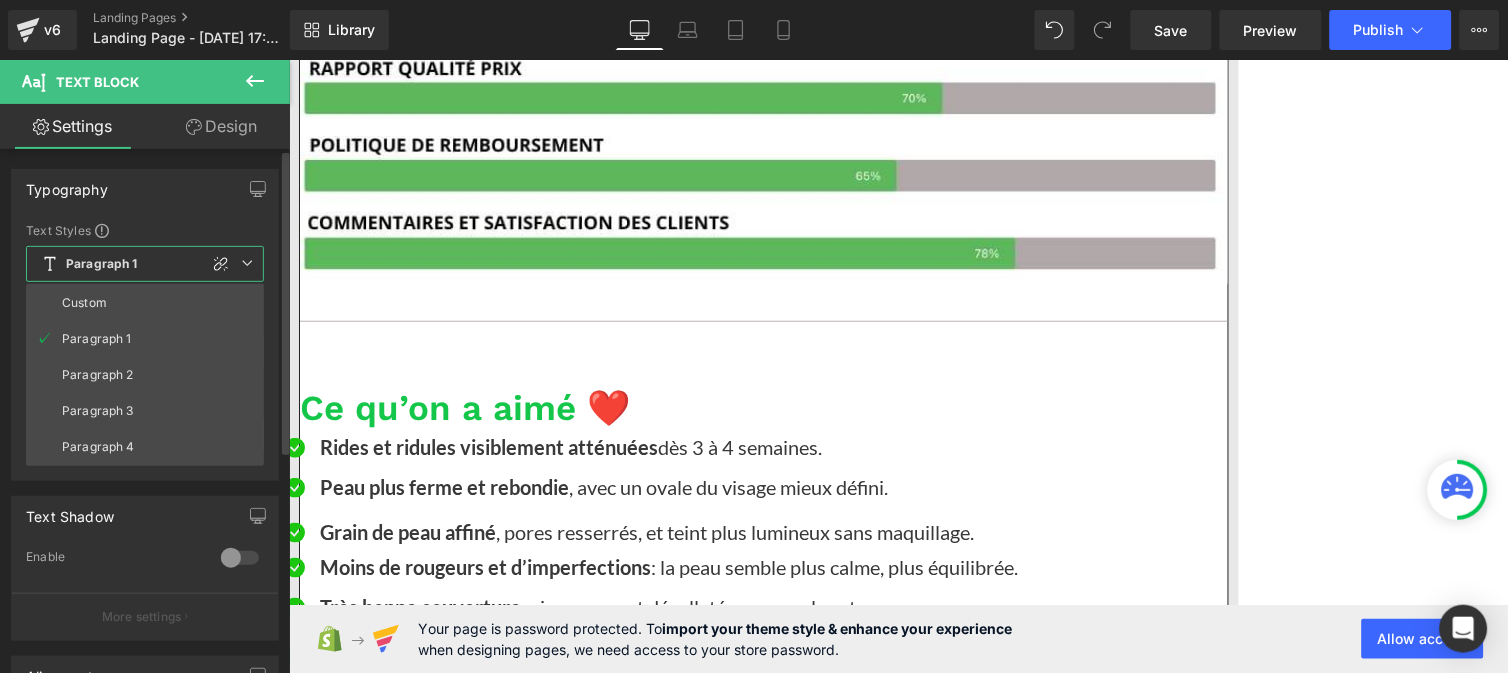 click on "Custom" at bounding box center [145, 303] 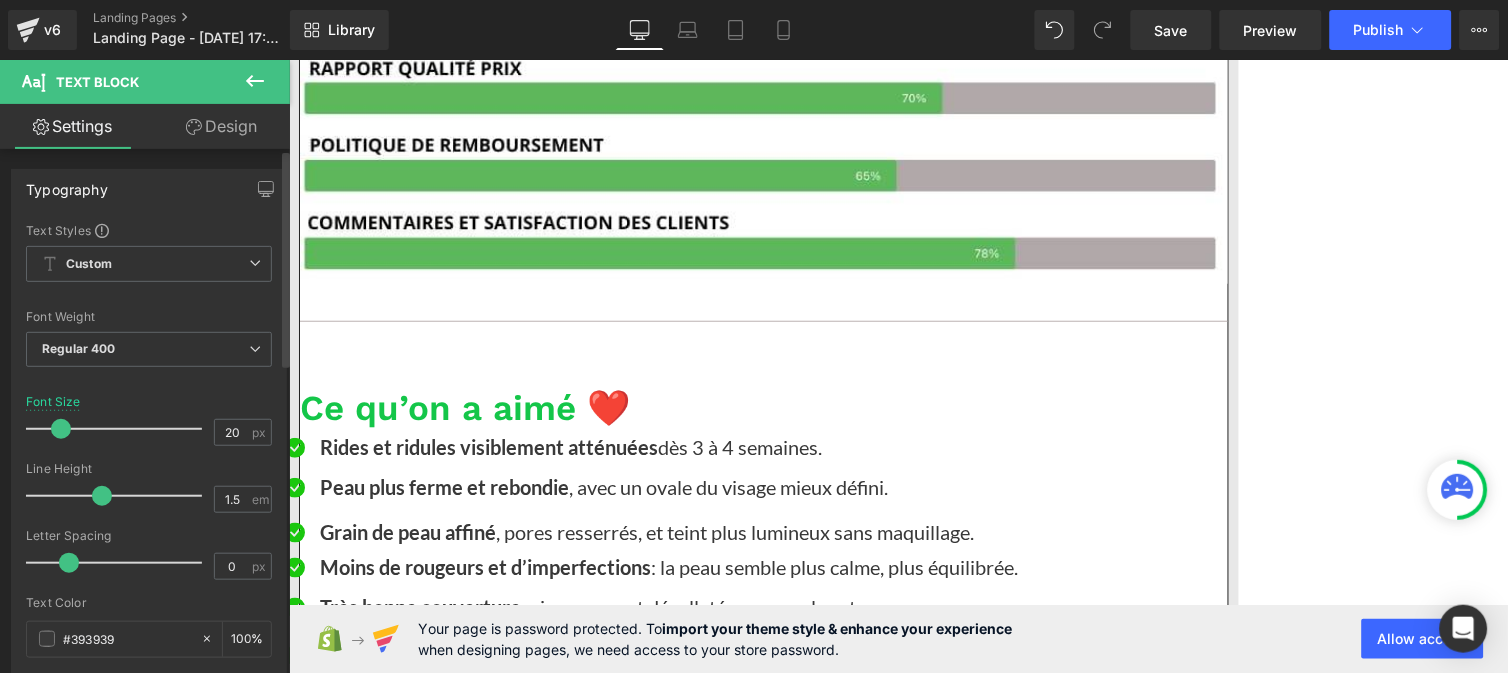 click at bounding box center (149, 522) 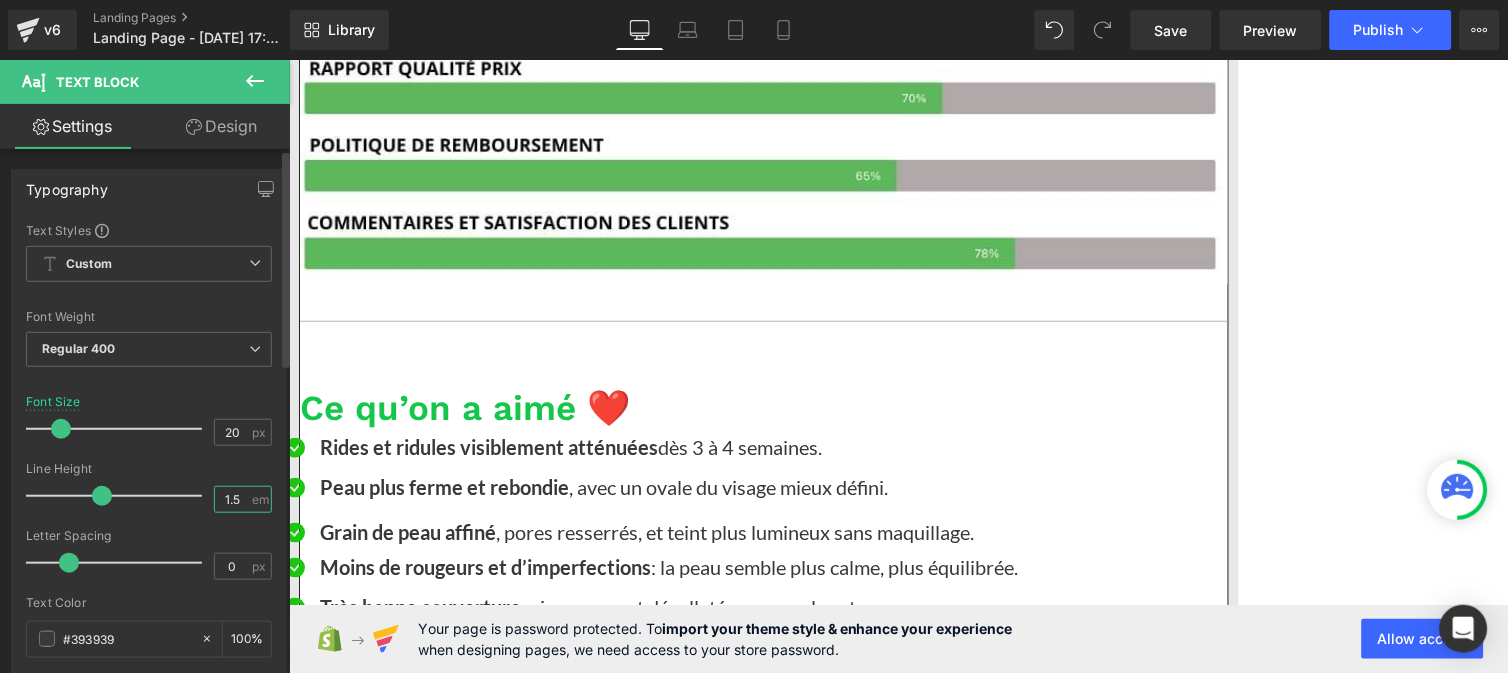 click on "1.5" at bounding box center [232, 499] 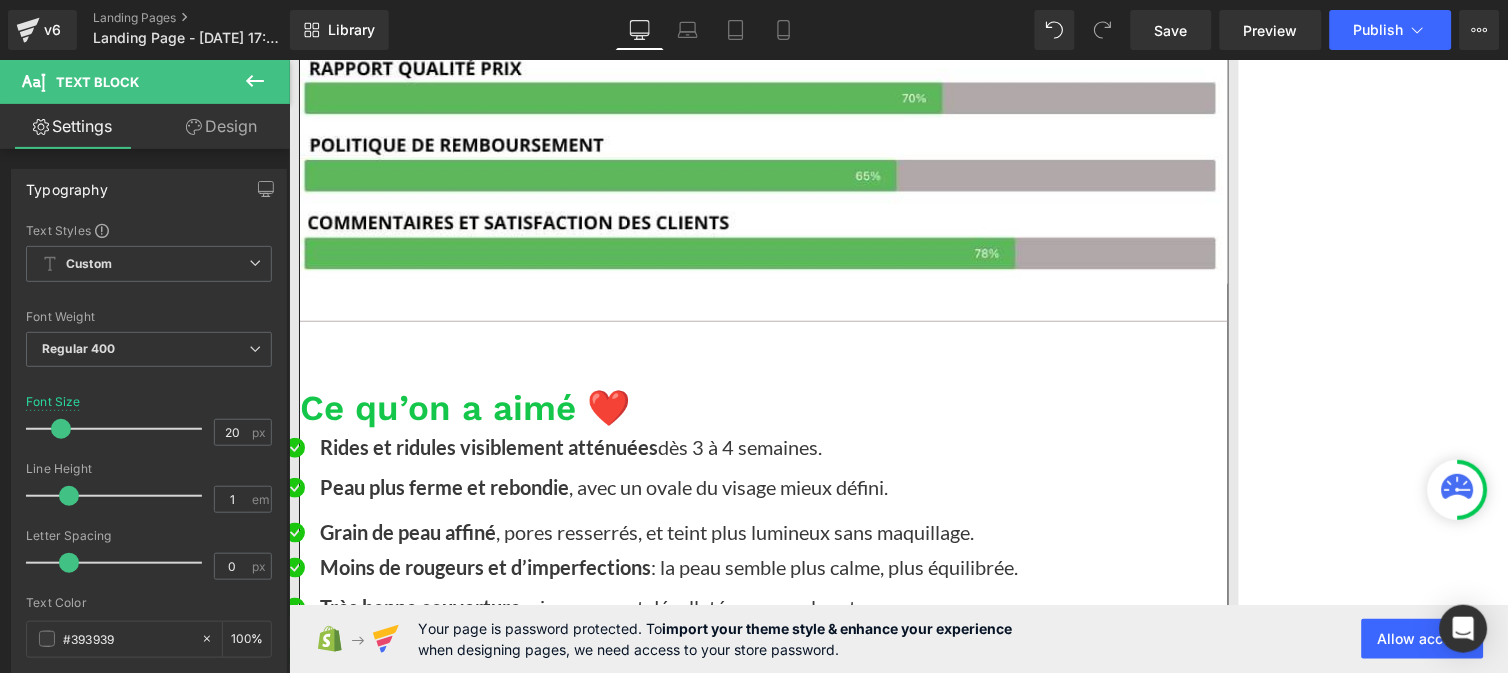 click on "Convient aux peaux sensibles , aucune d’entre nous n’a eu de rougeurs persistantes" at bounding box center (646, 4352) 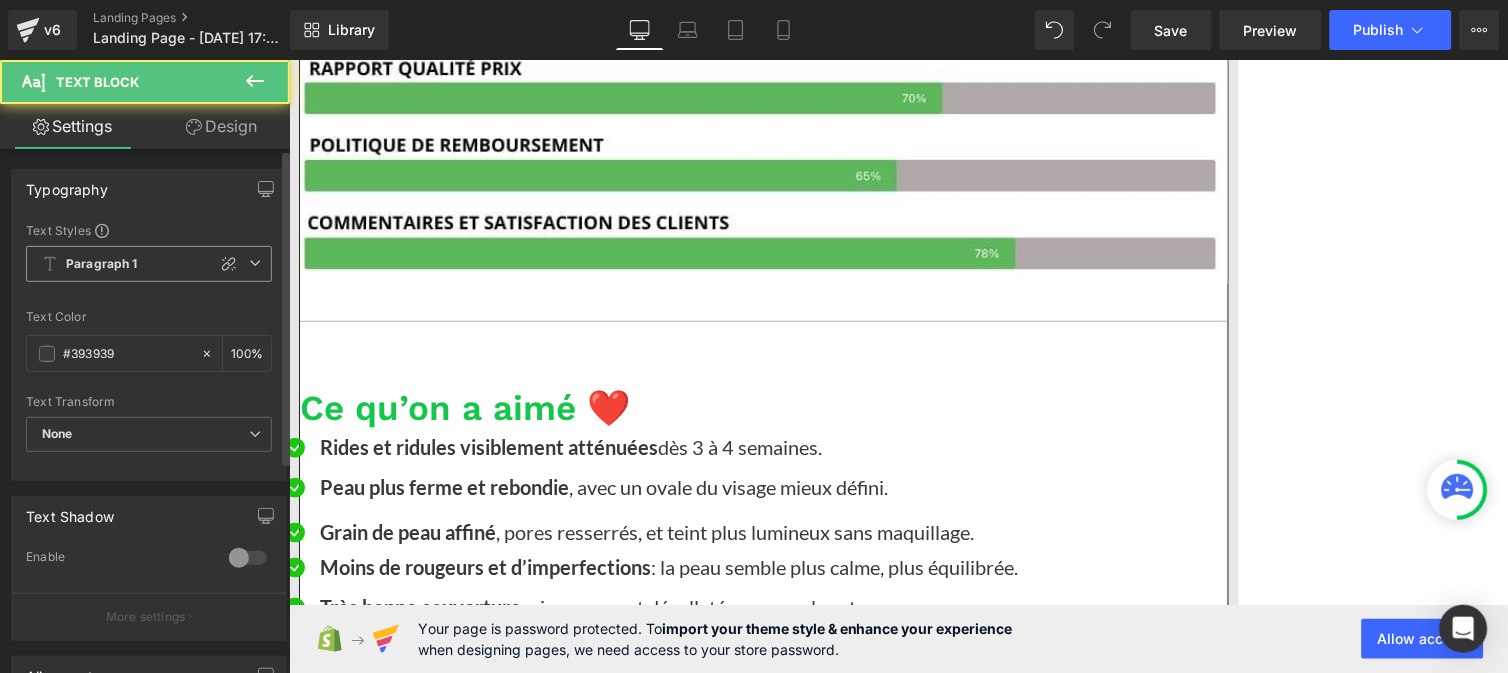 click on "Paragraph 1" at bounding box center (102, 264) 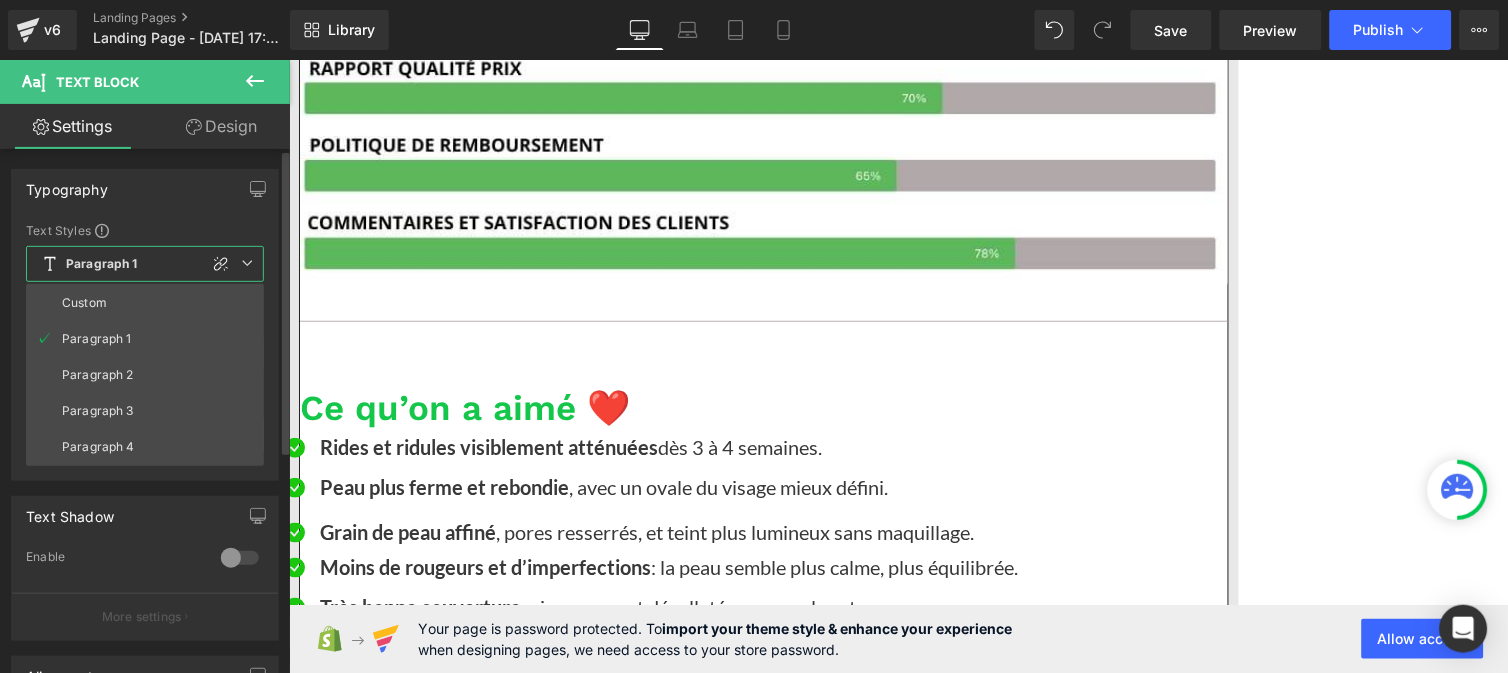 click on "Custom" at bounding box center (145, 303) 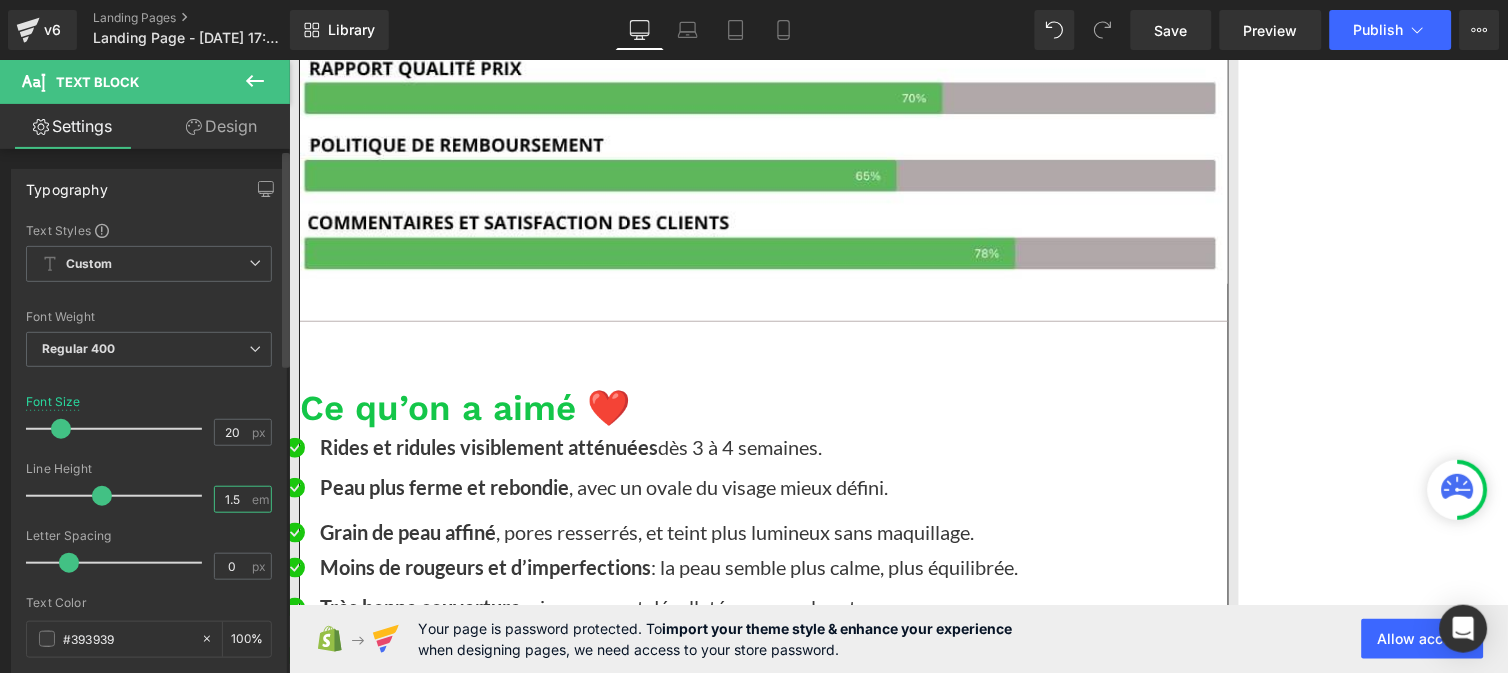 click on "1.5" at bounding box center (232, 499) 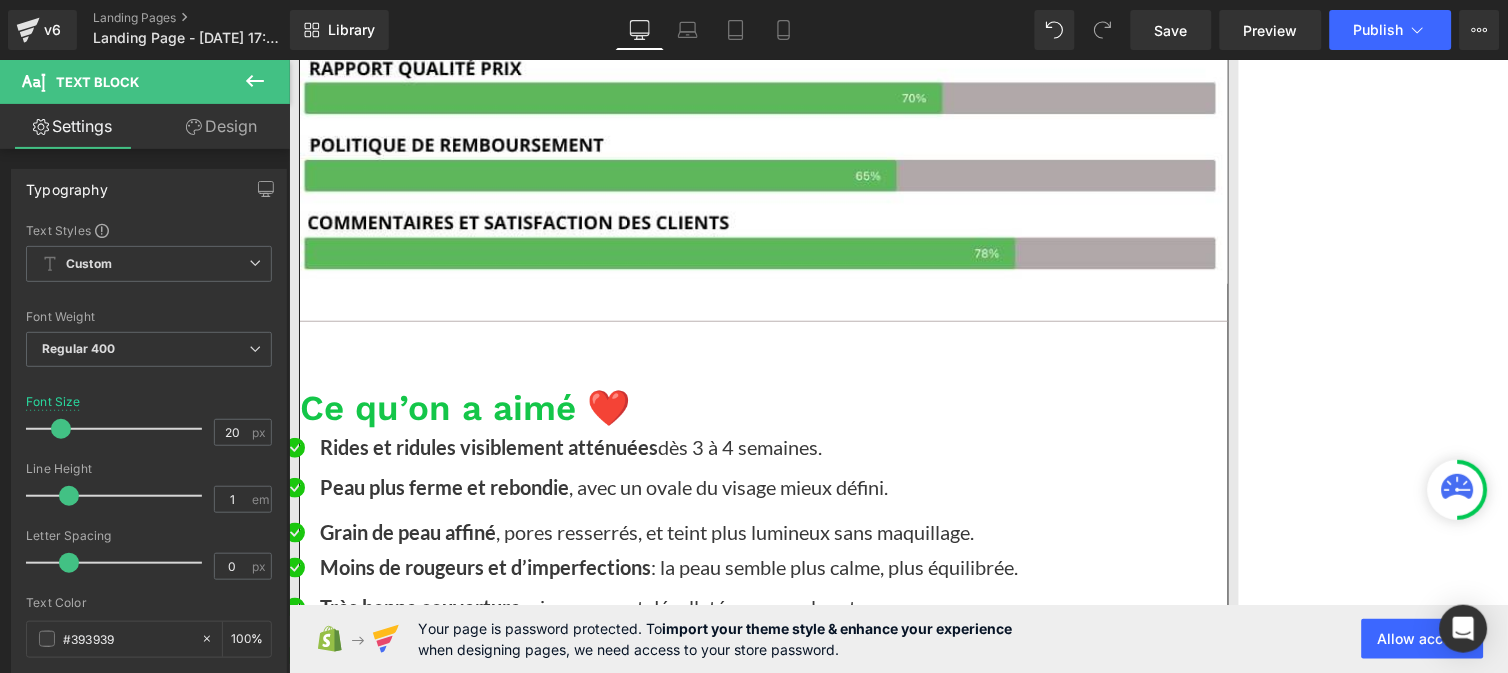 click on "Texture de peau améliorée  pour plusieurs testeuses [DATE]" at bounding box center (673, 4387) 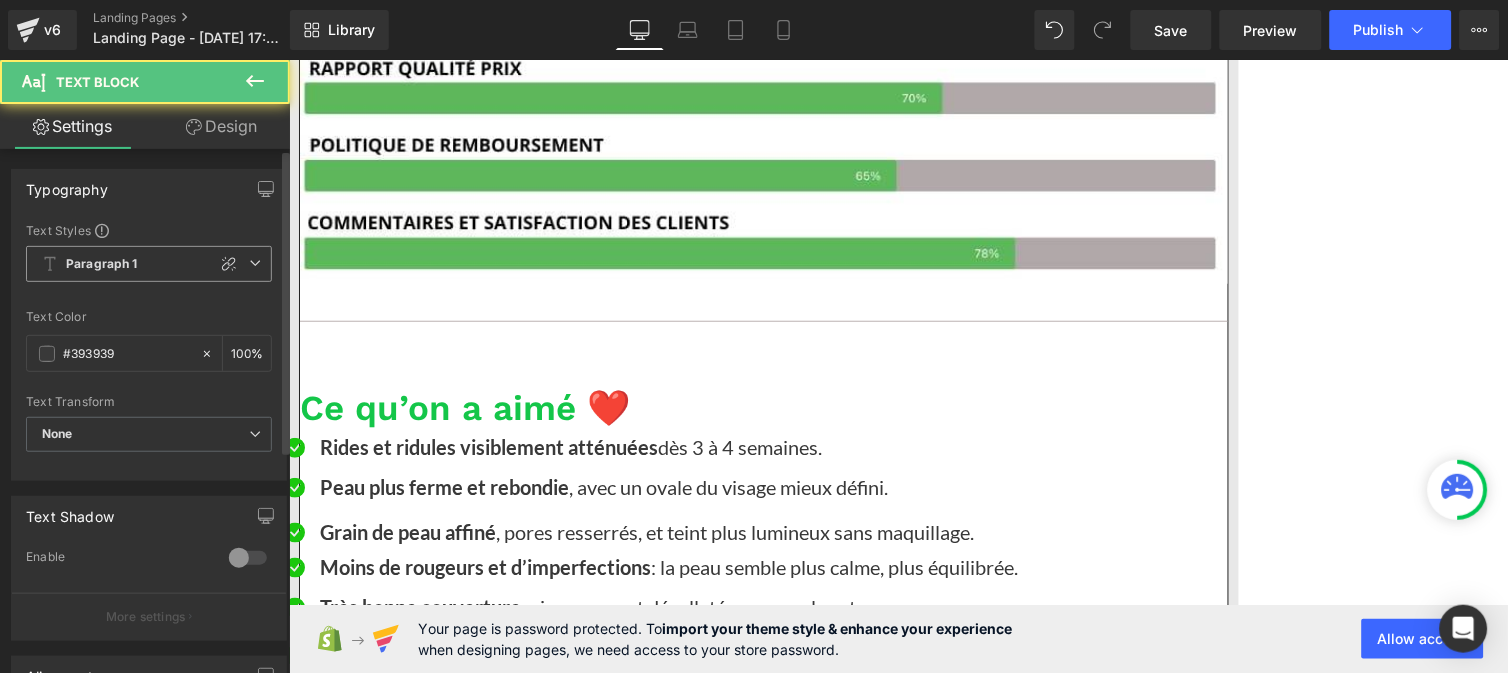 click on "Paragraph 1" at bounding box center (149, 264) 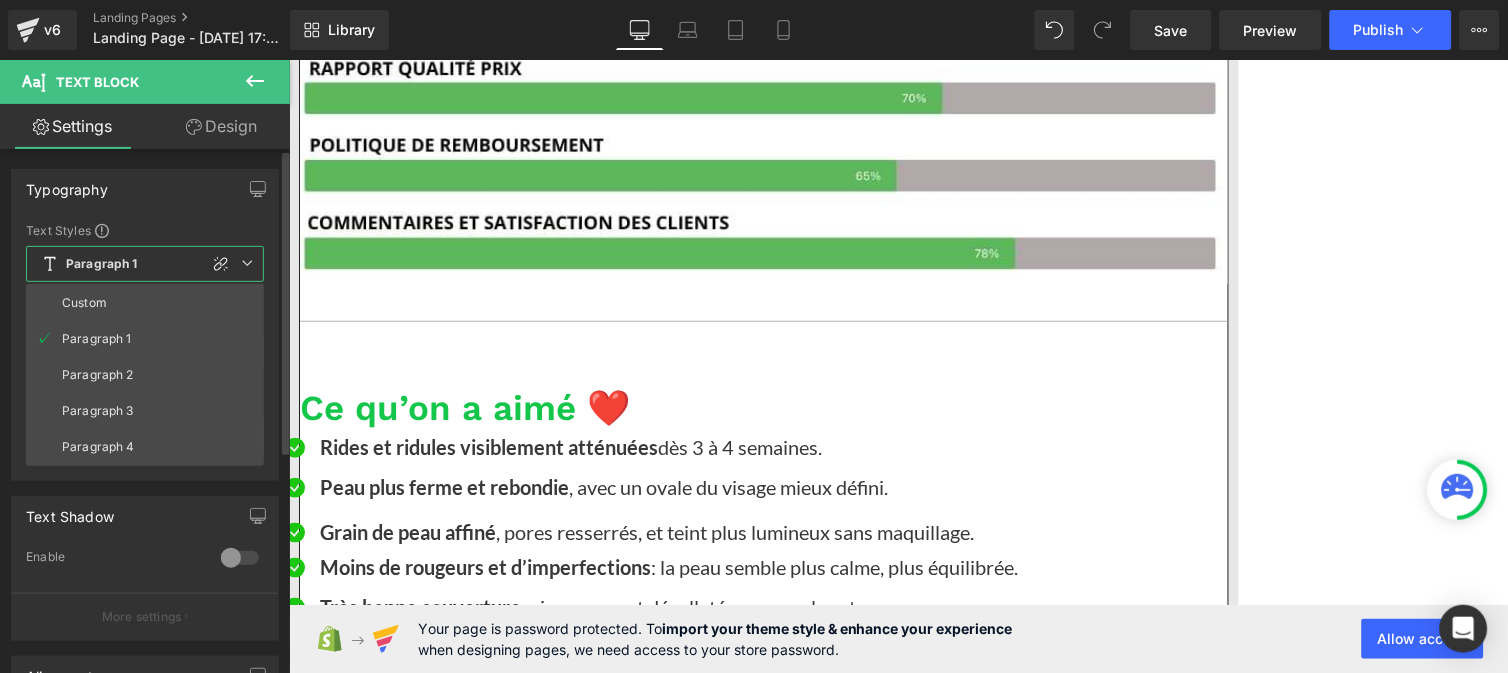 click on "Custom" at bounding box center (145, 303) 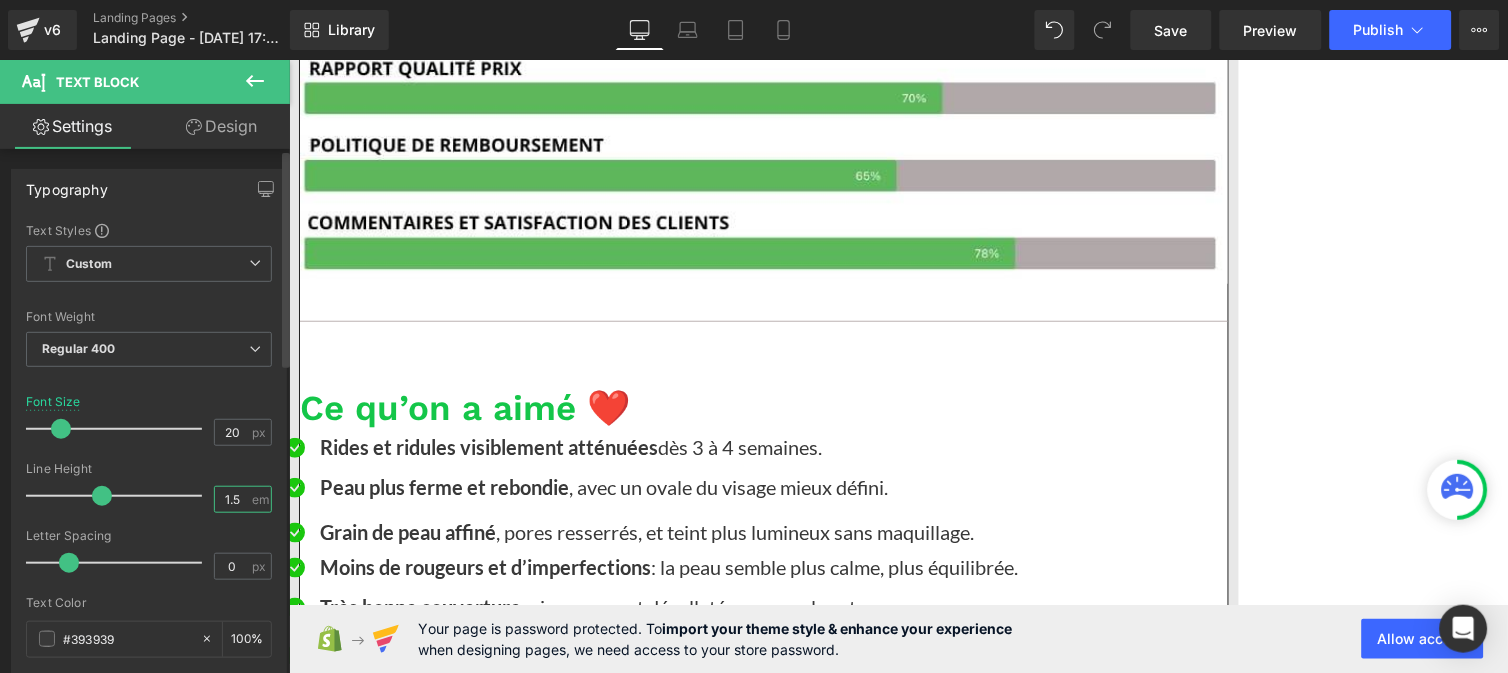 click on "1.5" at bounding box center (232, 499) 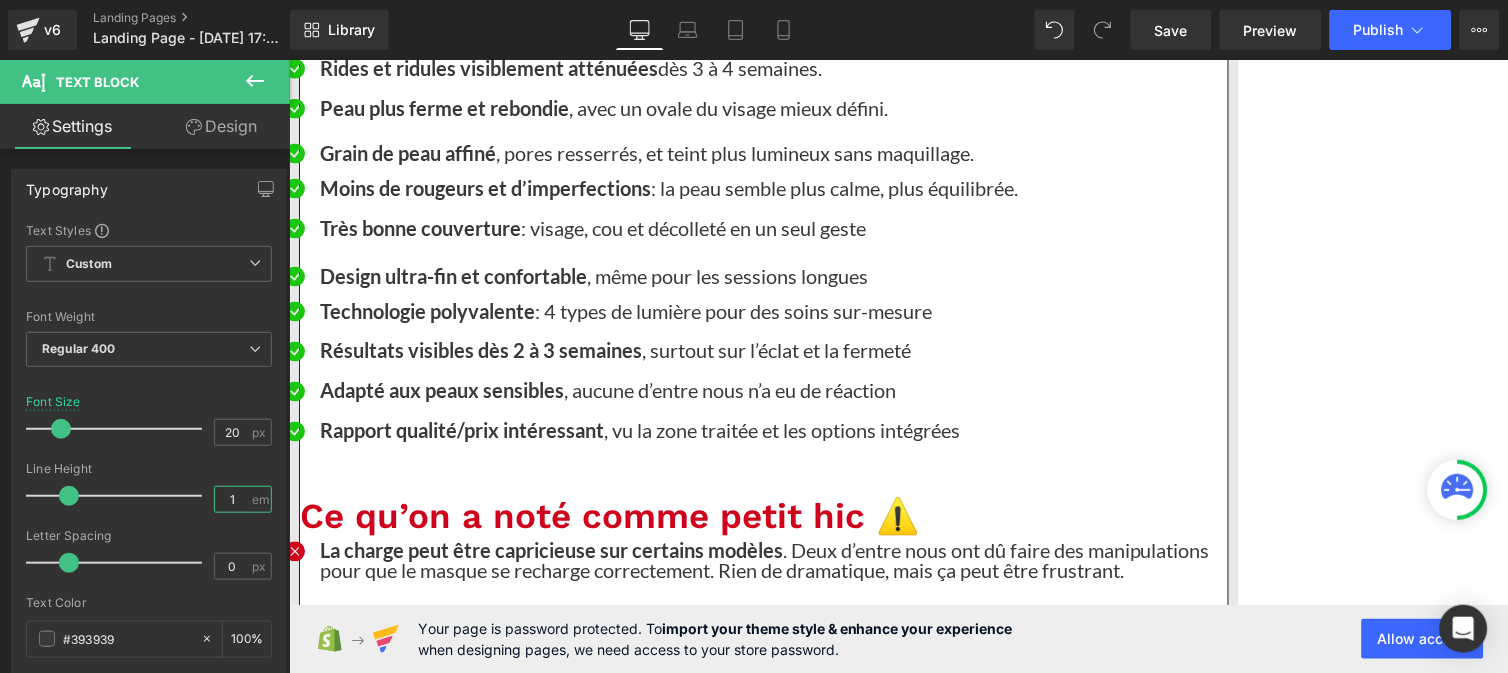 scroll, scrollTop: 15856, scrollLeft: 0, axis: vertical 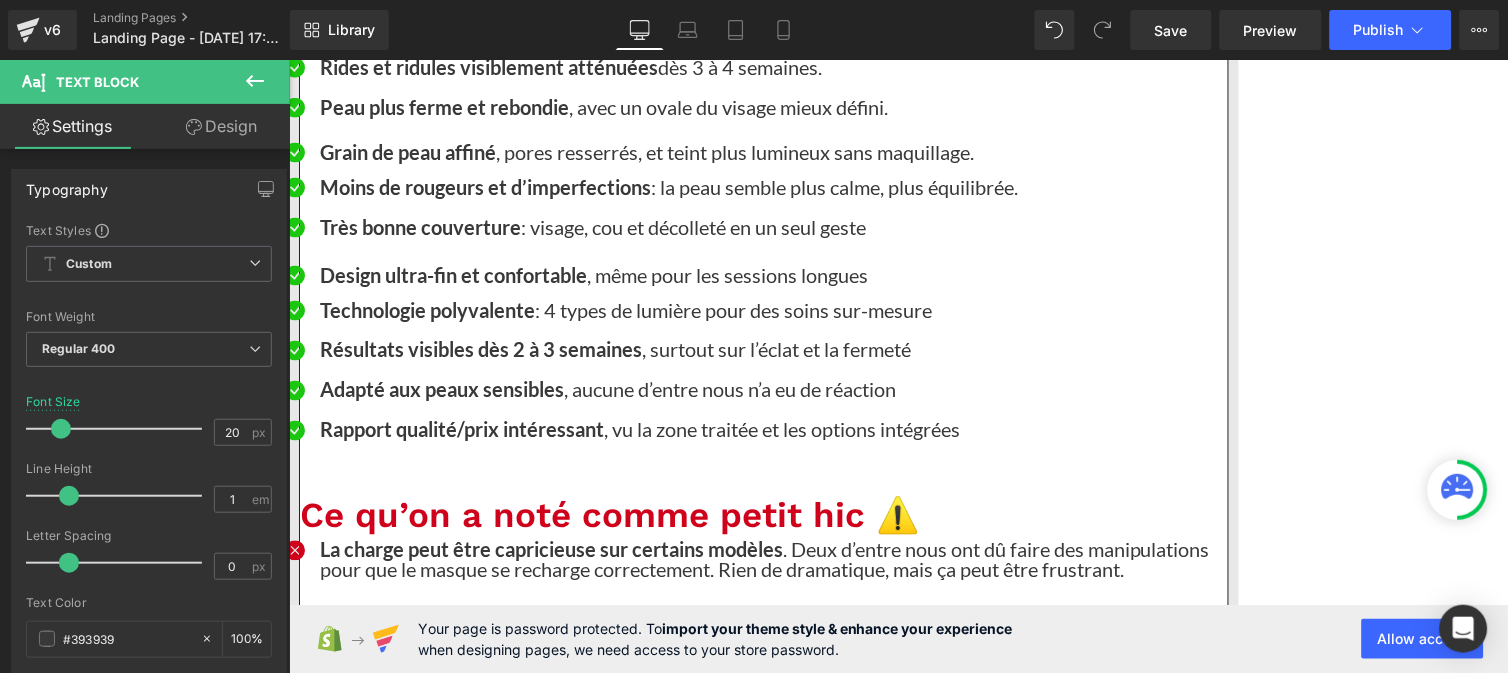 click on "Le confort n’est pas idéal pour tout le monde  : certaines ont trouvé que le masque appuyait trop sur les lèvres ou le nez, ou qu’il ne s’ajustait pas bien à leur morphologie. Ça ne gêne pas toujours, mais si vous êtes sensible ou cherchez un masque à porter en toute liberté, c’est à garder en tête." at bounding box center (773, 4151) 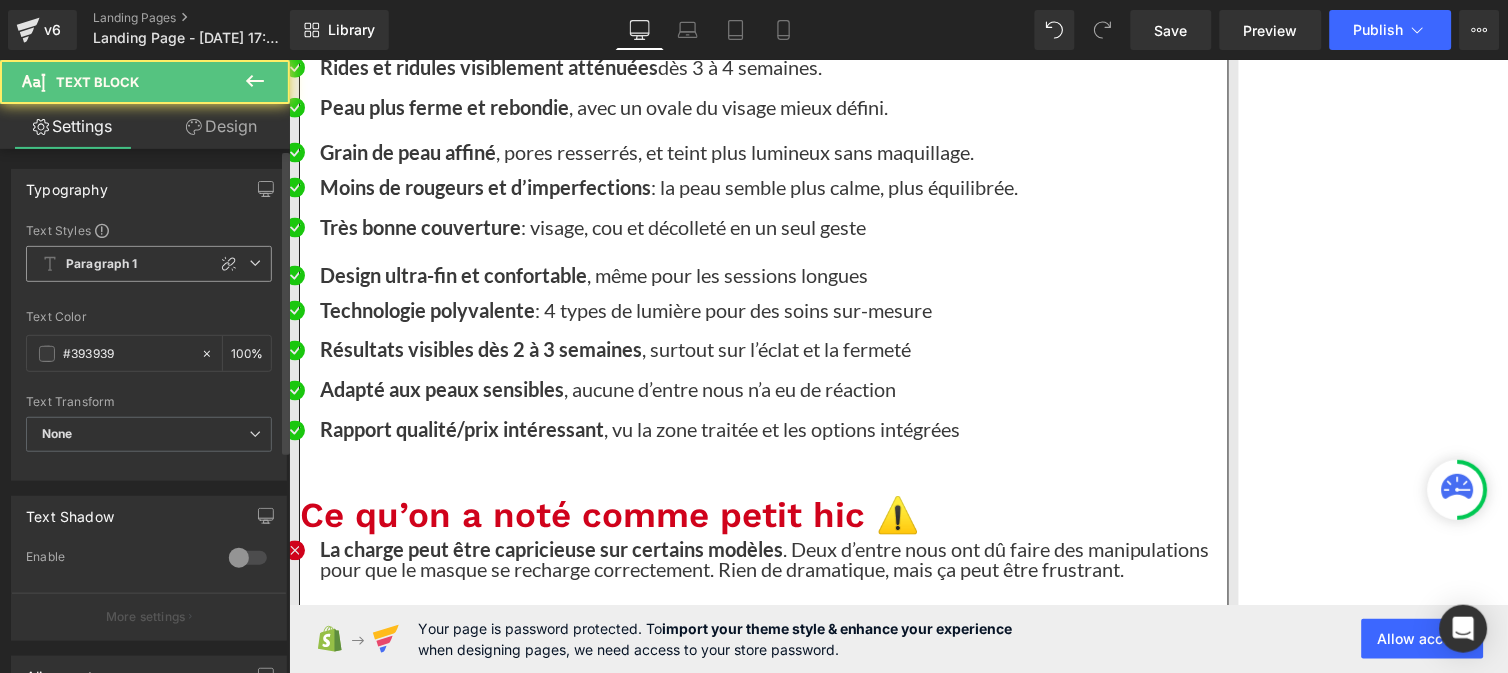 click on "Paragraph 1" at bounding box center (102, 264) 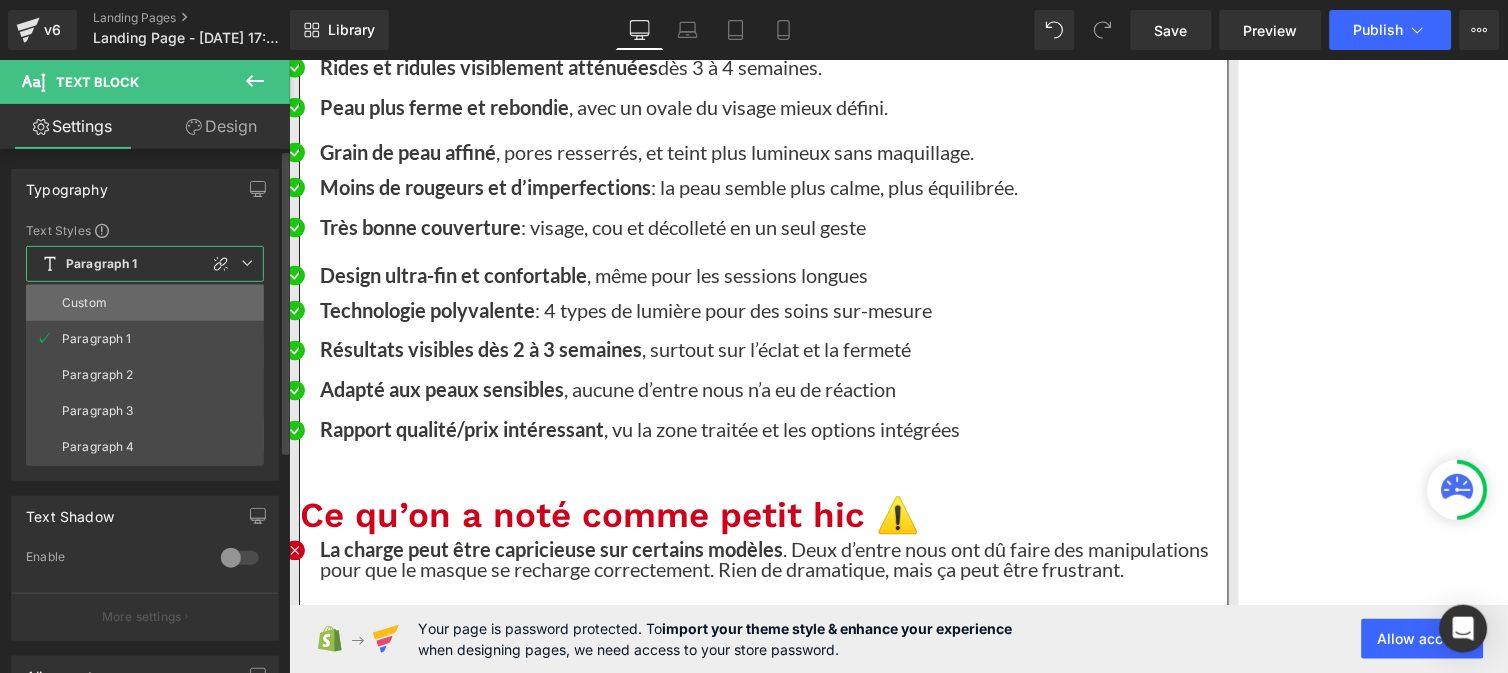 click on "Custom" at bounding box center (84, 303) 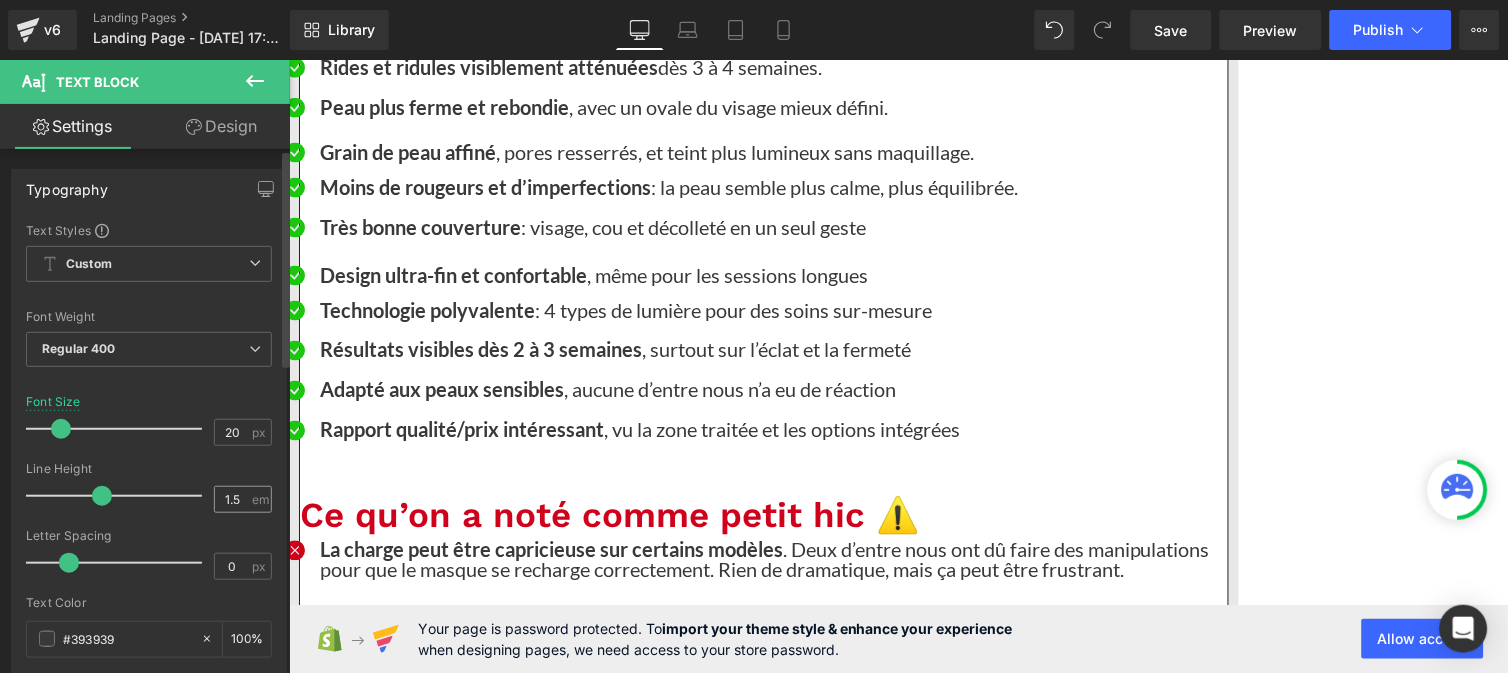 click on "1.5 em" at bounding box center [243, 499] 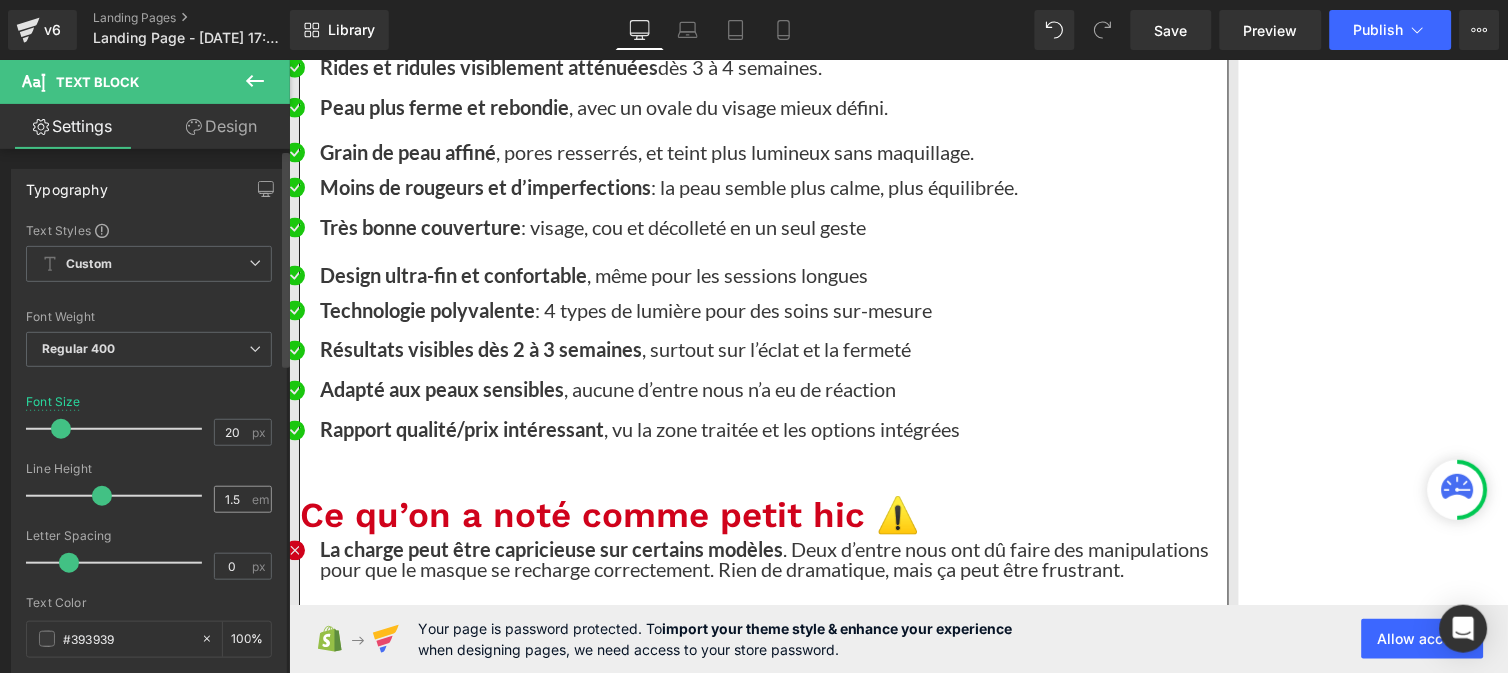 click on "1.5 em" at bounding box center [243, 499] 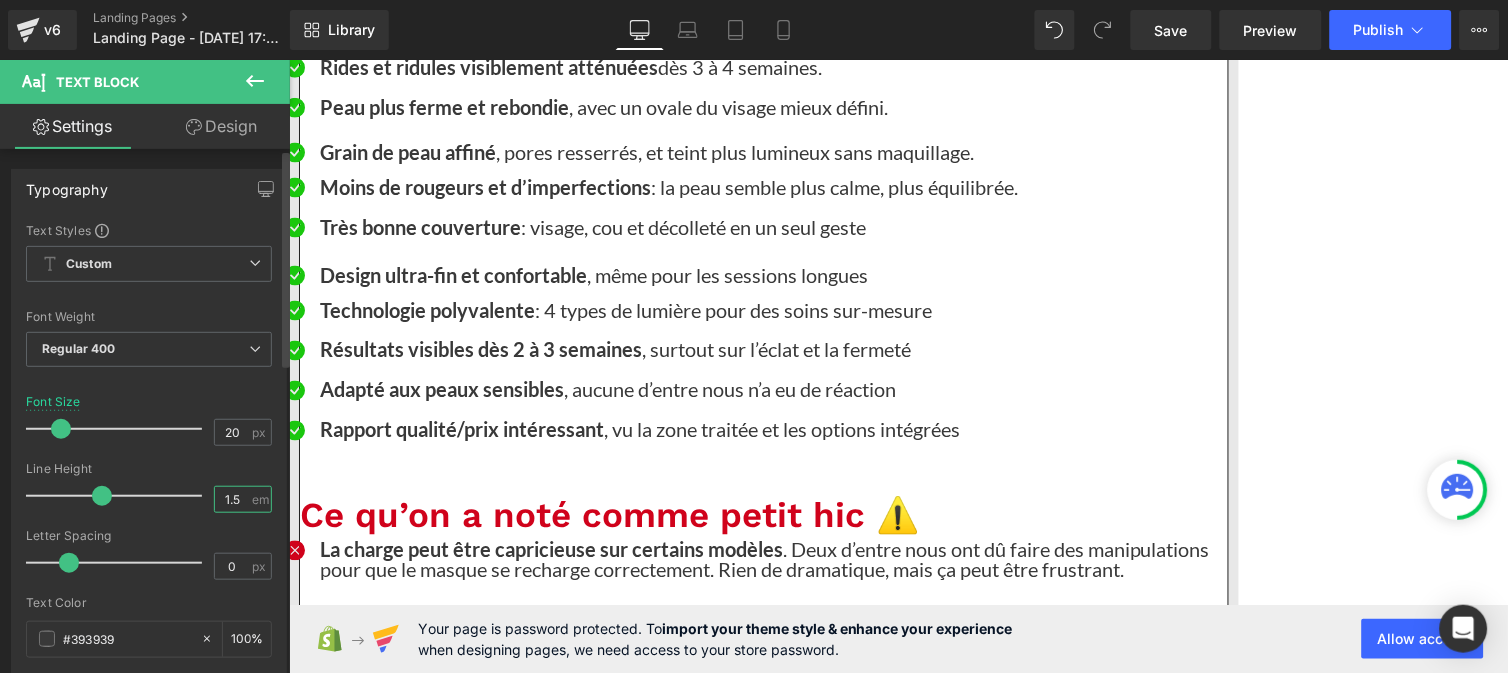 click on "1.5" at bounding box center [232, 499] 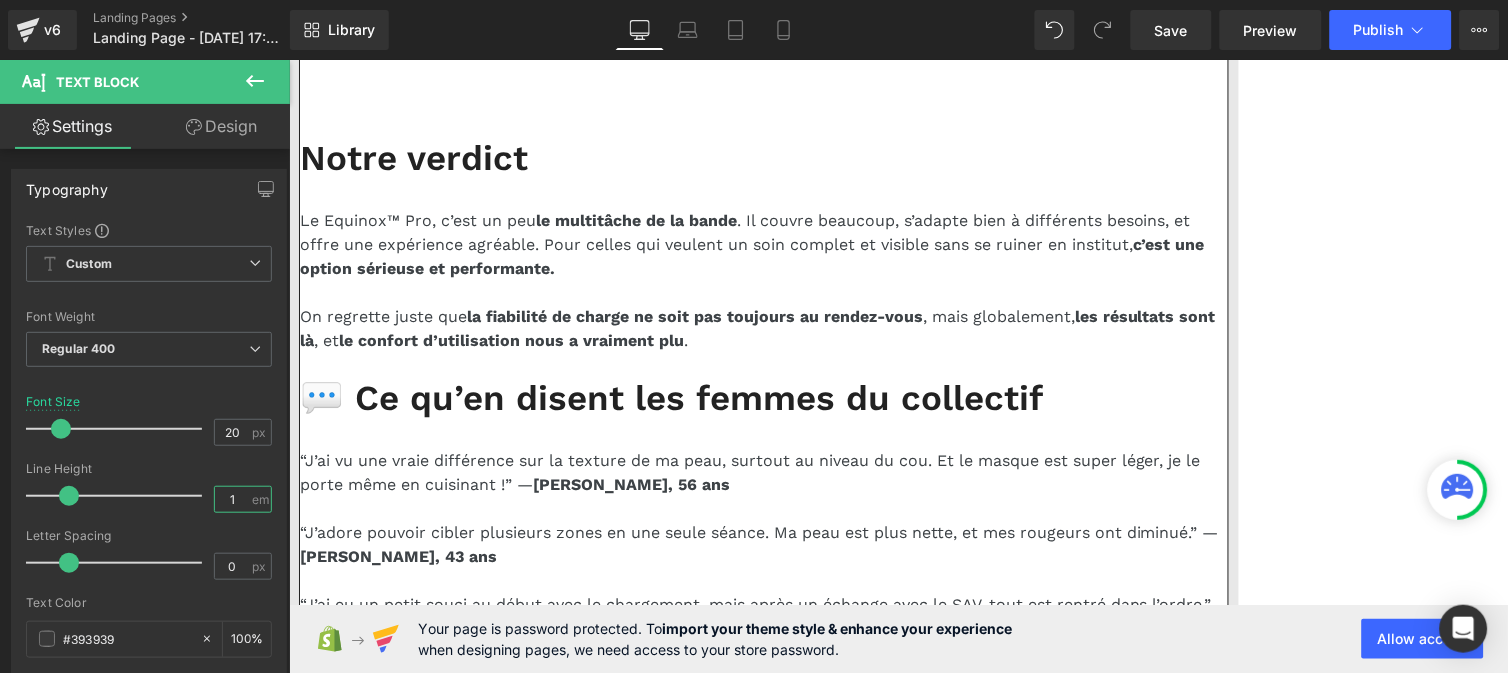scroll, scrollTop: 16401, scrollLeft: 0, axis: vertical 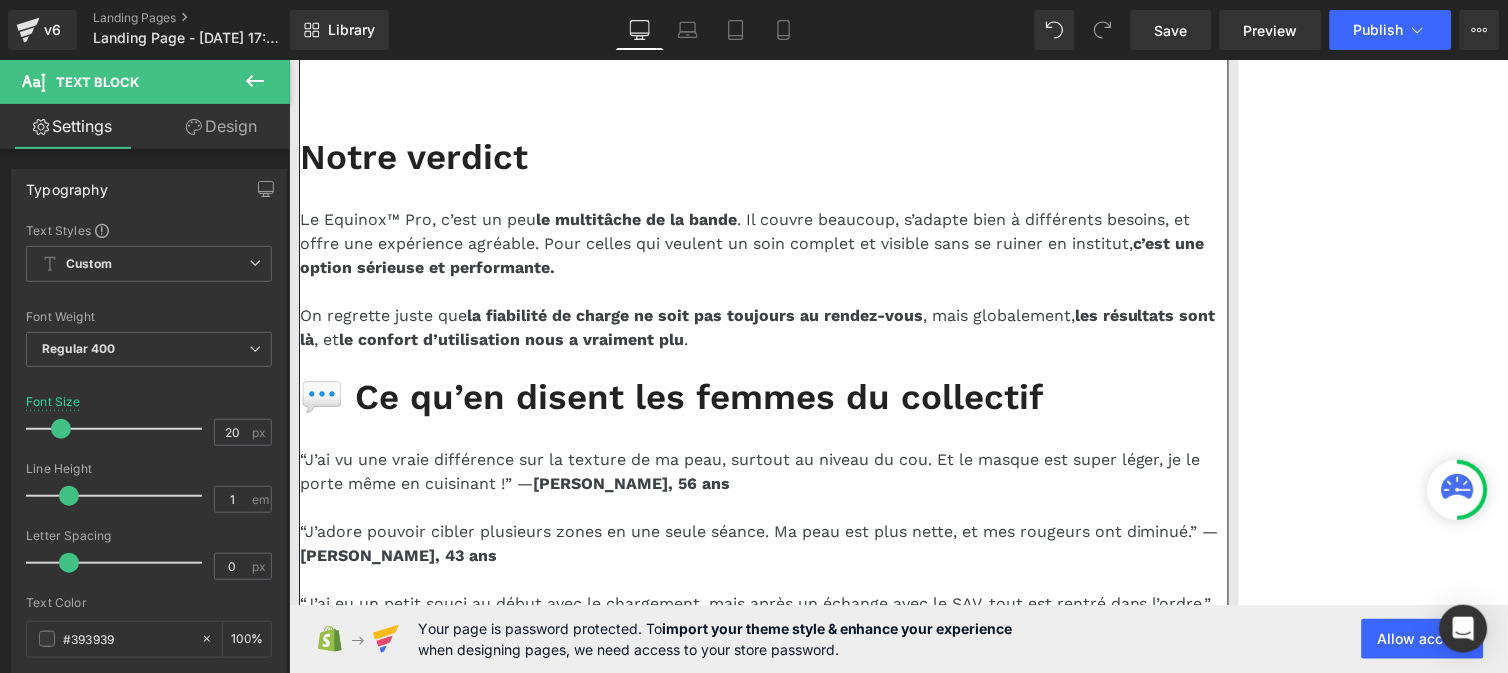 click on "“Je l’utilise surtout le soir, c’est devenu un petit rituel. Mais je dois souvent le réajuster pour qu’il tienne bien.” —" at bounding box center [739, 4150] 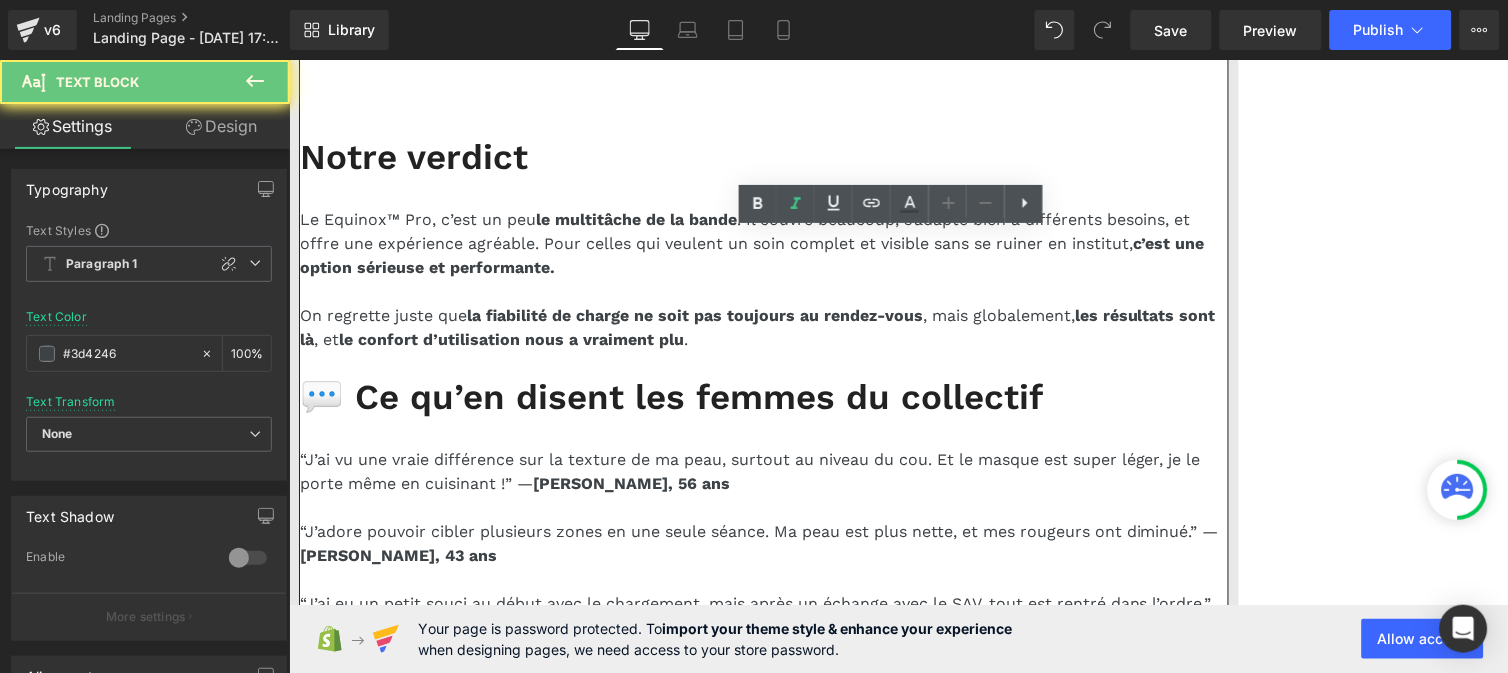 click on "“Je l’utilise surtout le soir, c’est devenu un petit rituel. Mais je dois souvent le réajuster pour qu’il tienne bien.” —  [PERSON_NAME], 46 ans" at bounding box center [763, 4175] 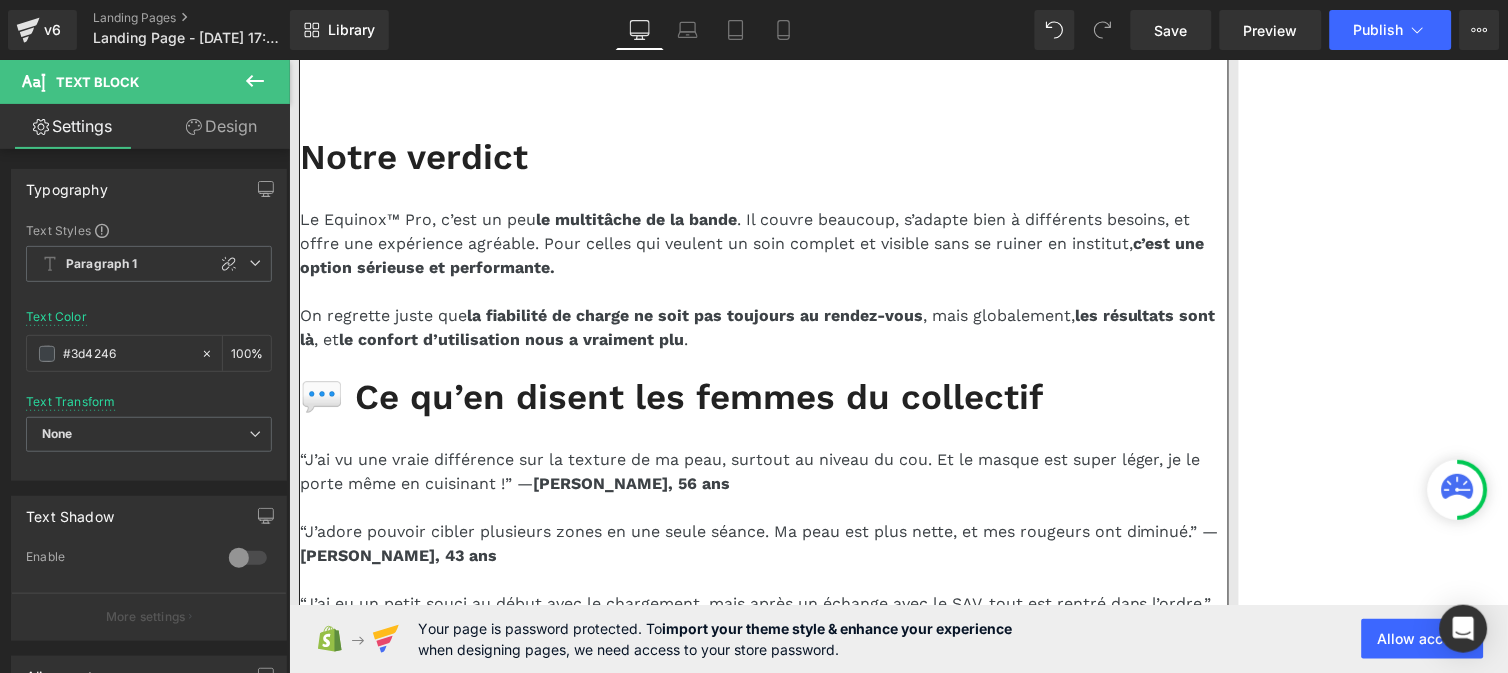 click on "“Ma peau est plus douce et plus lumineuse, je vois une vraie différence sur mes joues. Par contre, le masque me serre un peu autour de la bouche.” —" at bounding box center (760, 4090) 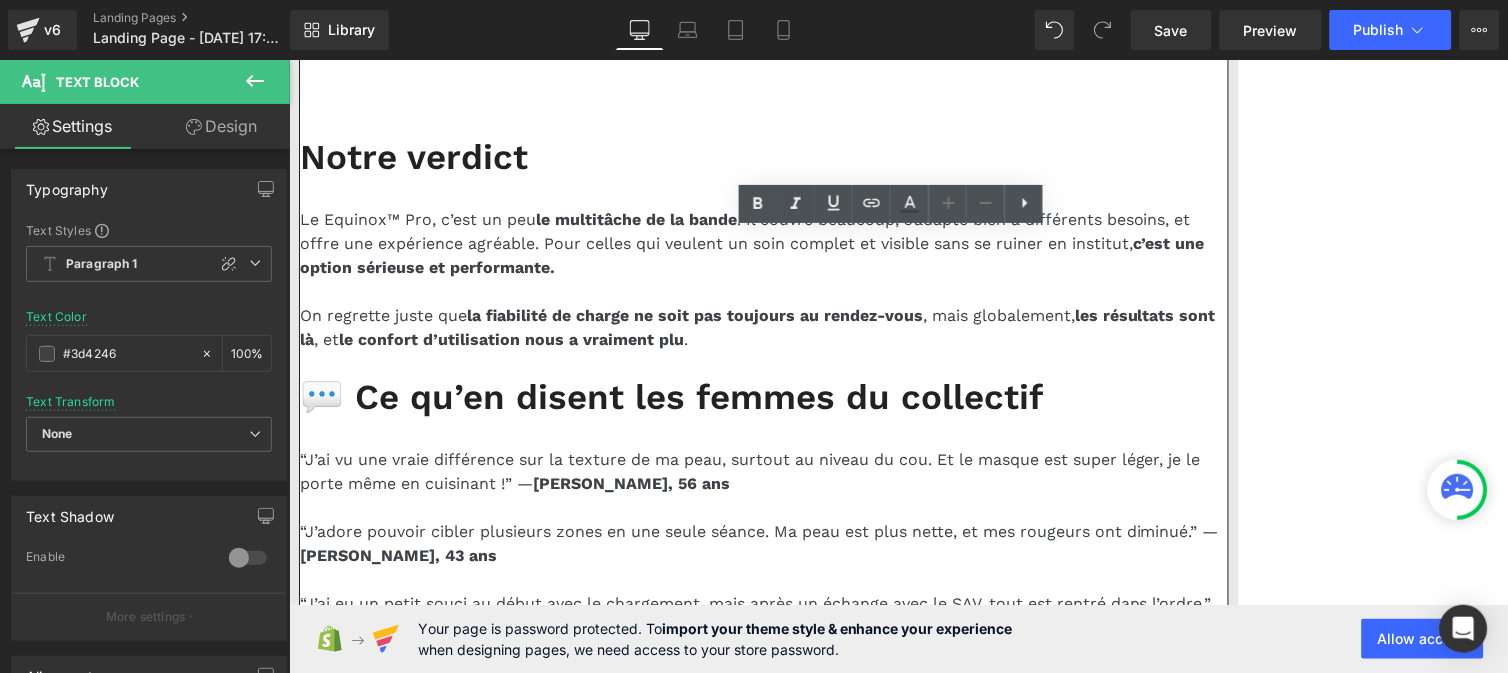 drag, startPoint x: 609, startPoint y: 499, endPoint x: 423, endPoint y: 264, distance: 299.7015 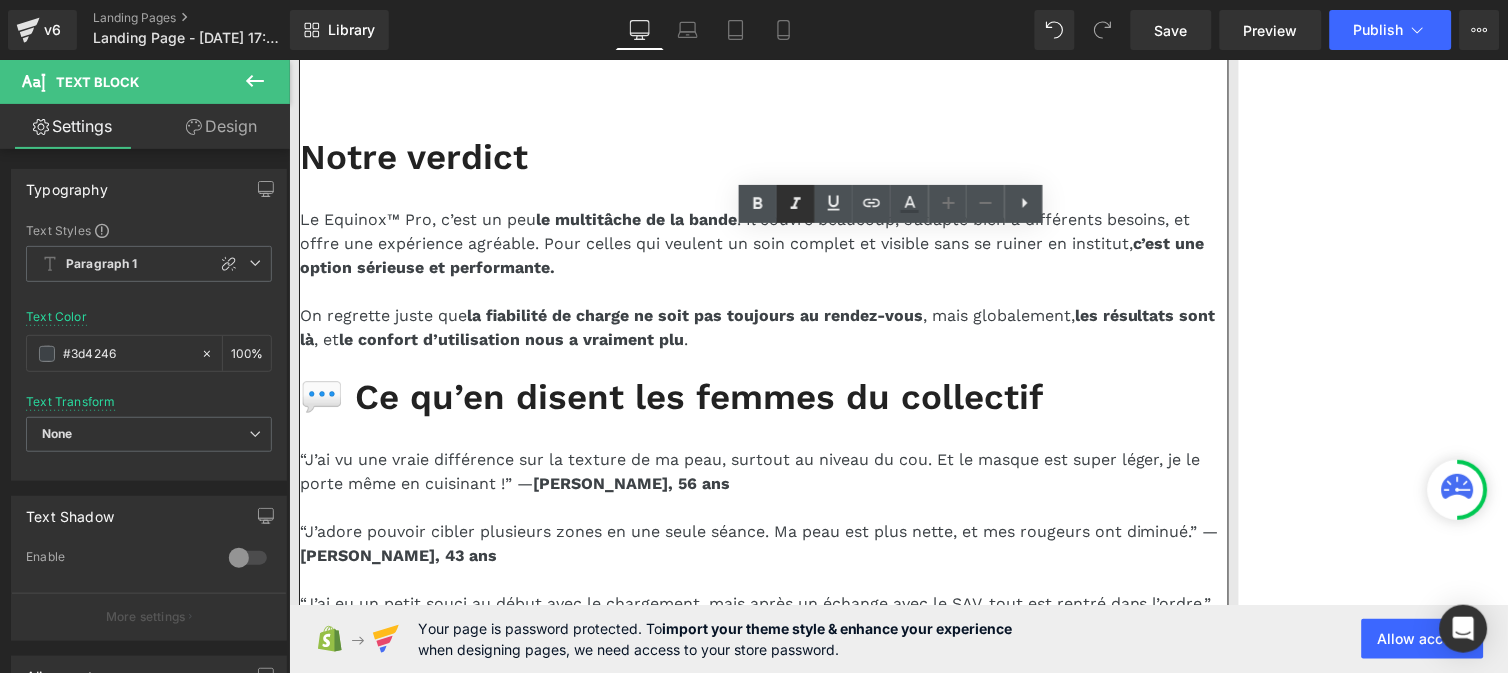 click 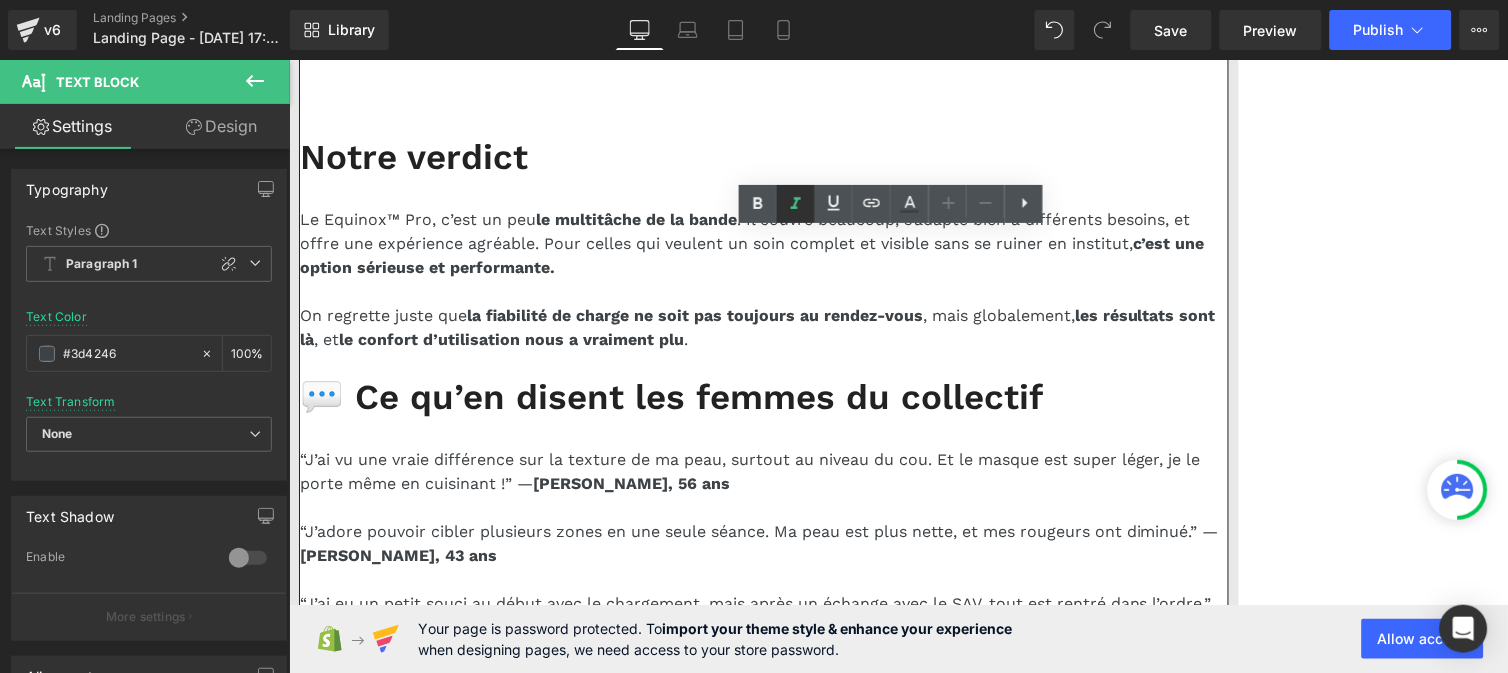 click 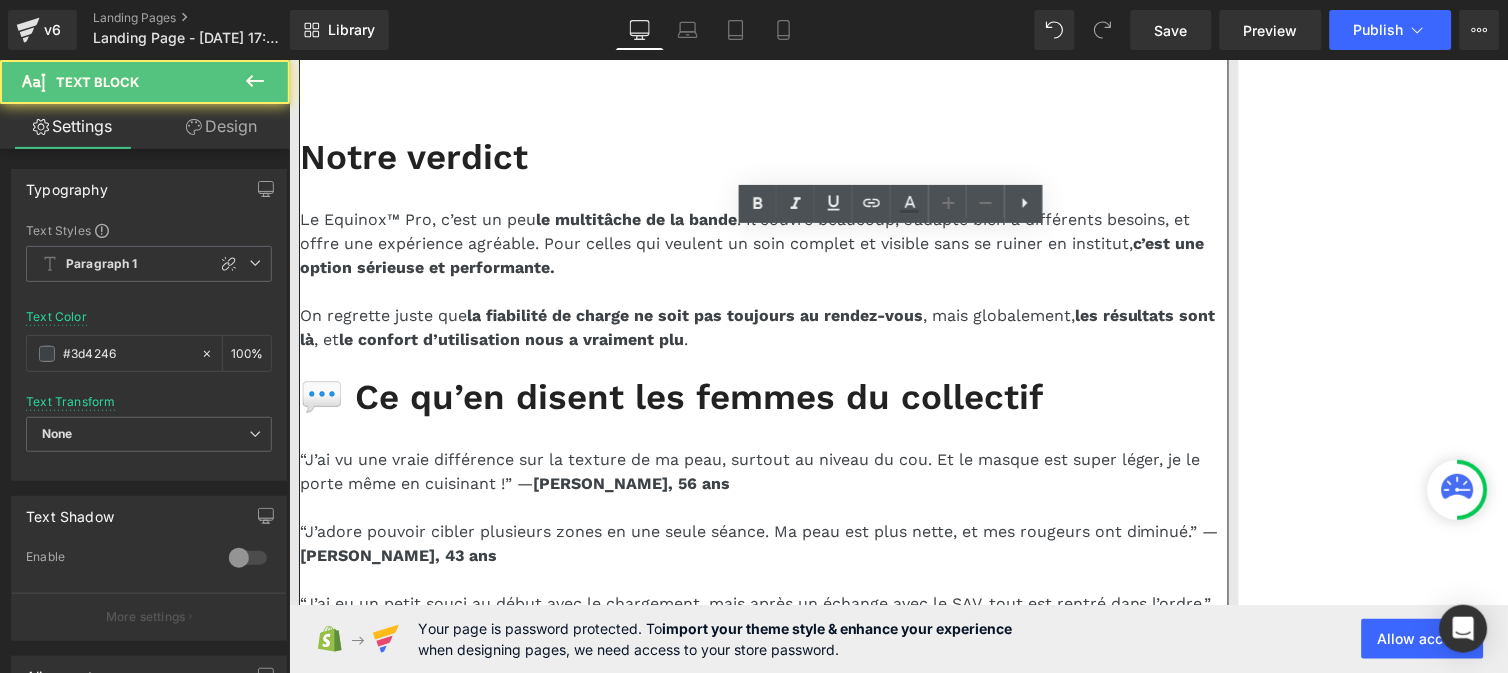click on "“Je l’utilise surtout le soir, c’est devenu un petit rituel. Mais je dois souvent le réajuster pour qu’il tienne bien.” —  [PERSON_NAME], 46 ans" at bounding box center [763, 4180] 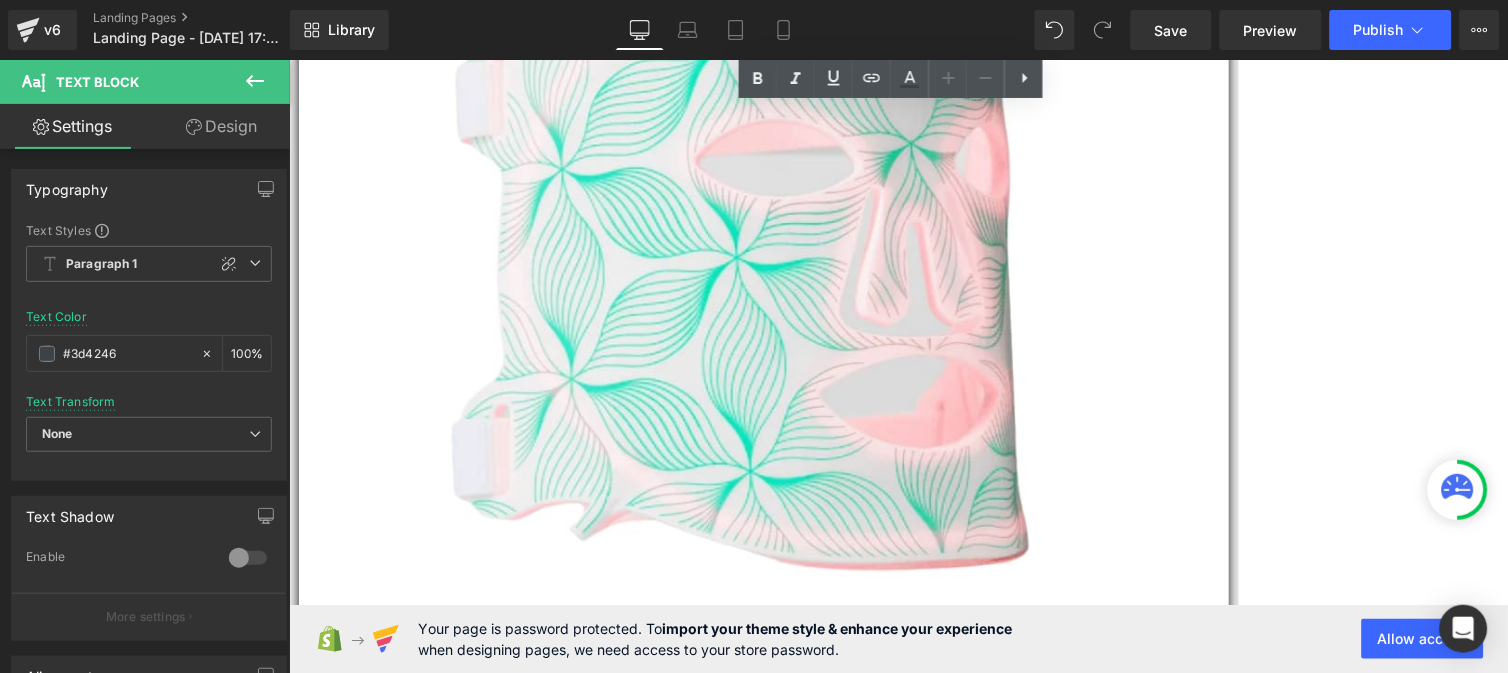 scroll, scrollTop: 17502, scrollLeft: 0, axis: vertical 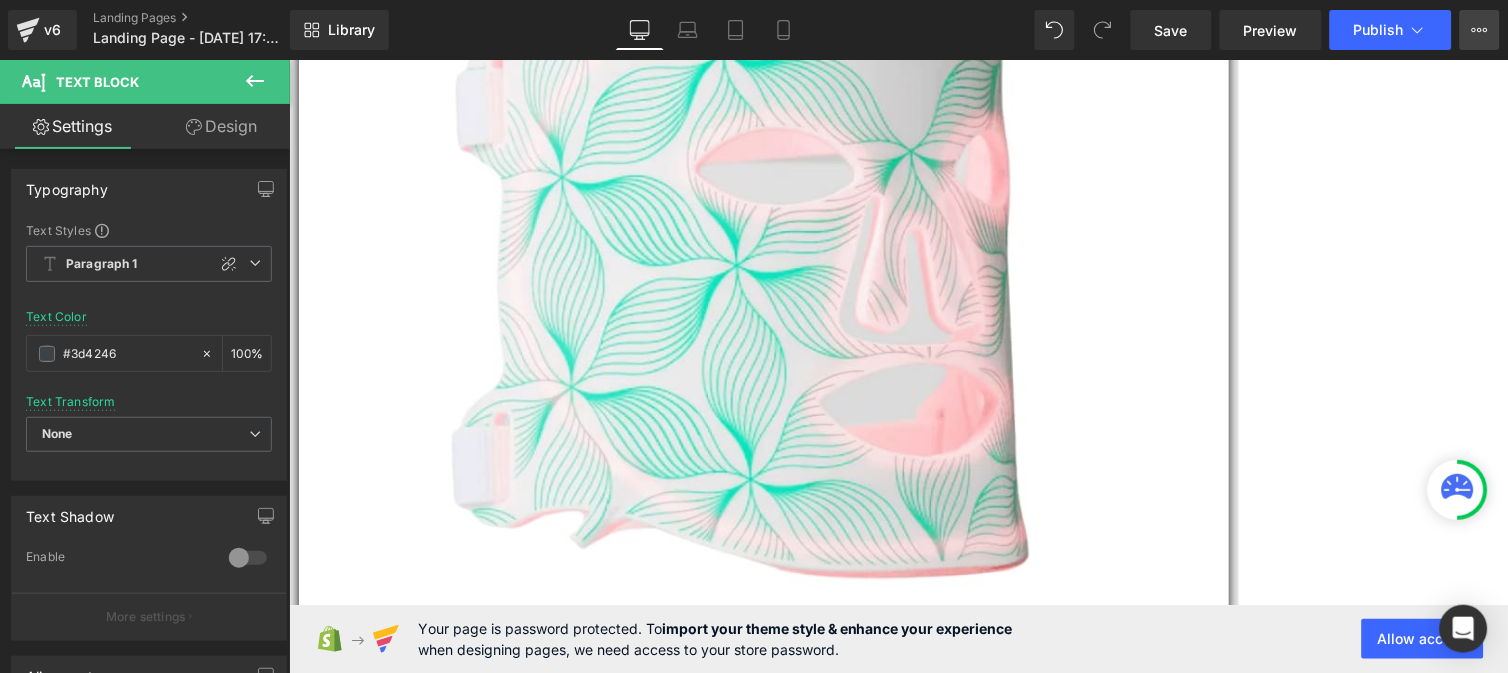 click on "Upgrade Plan View Live Page View with current Template Save Template to Library Schedule Publish  Optimize  Publish Settings Shortcuts" at bounding box center (1480, 30) 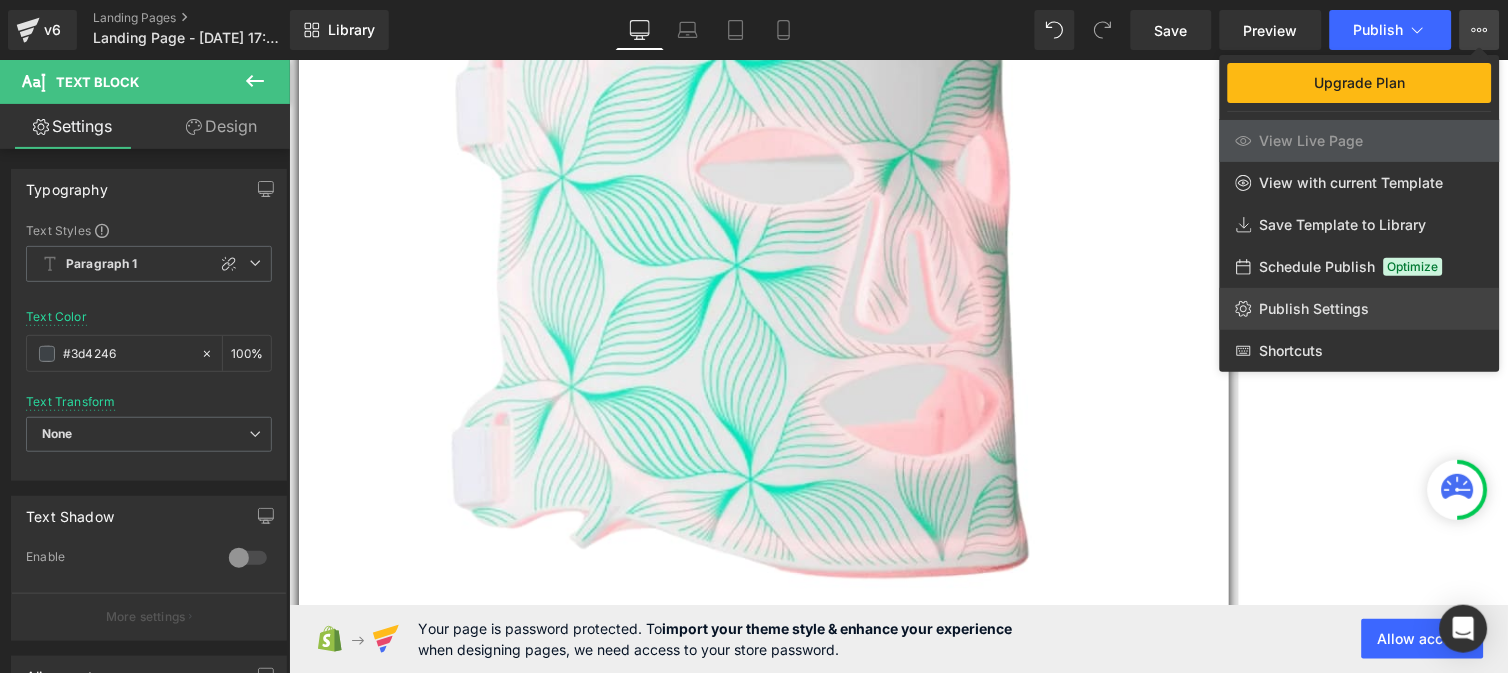 click on "Publish Settings" at bounding box center (1315, 309) 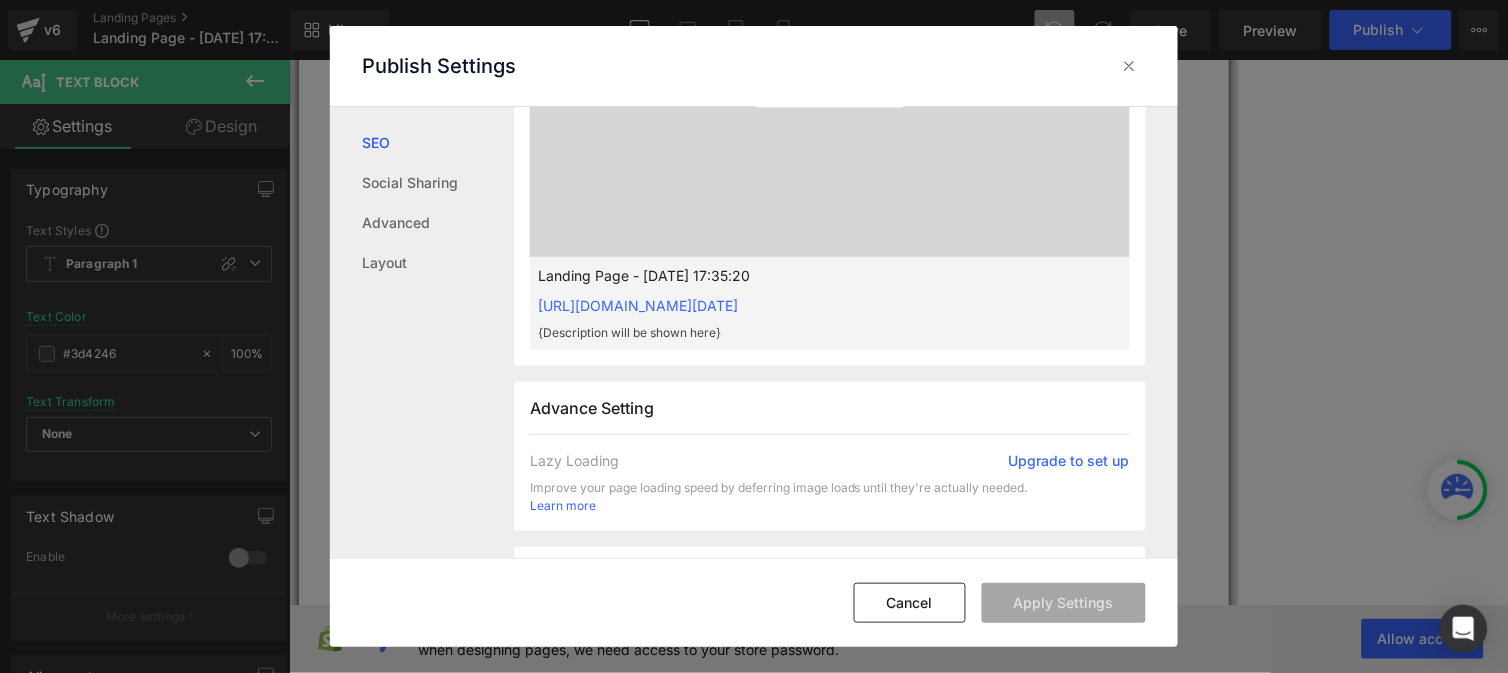 scroll, scrollTop: 1195, scrollLeft: 0, axis: vertical 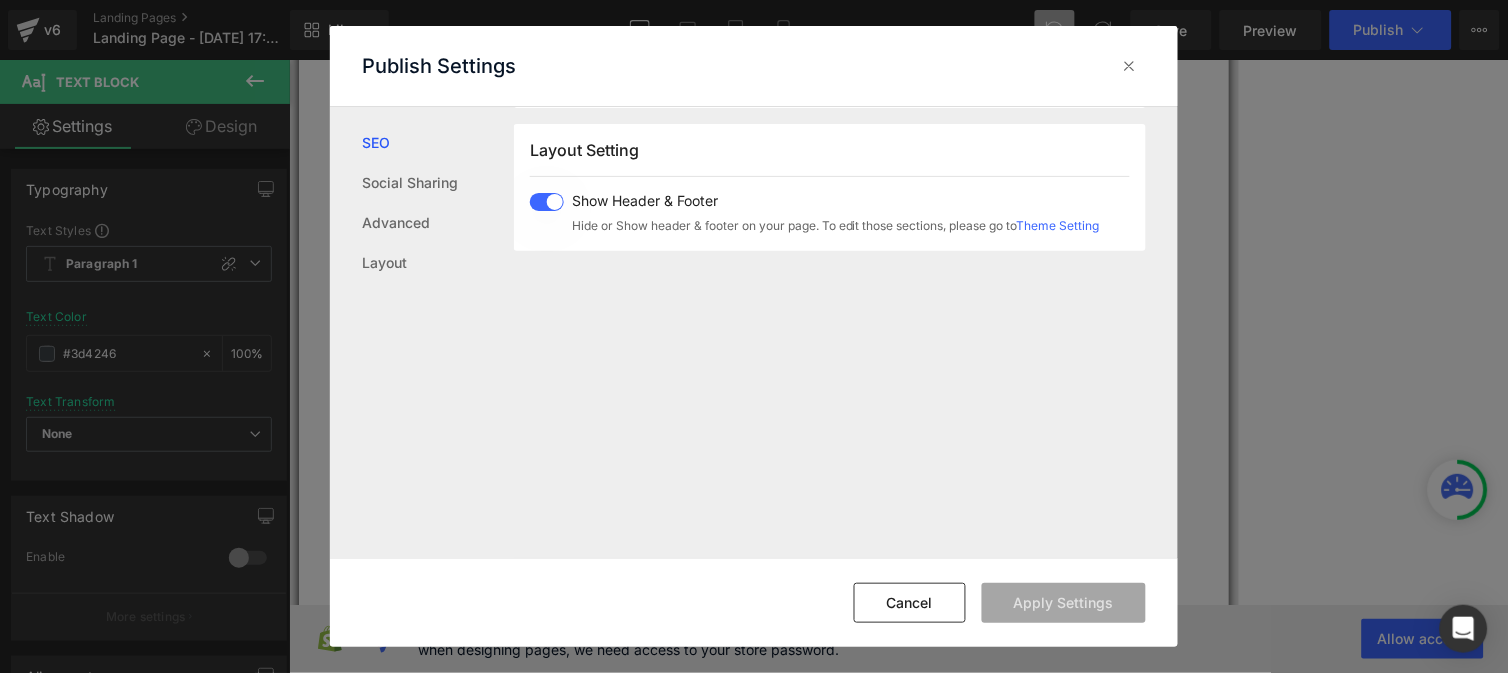 click at bounding box center (547, 202) 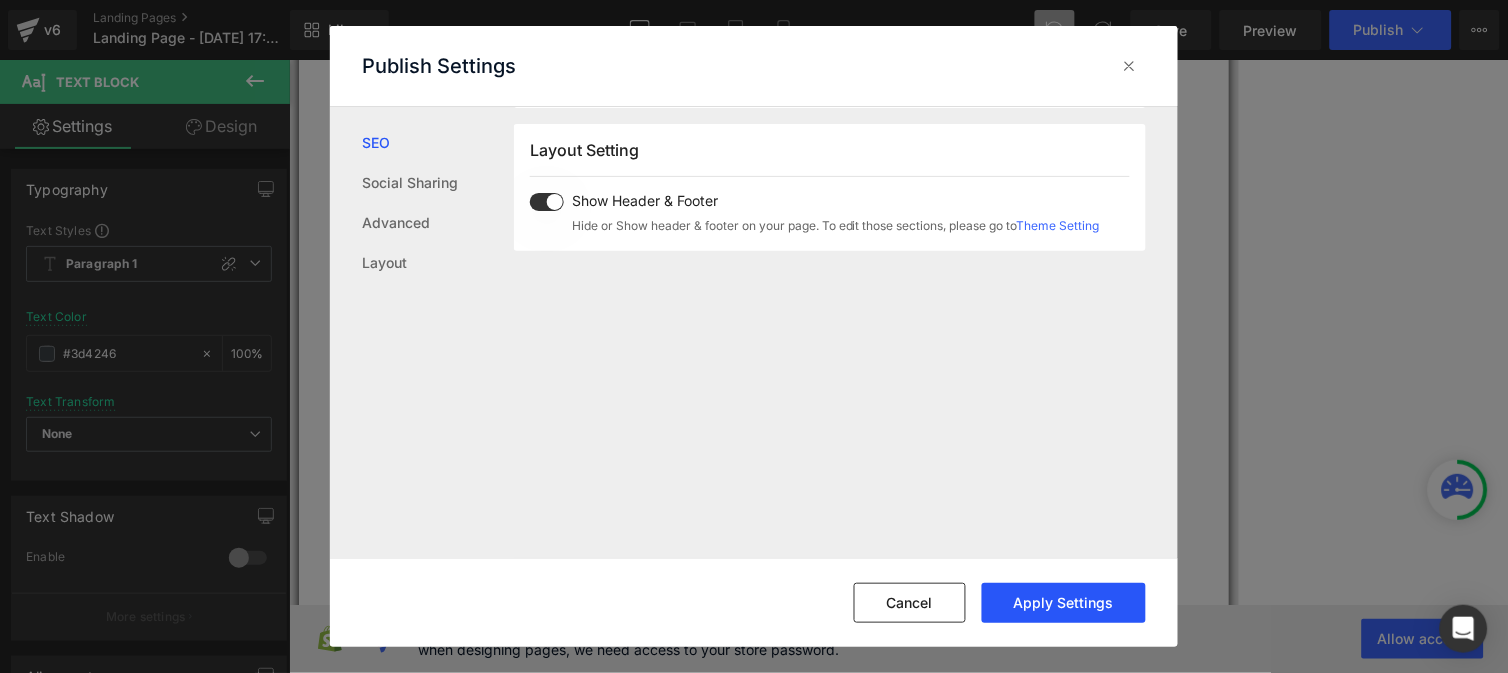 click on "Apply Settings" at bounding box center (1064, 603) 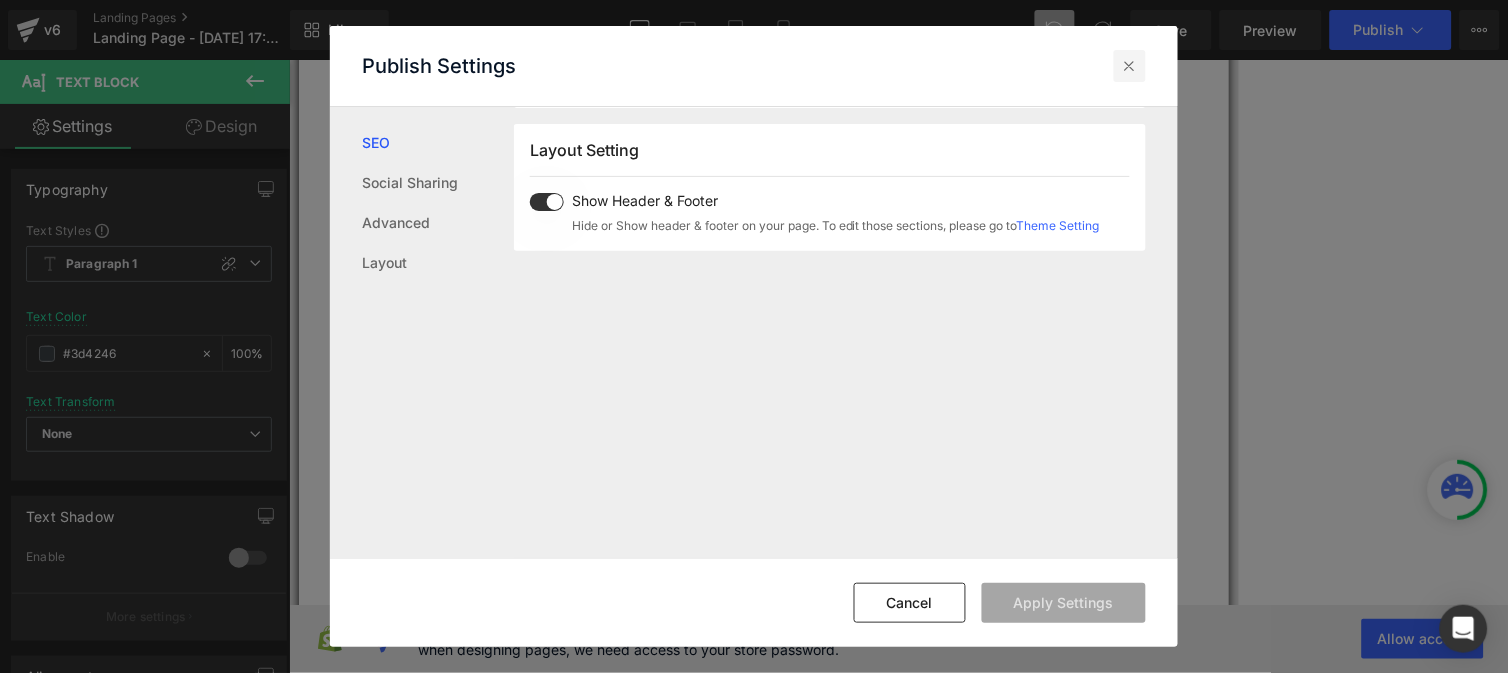 click at bounding box center (1130, 66) 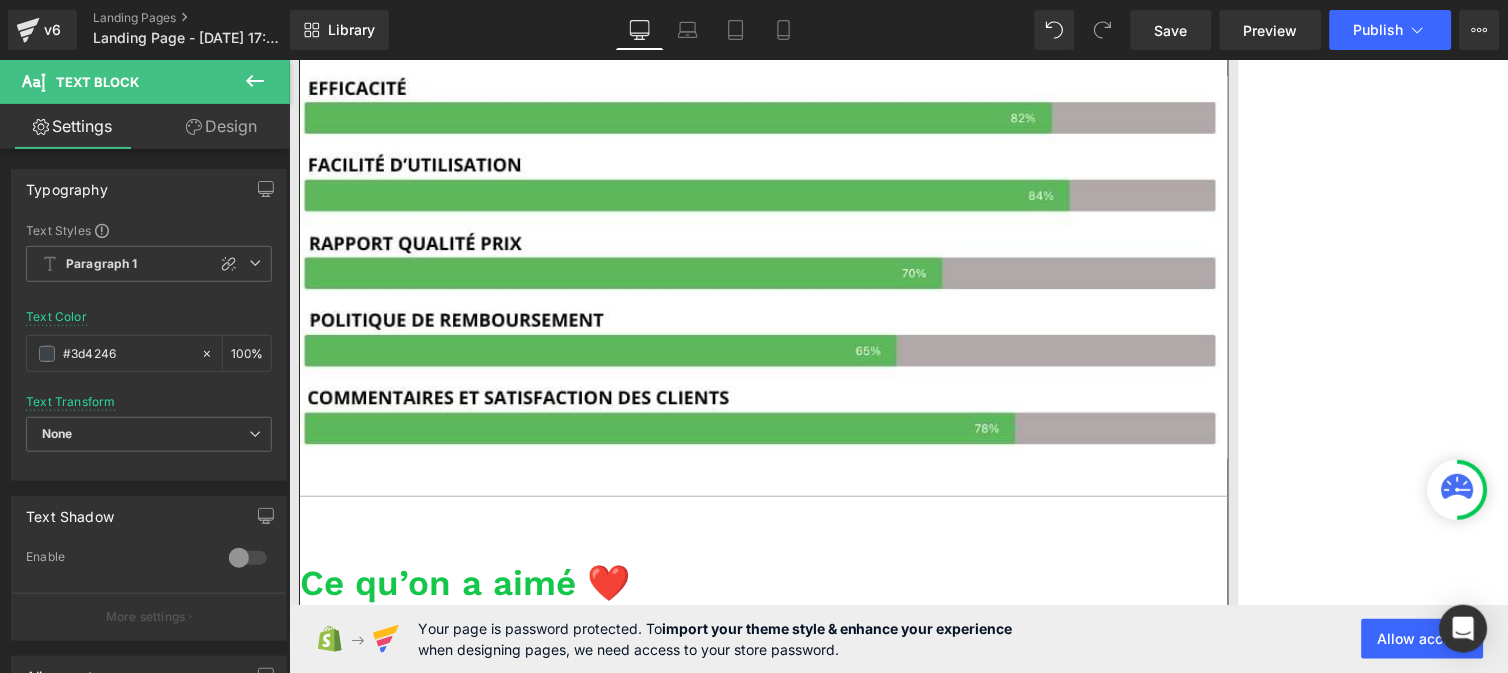 scroll, scrollTop: 15431, scrollLeft: 0, axis: vertical 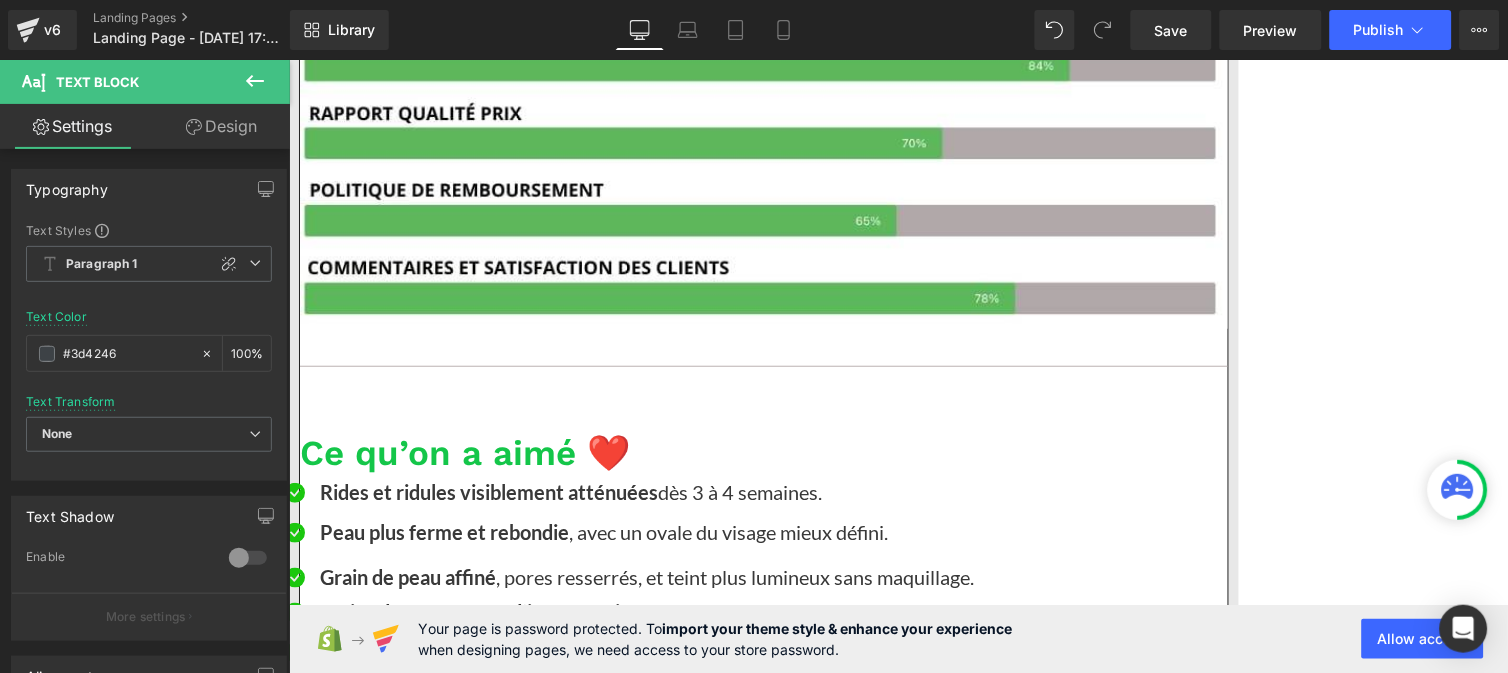 click on "Rides et ridules visiblement atténuées  dès 5 à 6 semaines." at bounding box center [668, 4142] 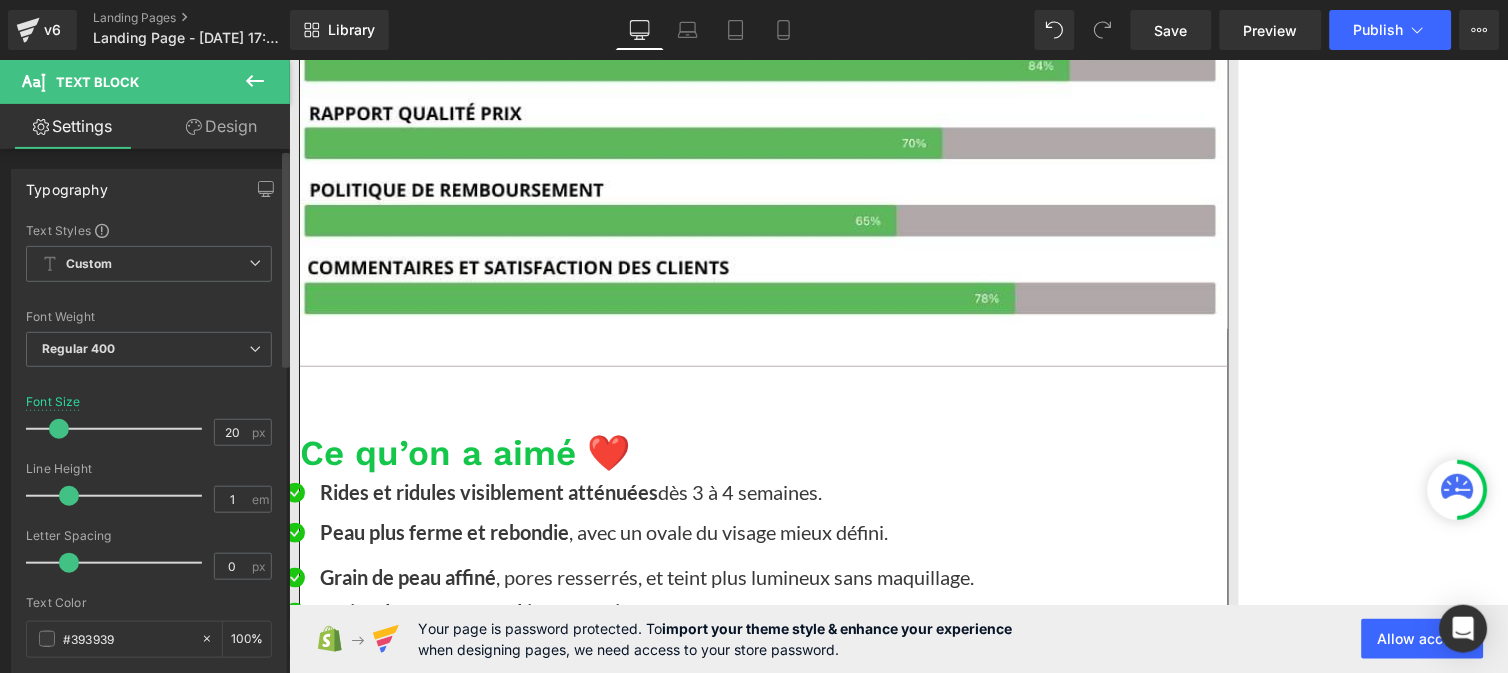 click at bounding box center (59, 429) 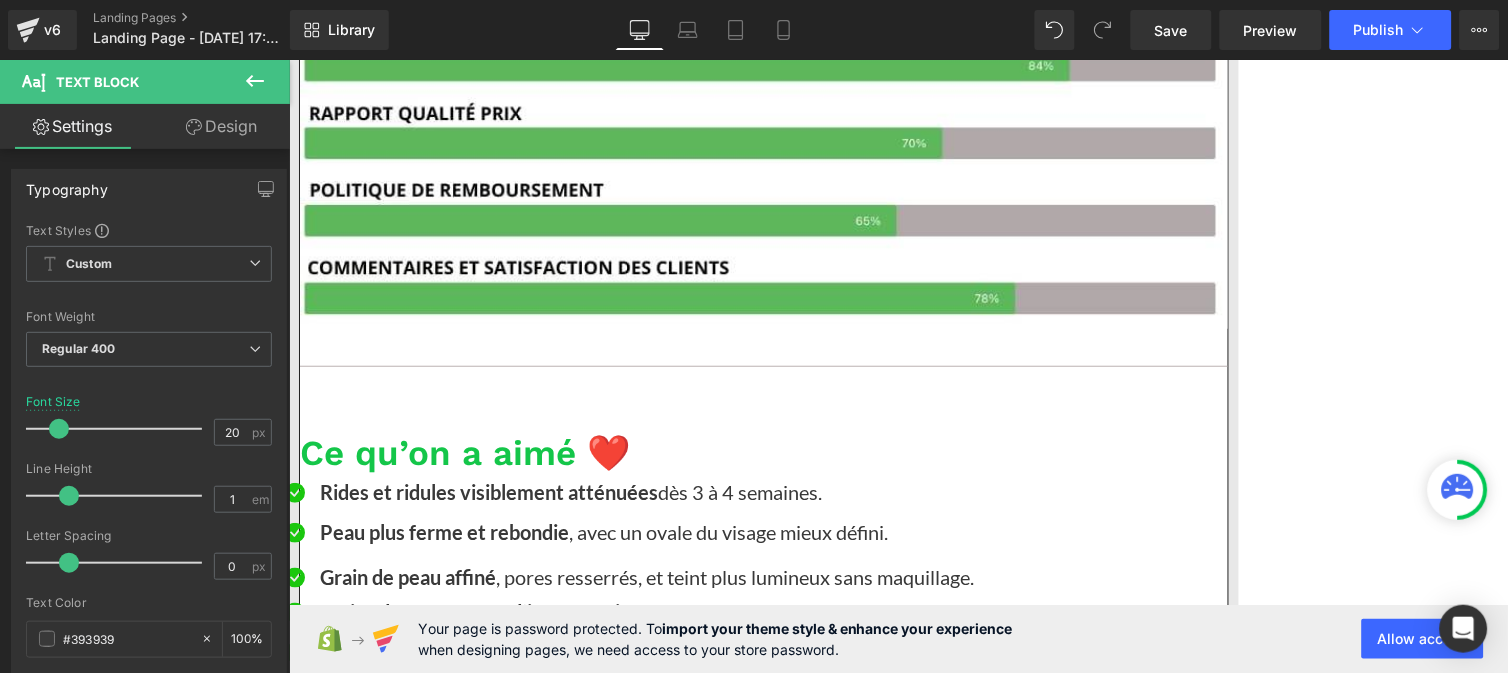 click on "Peau plus ferme et rebondie" at bounding box center [443, 4181] 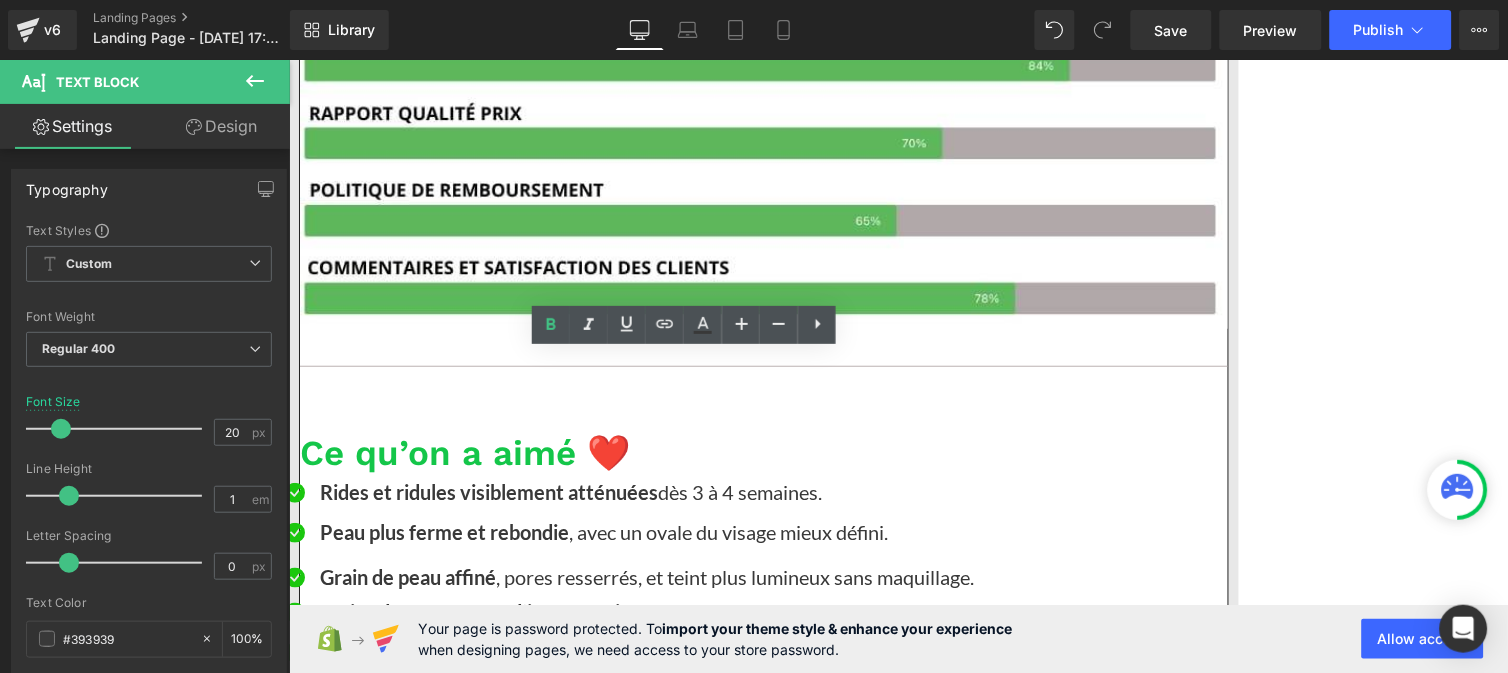 click at bounding box center [668, 4156] 